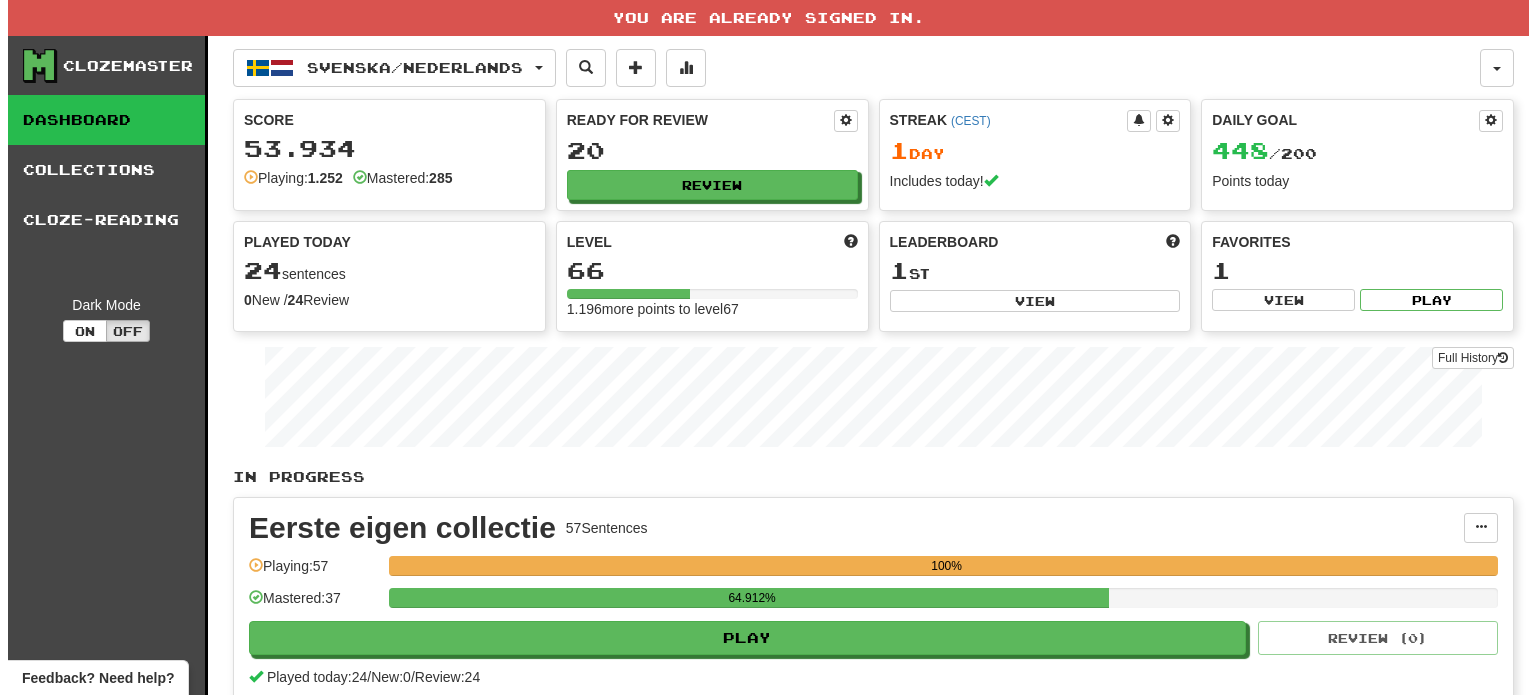 scroll, scrollTop: 0, scrollLeft: 0, axis: both 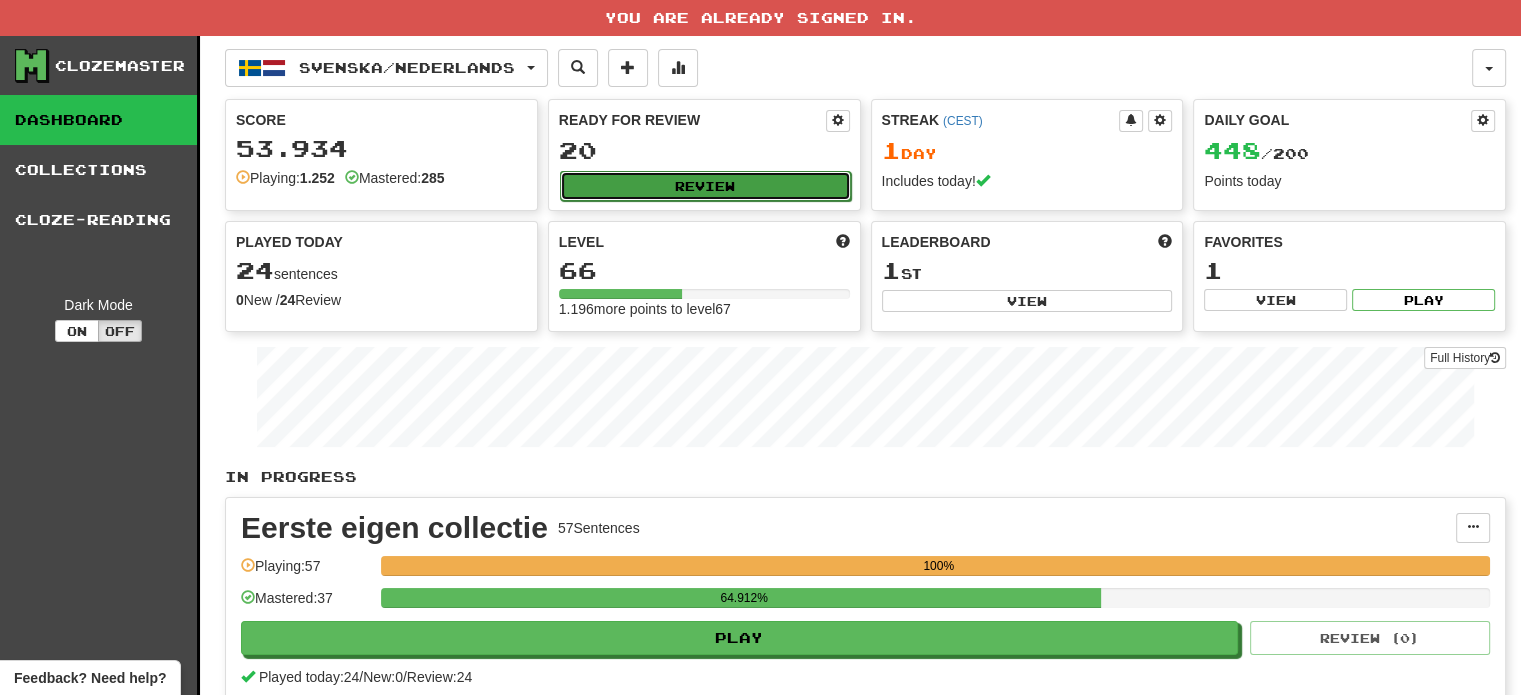 click on "Review" at bounding box center (705, 186) 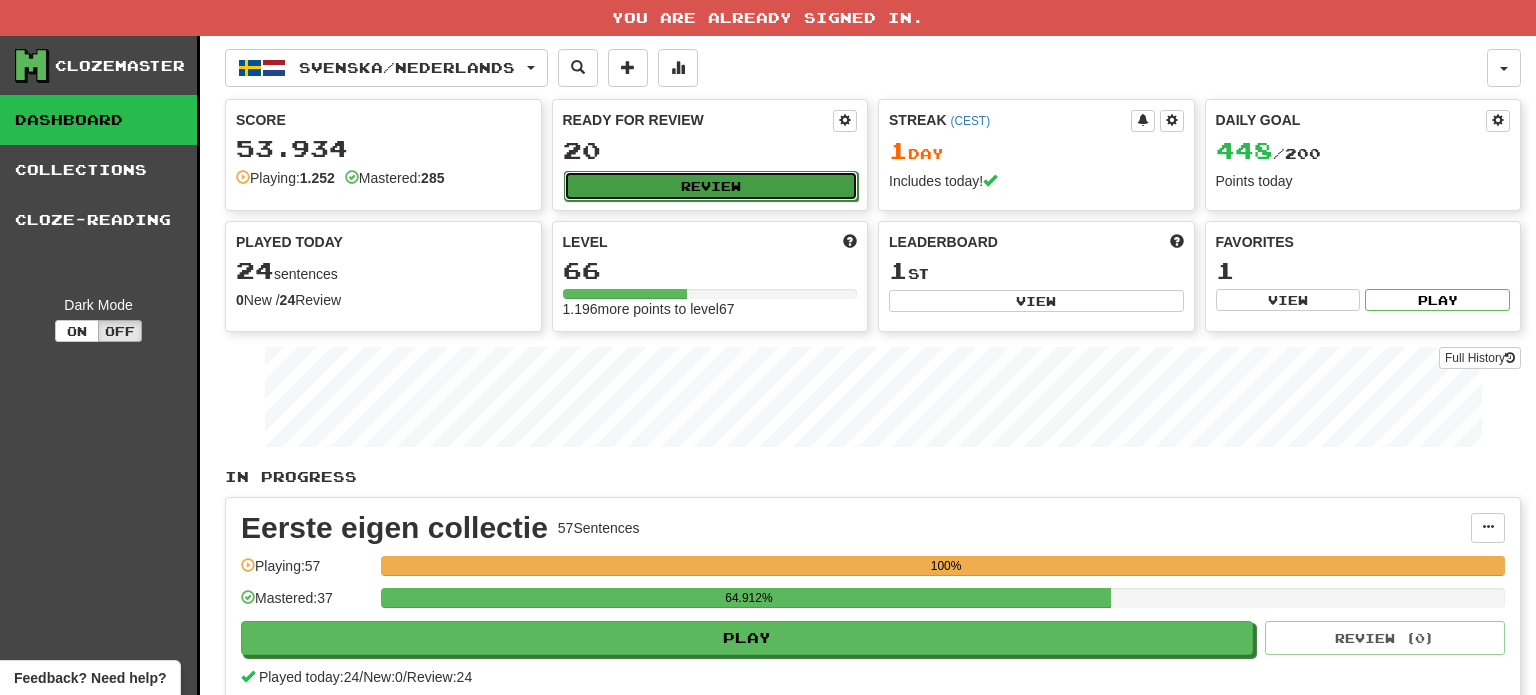 select on "**" 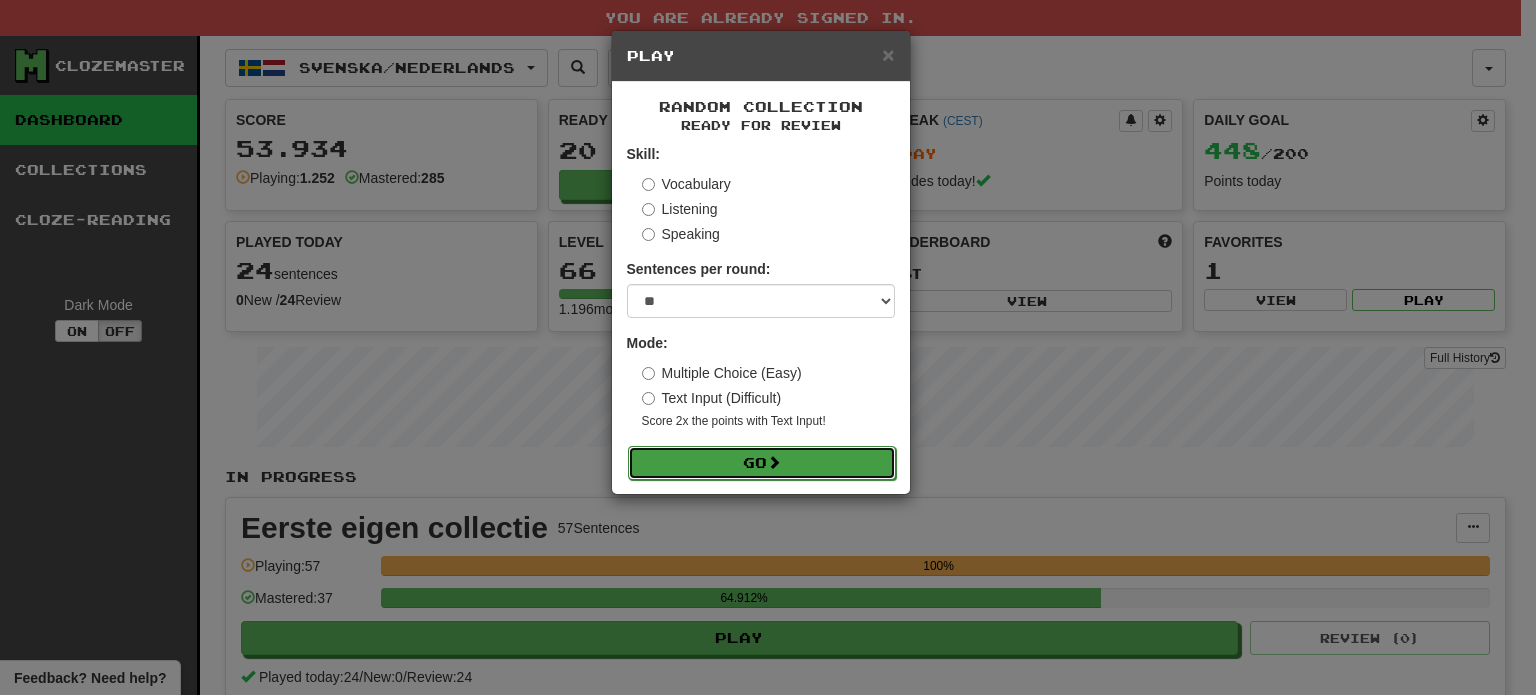 click on "Go" at bounding box center (762, 463) 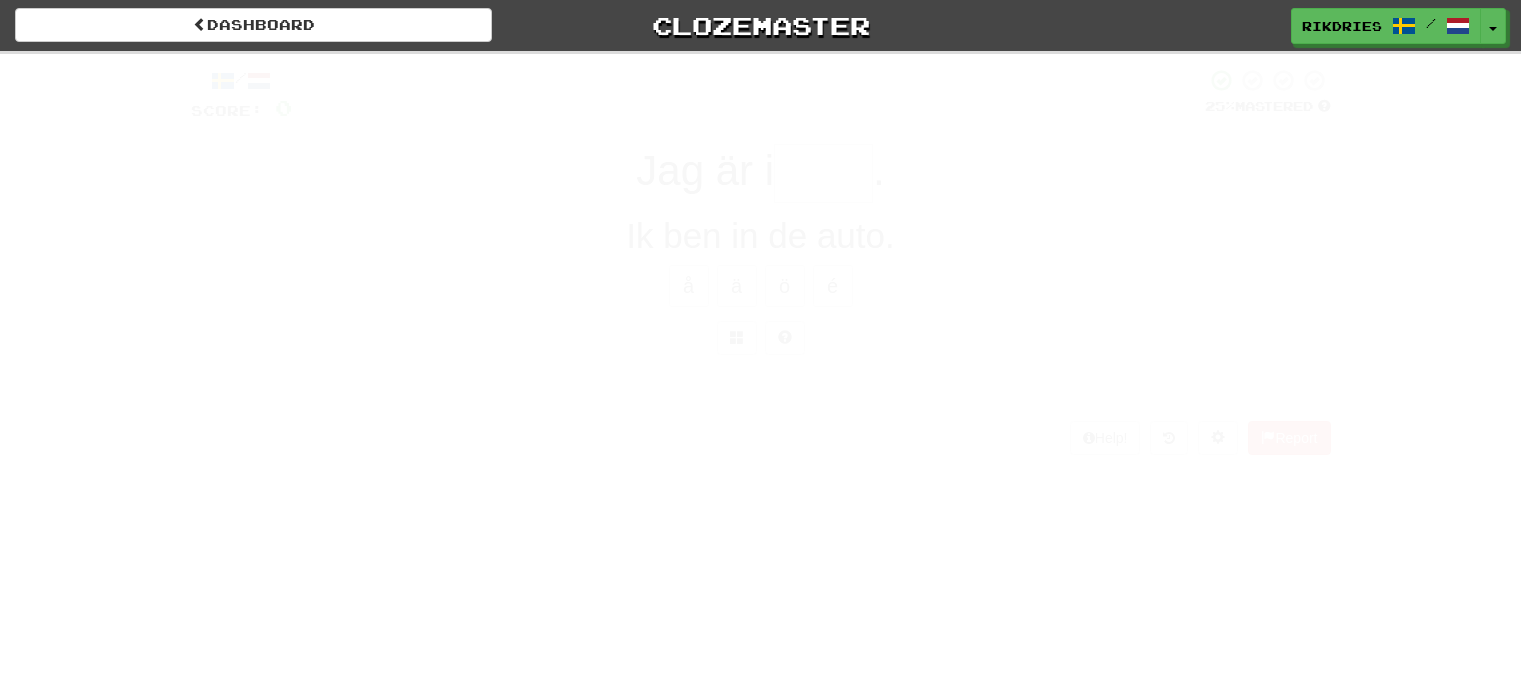 scroll, scrollTop: 0, scrollLeft: 0, axis: both 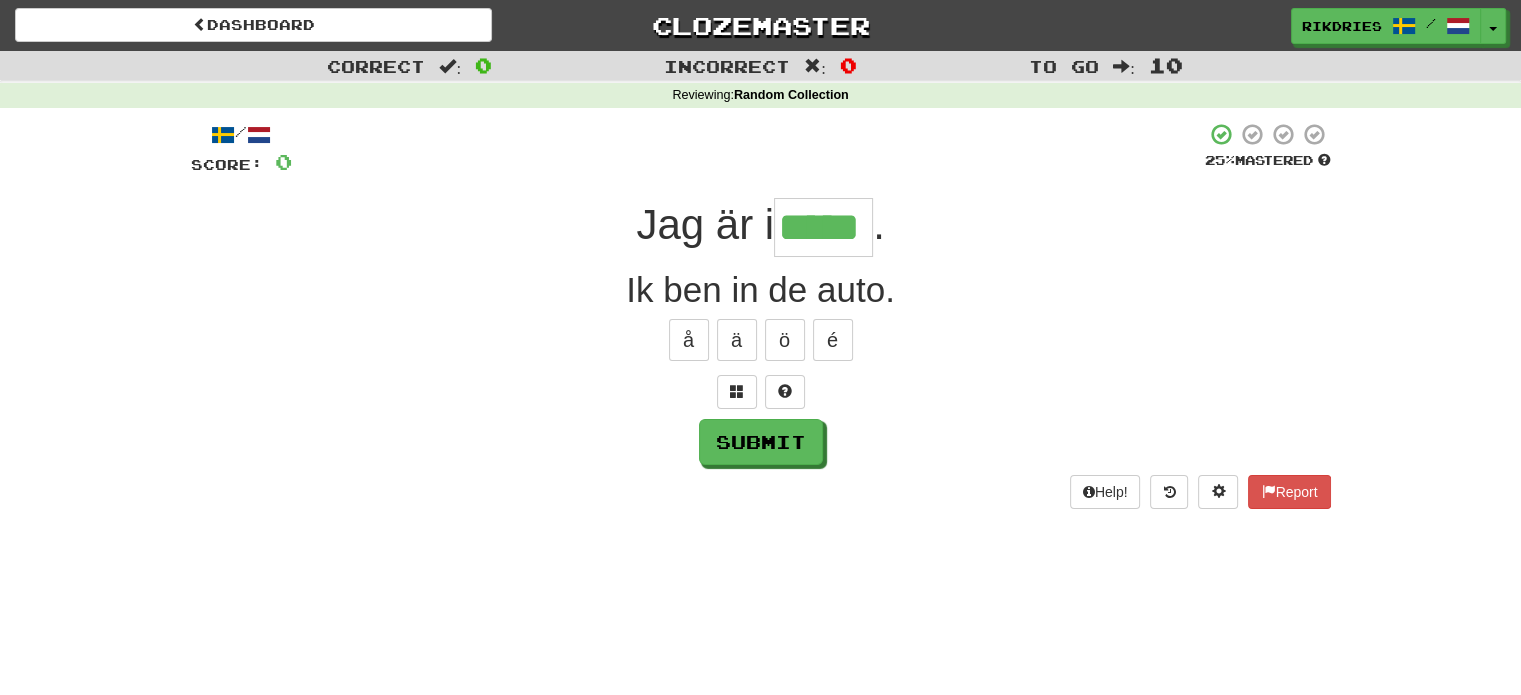 type on "*****" 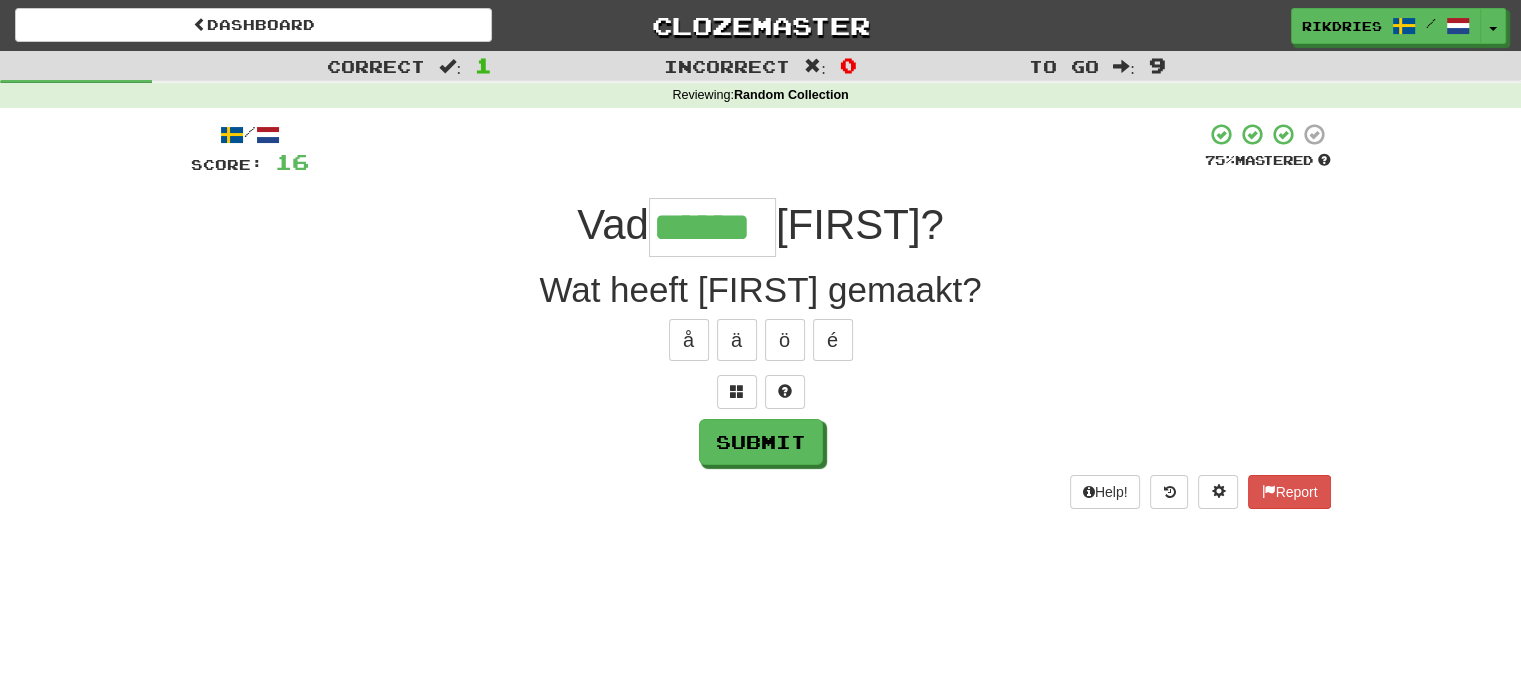 type on "******" 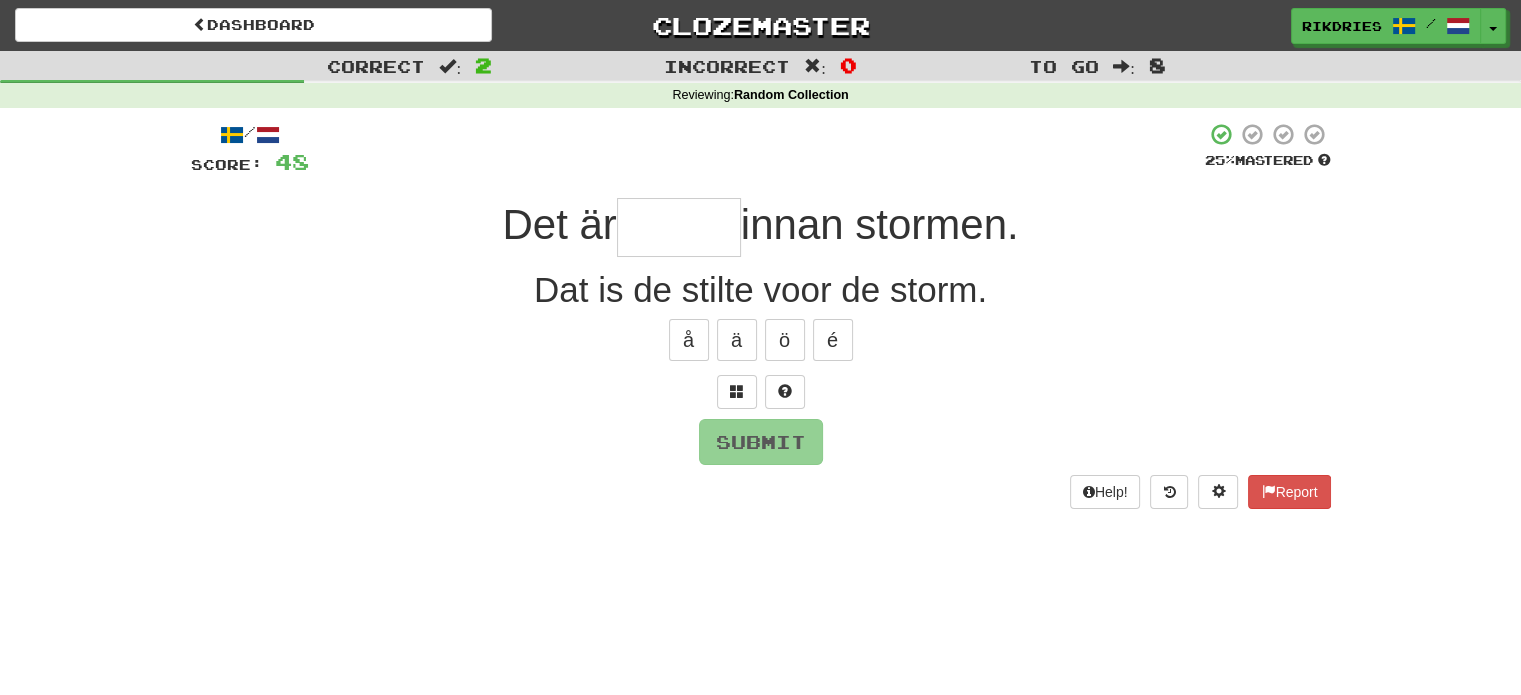 type on "*" 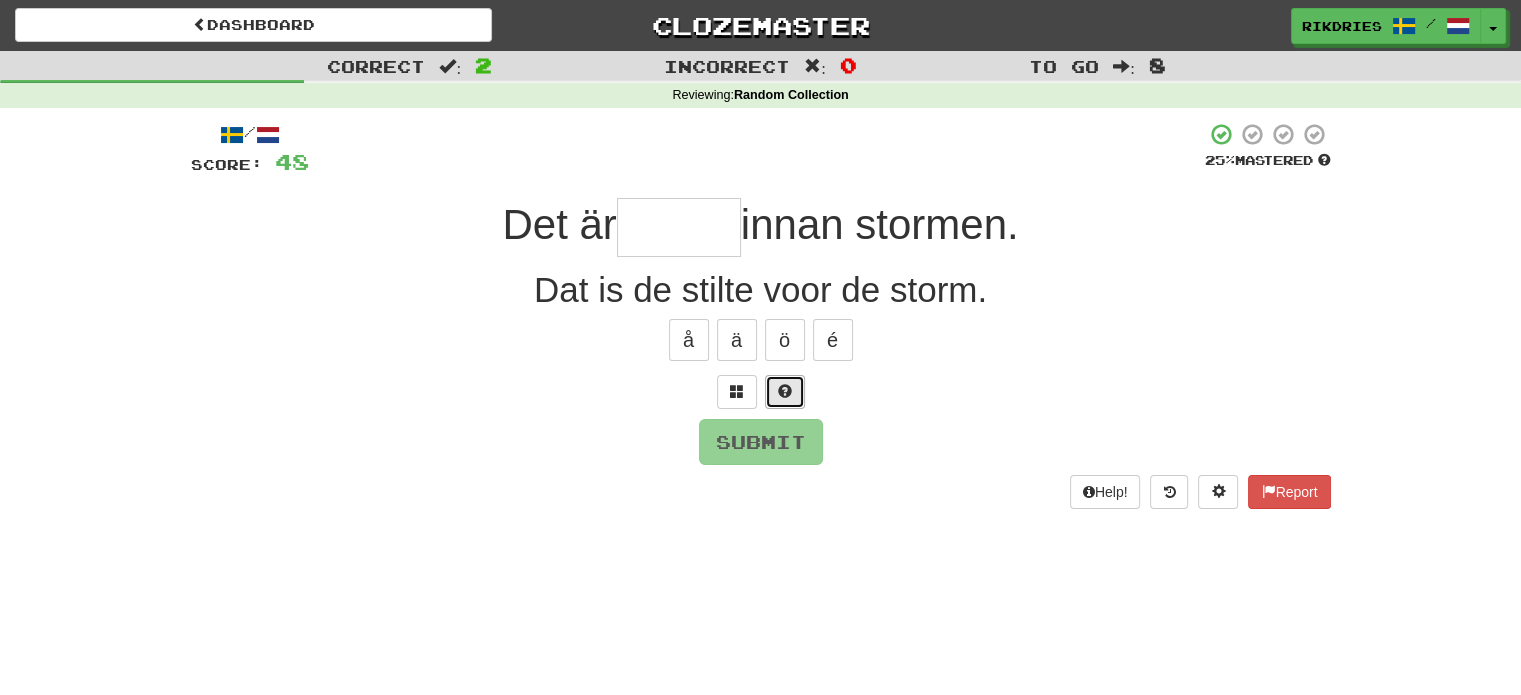 click at bounding box center (785, 391) 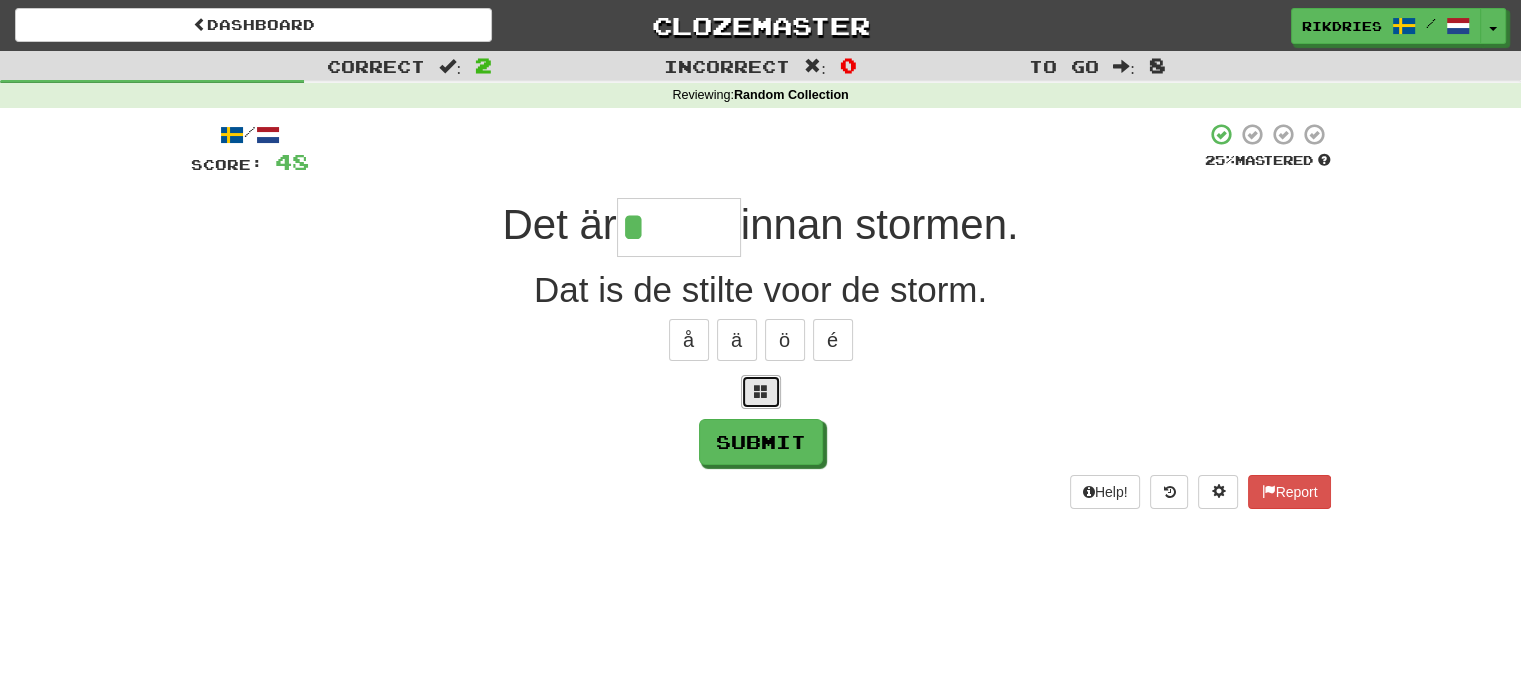 click at bounding box center (761, 391) 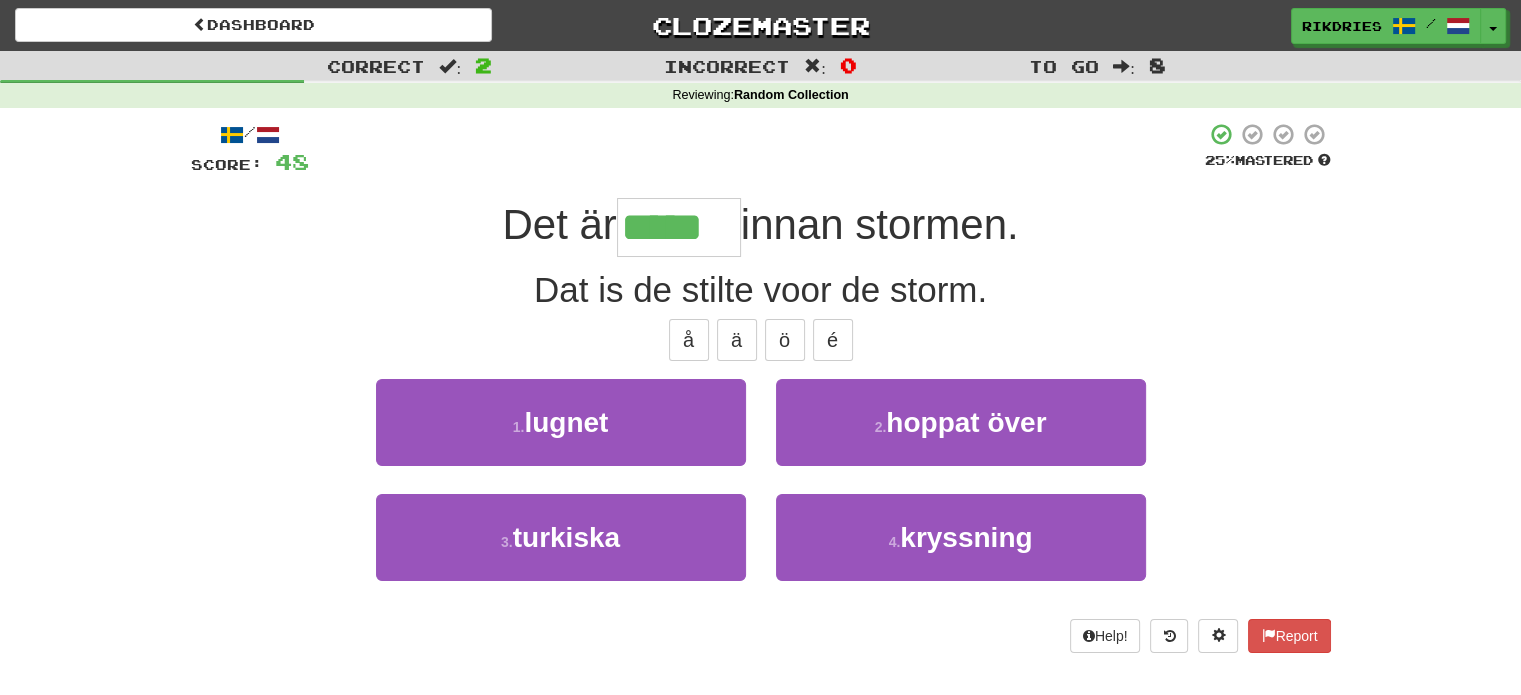 type on "******" 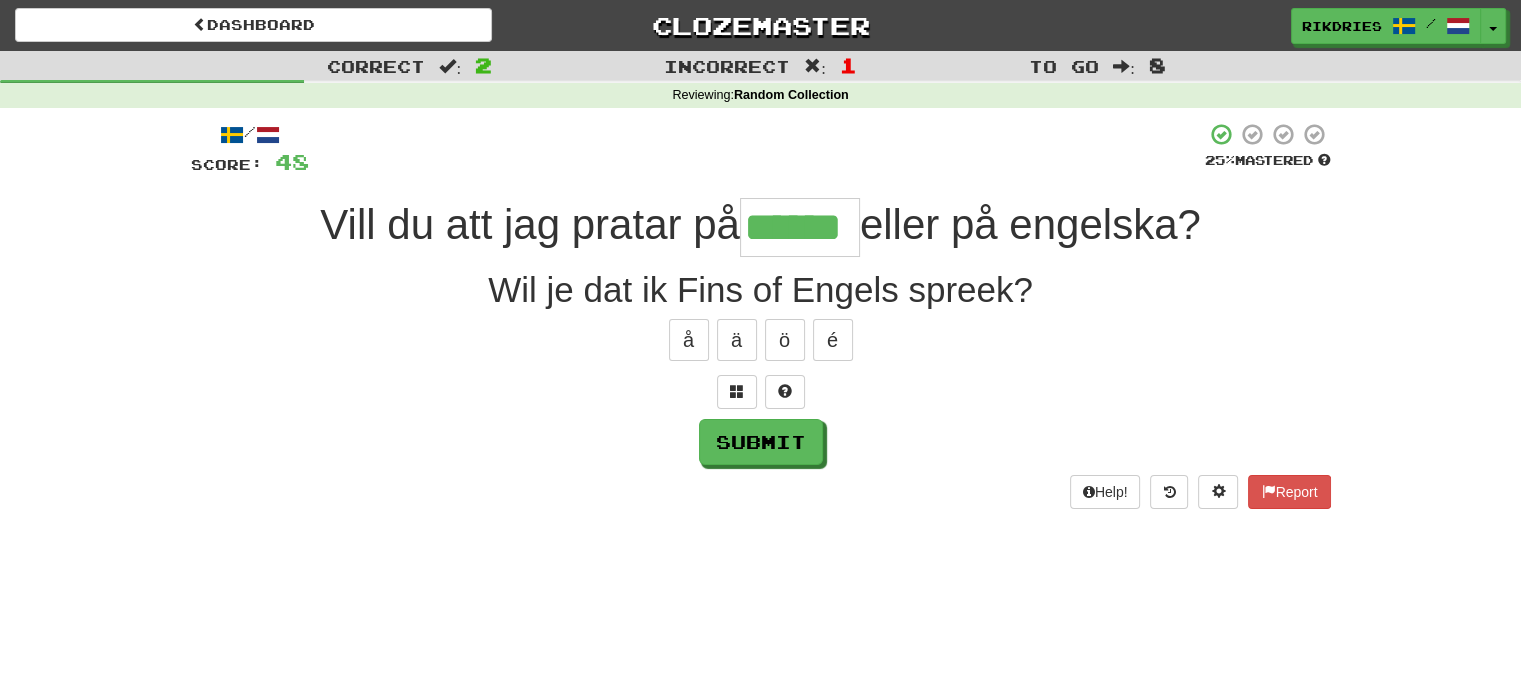 type on "******" 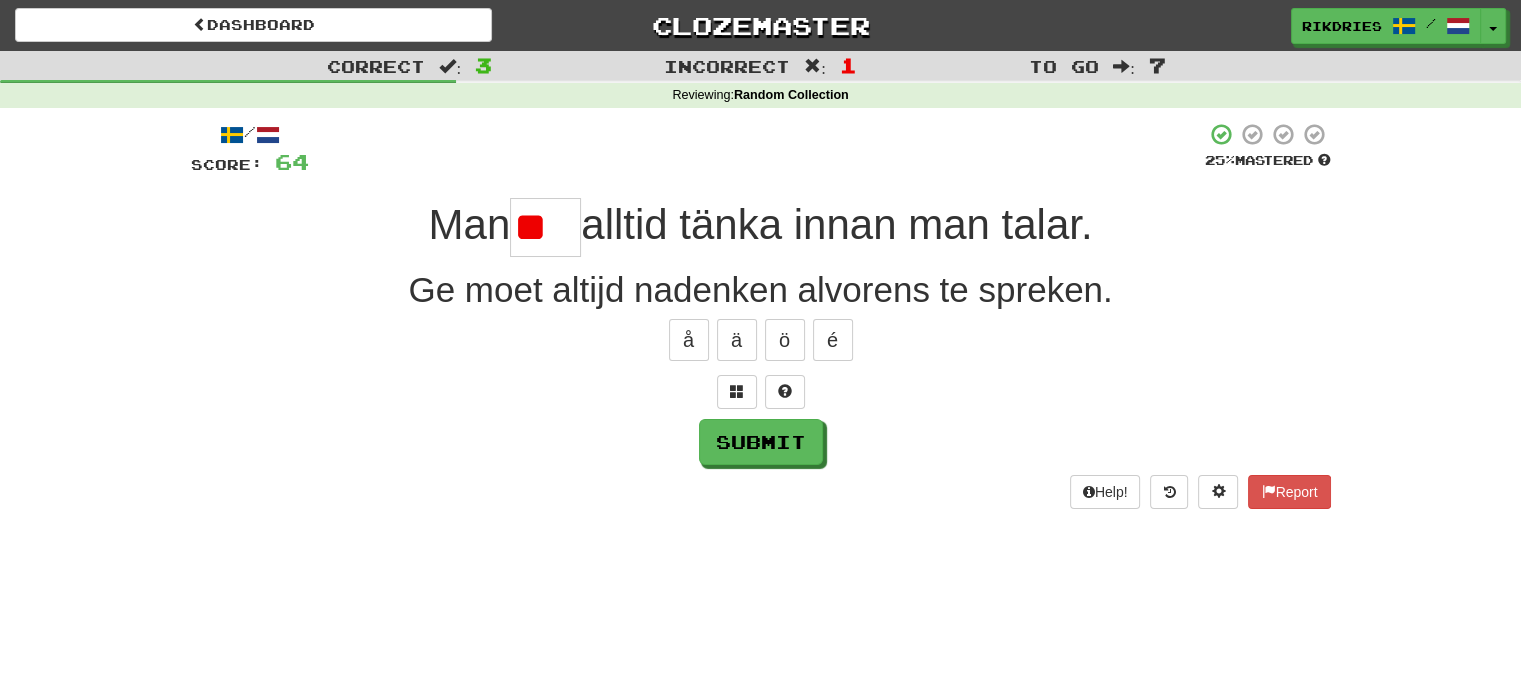 type on "*" 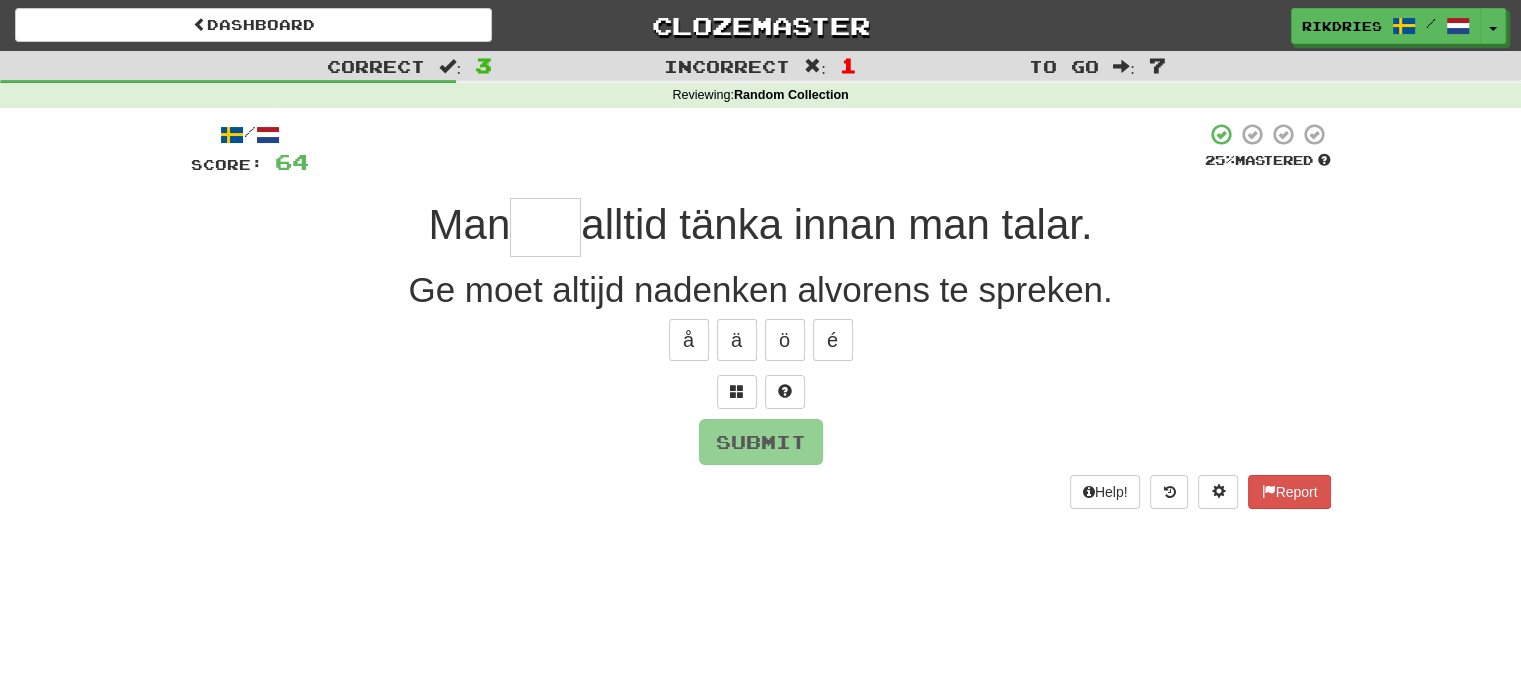 type on "*" 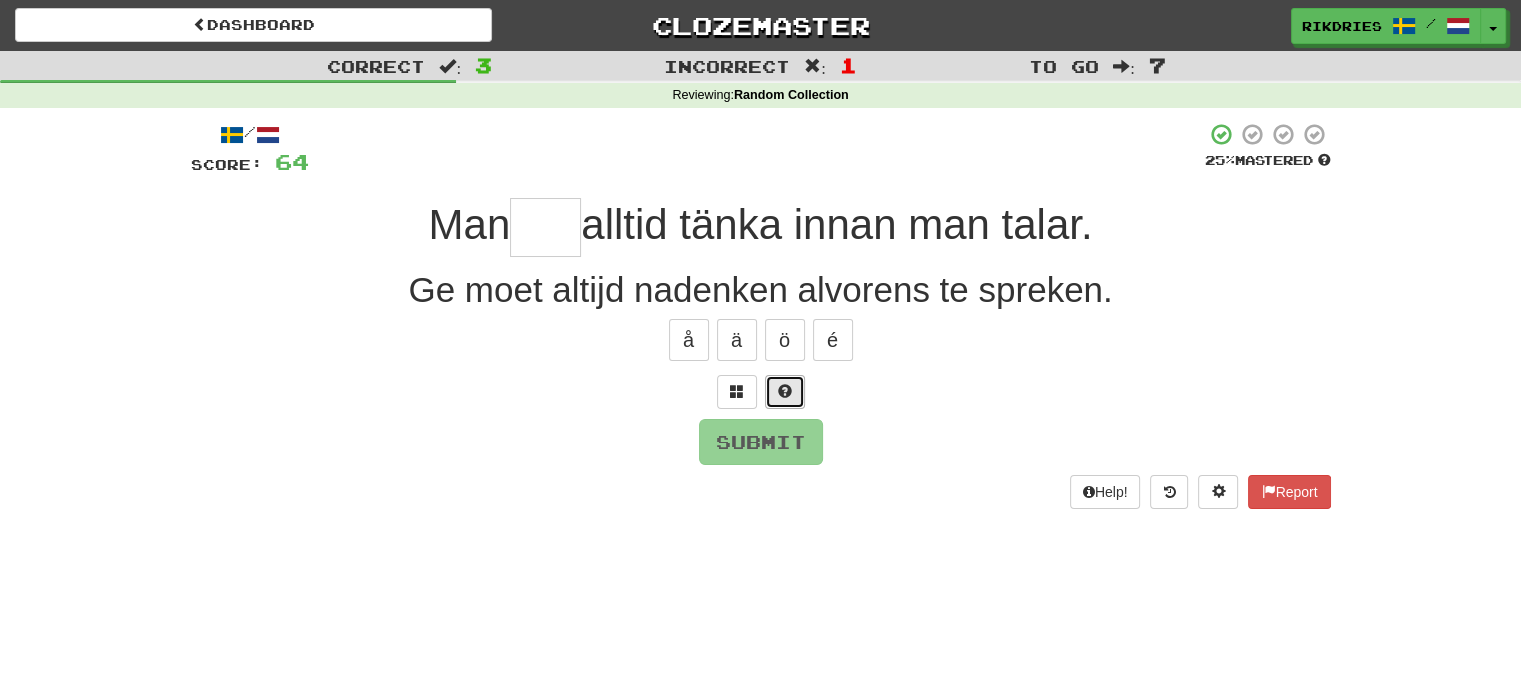 click at bounding box center (785, 391) 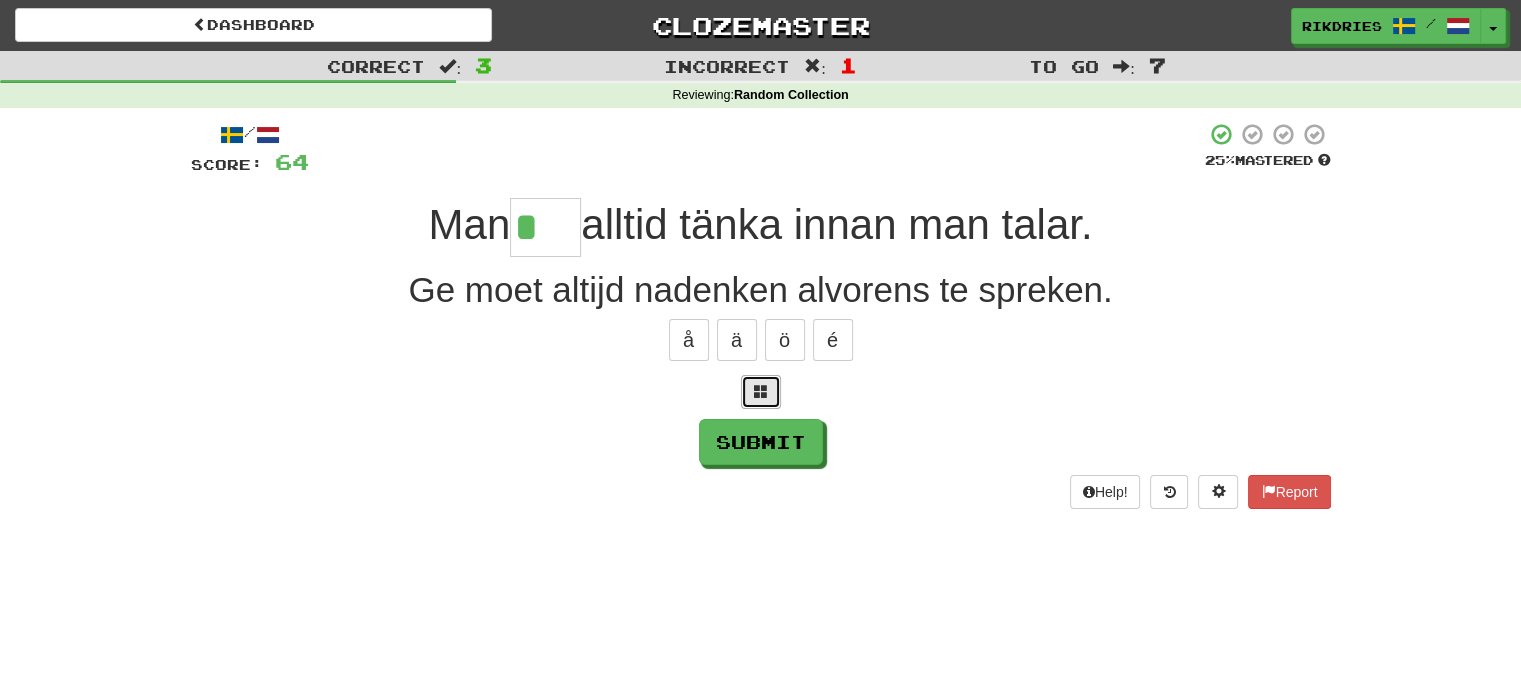 click at bounding box center [761, 392] 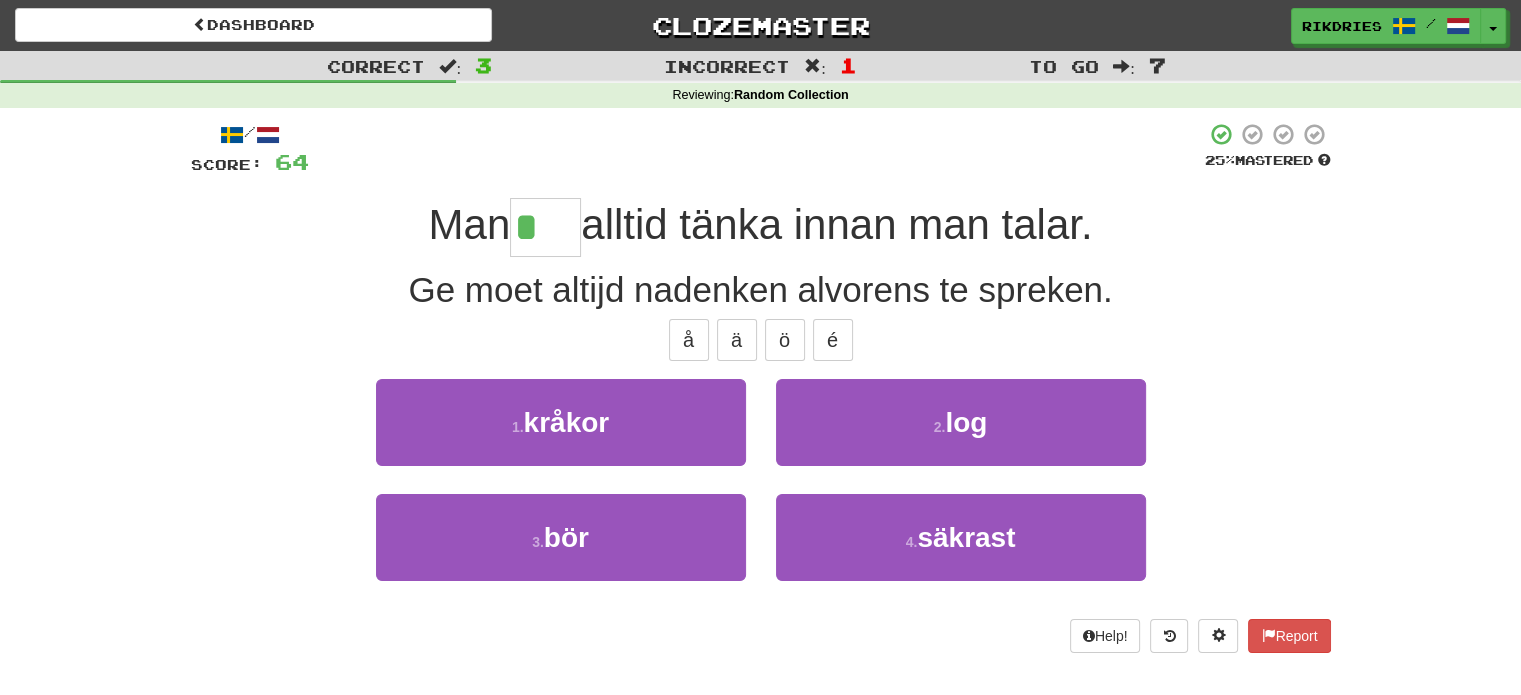 click on "å ä ö é" at bounding box center (761, 340) 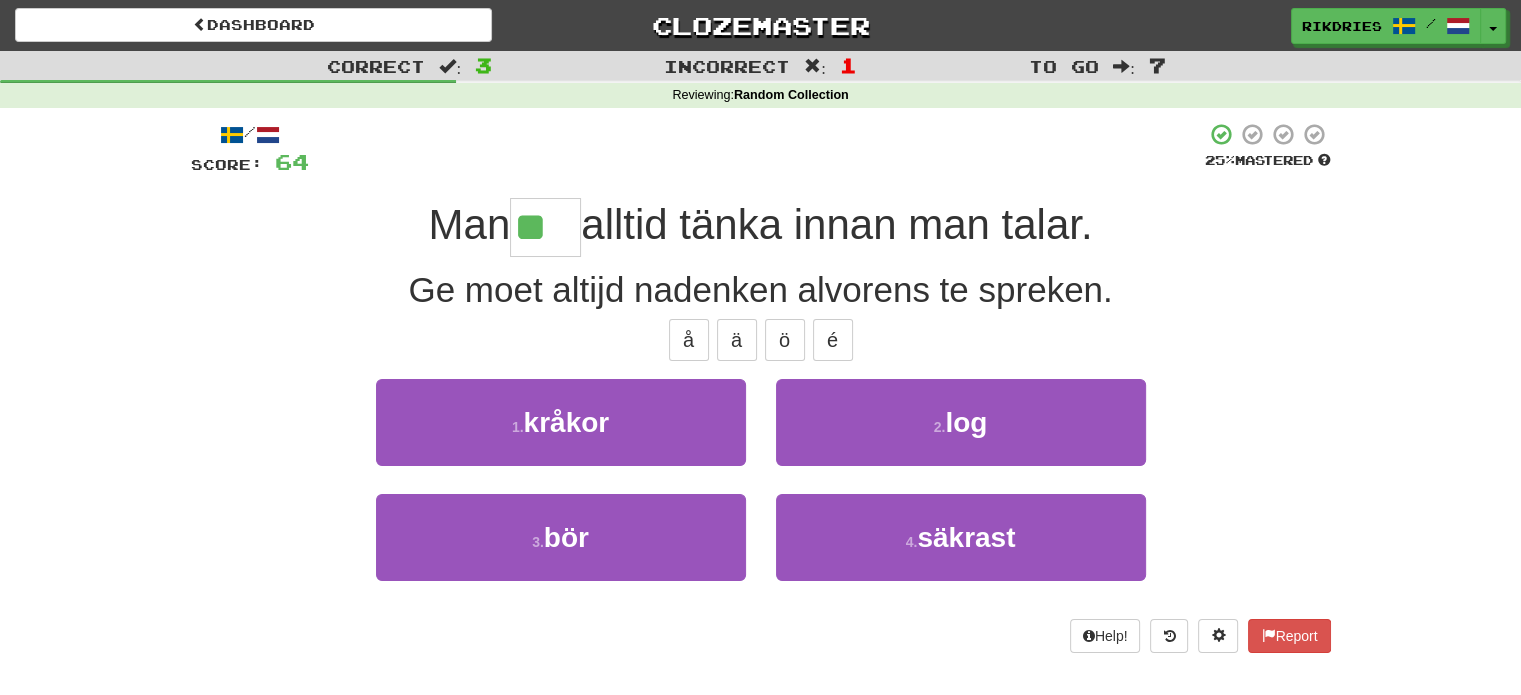 type on "***" 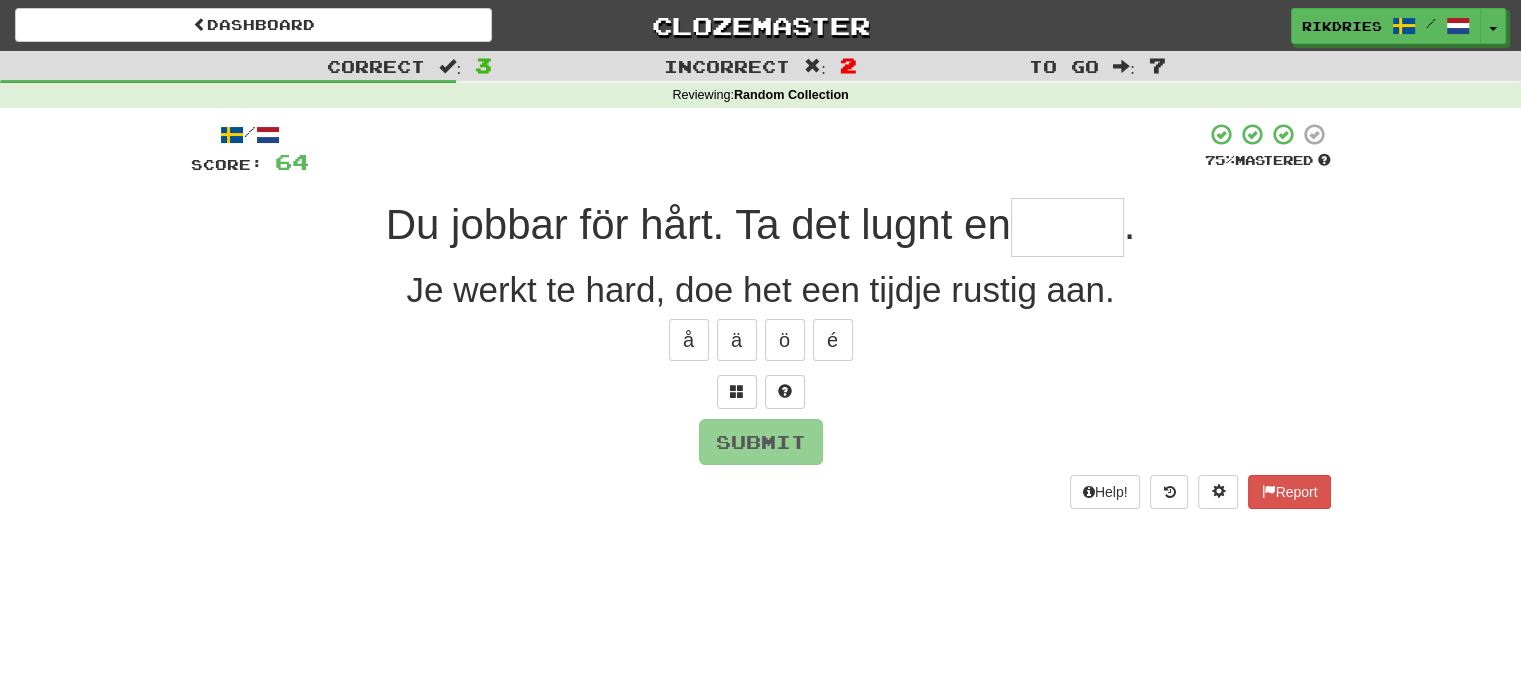 type on "*" 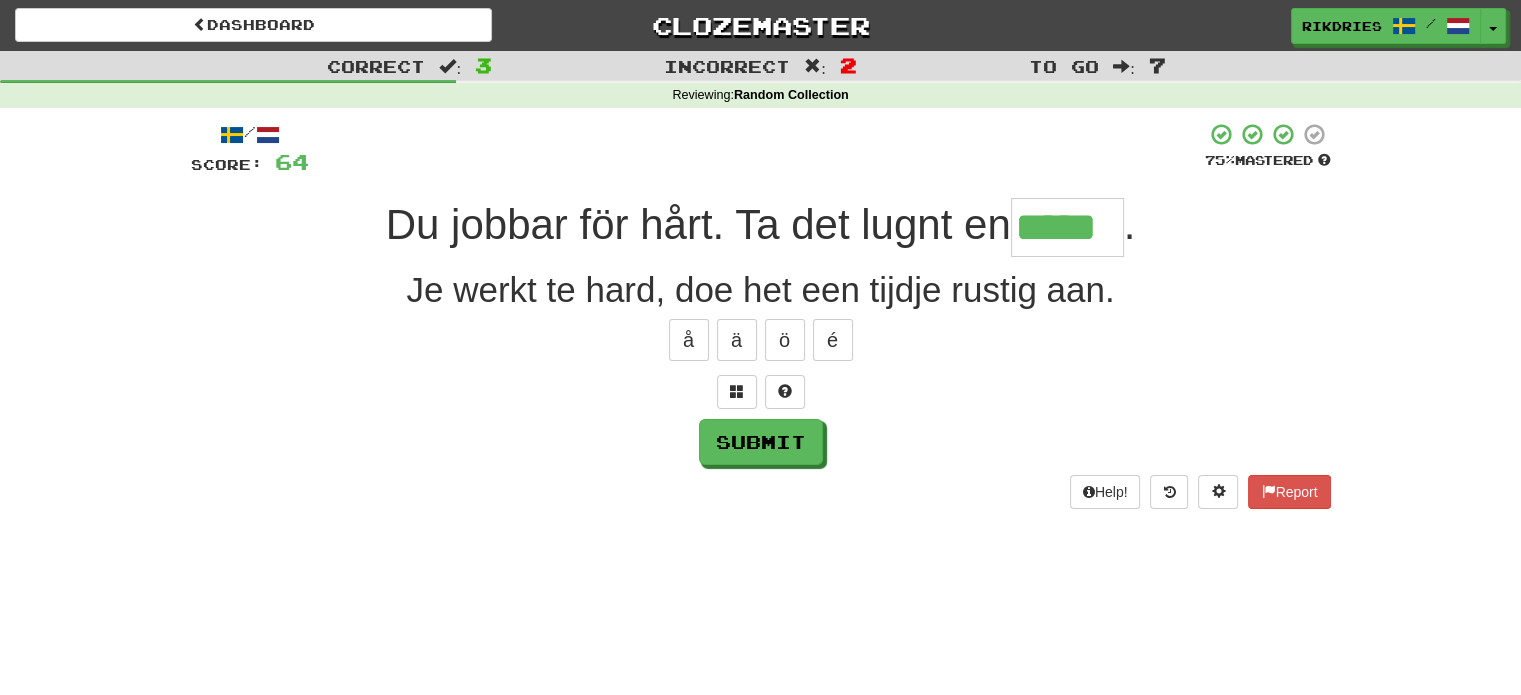 type on "*****" 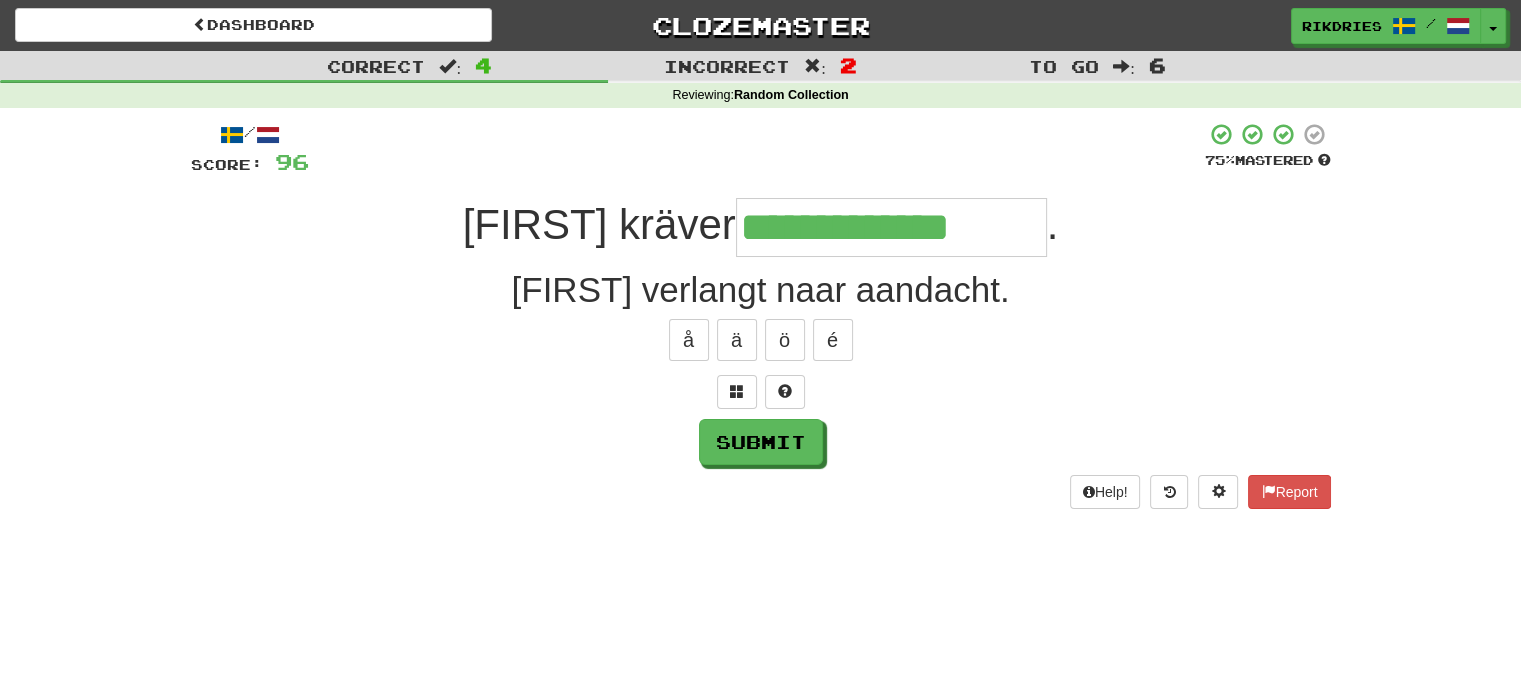 type on "**********" 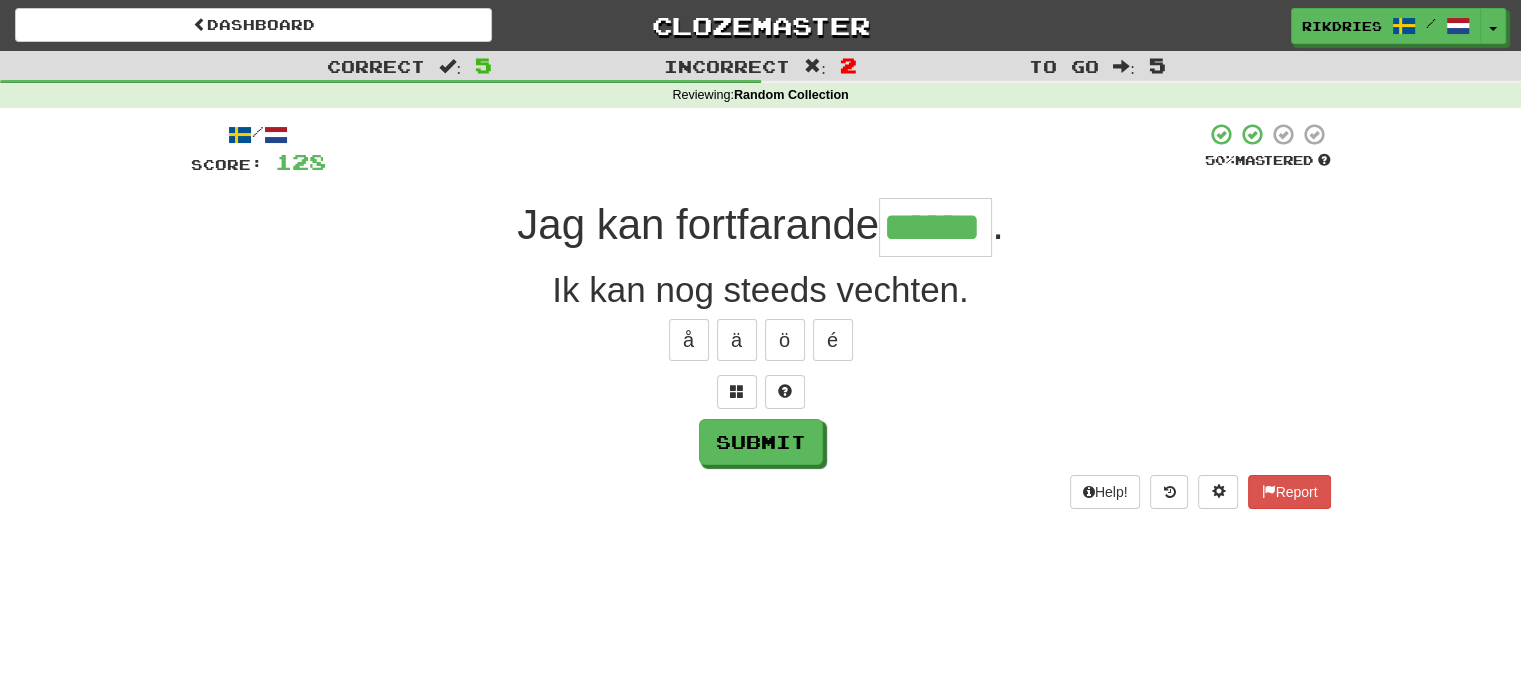 type on "******" 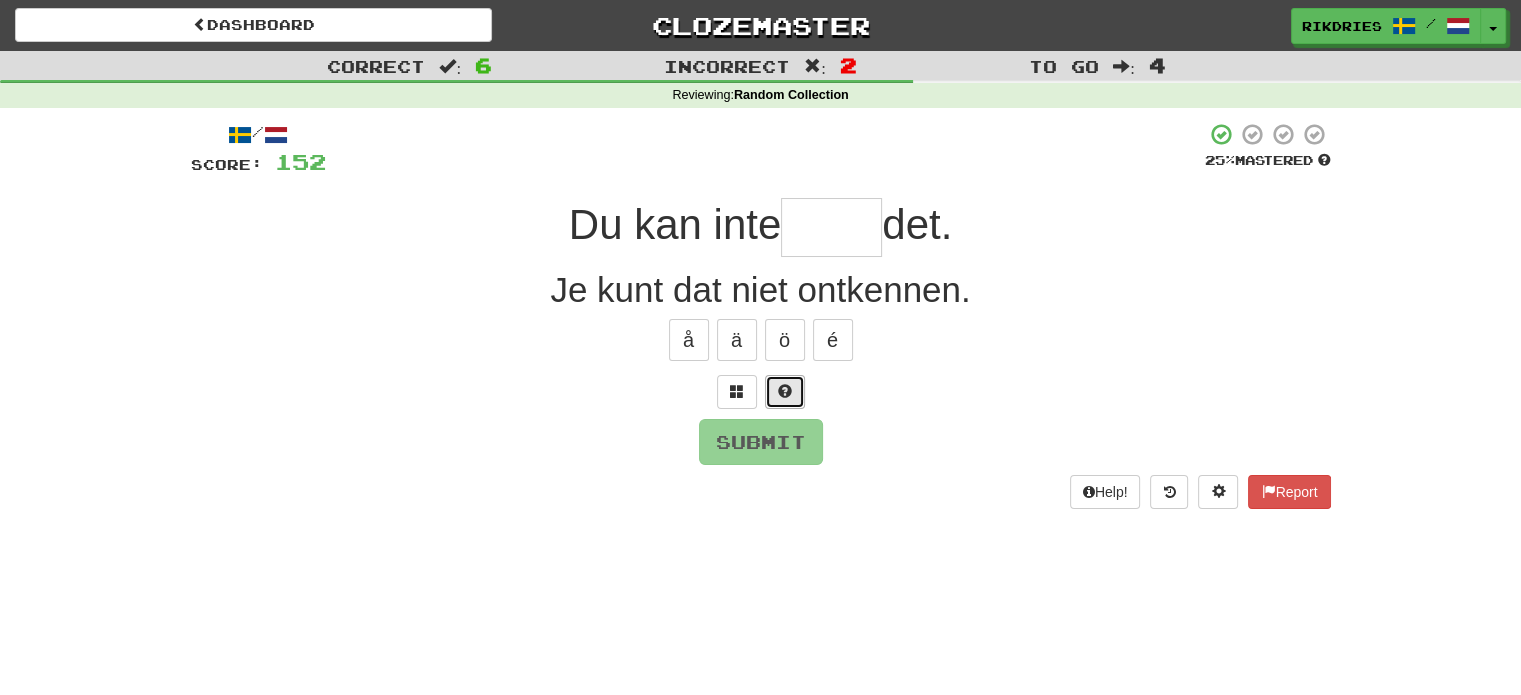 click at bounding box center (785, 391) 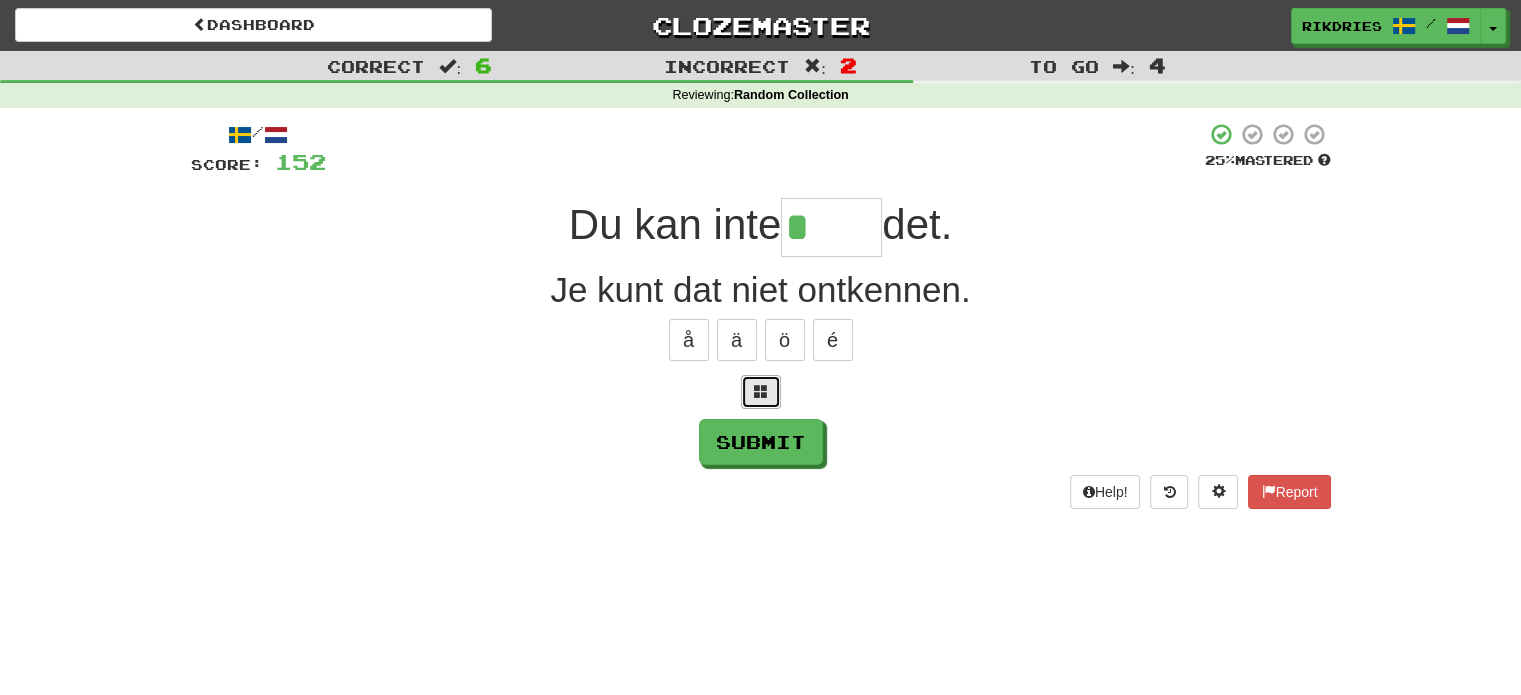 click at bounding box center [761, 391] 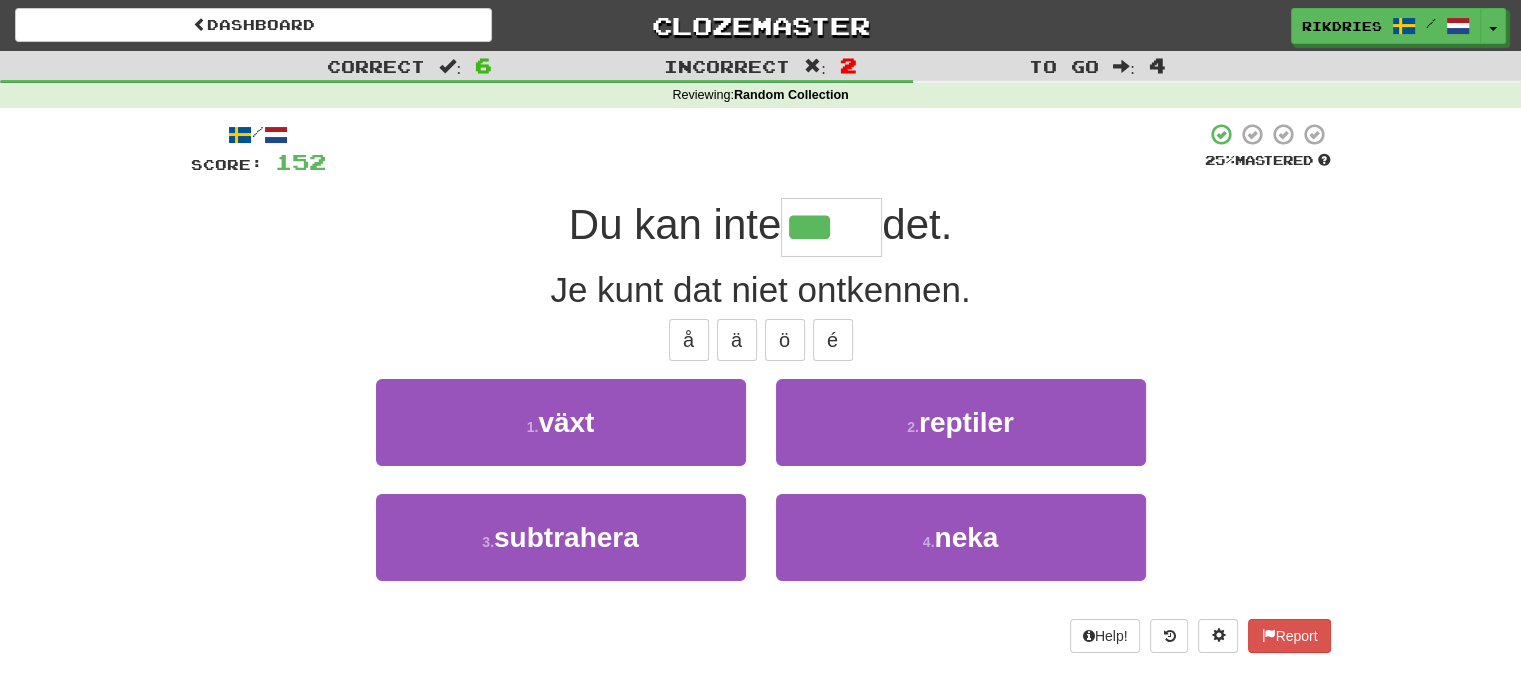 type on "****" 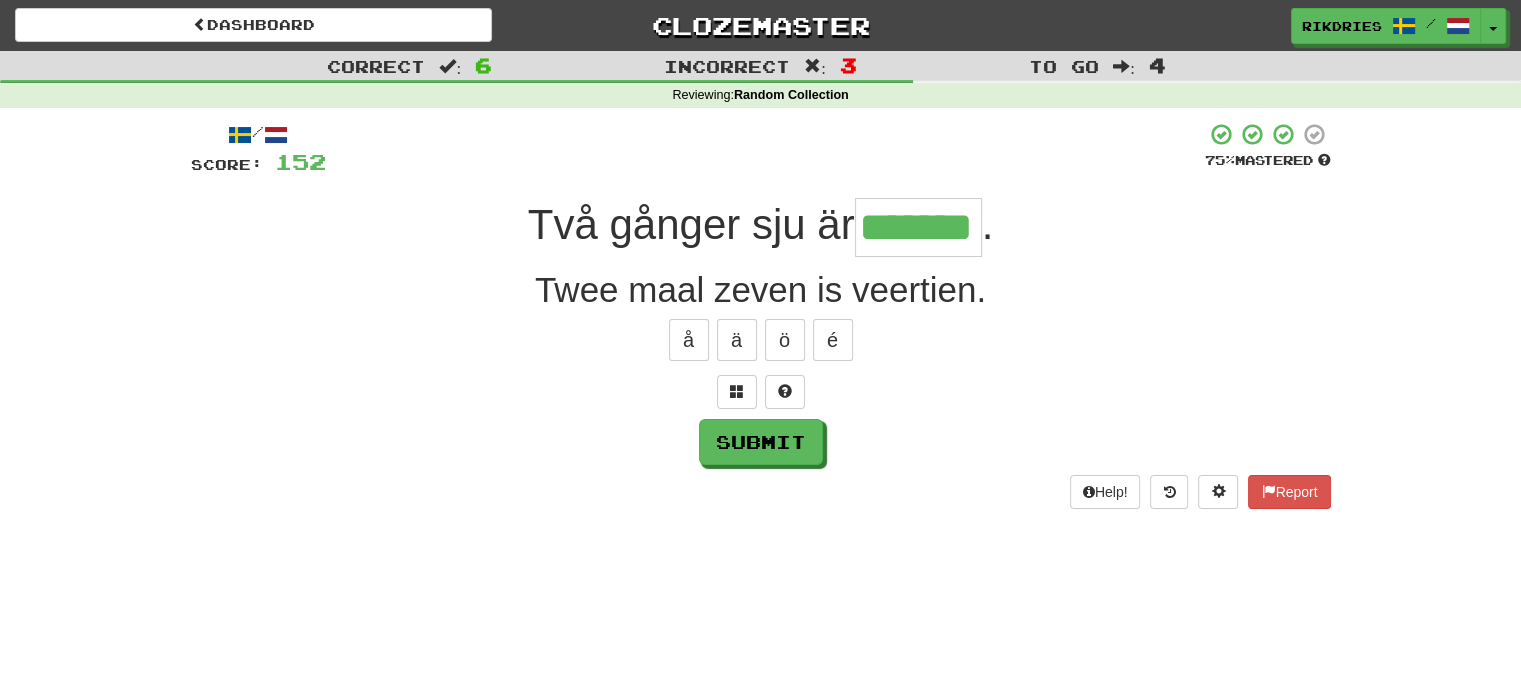 type on "*******" 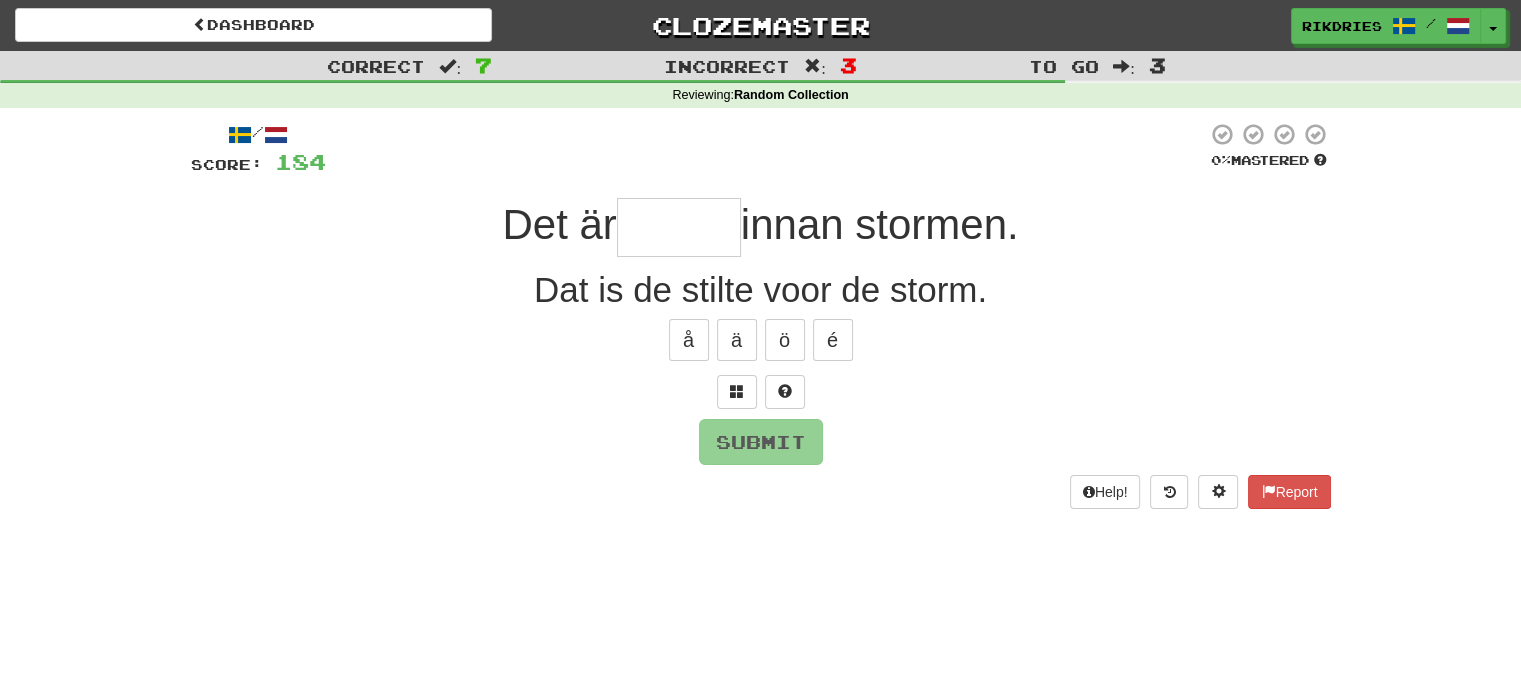 type on "*" 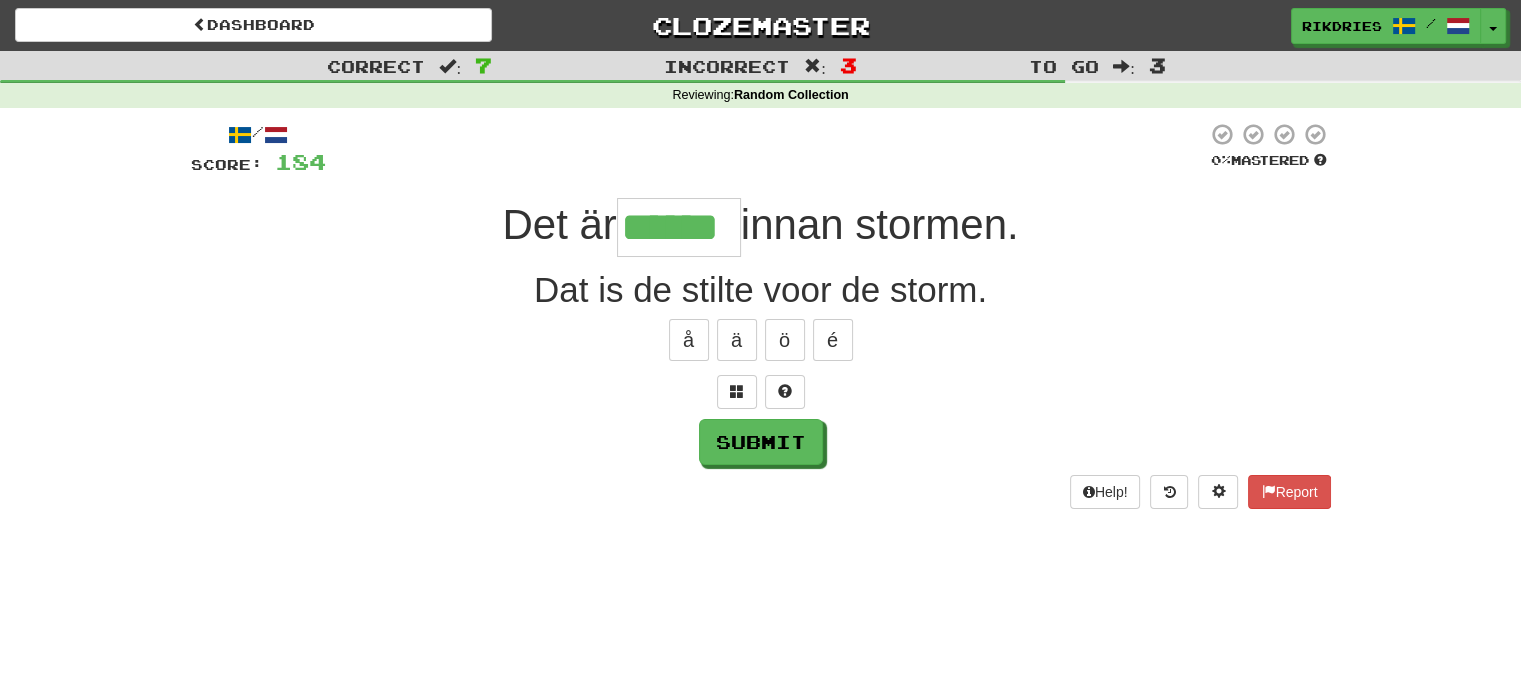 type on "******" 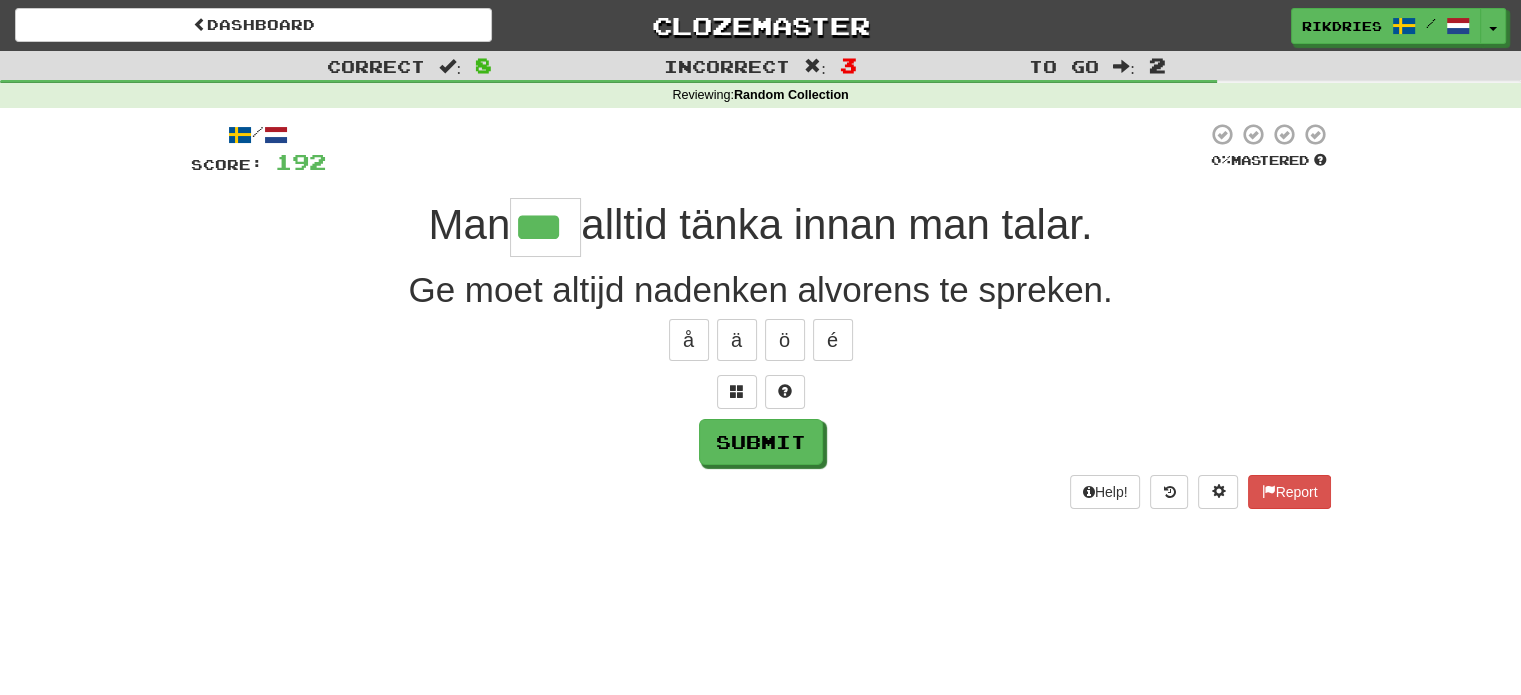 type on "***" 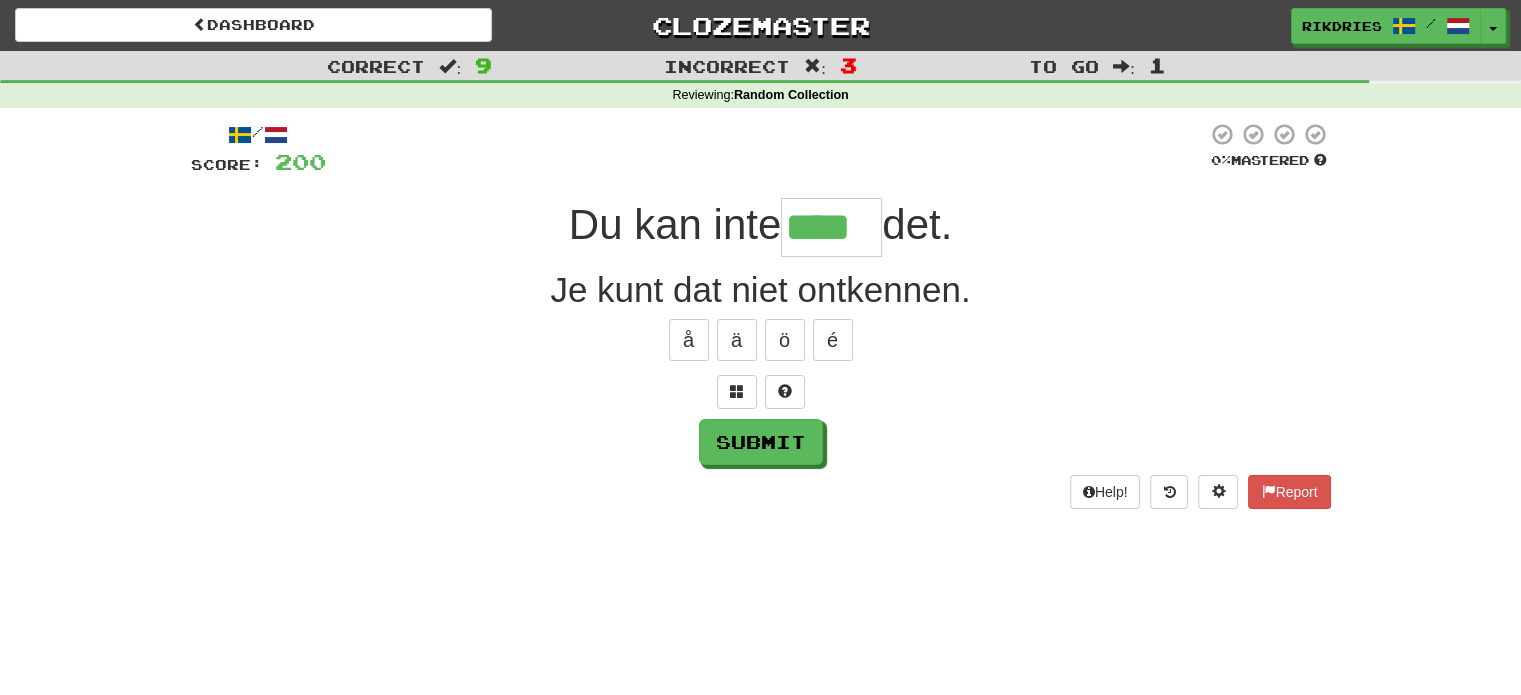 type on "****" 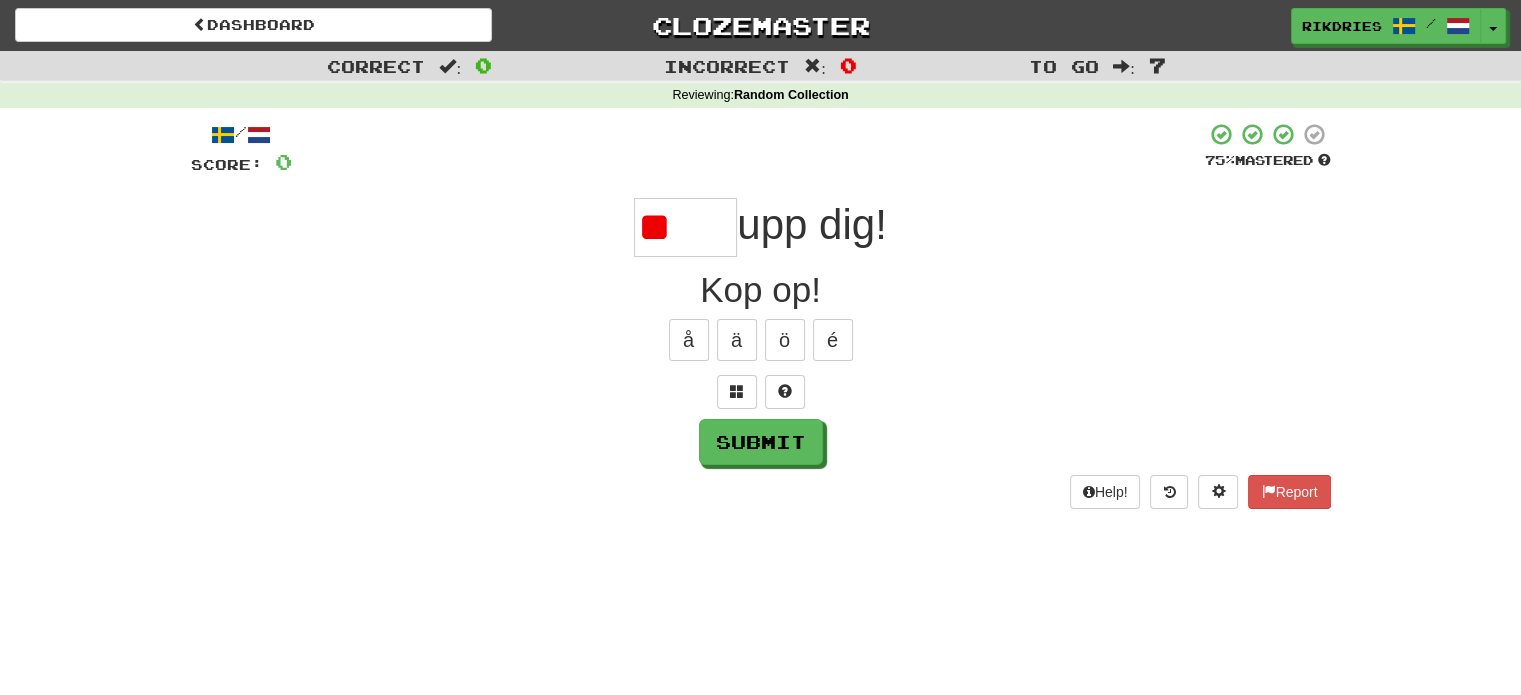 type on "*" 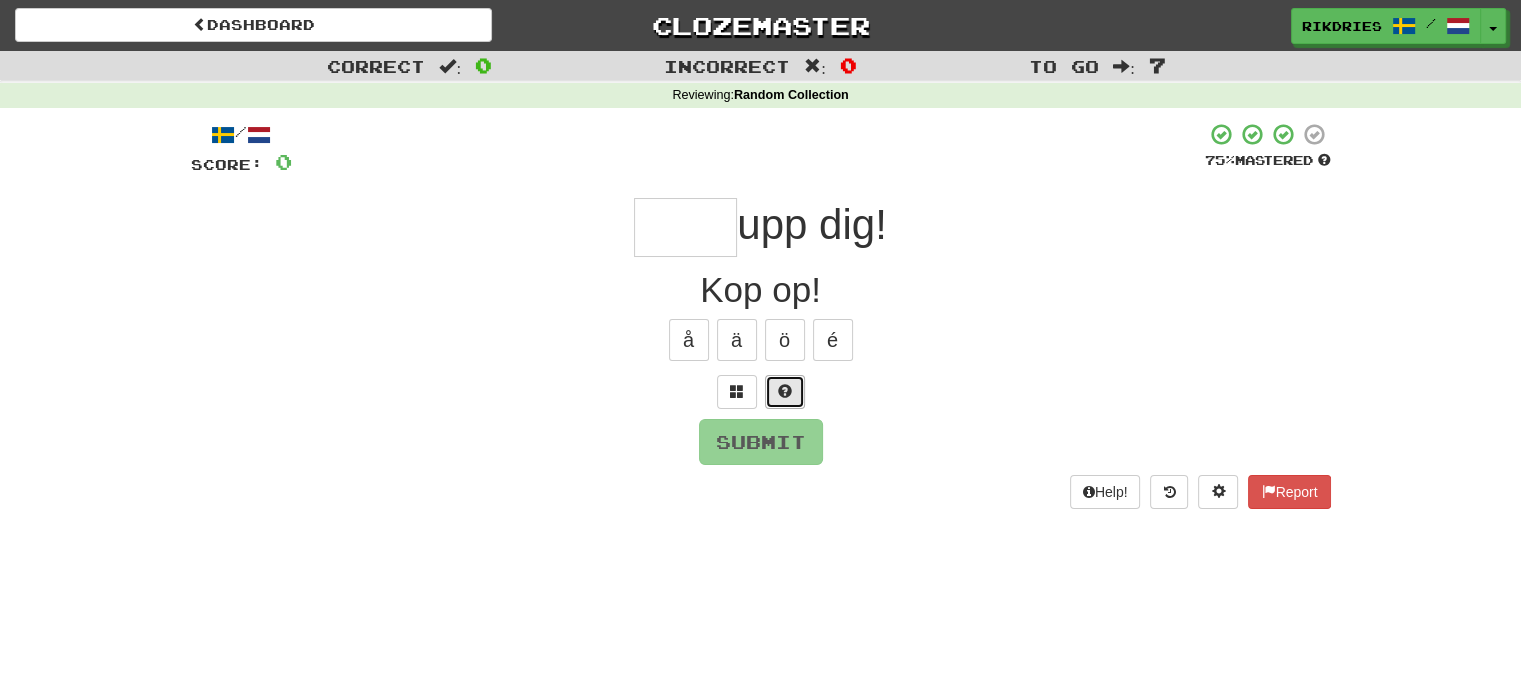 click at bounding box center [785, 392] 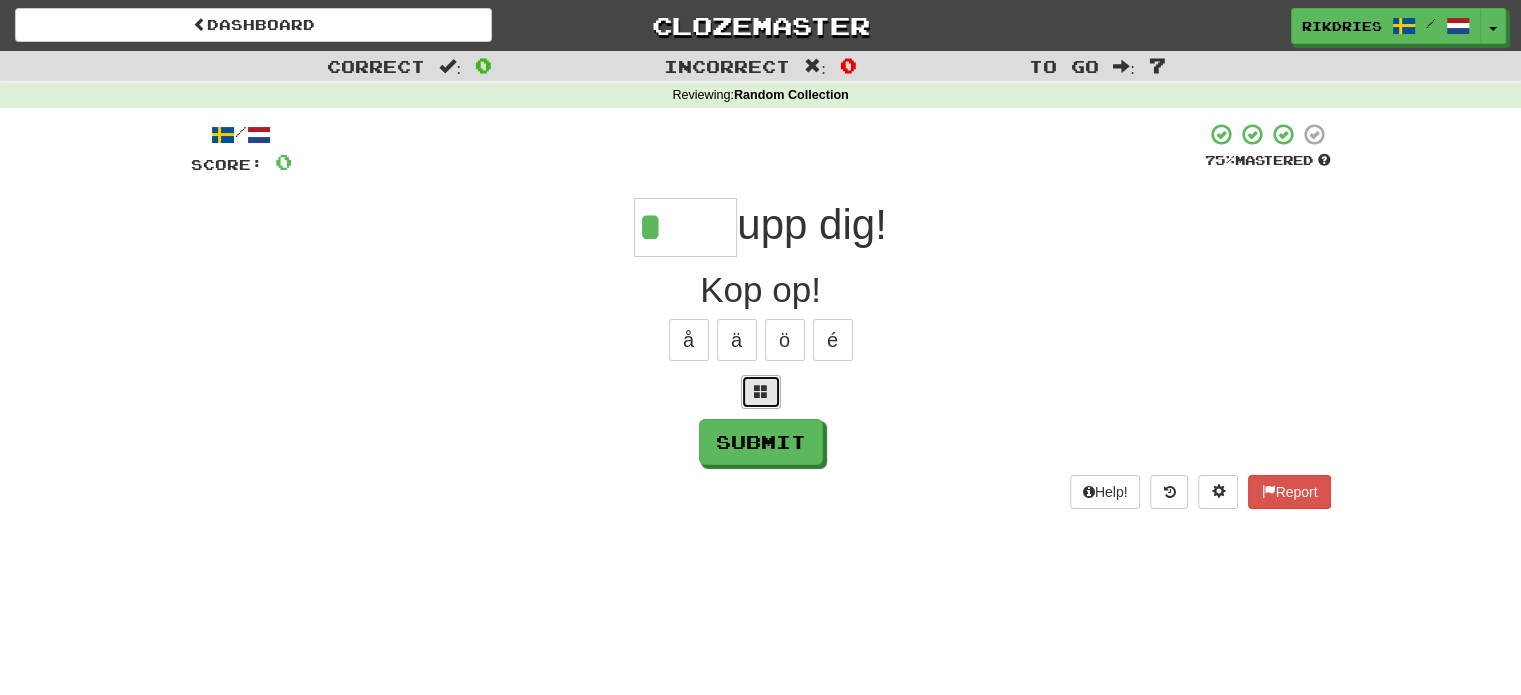 click at bounding box center [761, 391] 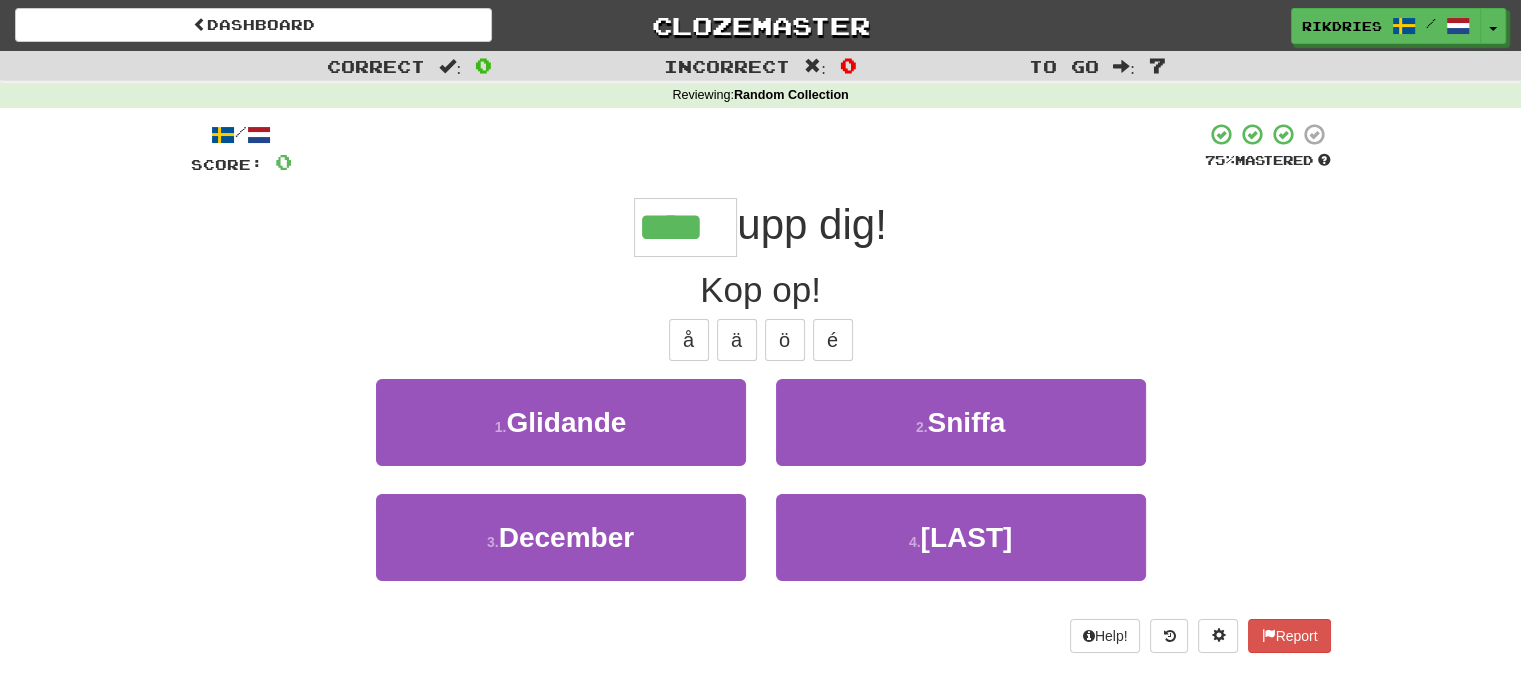 type on "****" 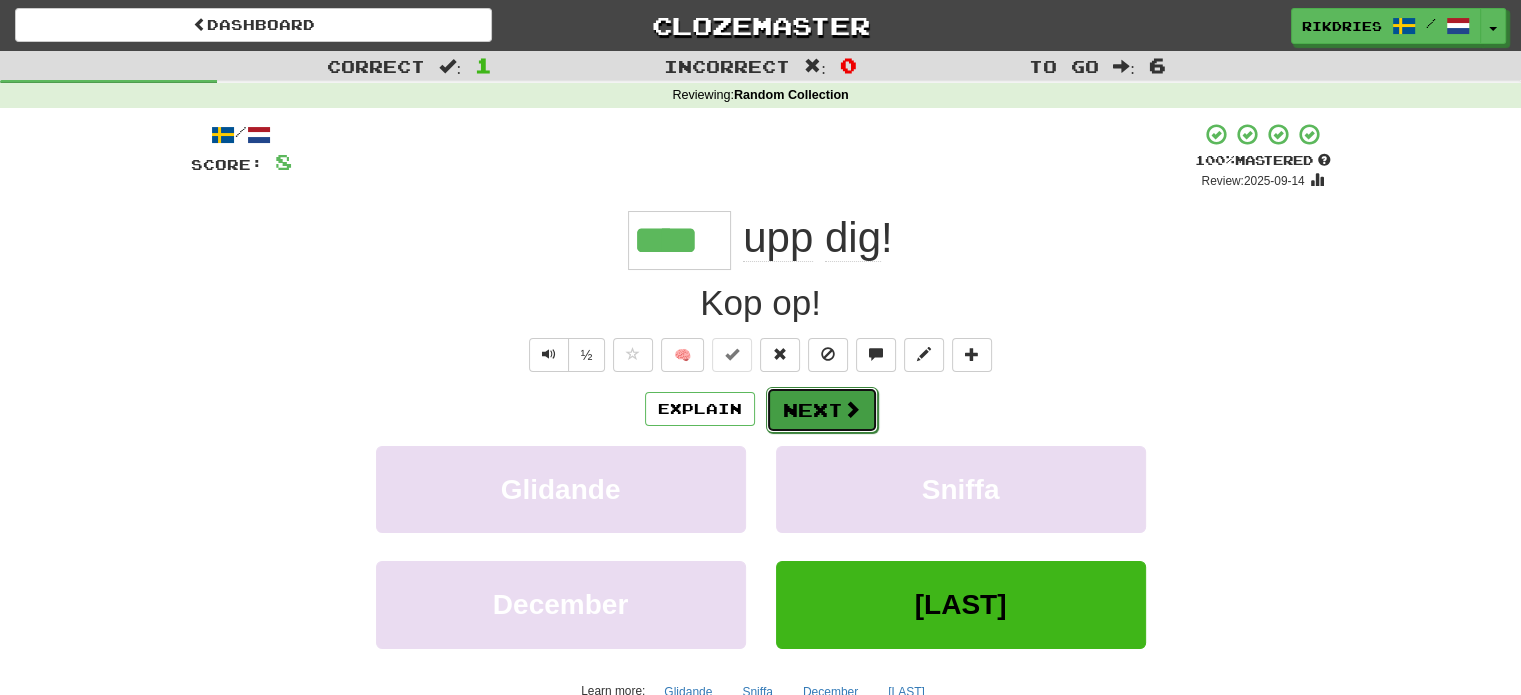 click on "Next" at bounding box center [822, 410] 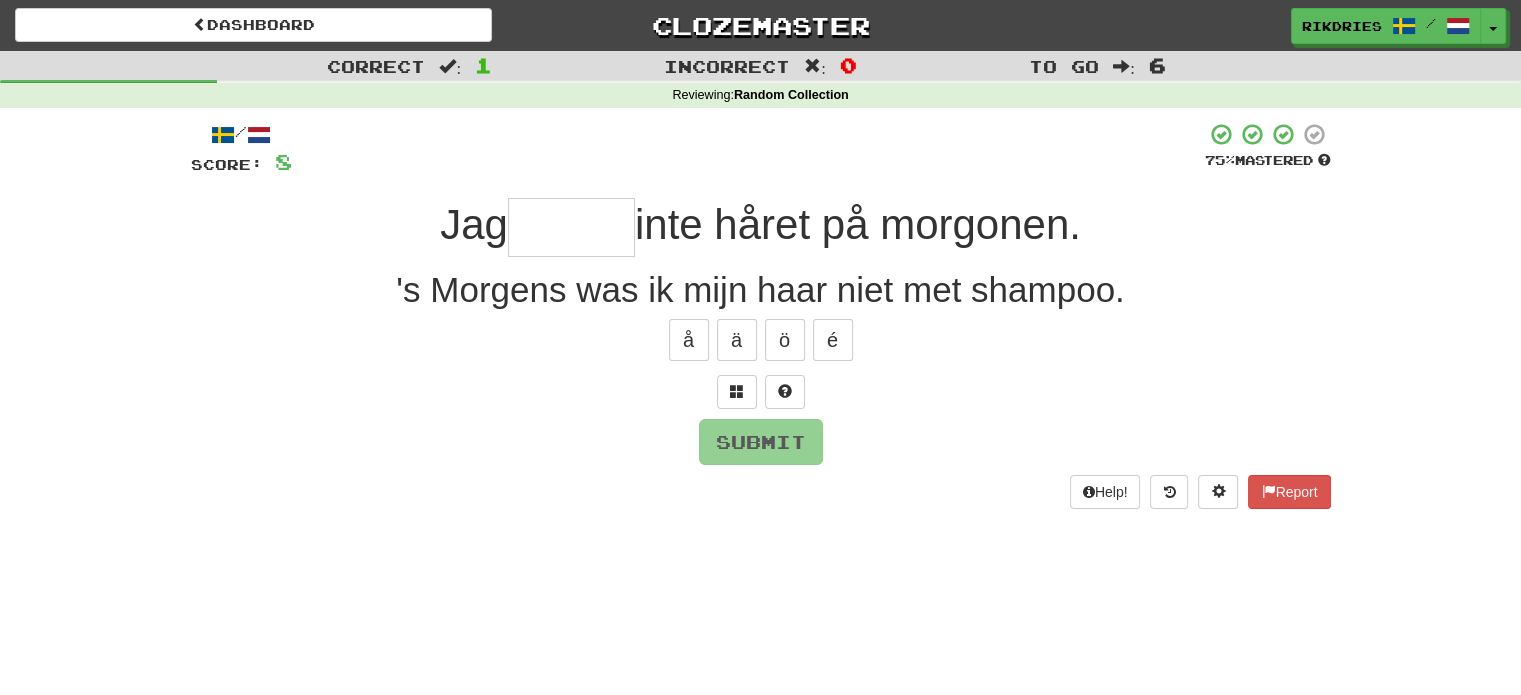 click at bounding box center [571, 227] 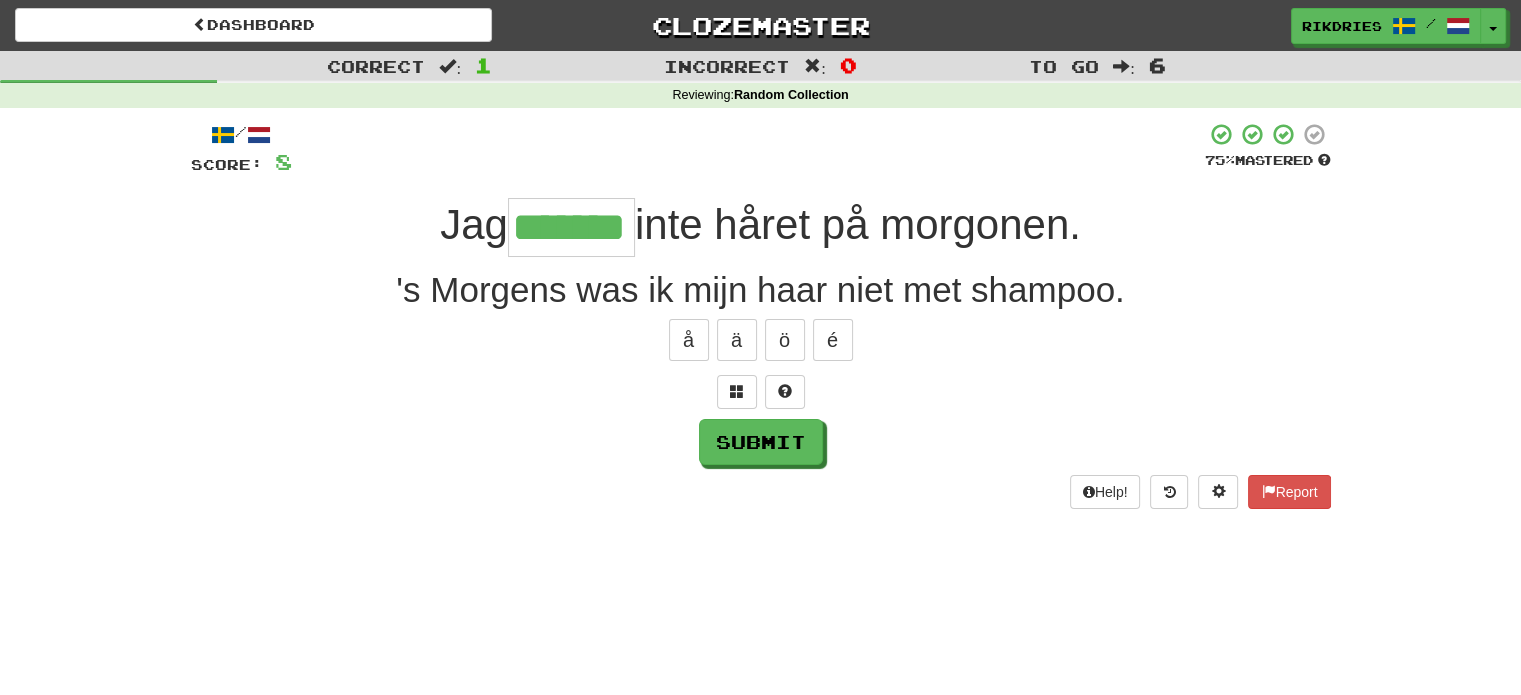 type on "*******" 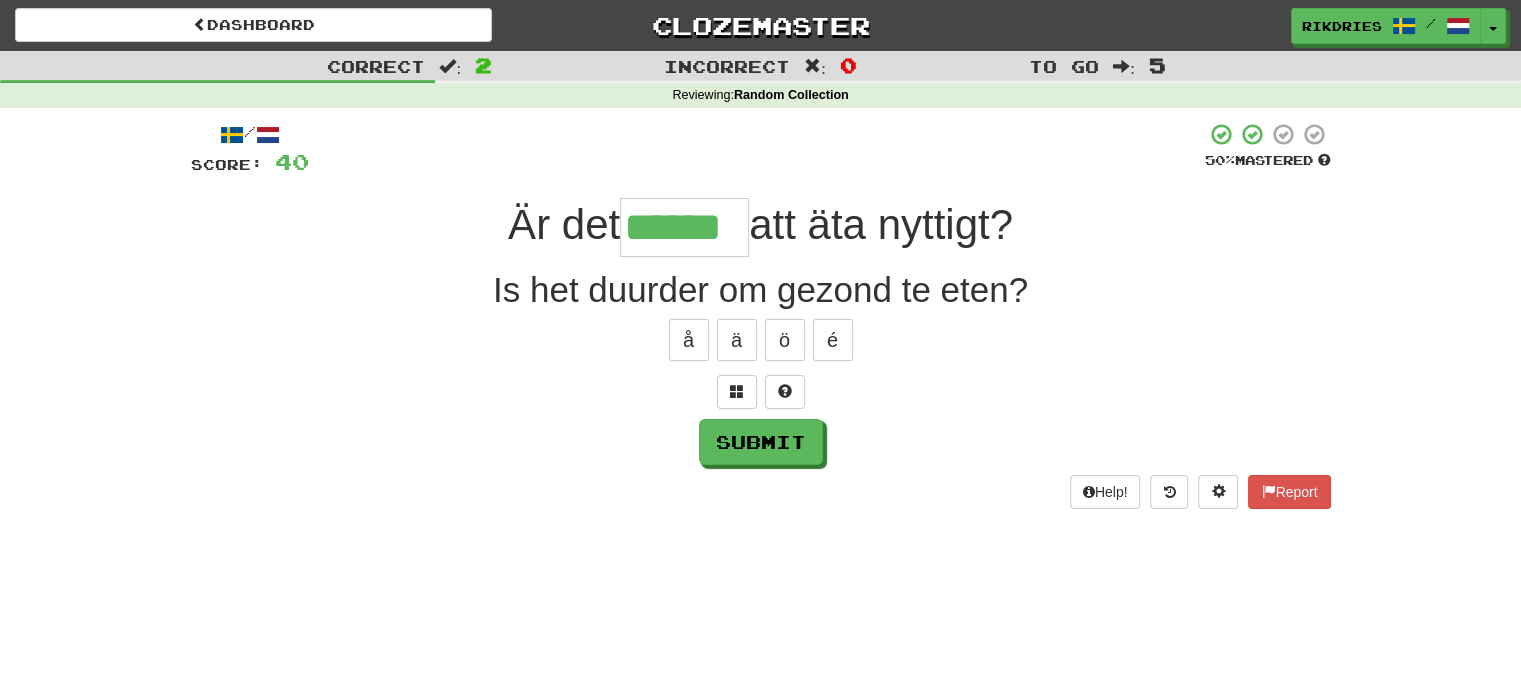 type on "******" 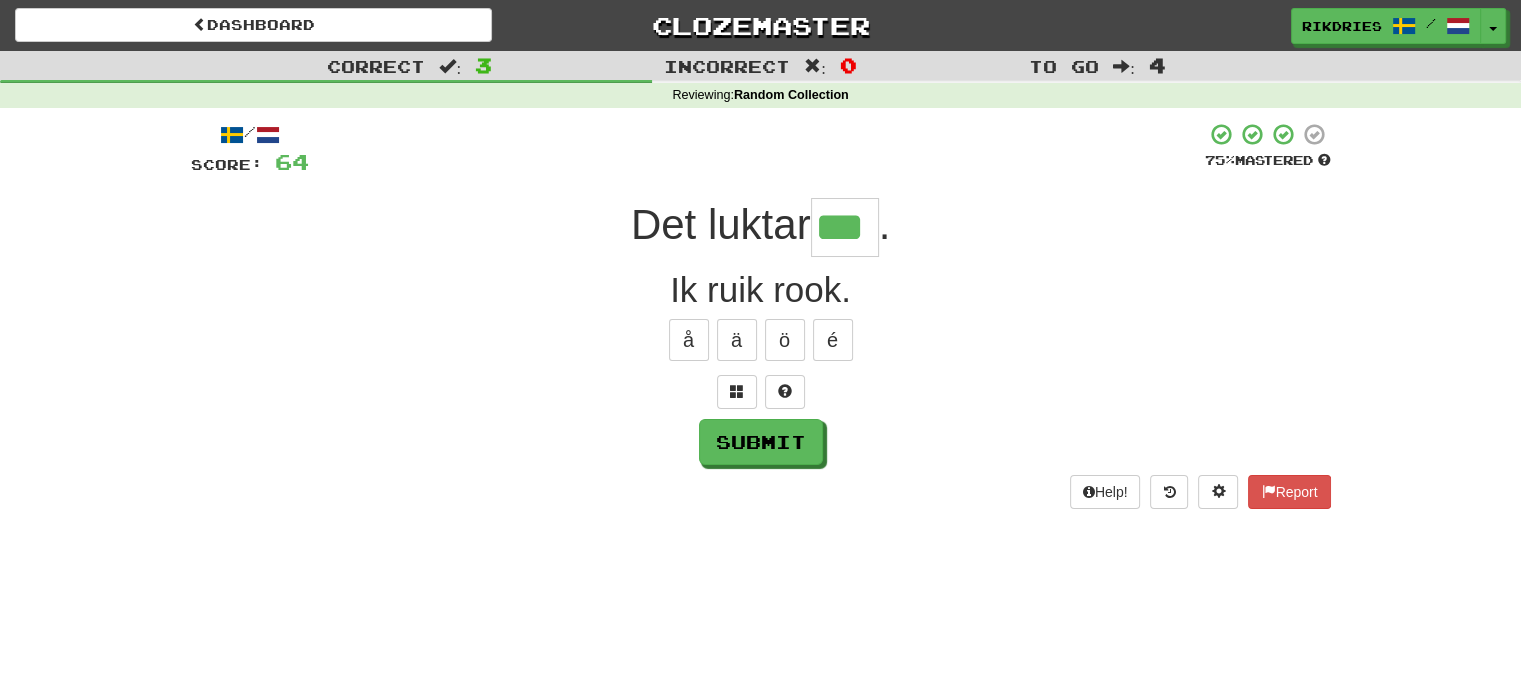 type on "***" 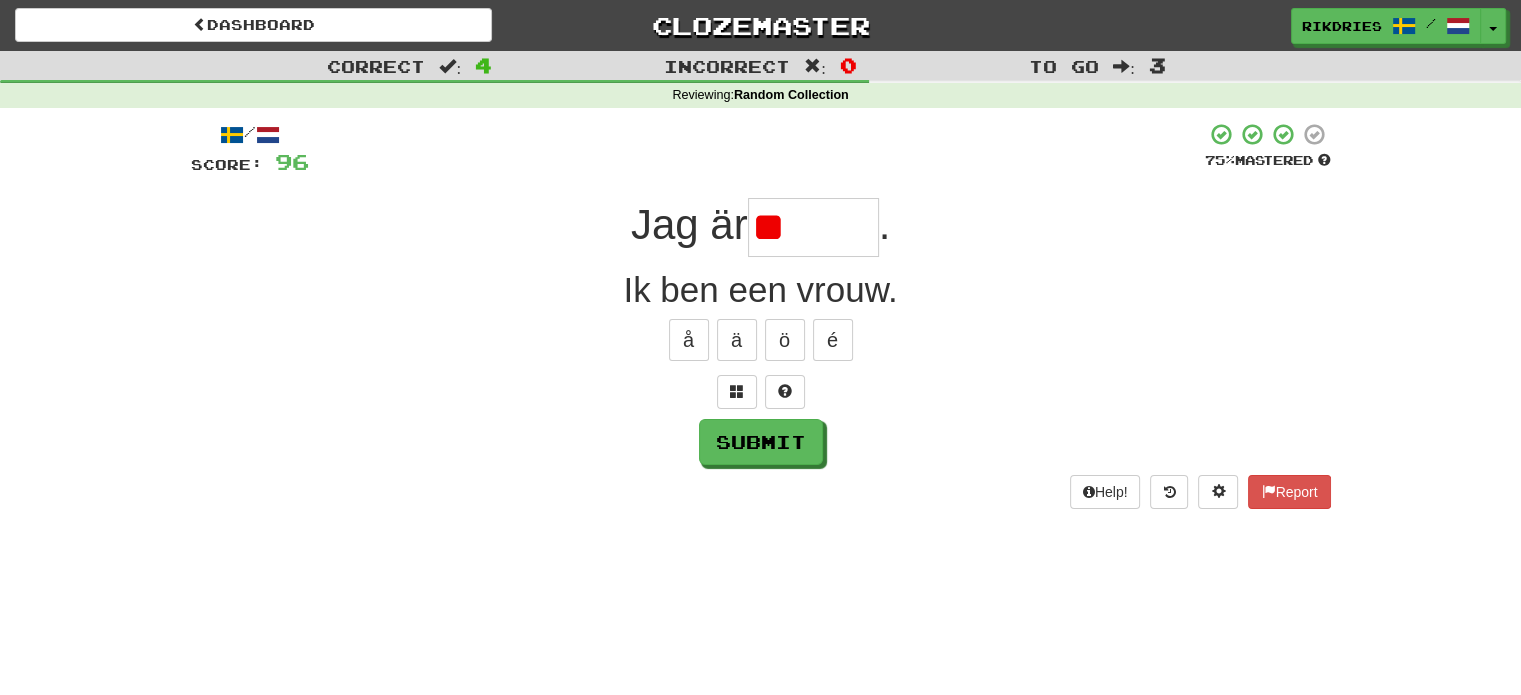 type on "*" 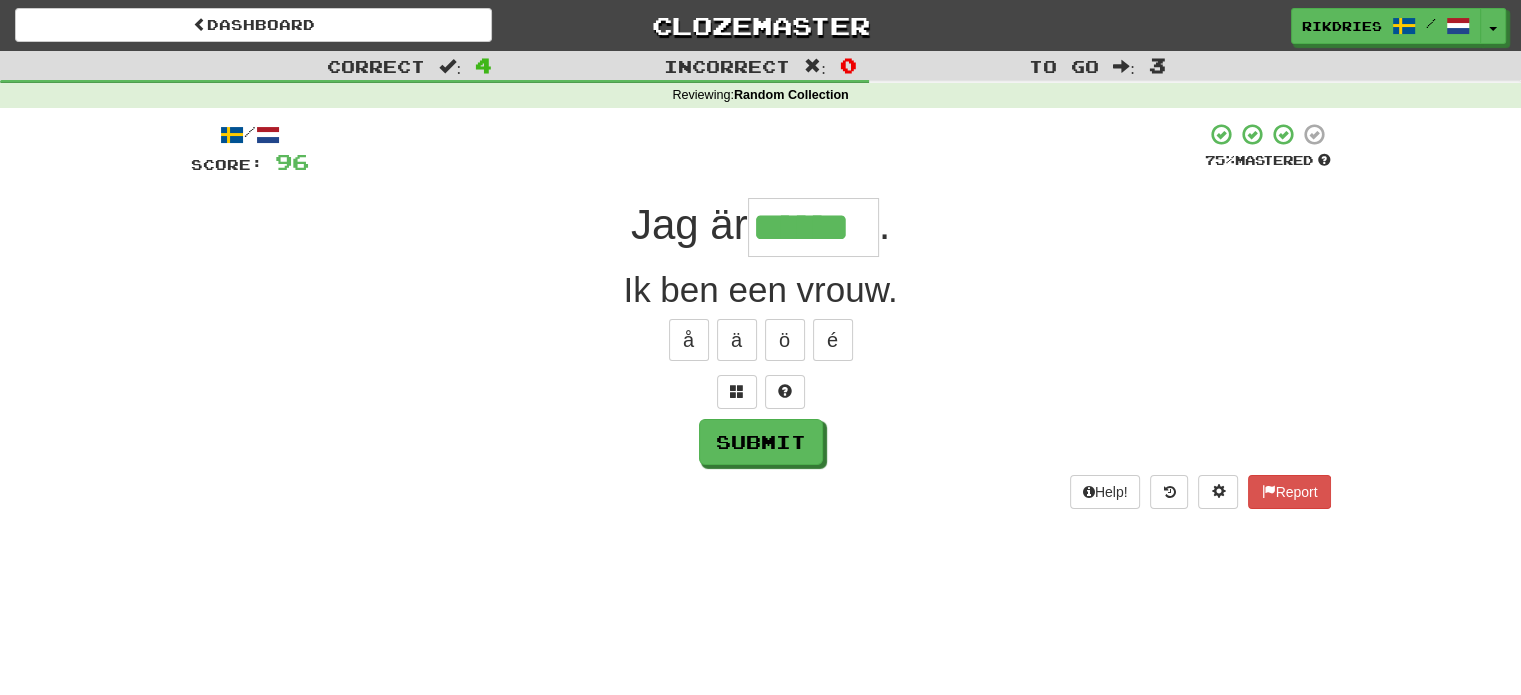 type on "******" 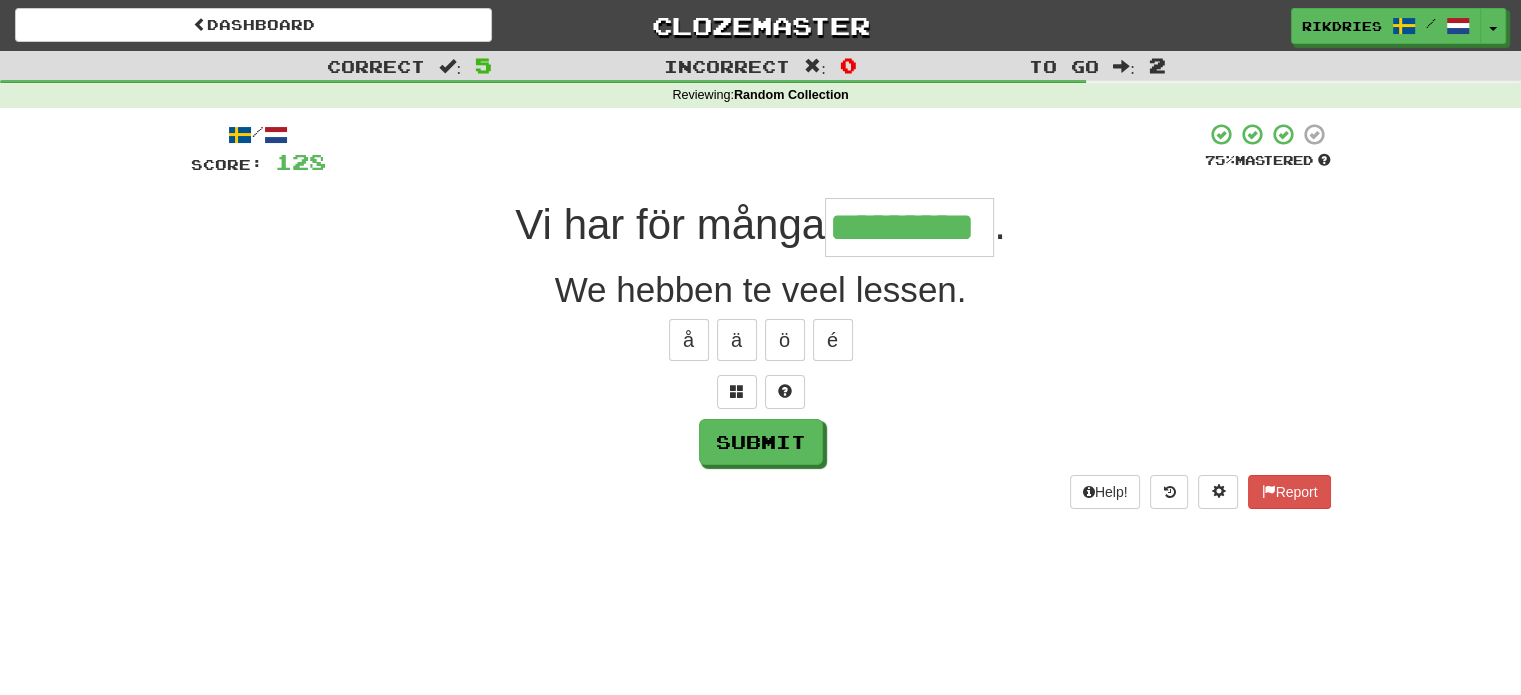 type on "*********" 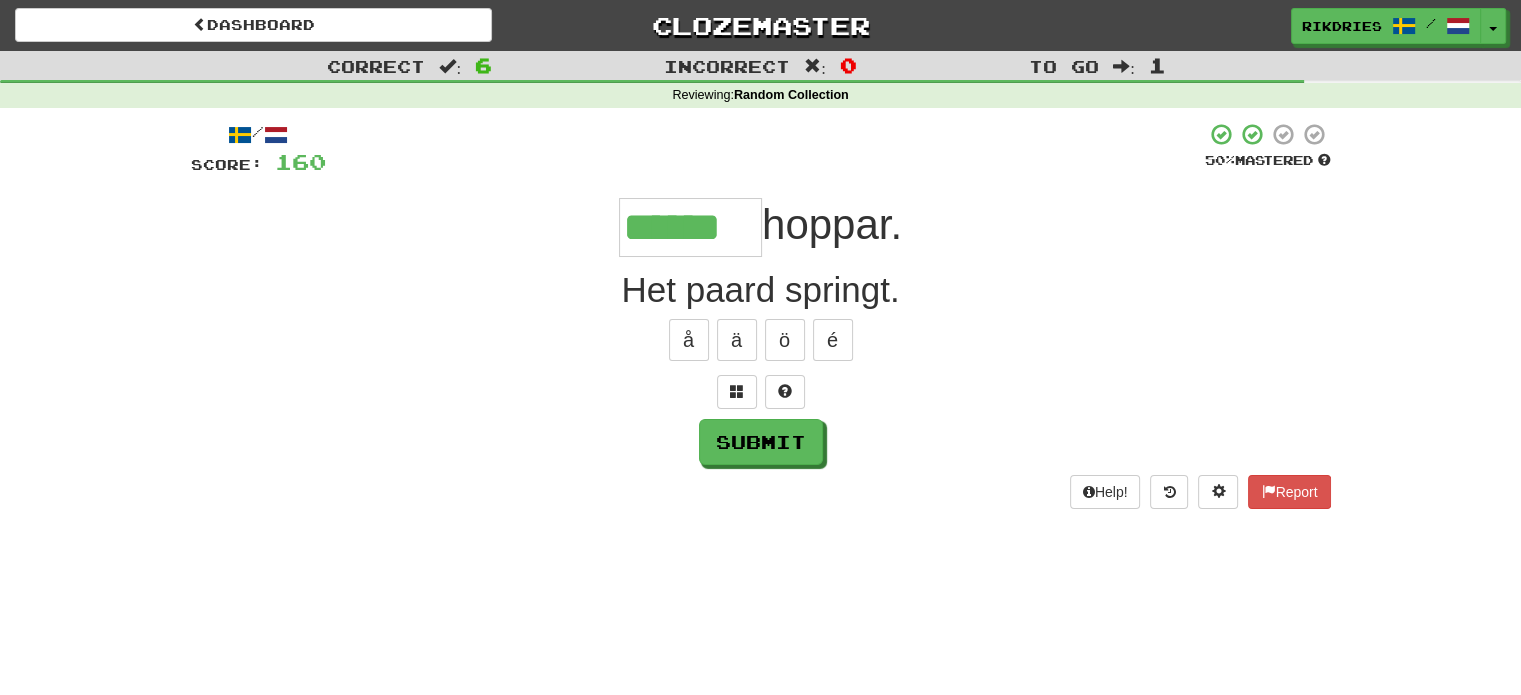 type on "******" 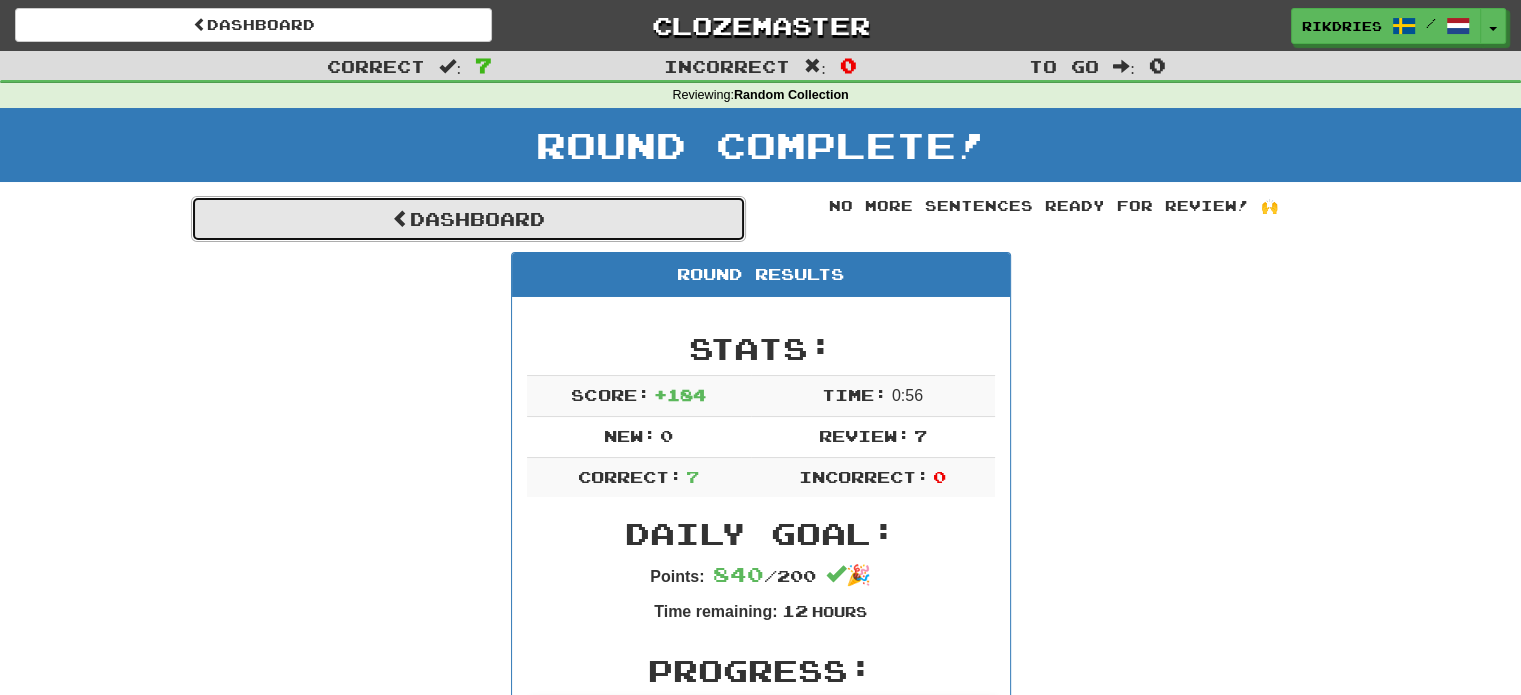 click on "Dashboard" at bounding box center (468, 219) 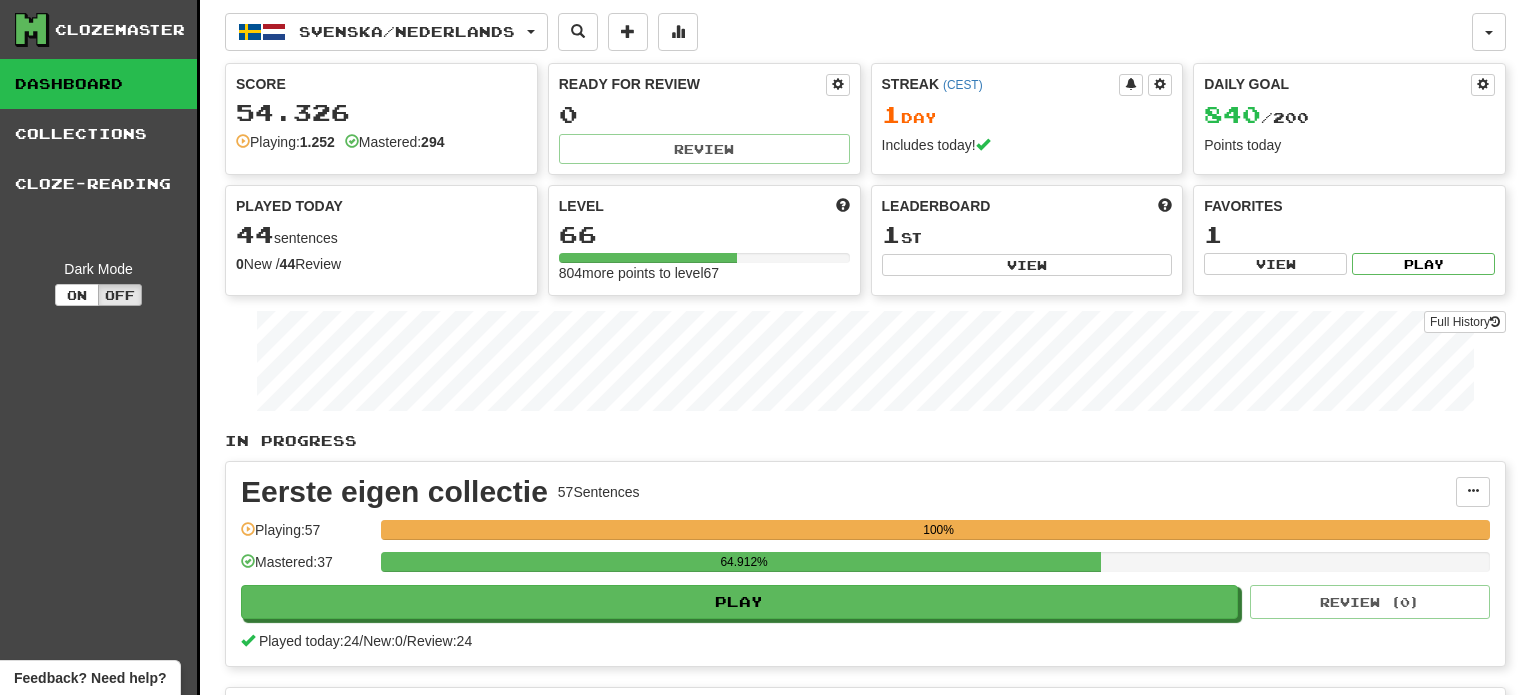 scroll, scrollTop: 0, scrollLeft: 0, axis: both 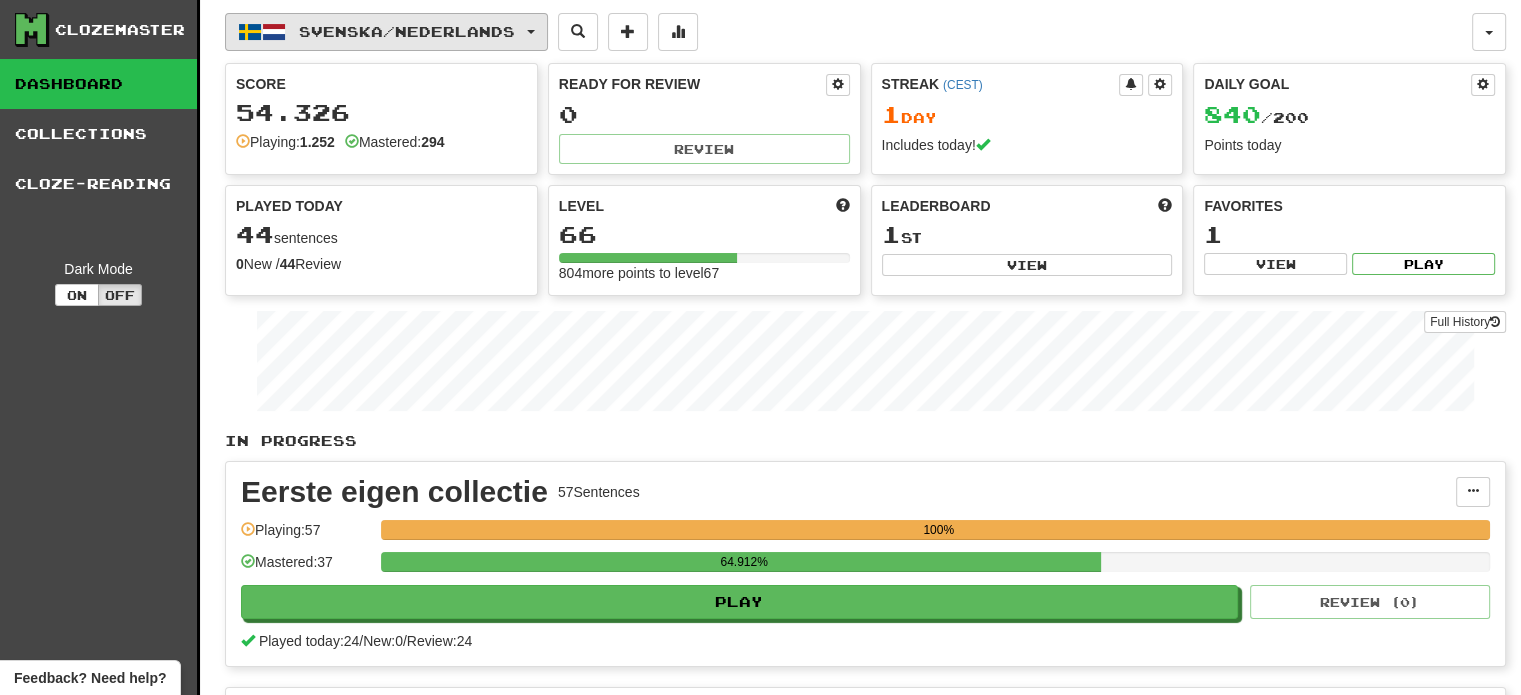 click on "Svenska  /  Nederlands" at bounding box center (386, 32) 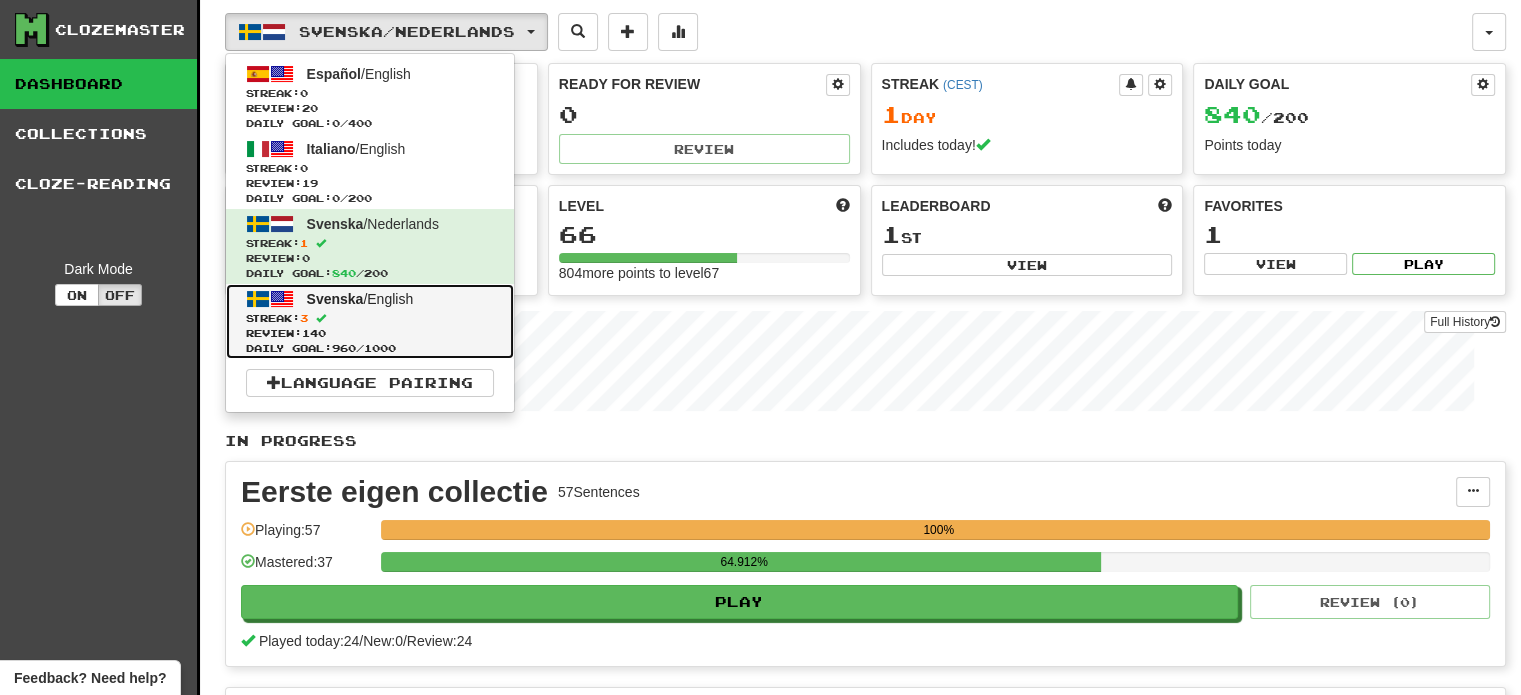 click on "Review:  140" at bounding box center [370, 333] 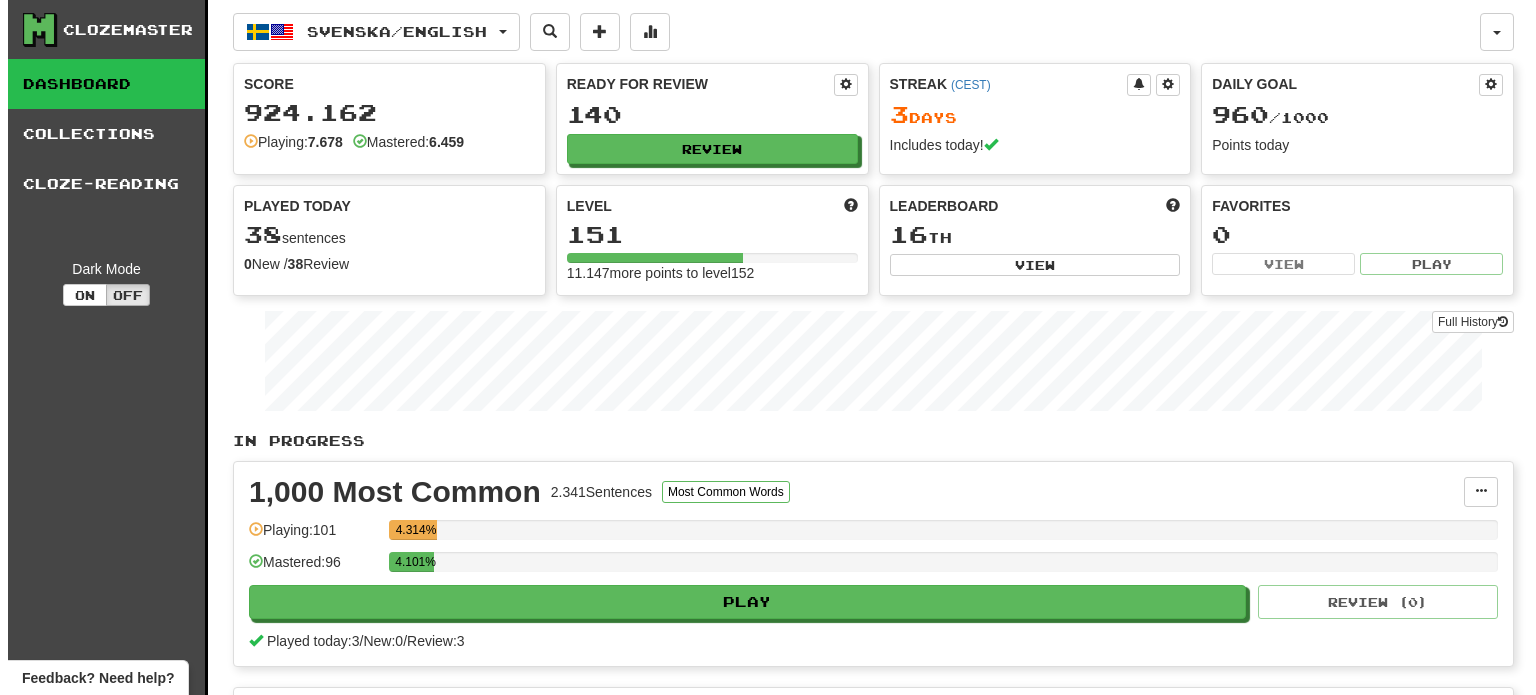 scroll, scrollTop: 0, scrollLeft: 0, axis: both 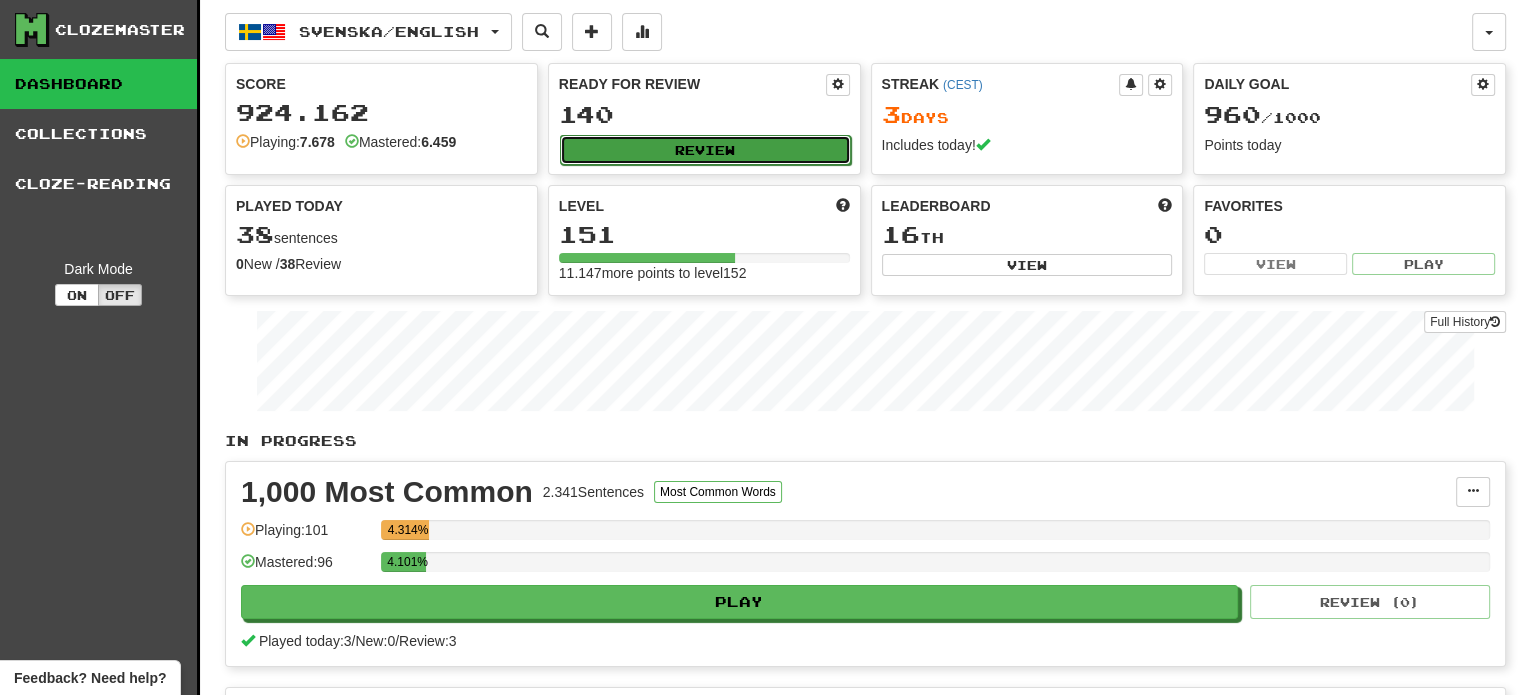 click on "Review" at bounding box center (705, 150) 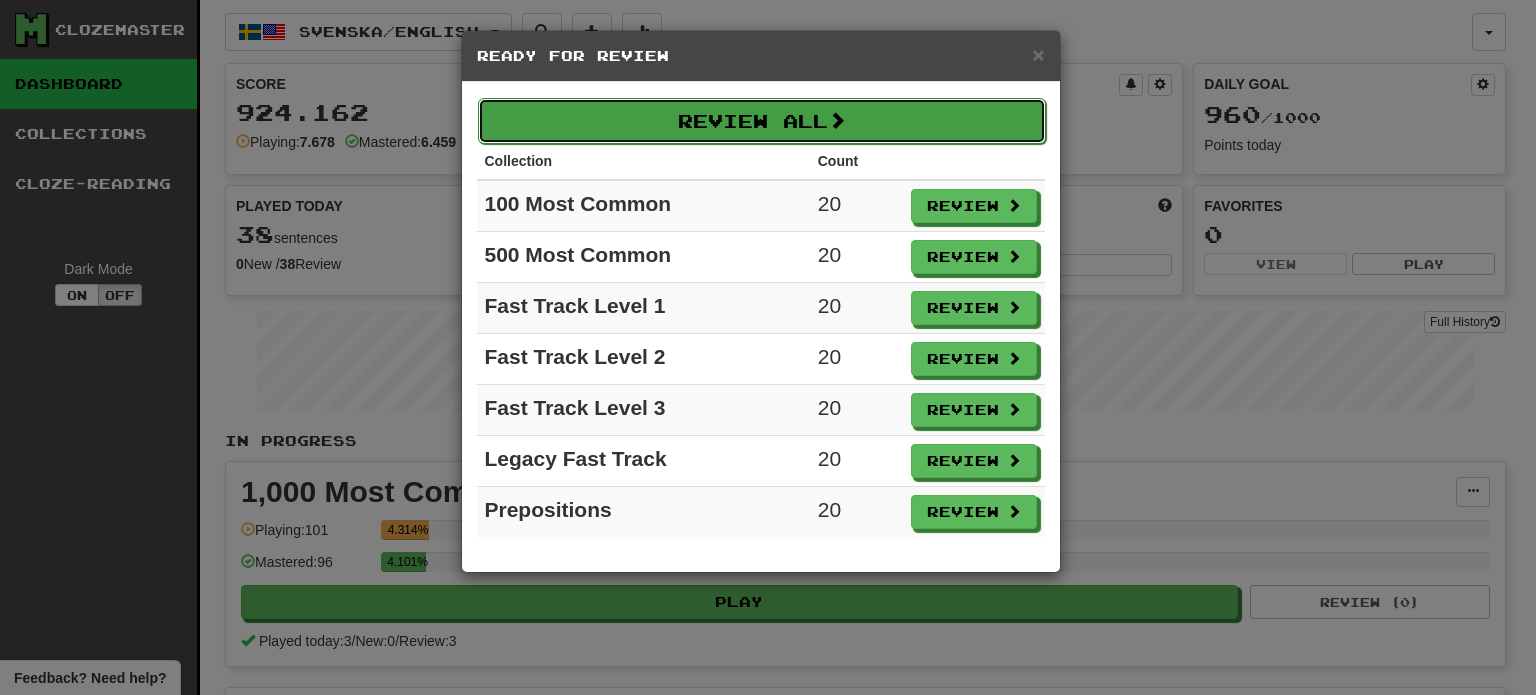 click on "Review All" at bounding box center [762, 121] 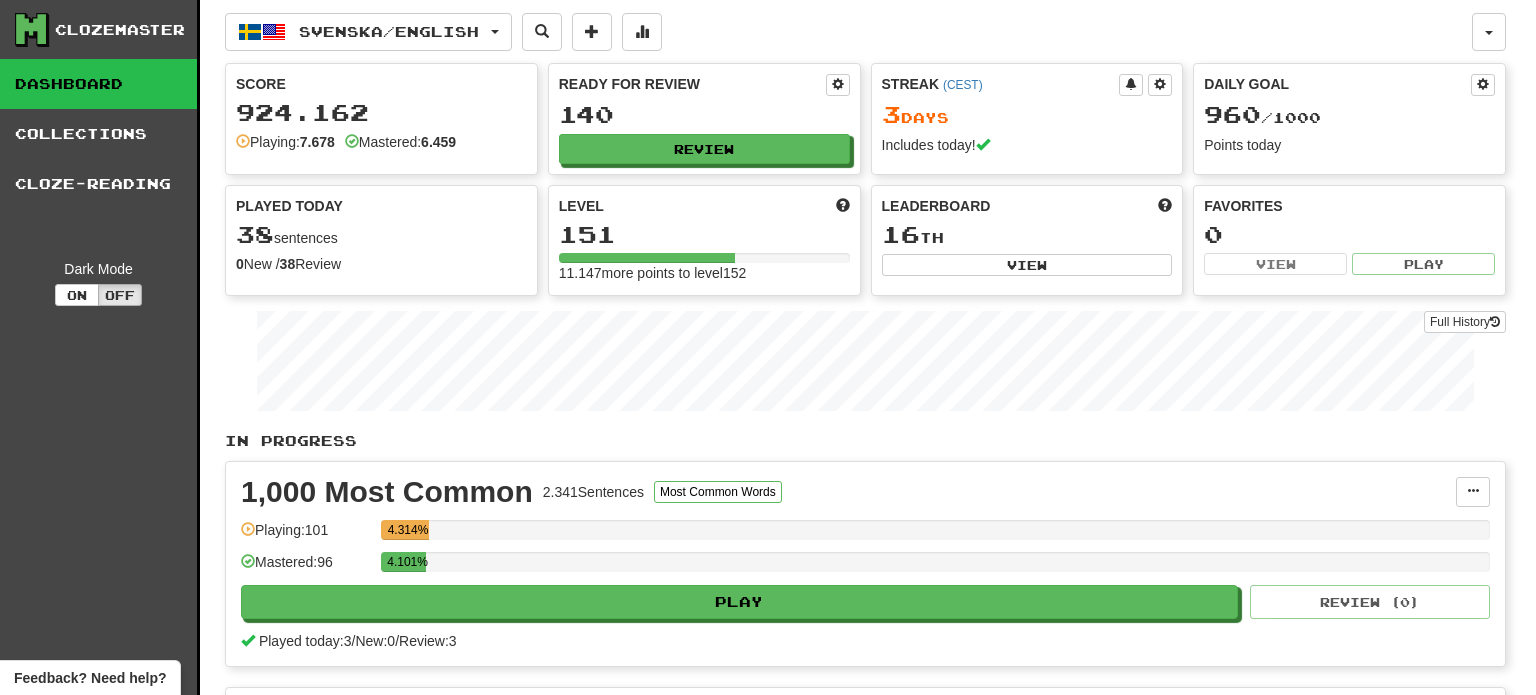 select on "**" 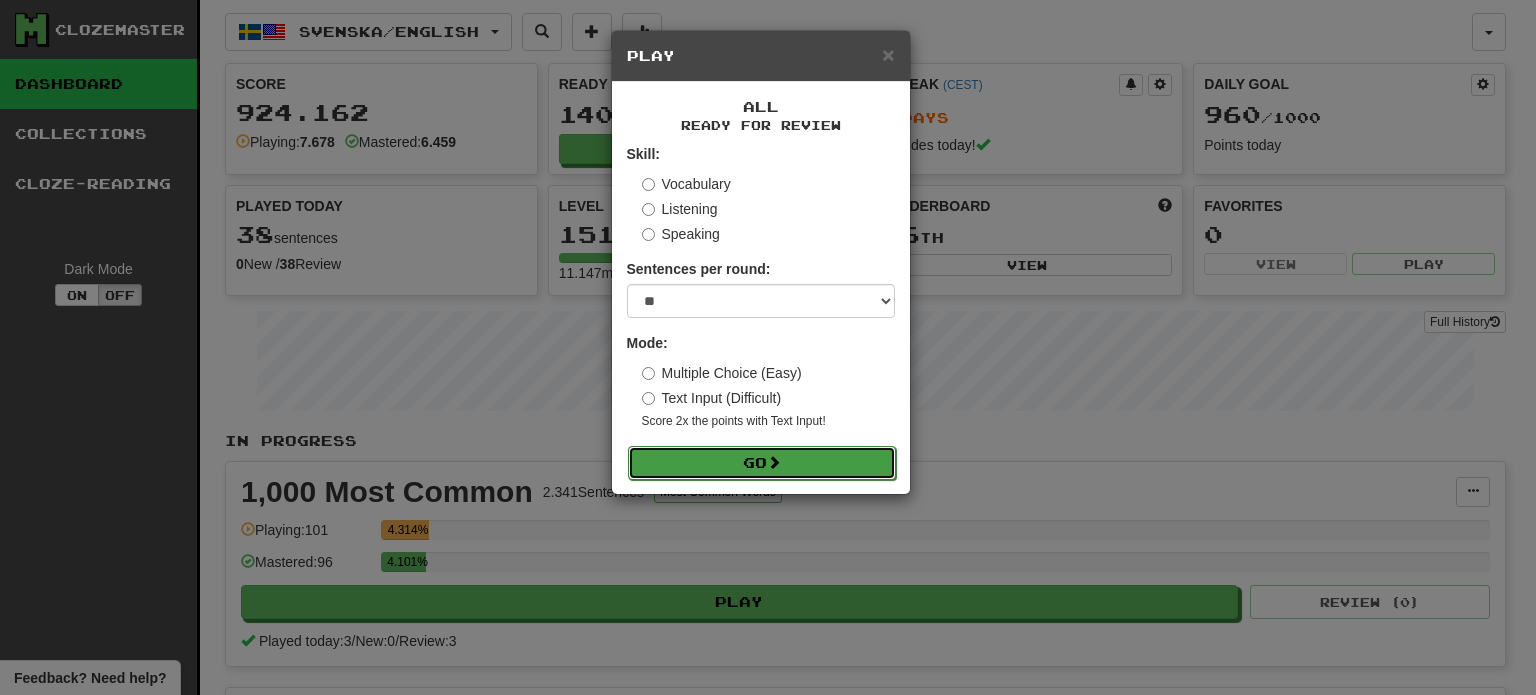 click on "Go" at bounding box center (762, 463) 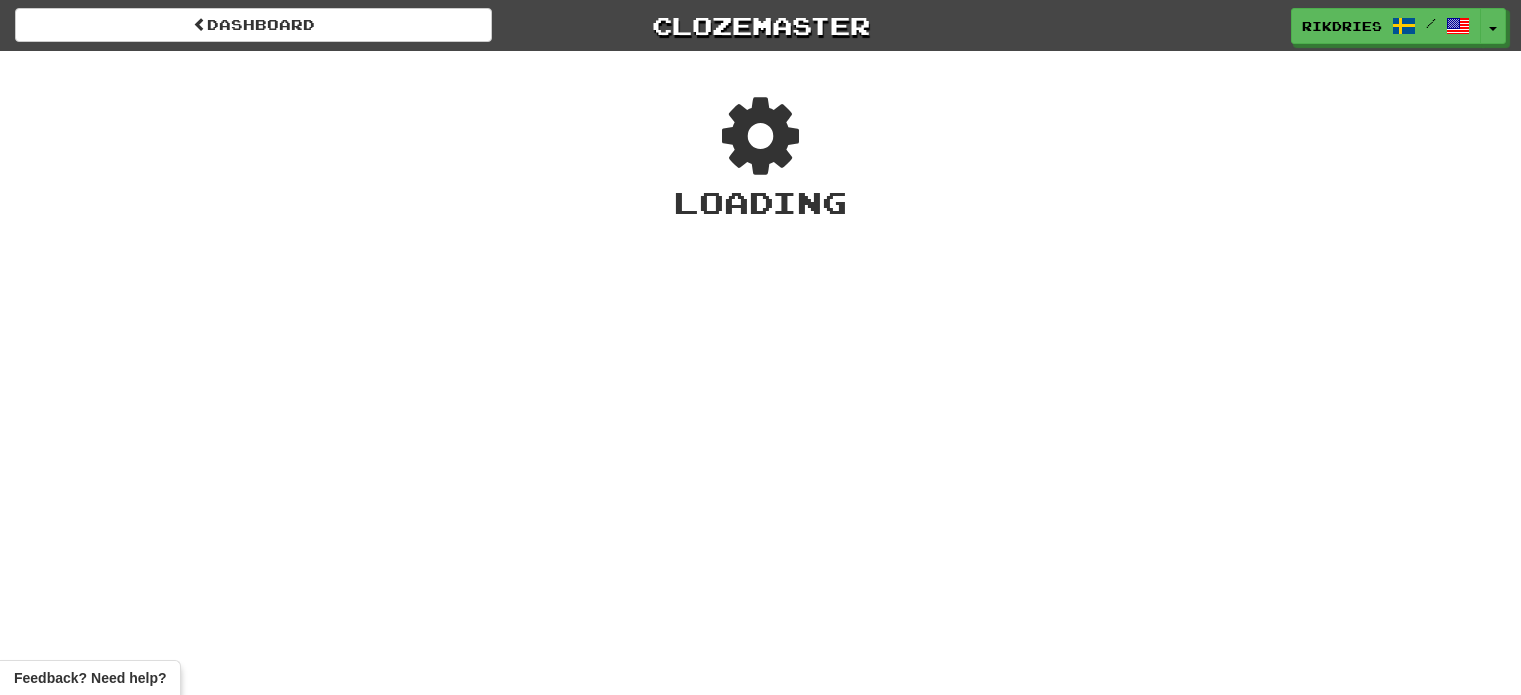 scroll, scrollTop: 0, scrollLeft: 0, axis: both 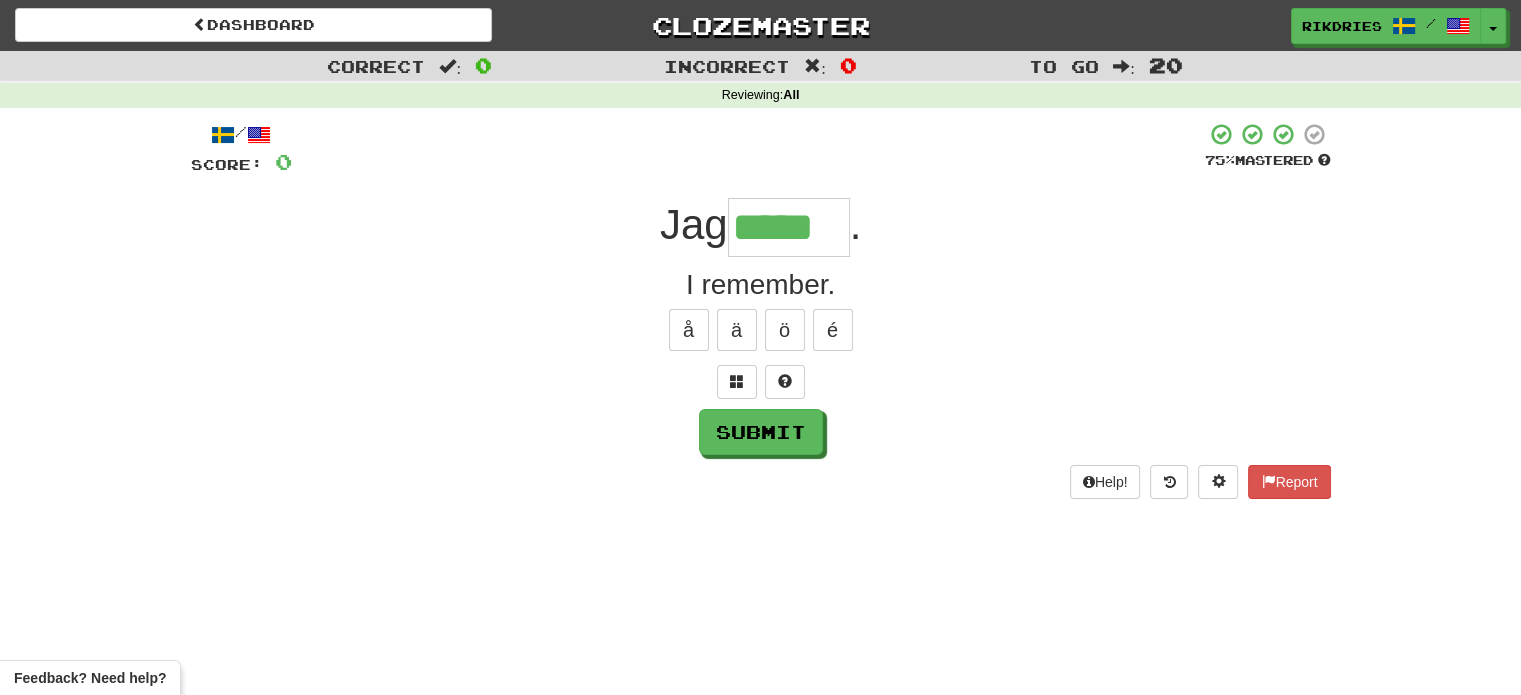 type on "*****" 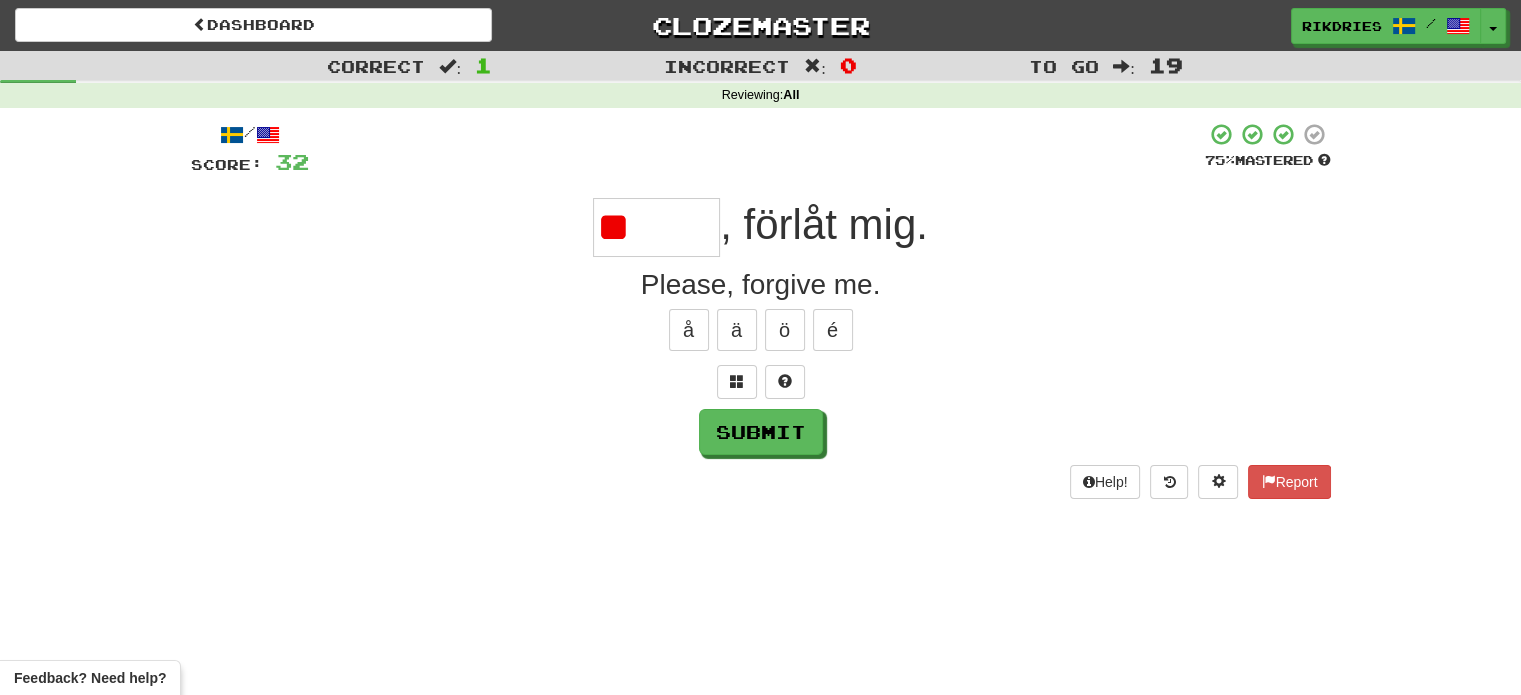 type on "*" 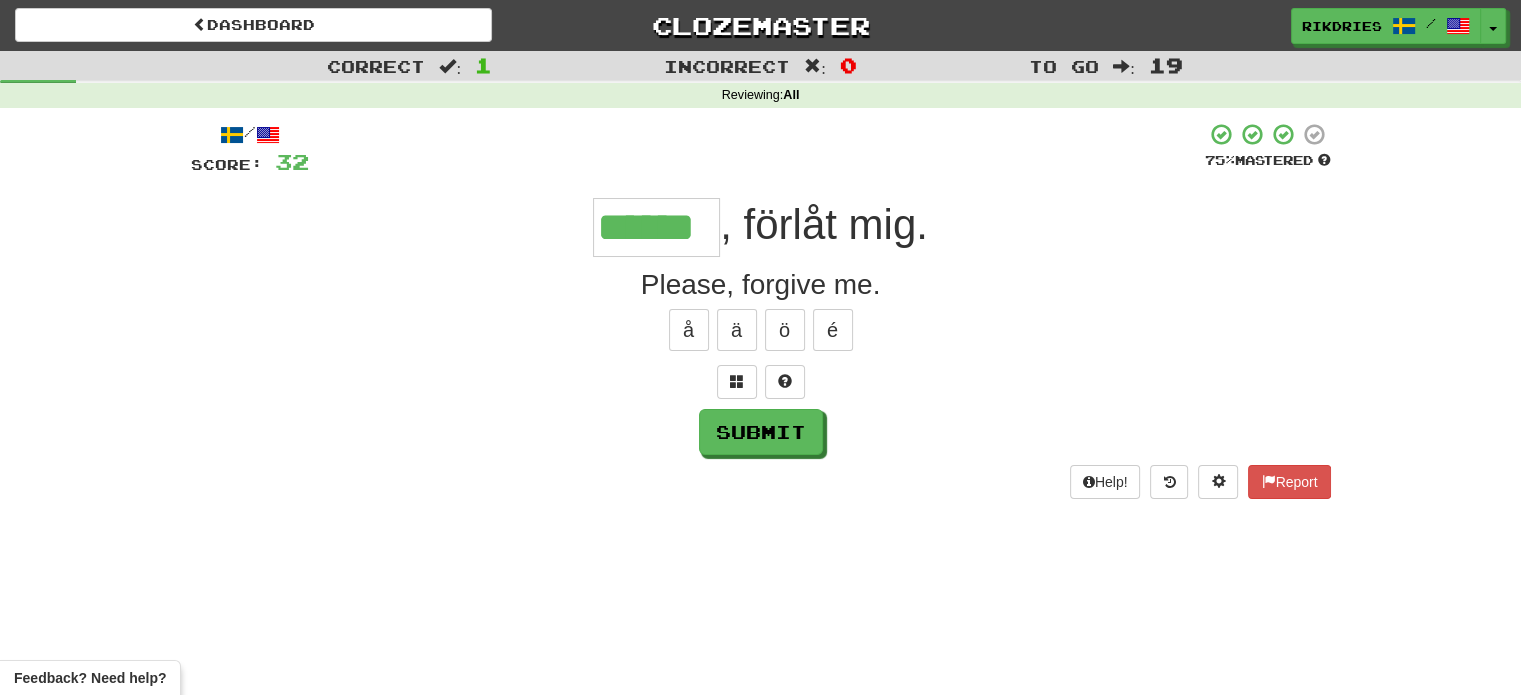 type on "******" 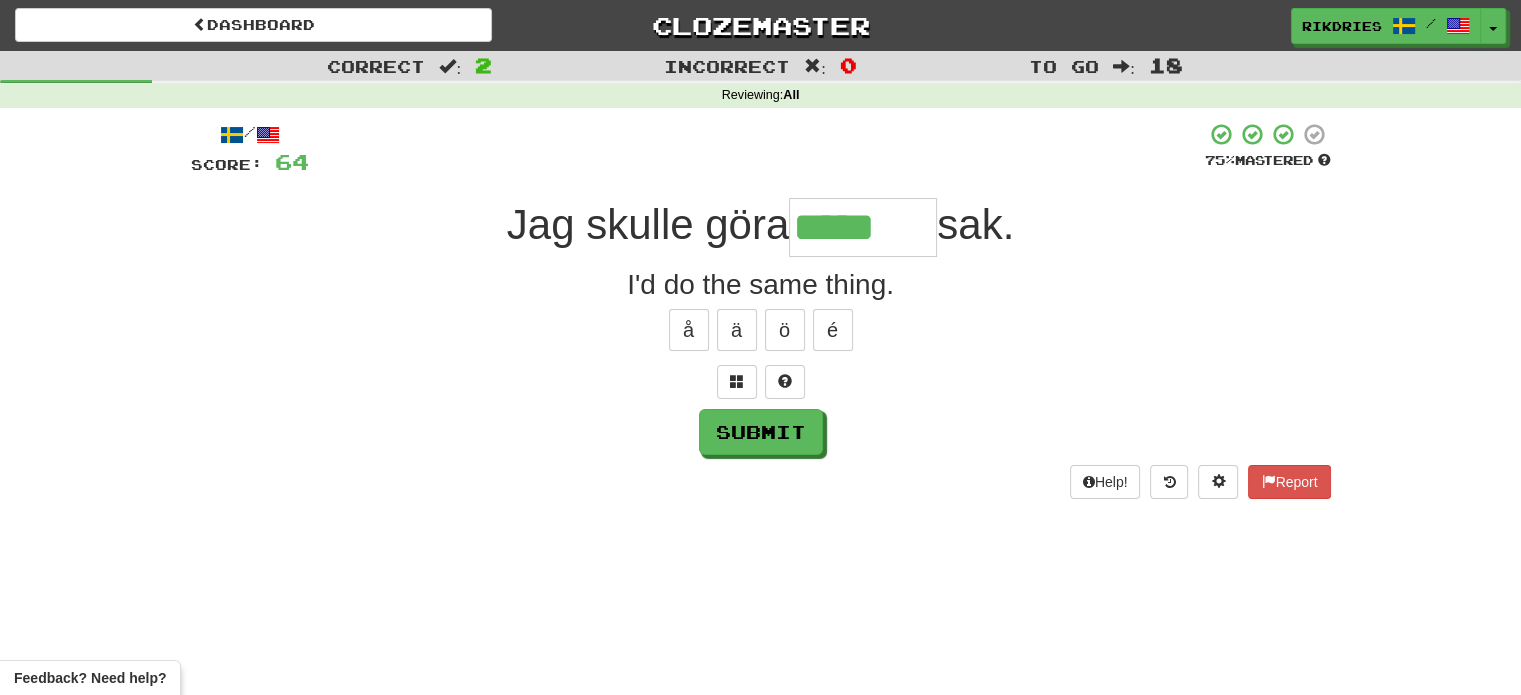 type on "*****" 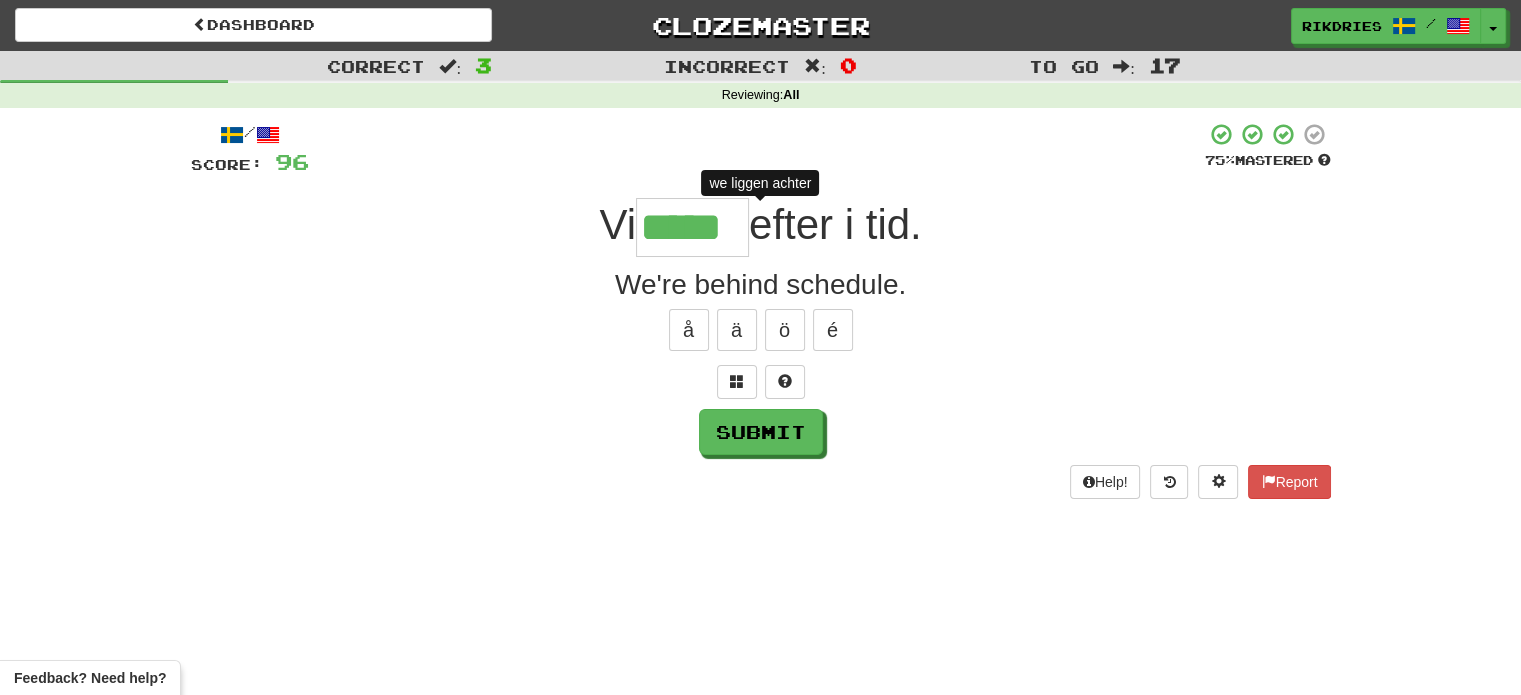 type on "******" 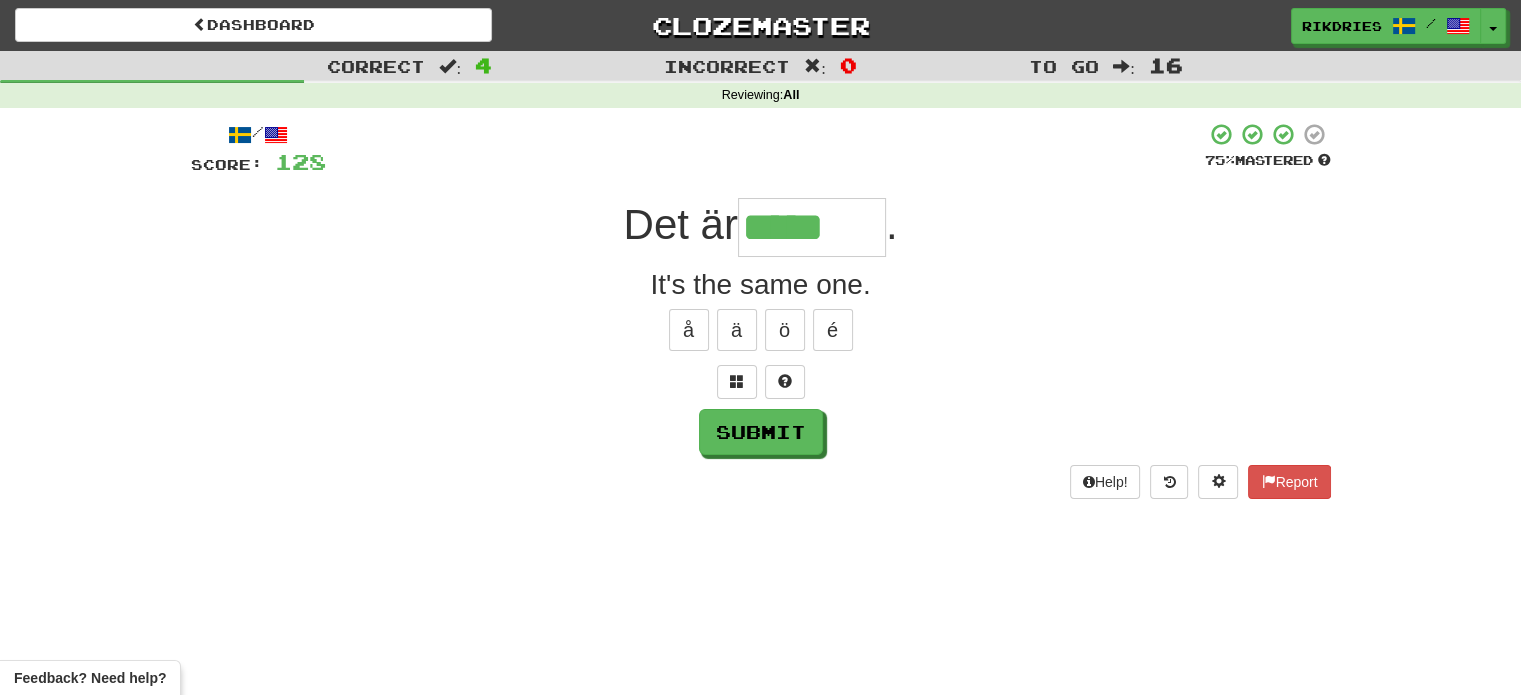 type on "*****" 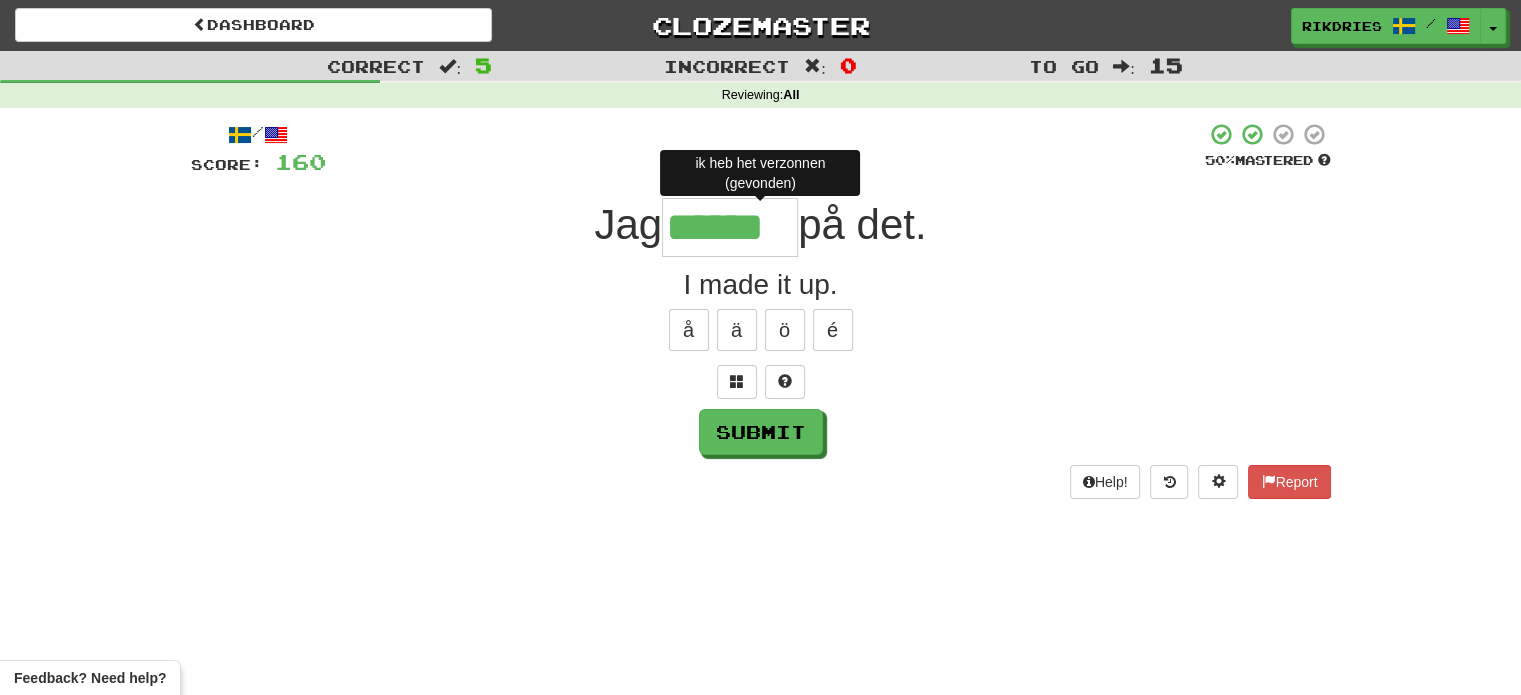 type on "*******" 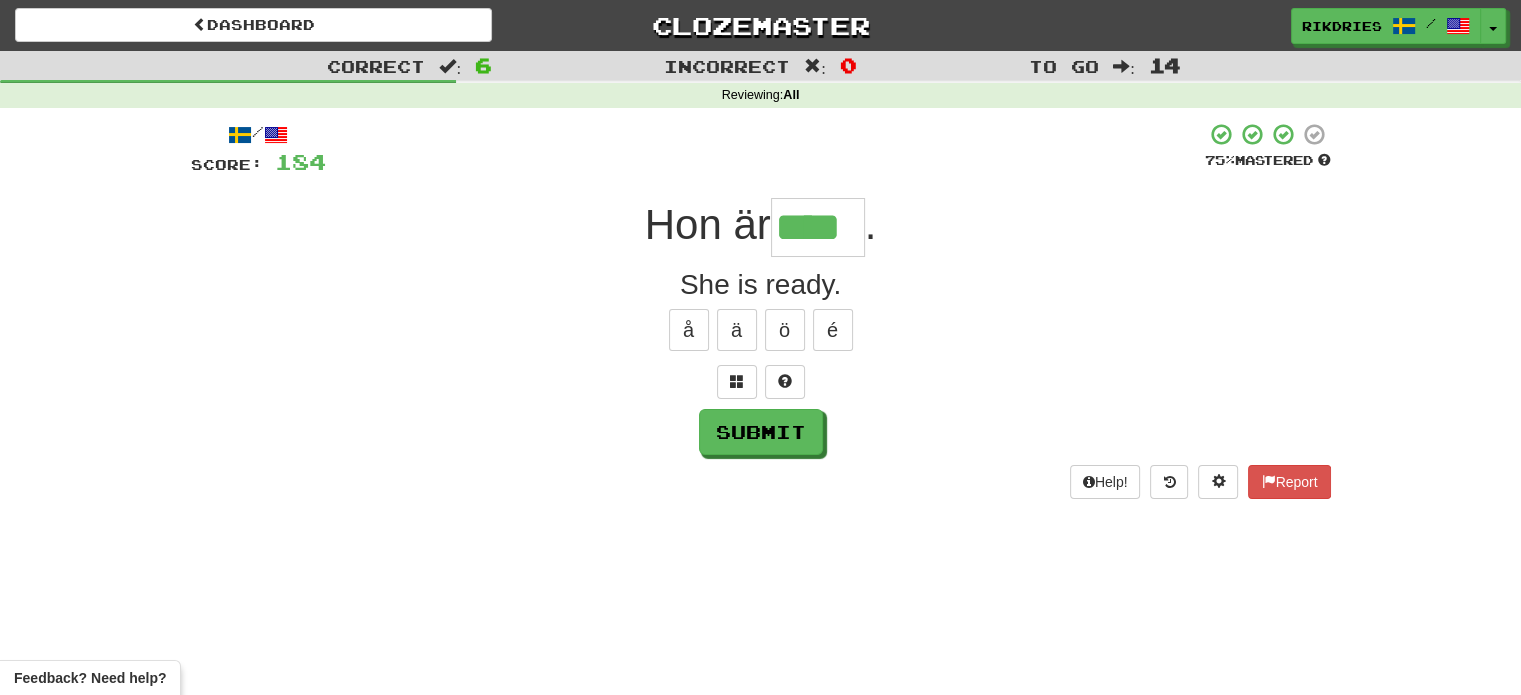 type on "****" 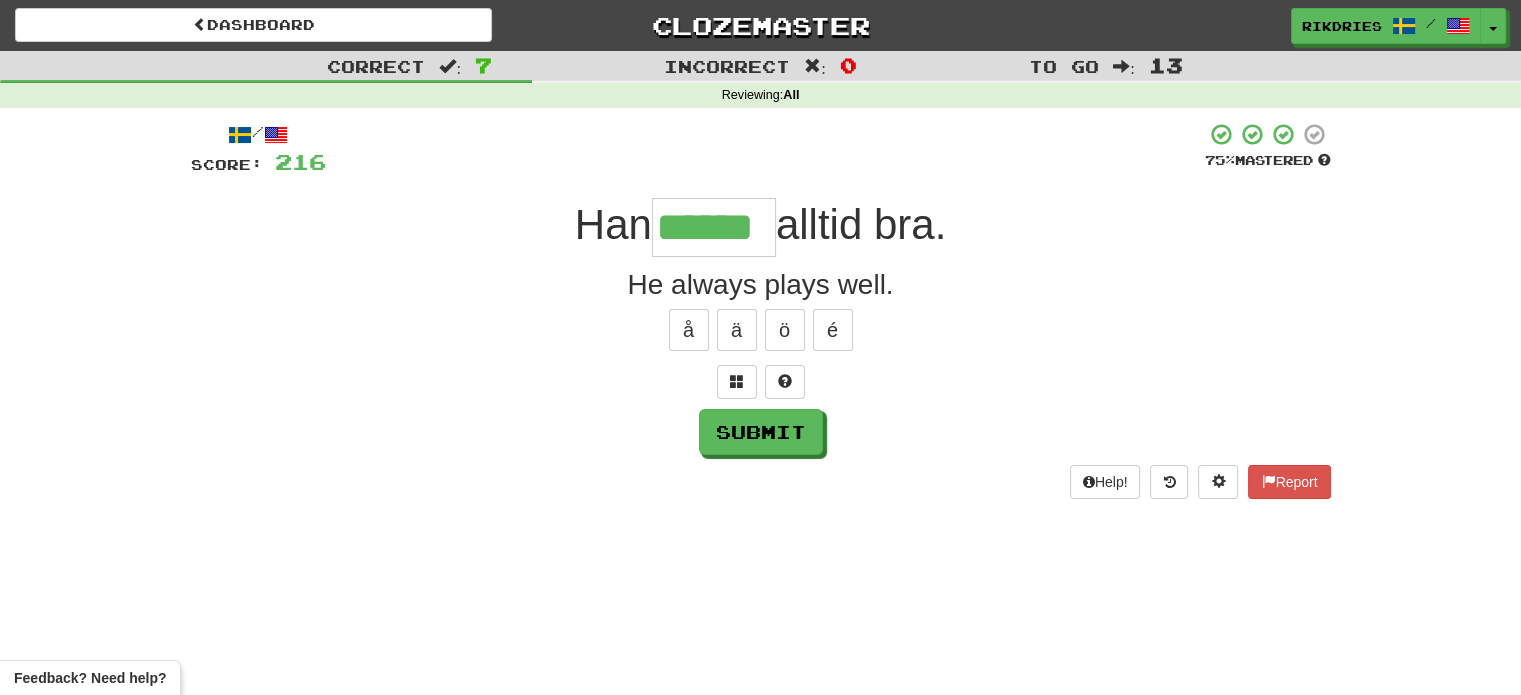 type on "******" 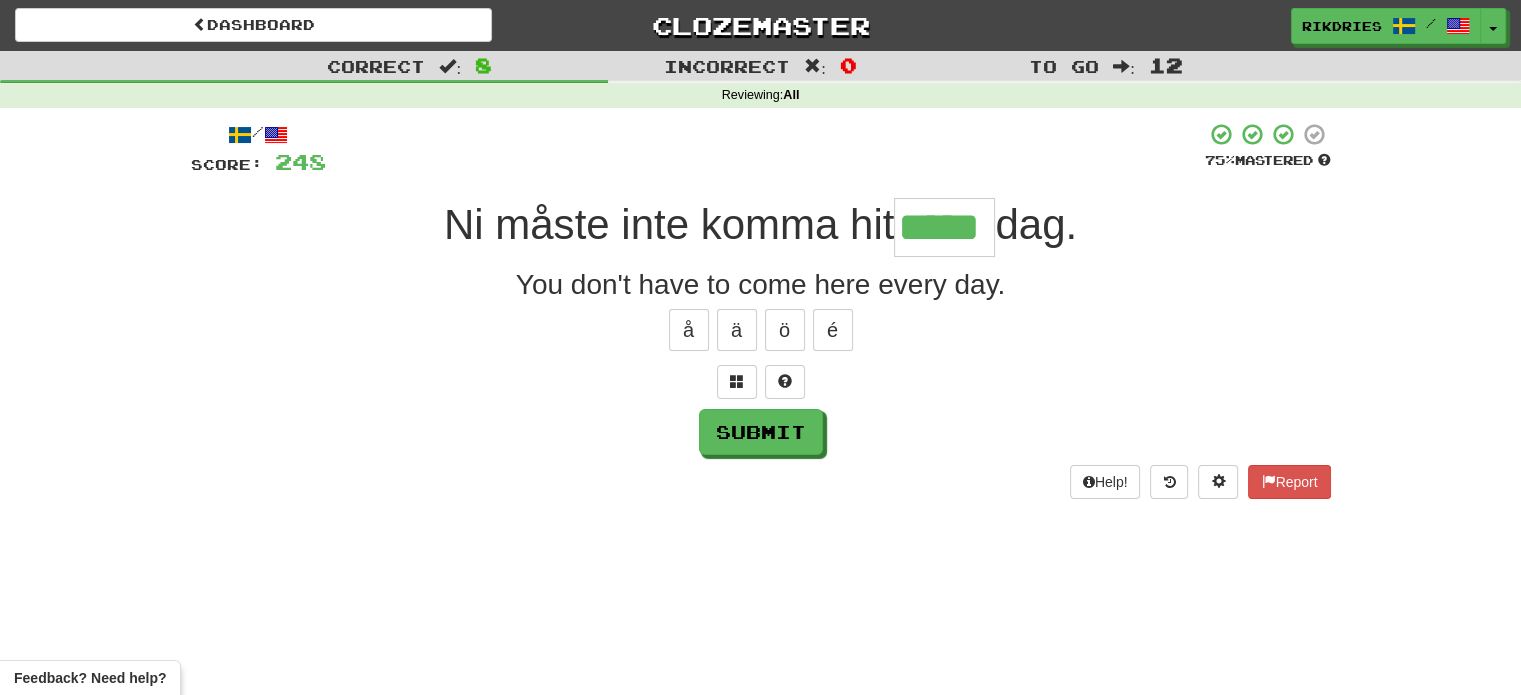 type on "*****" 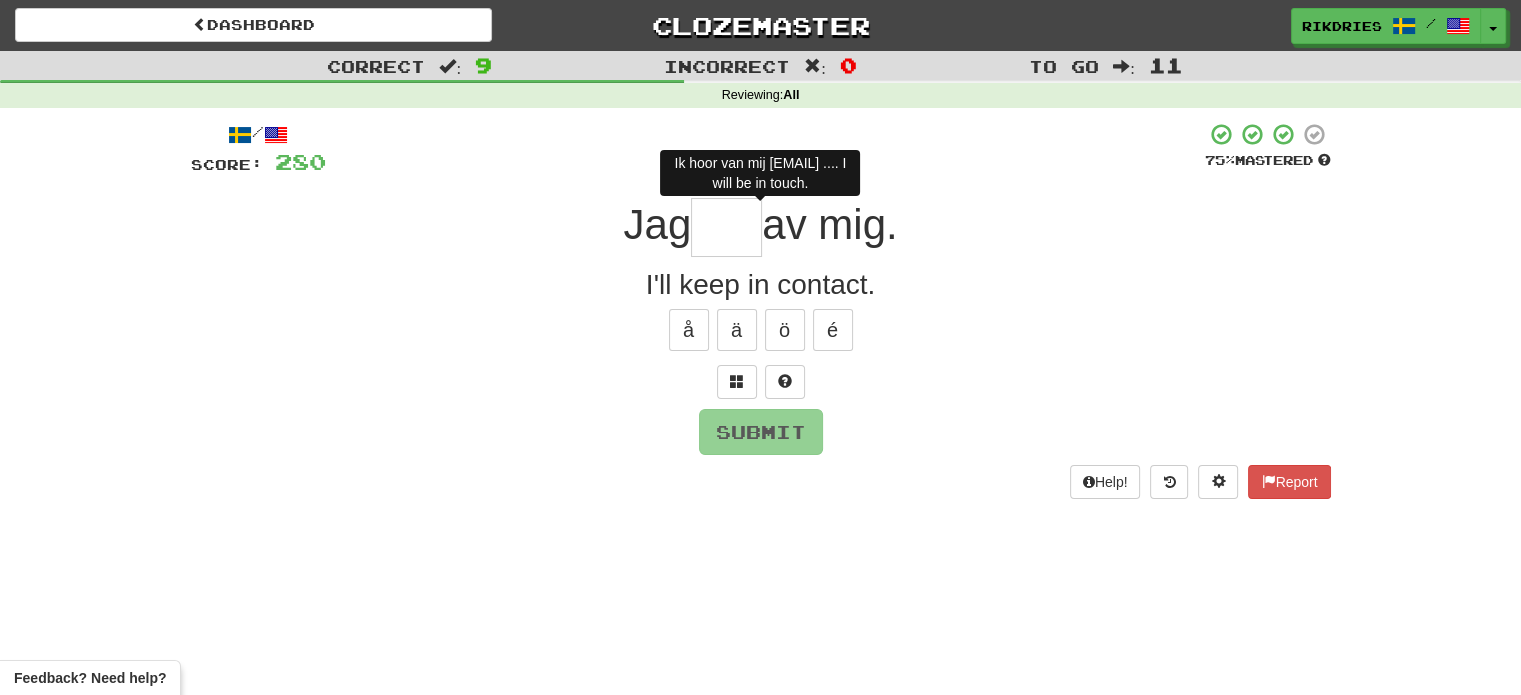 type on "*" 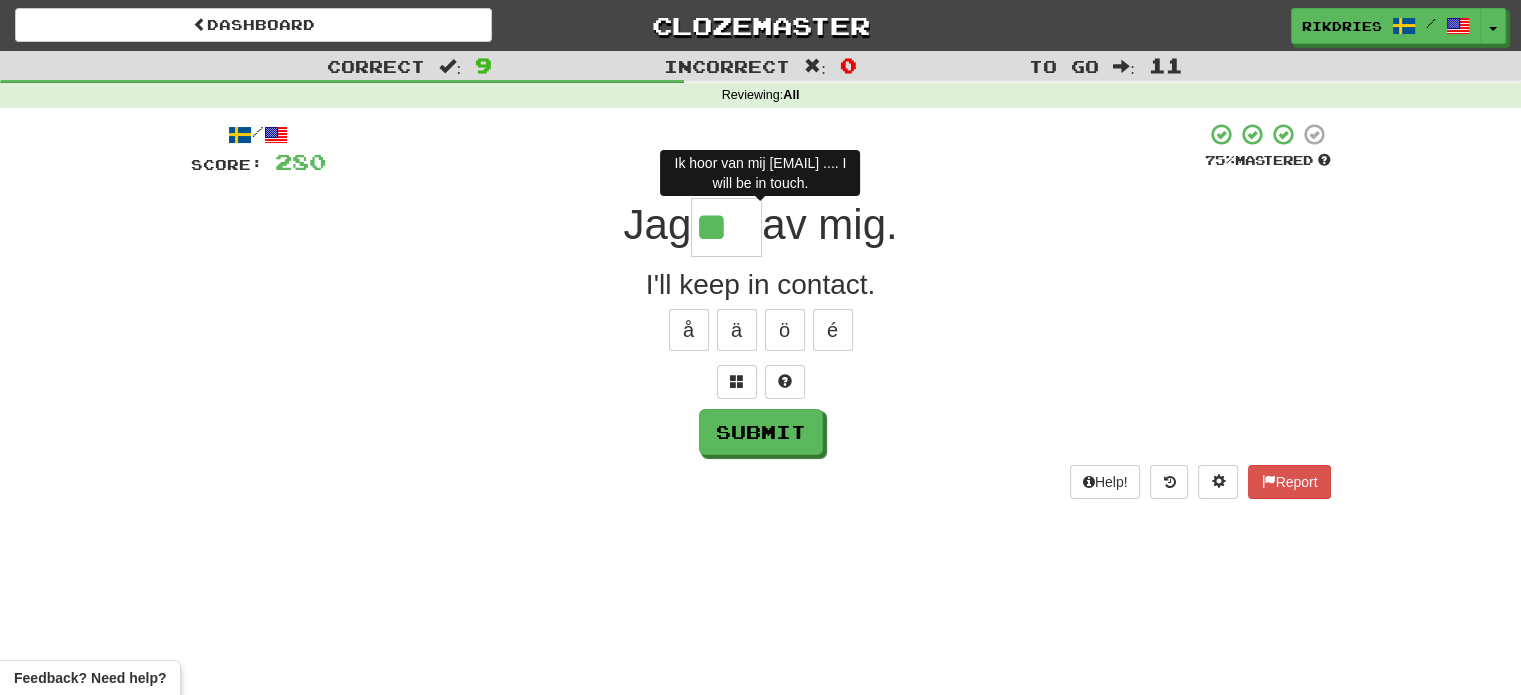 type on "***" 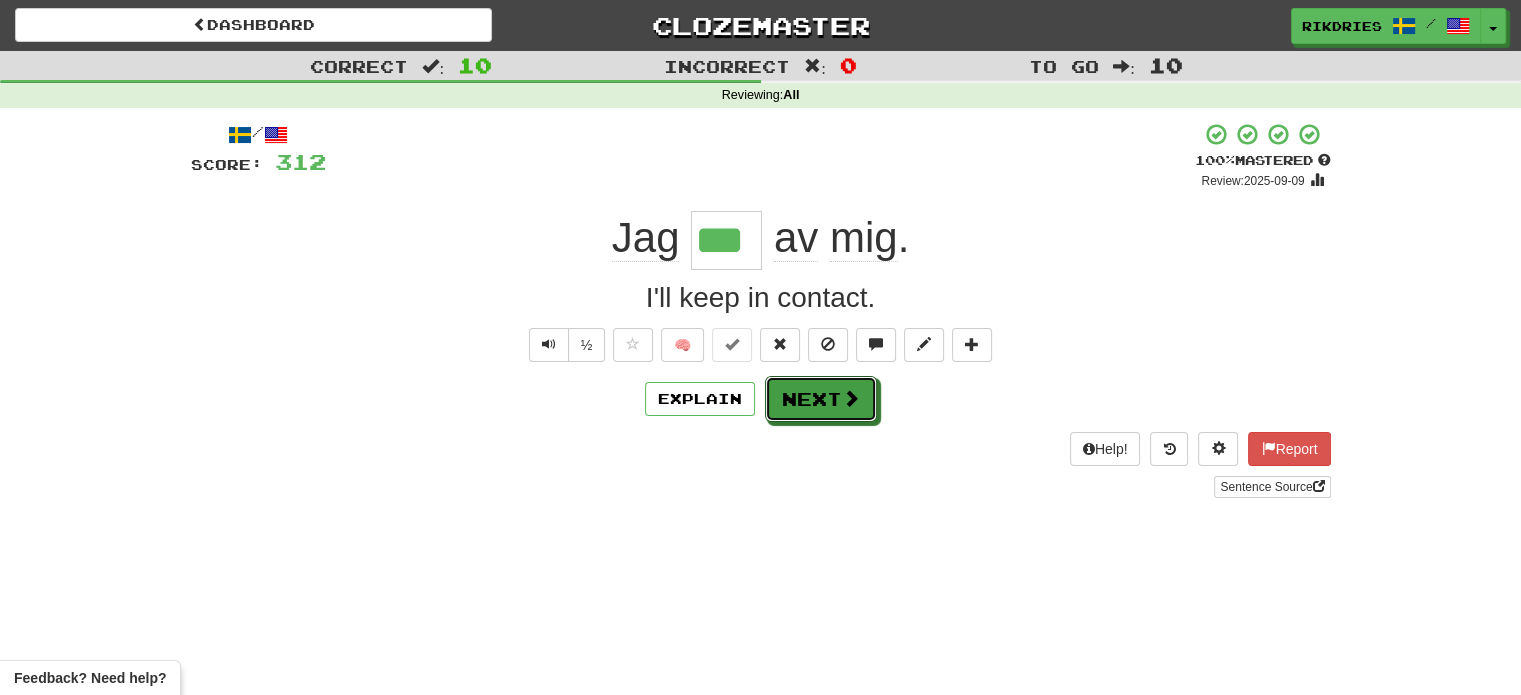 click on "Next" at bounding box center (821, 399) 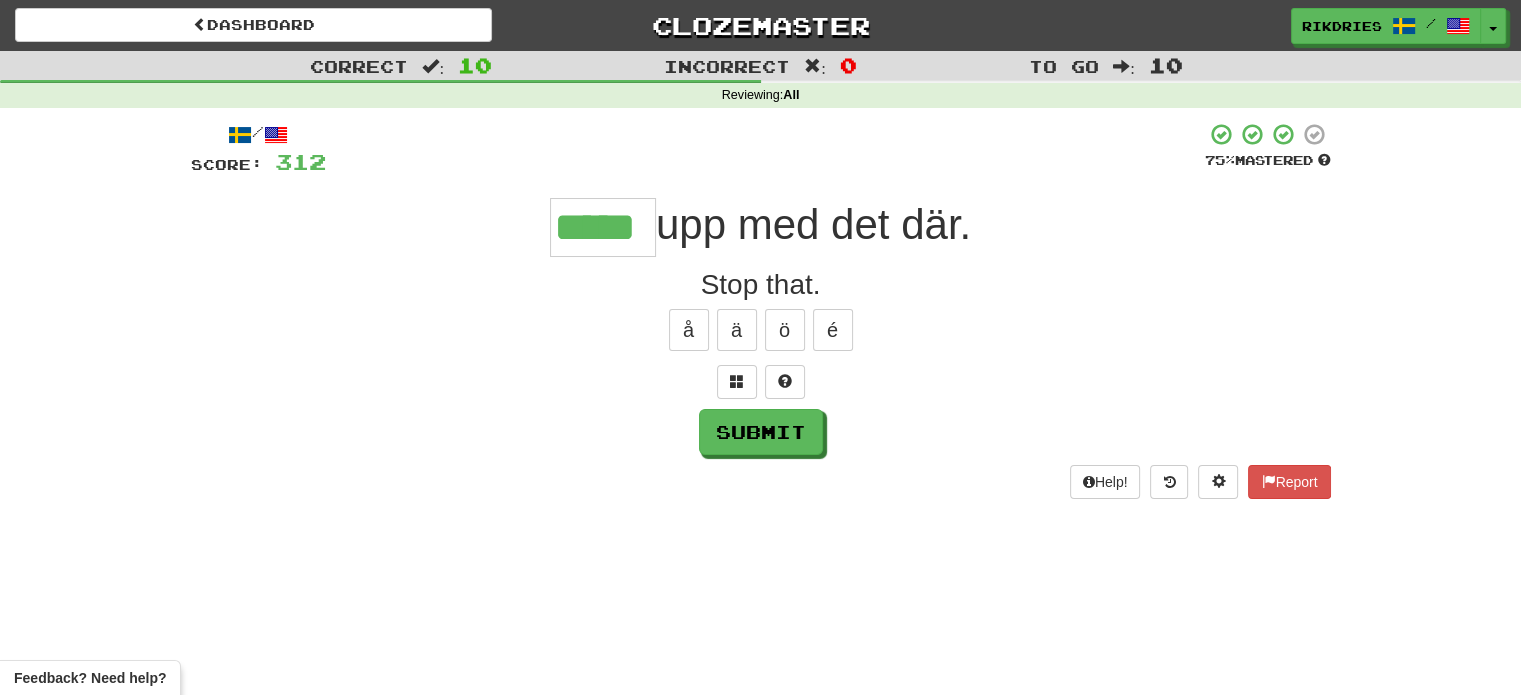 type on "*****" 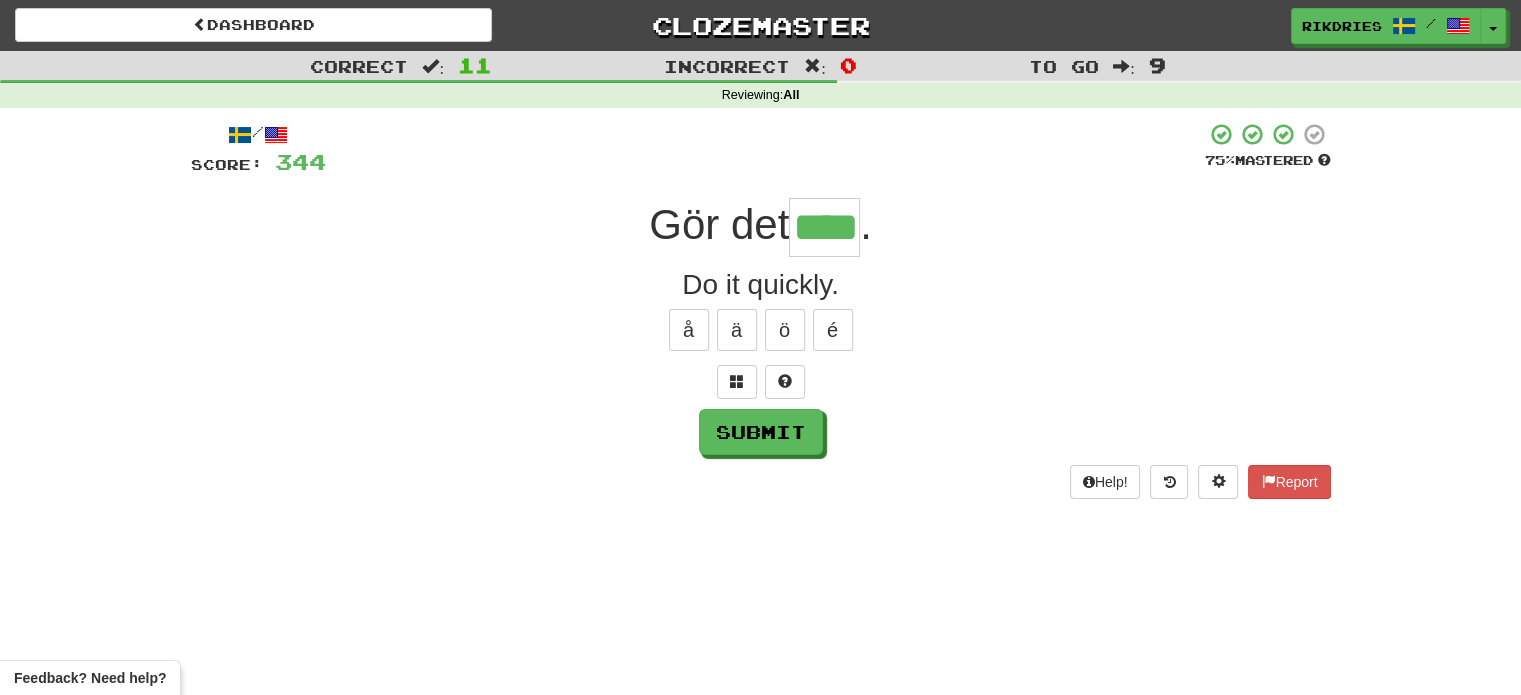 type on "****" 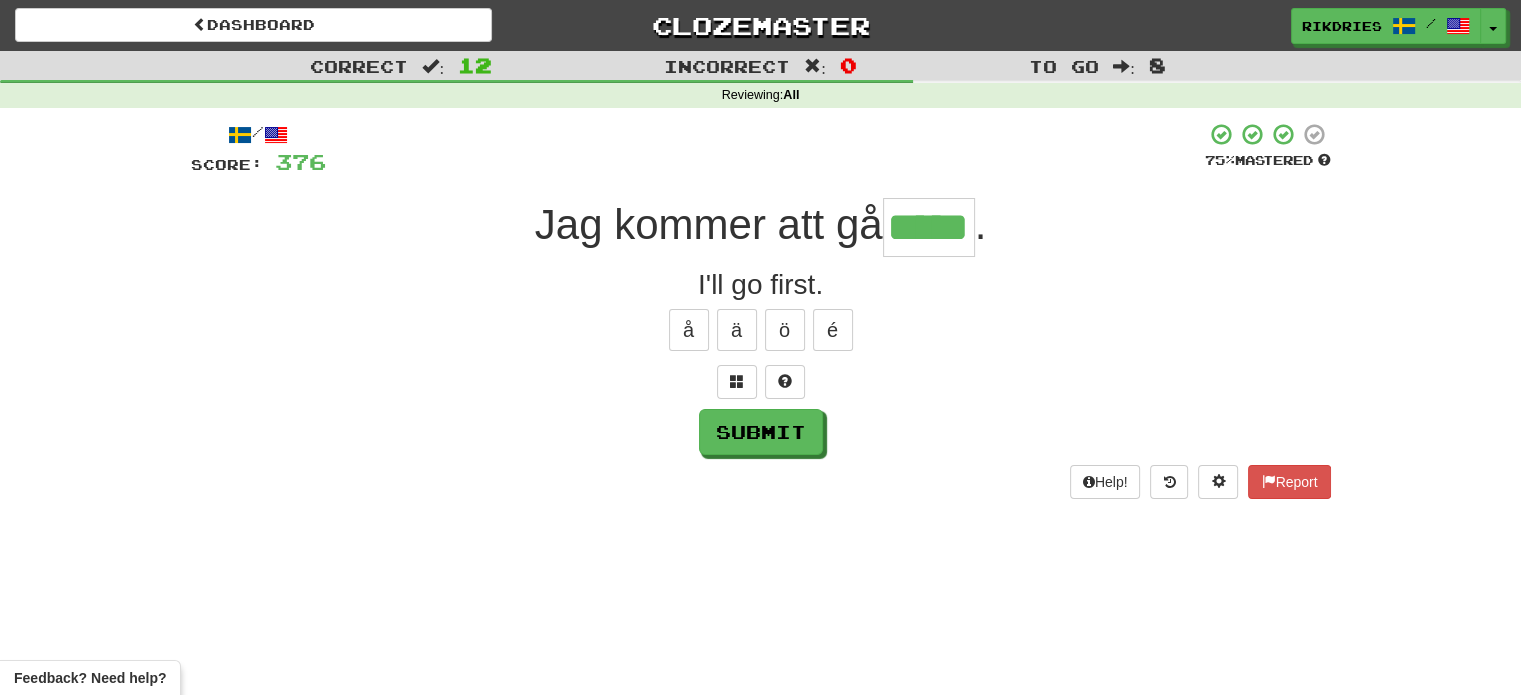 type on "*****" 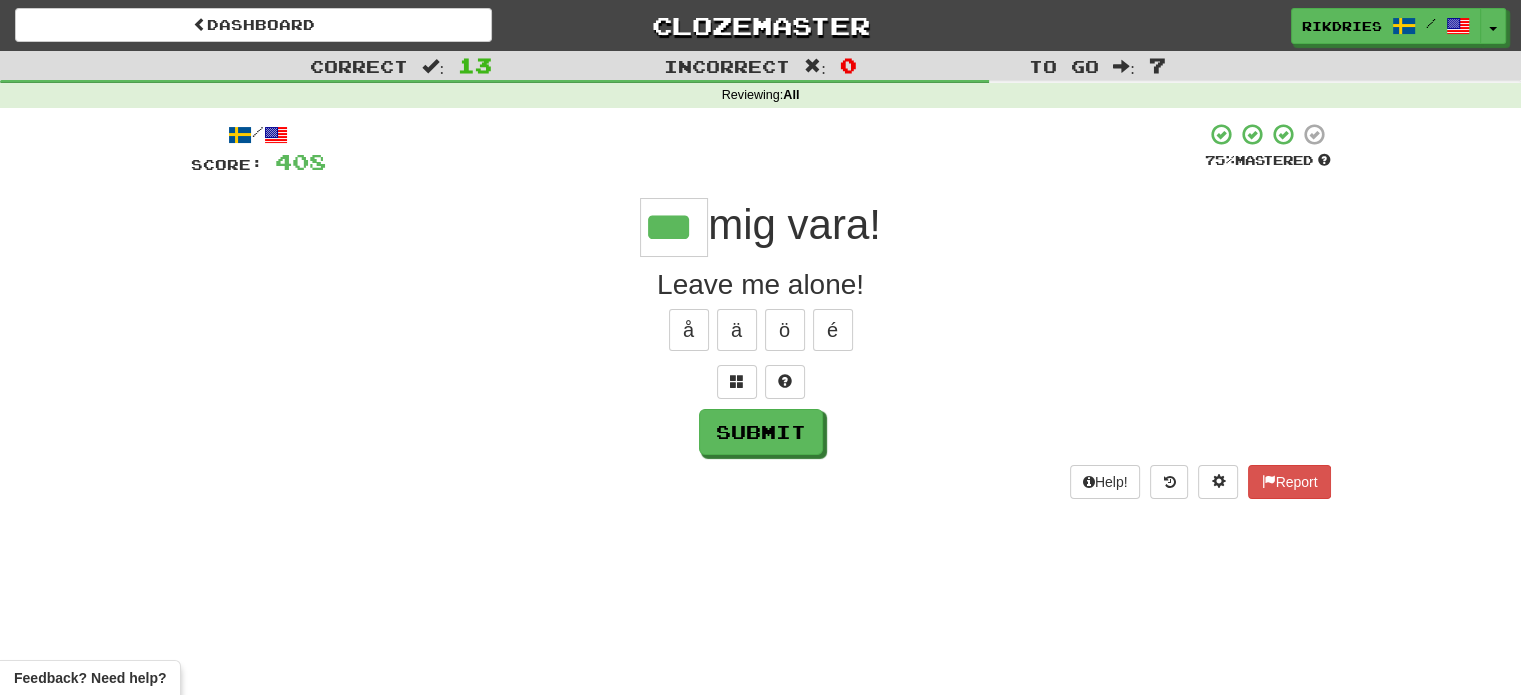 type on "***" 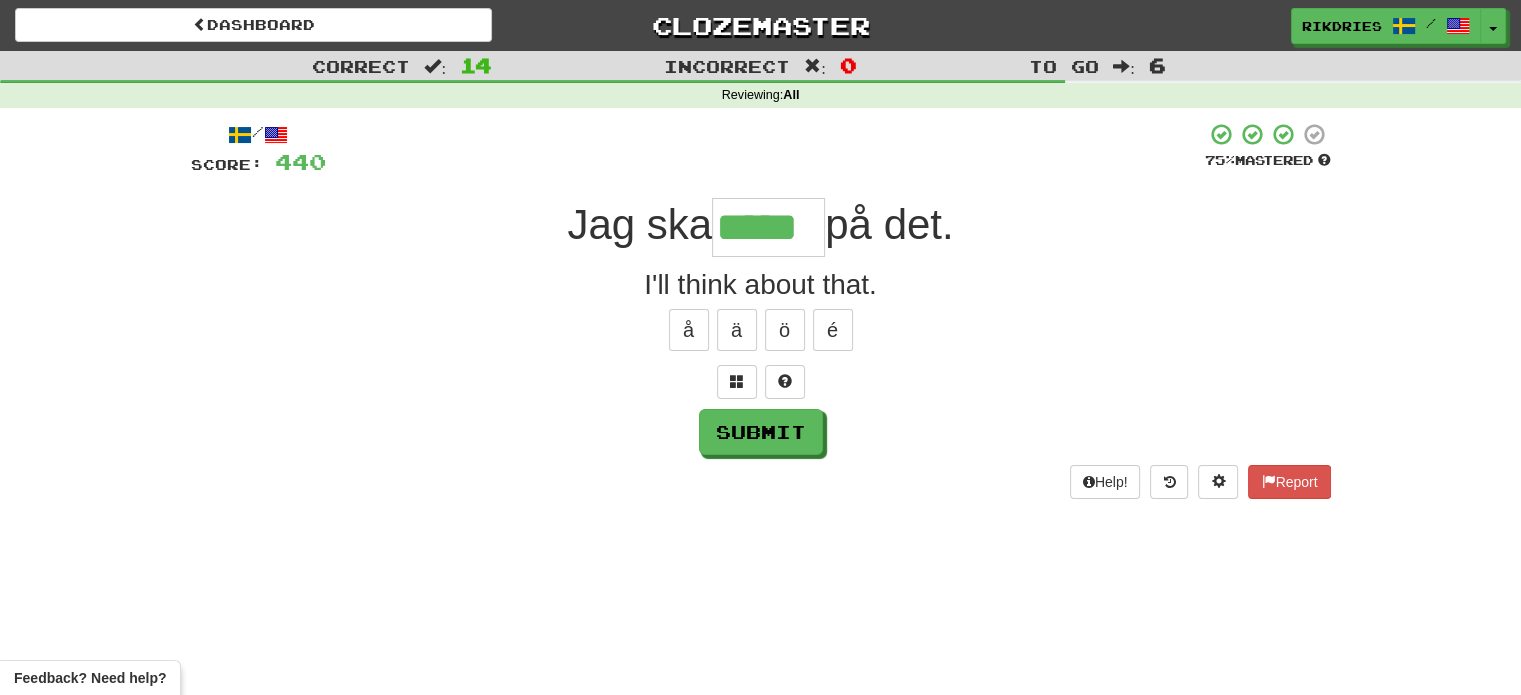 type on "*****" 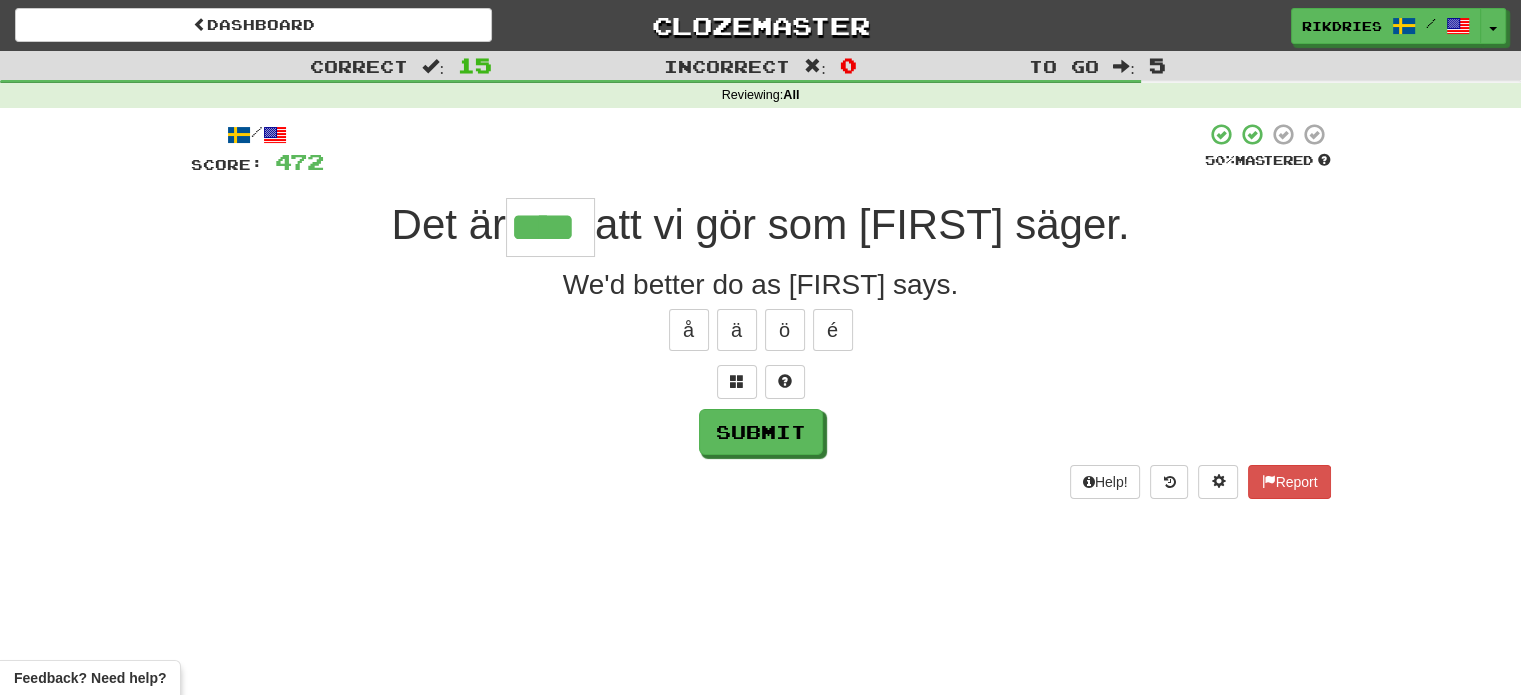 type on "****" 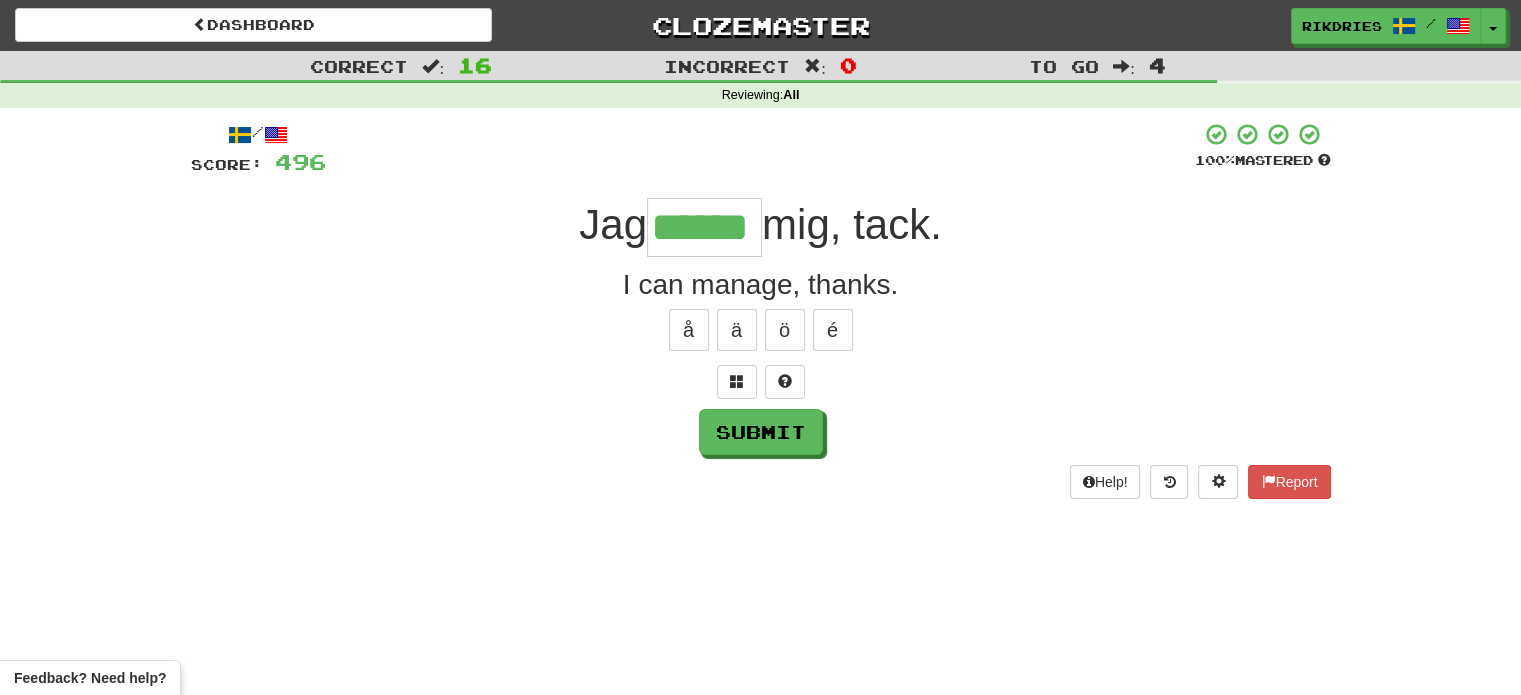 type on "******" 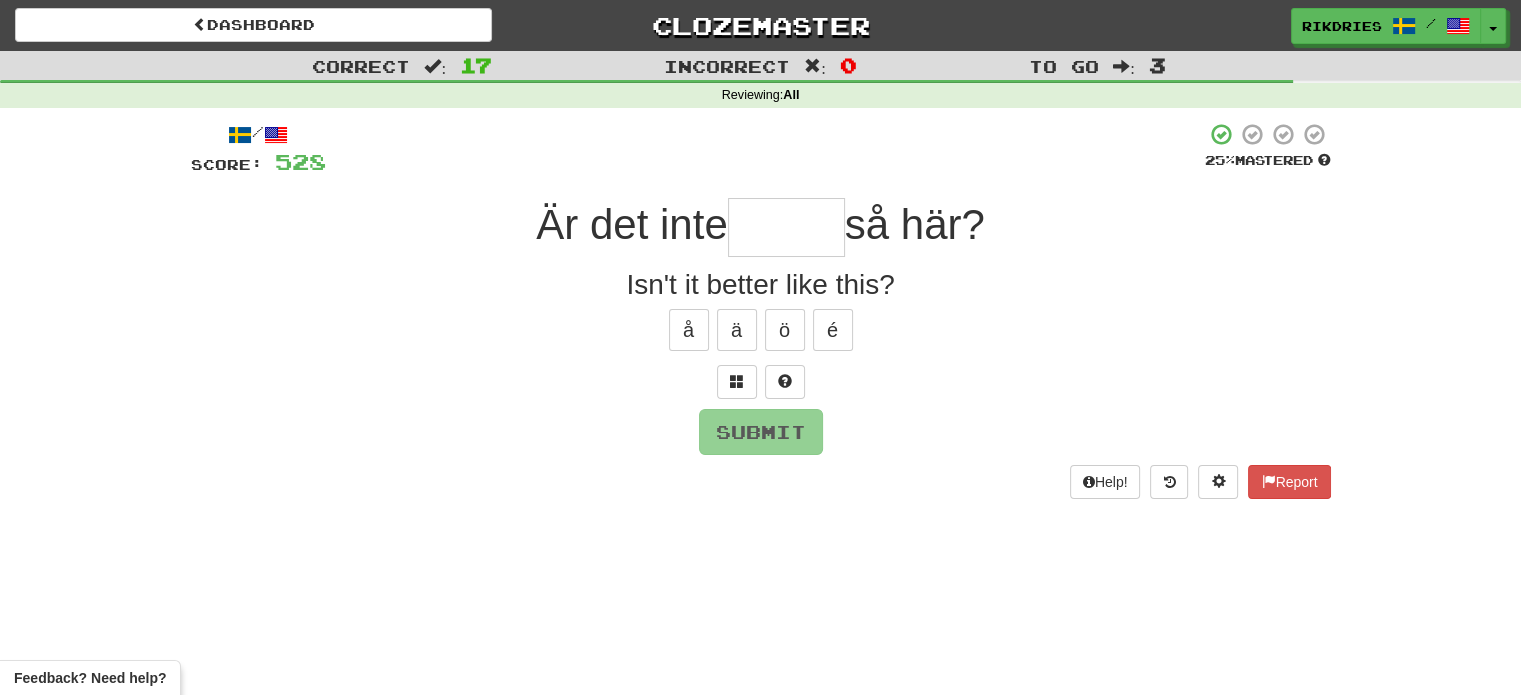 type on "*" 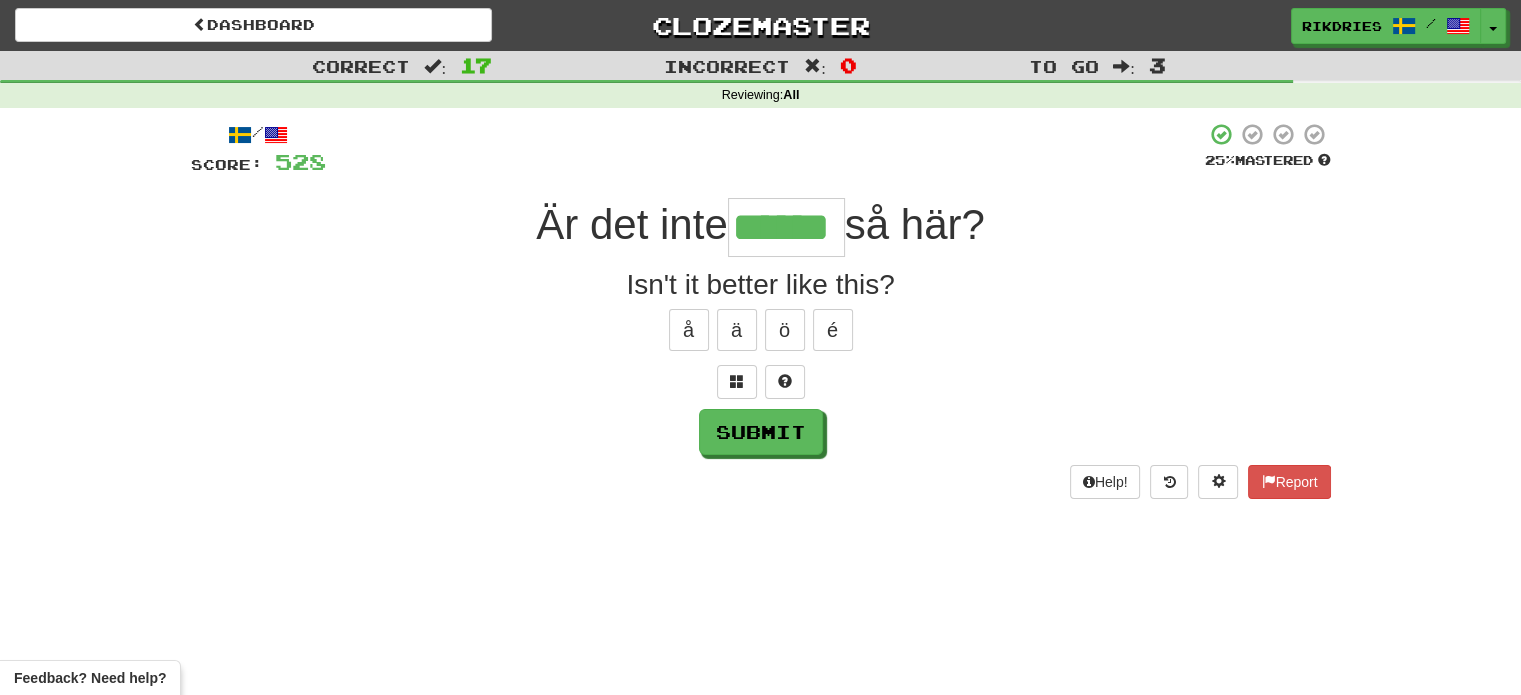 type on "******" 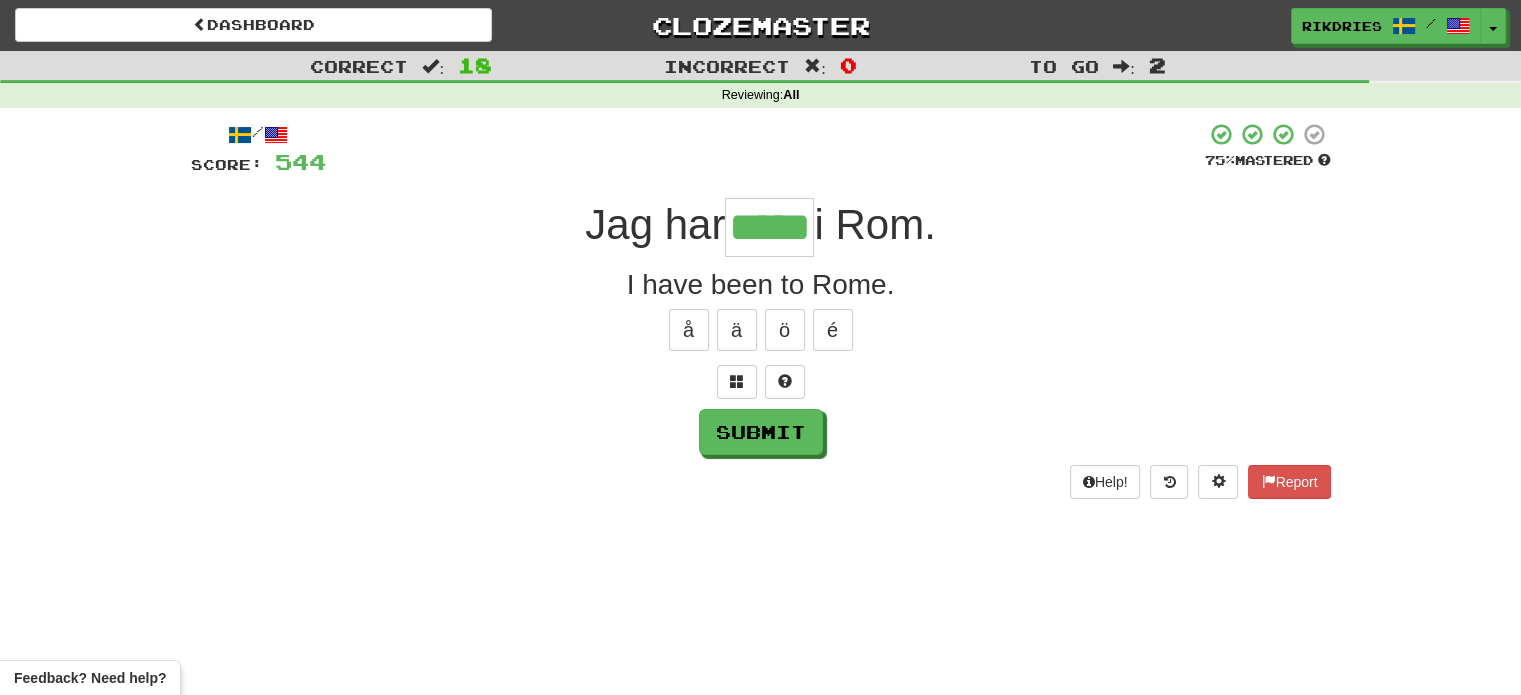 type on "*****" 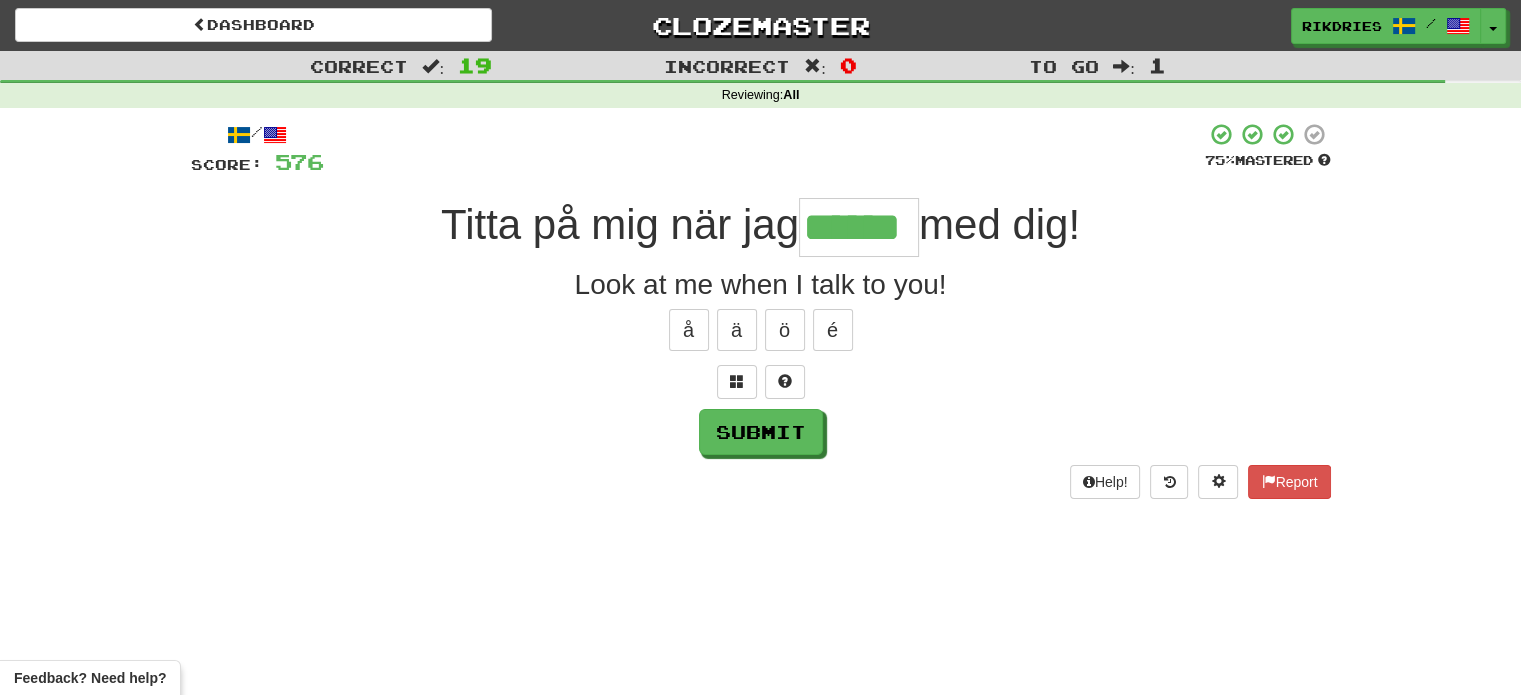 type on "******" 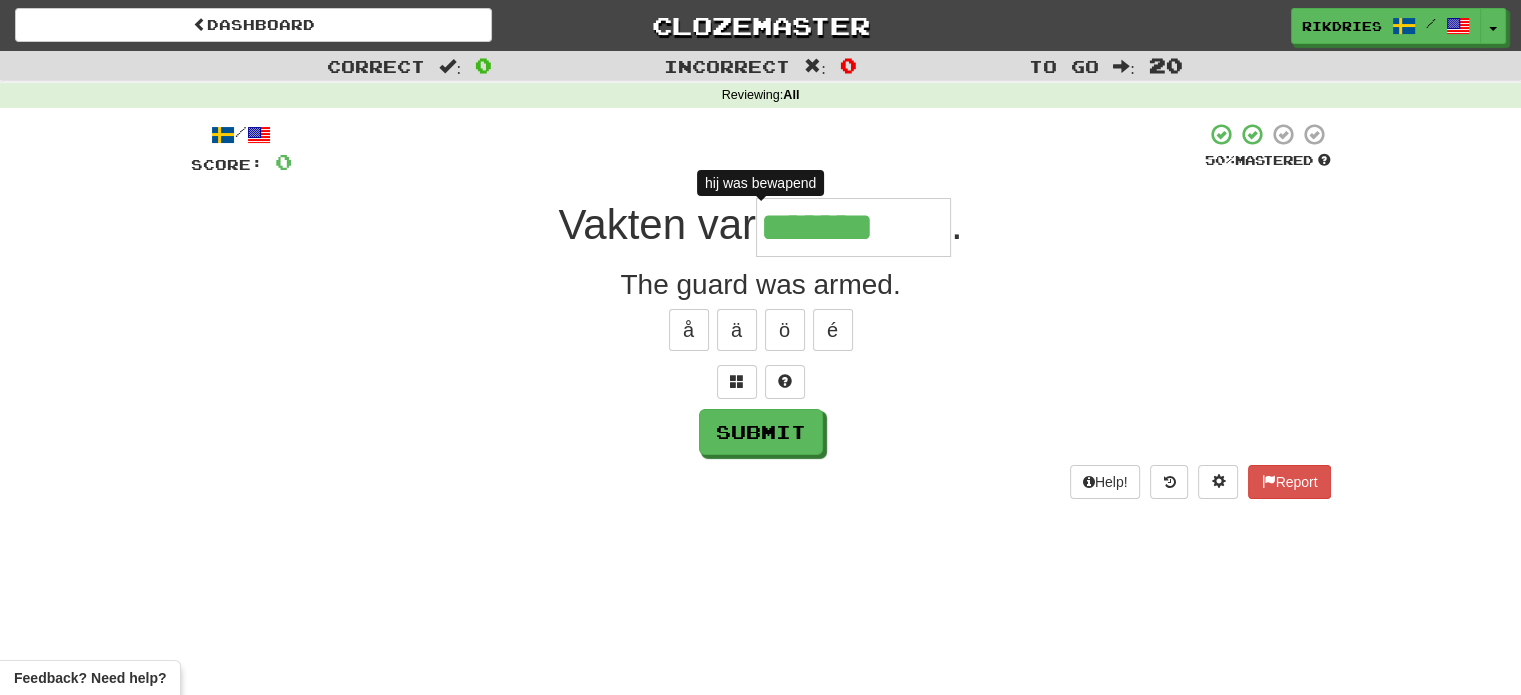 type on "********" 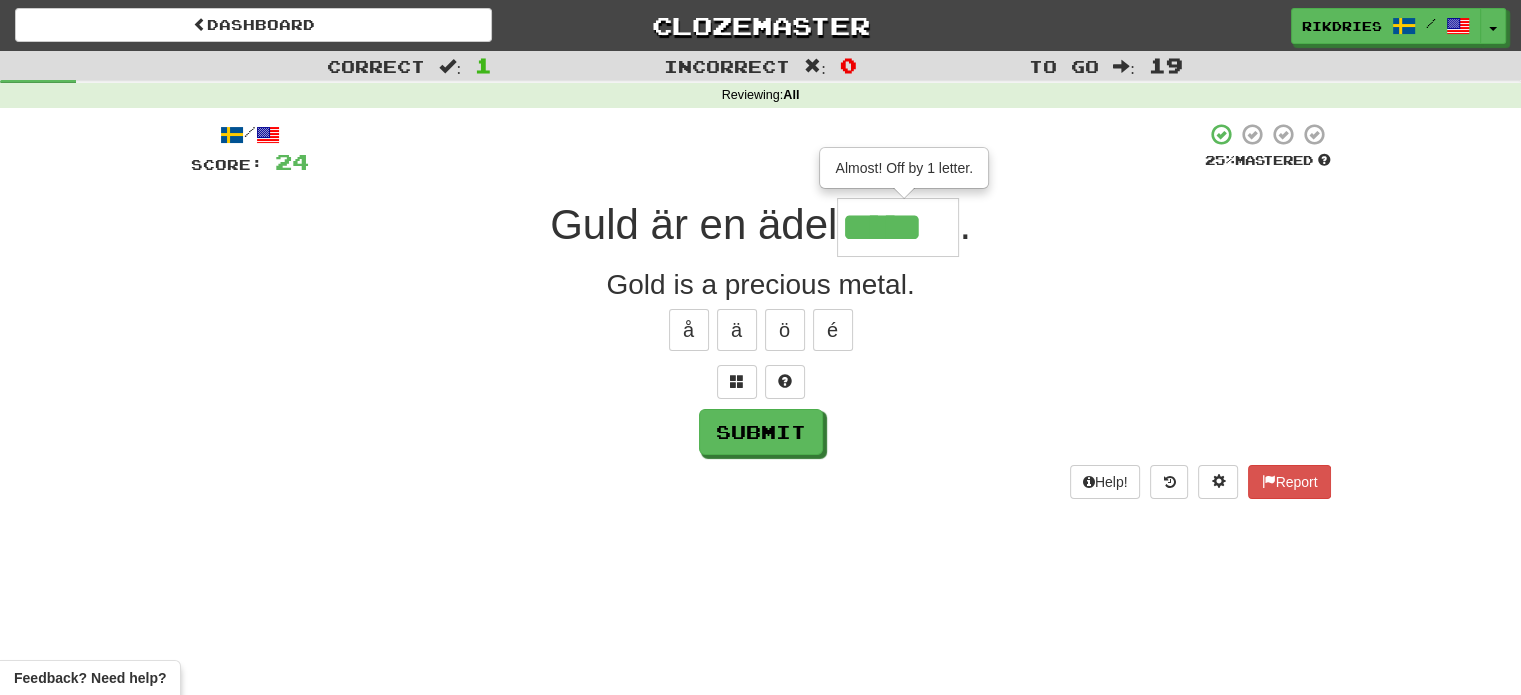 type on "******" 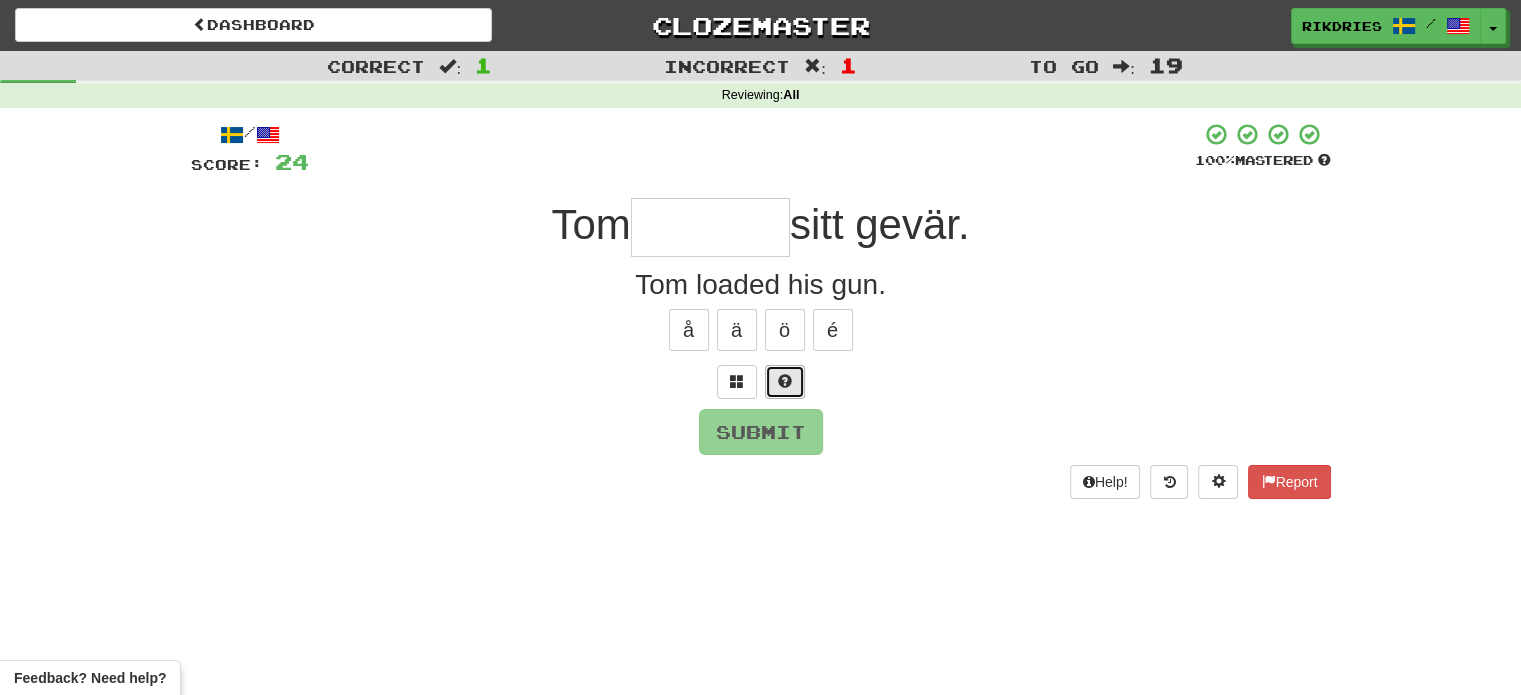click at bounding box center (785, 381) 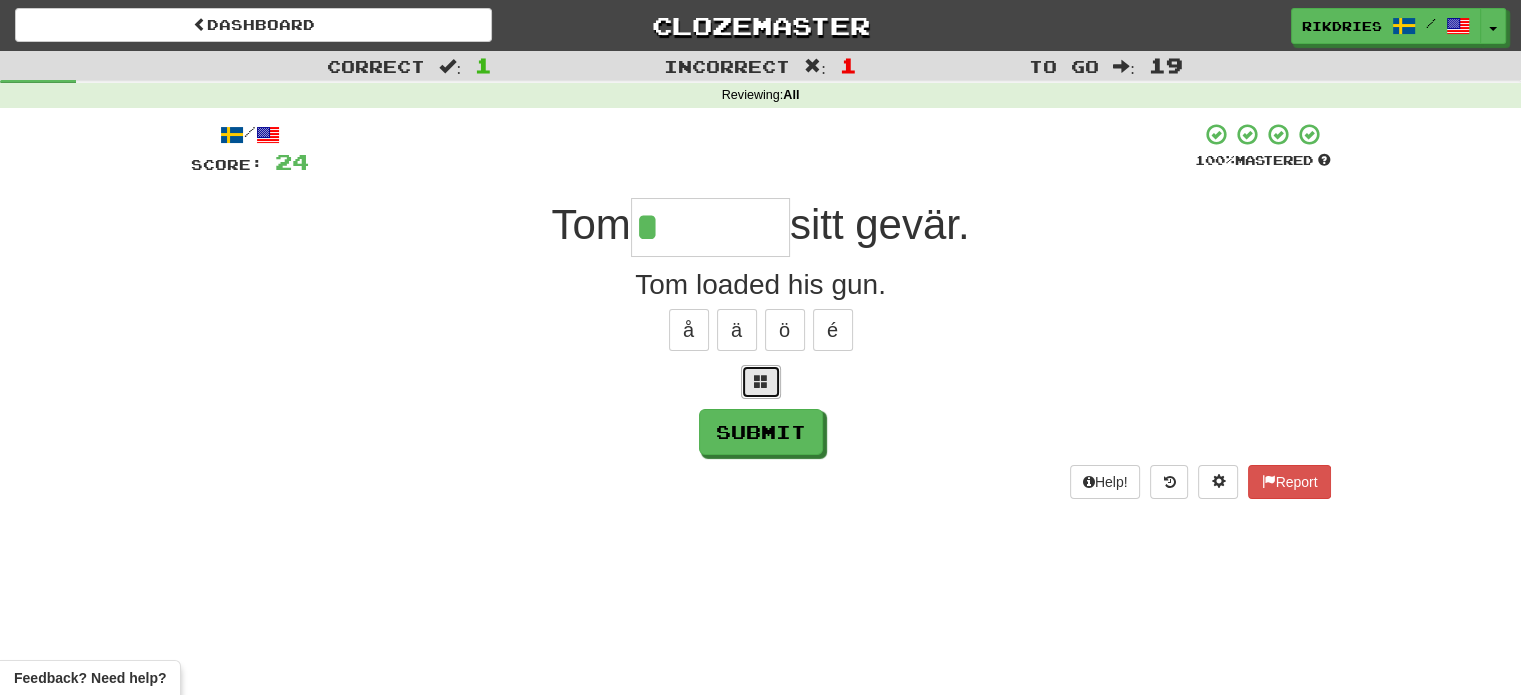click at bounding box center (761, 382) 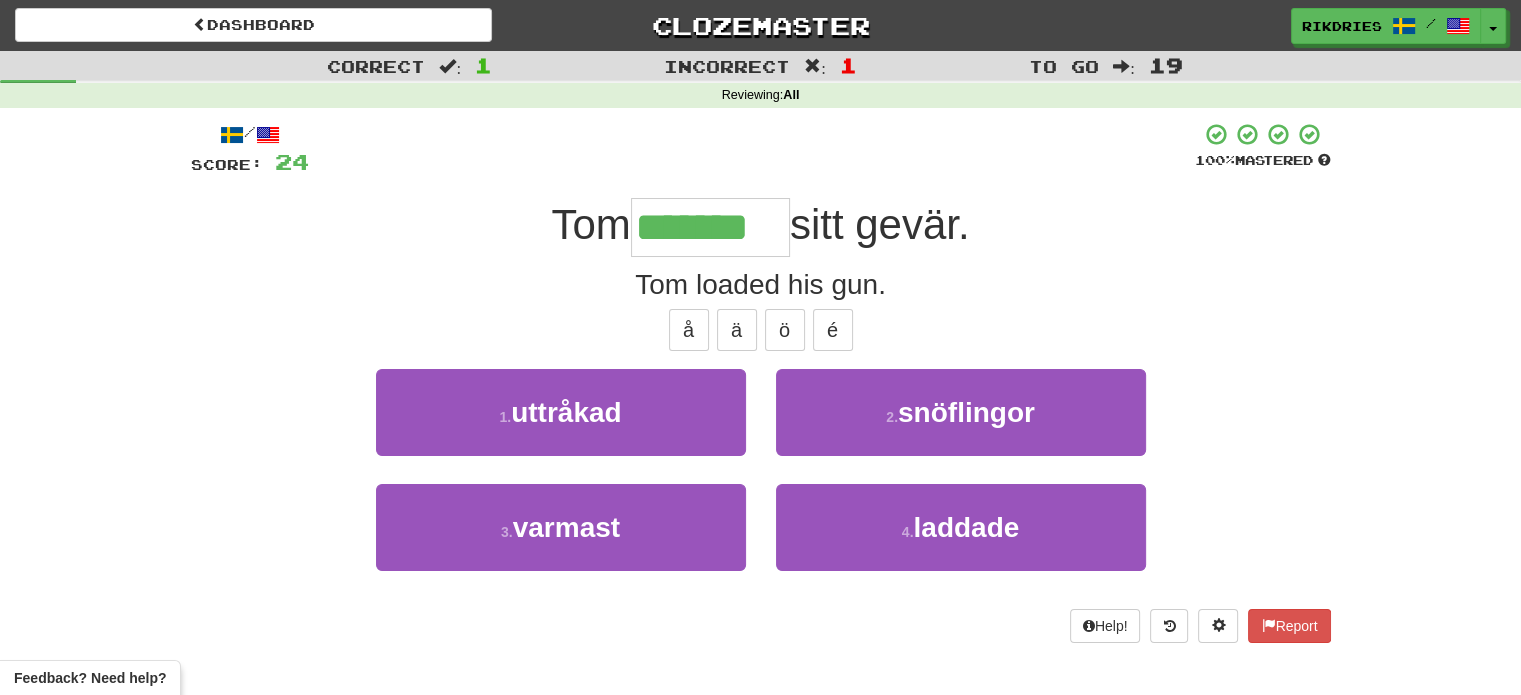 type on "*******" 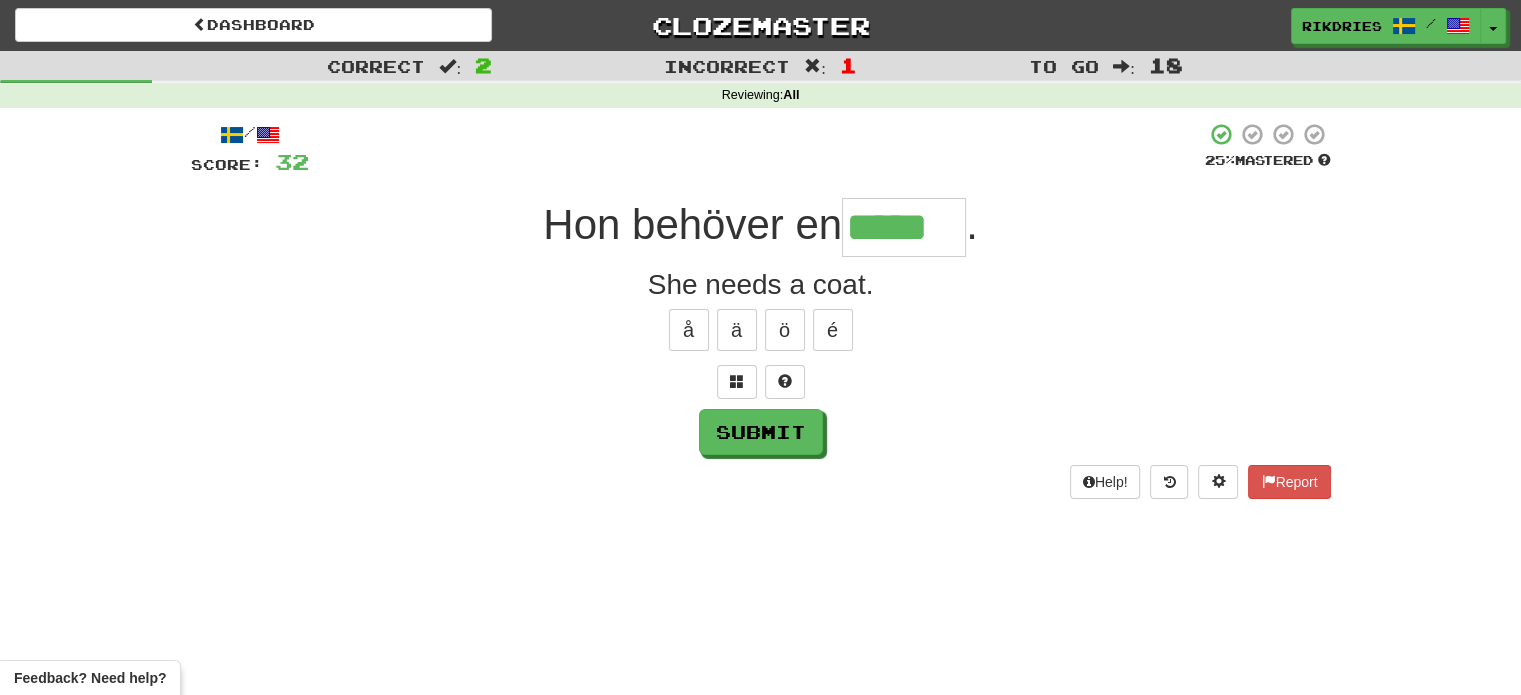 type on "*****" 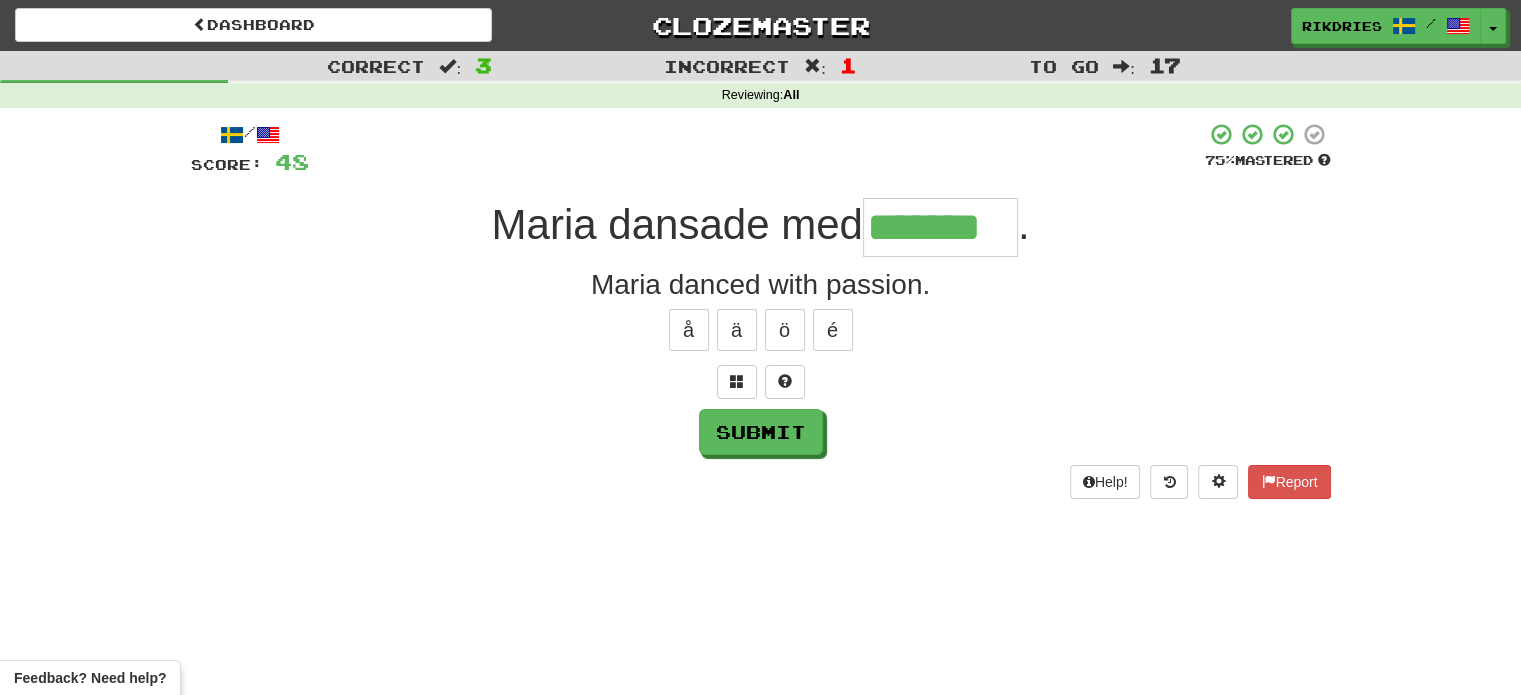 type on "*******" 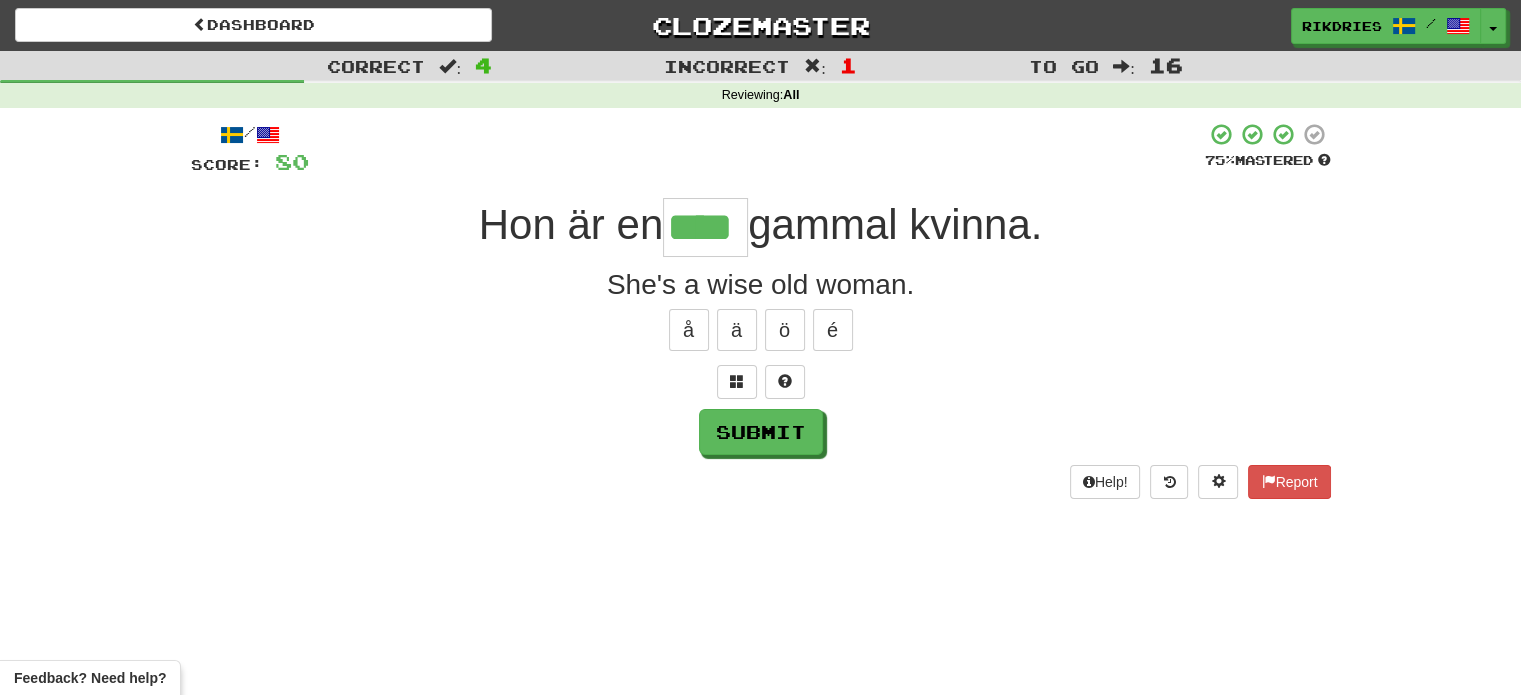type on "****" 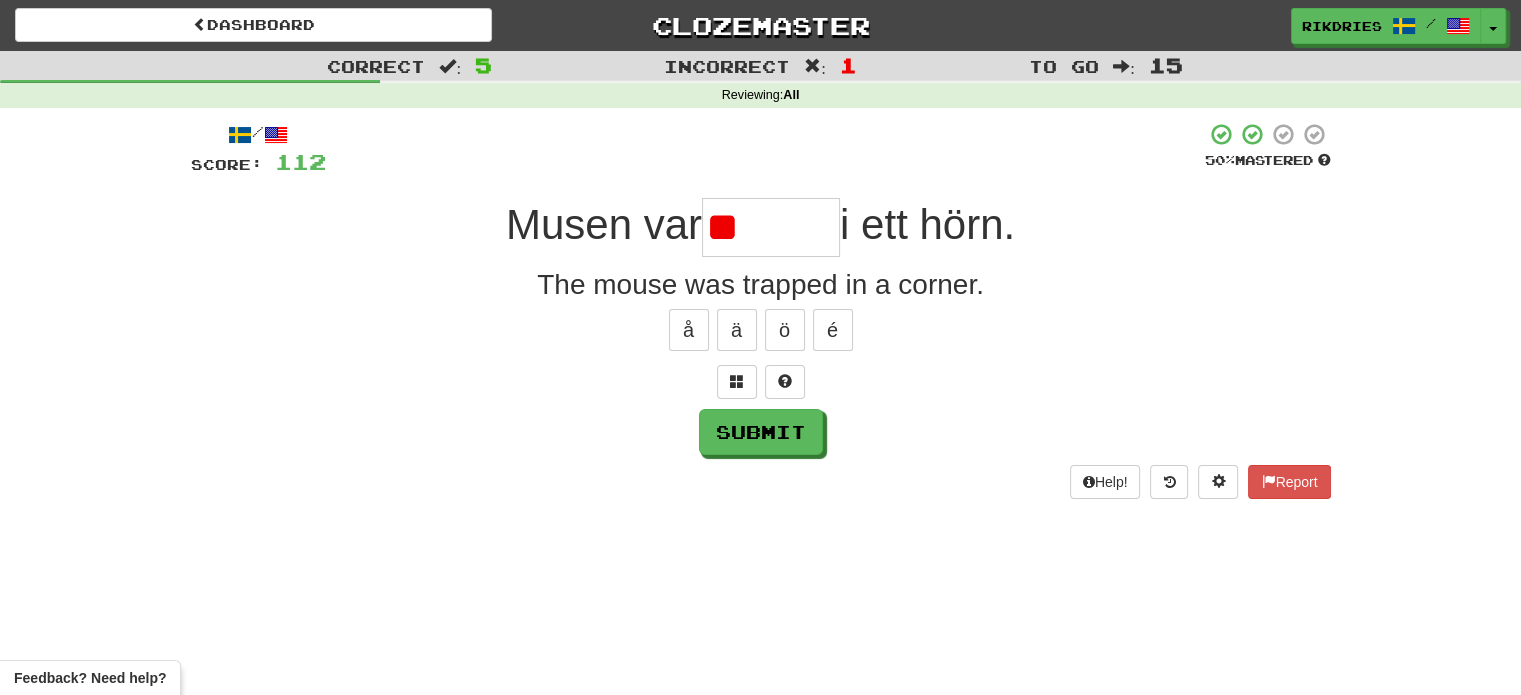 type on "*" 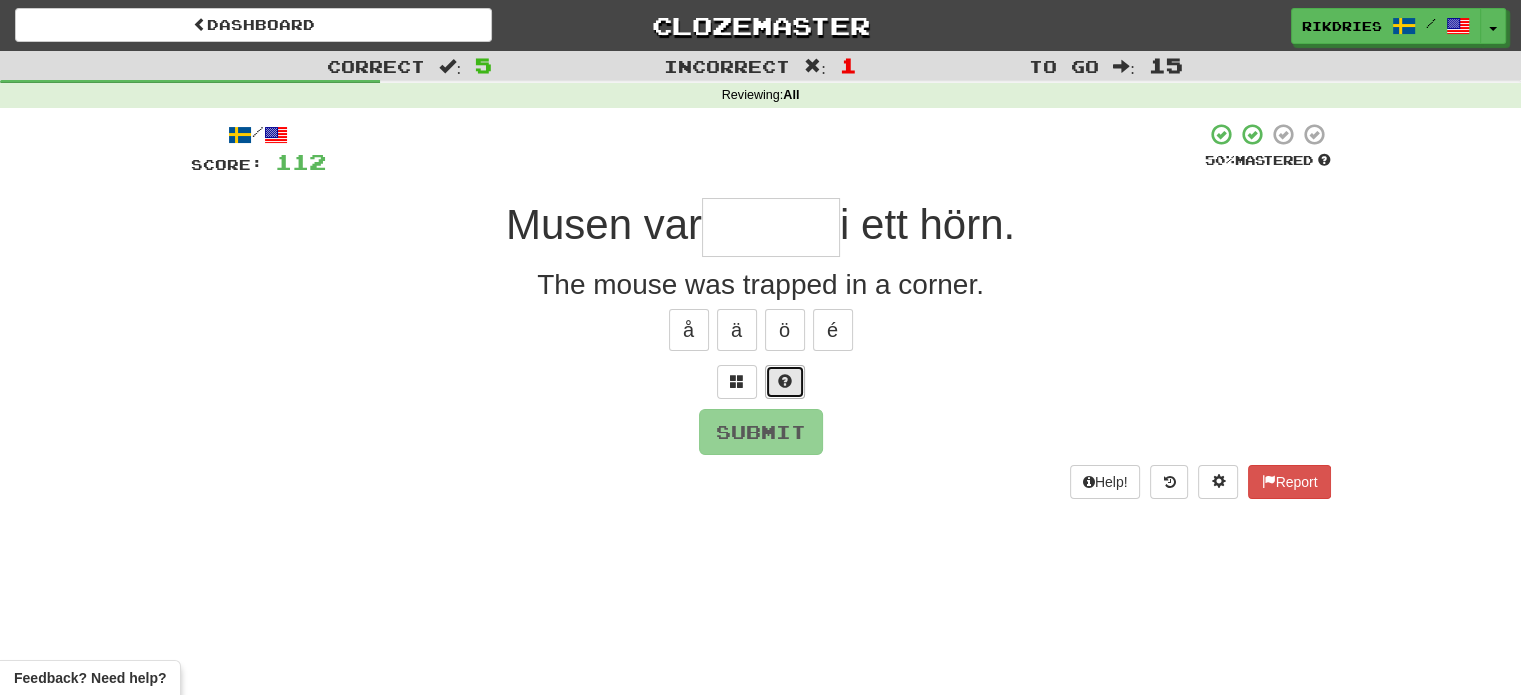 click at bounding box center [785, 381] 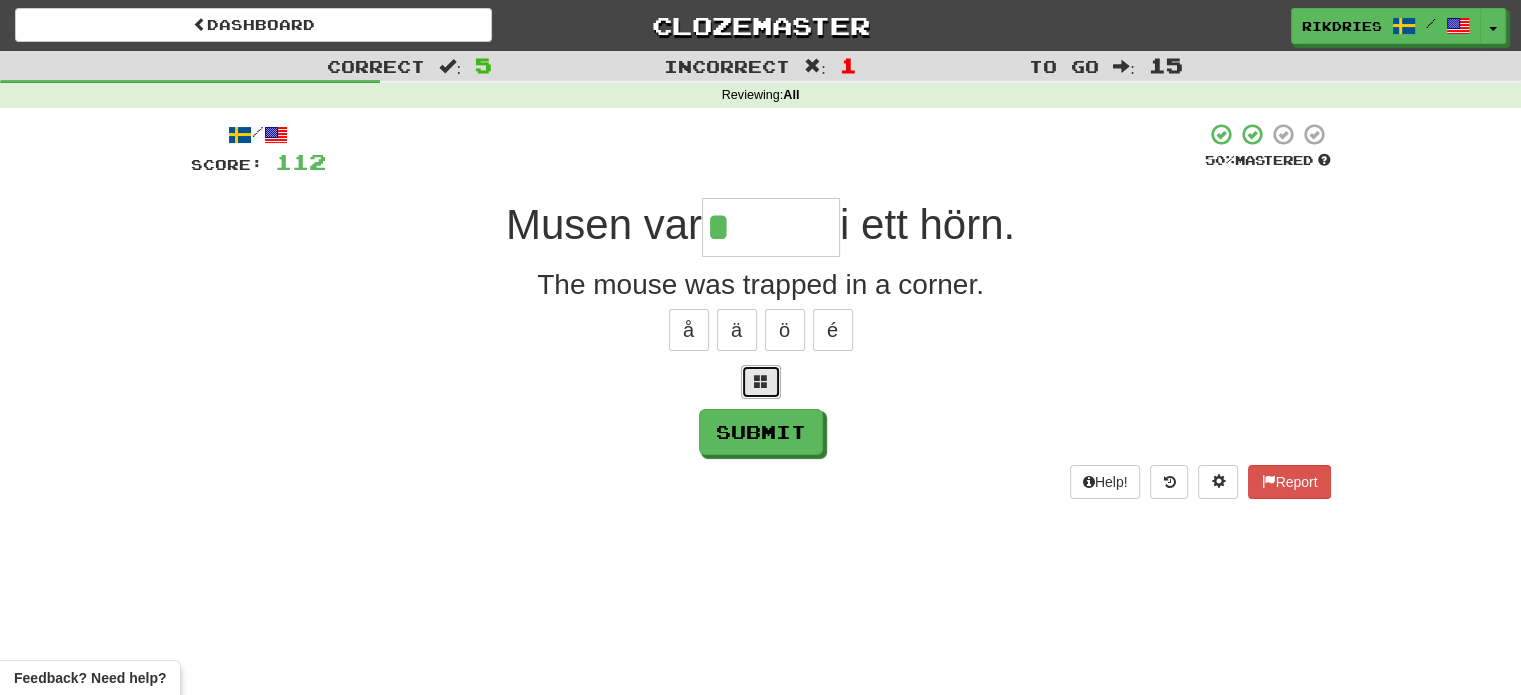 click at bounding box center (761, 381) 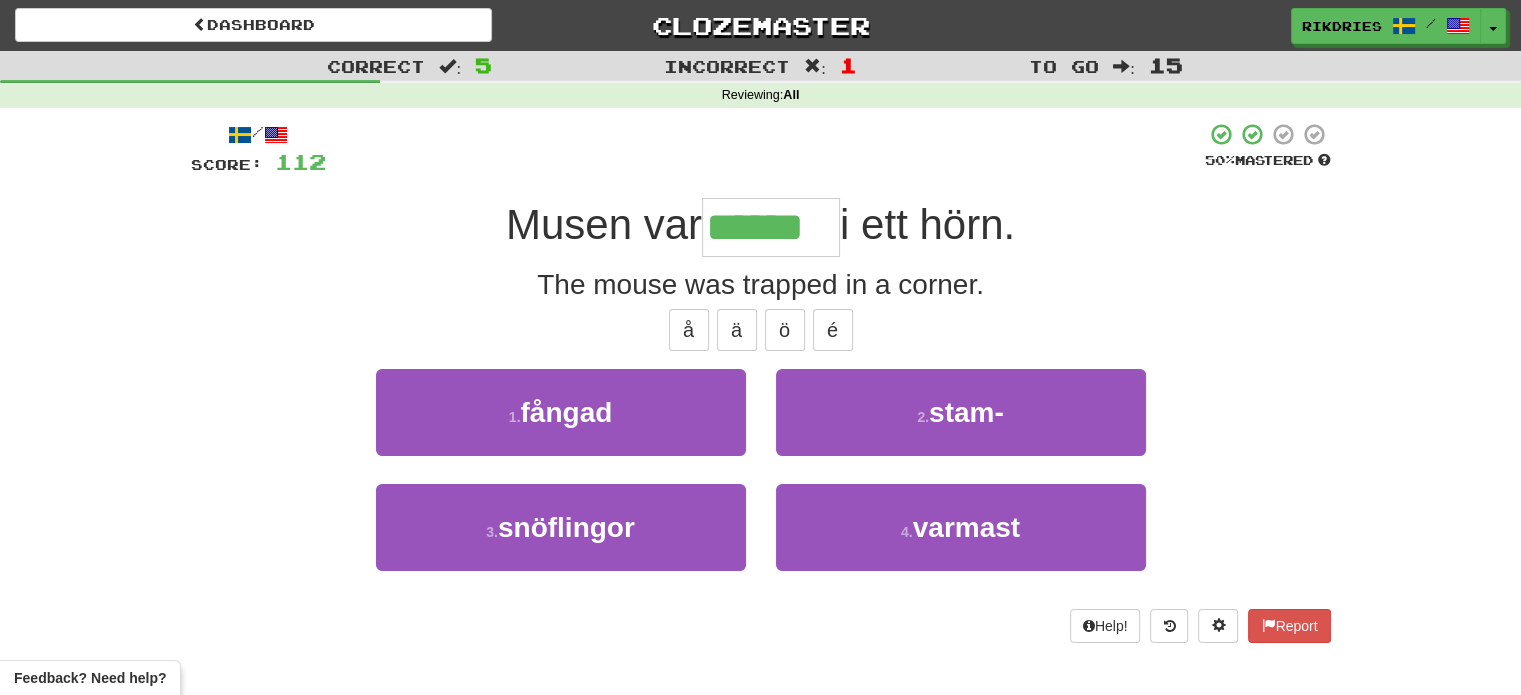 type on "******" 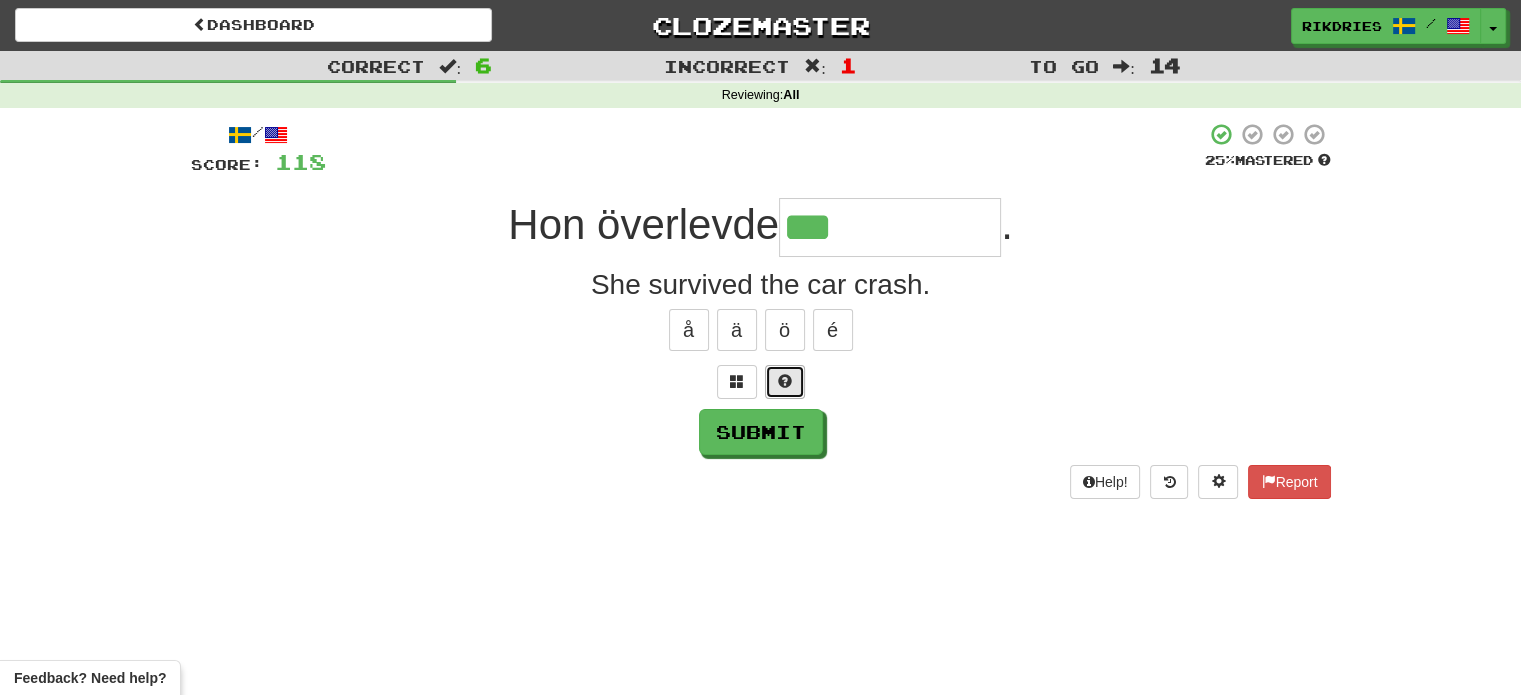 click at bounding box center [785, 381] 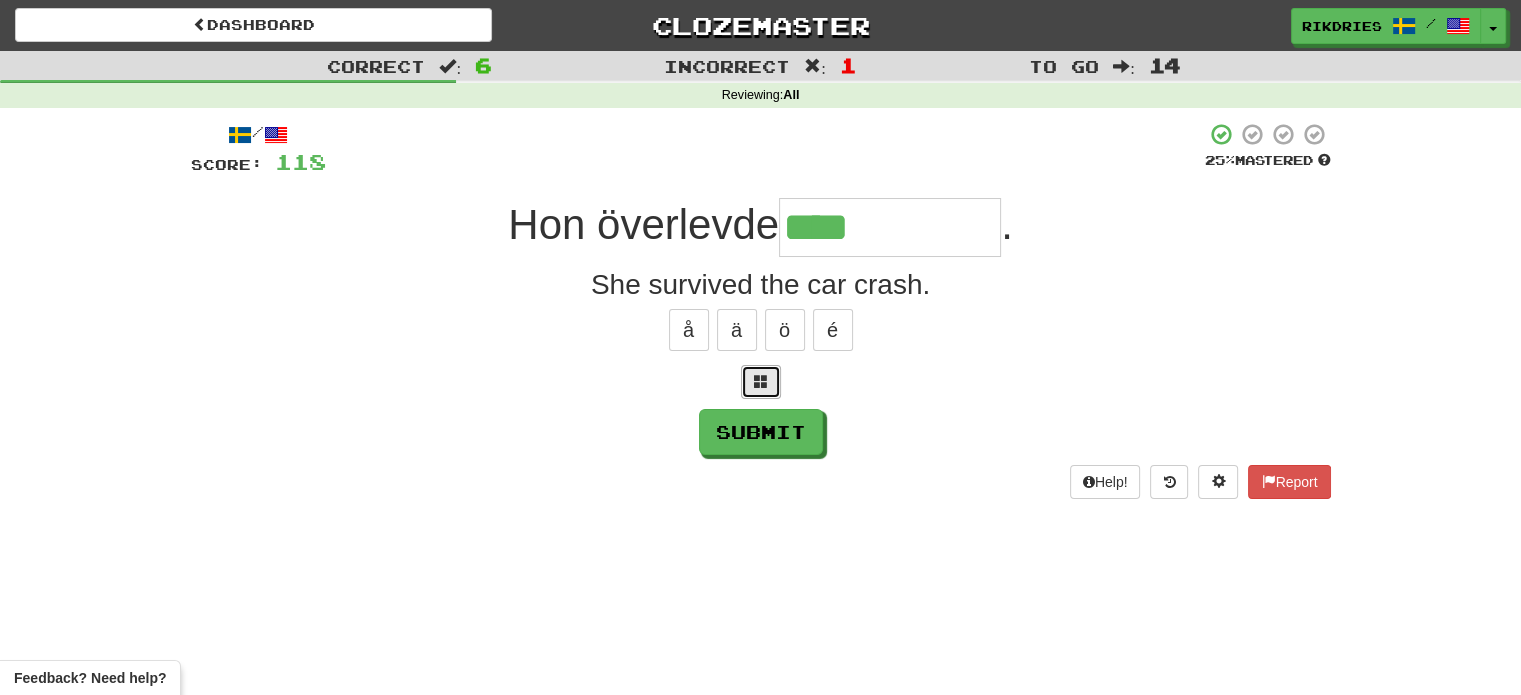 click at bounding box center (761, 381) 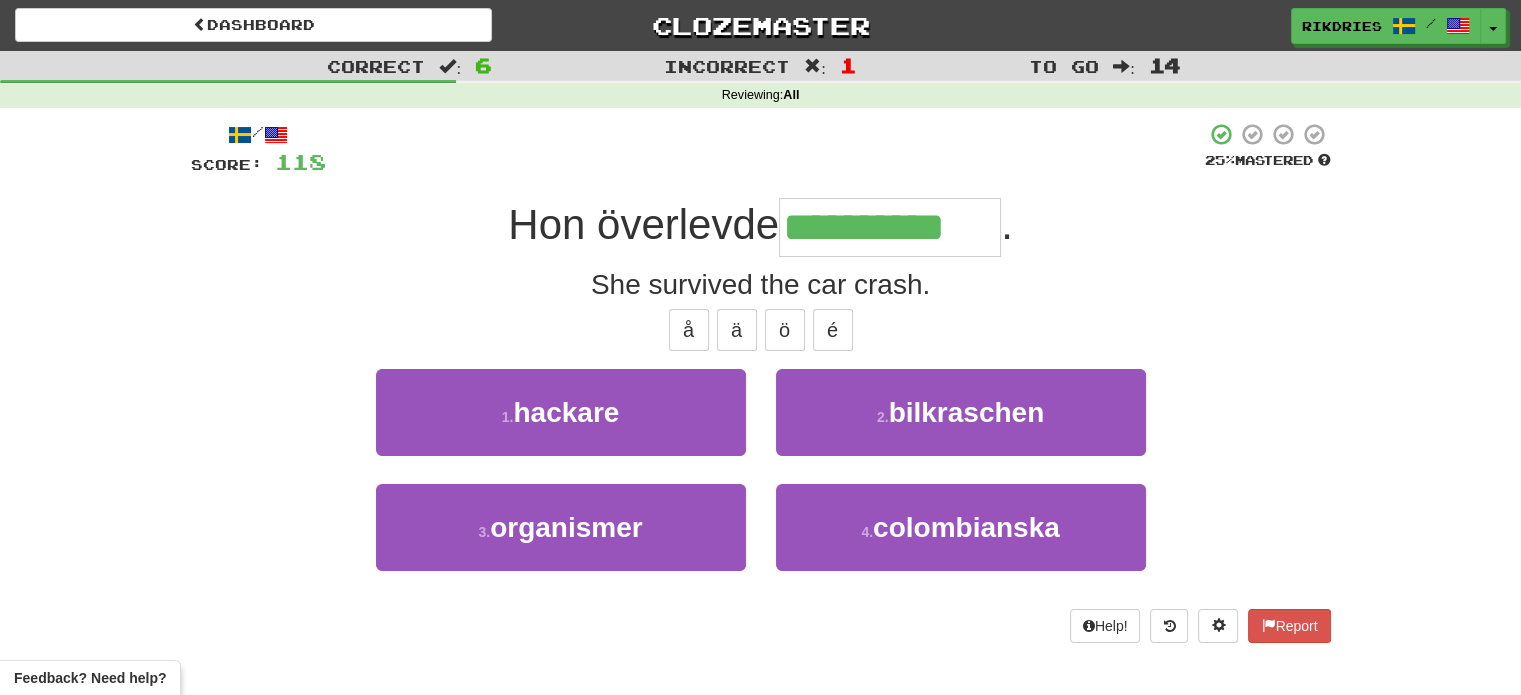 type on "**********" 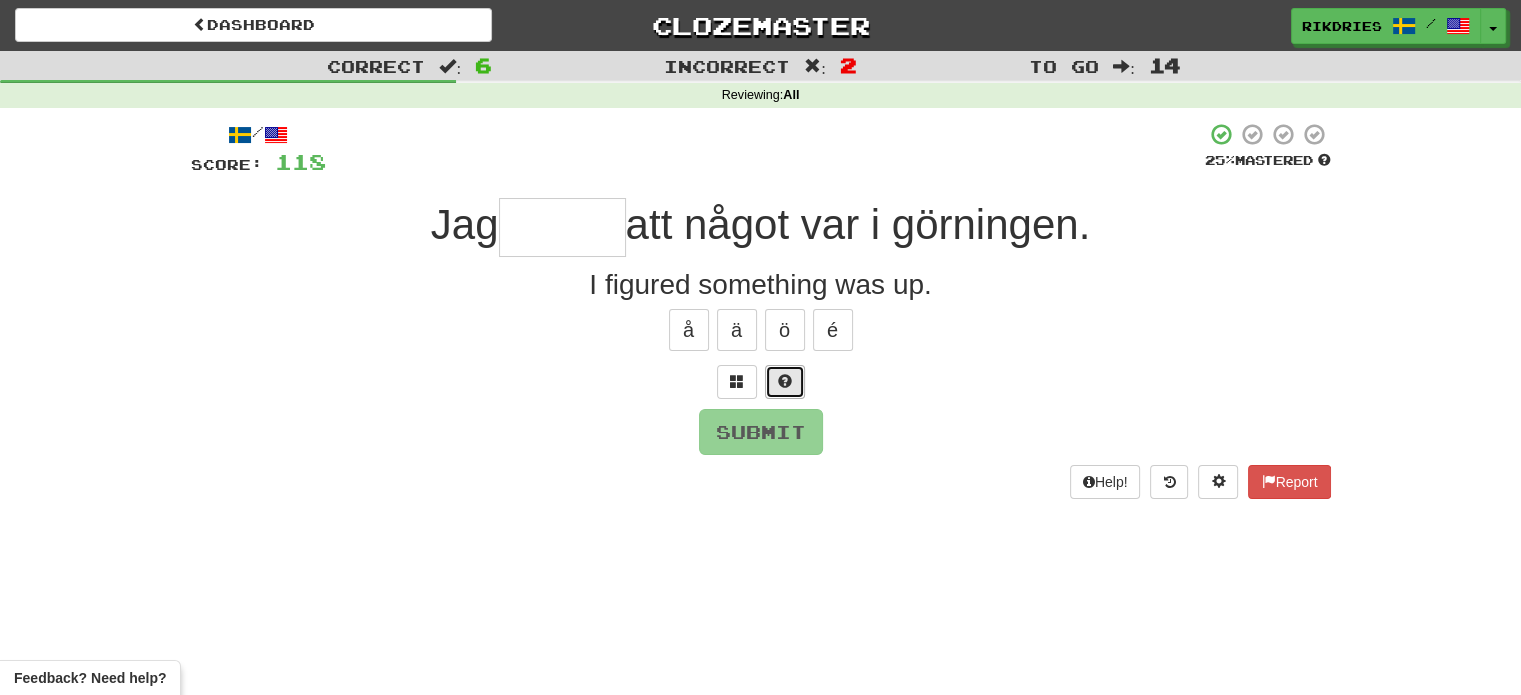 click at bounding box center (785, 381) 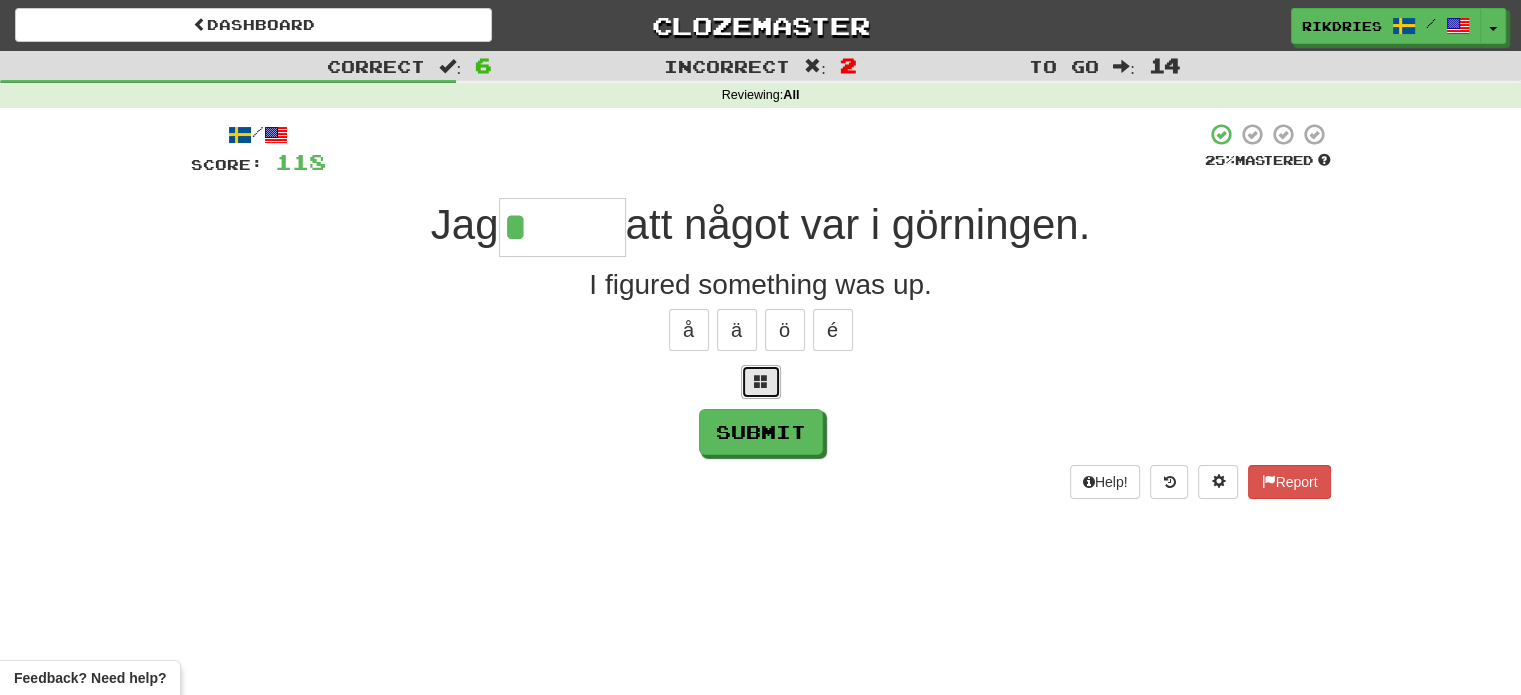 click at bounding box center (761, 381) 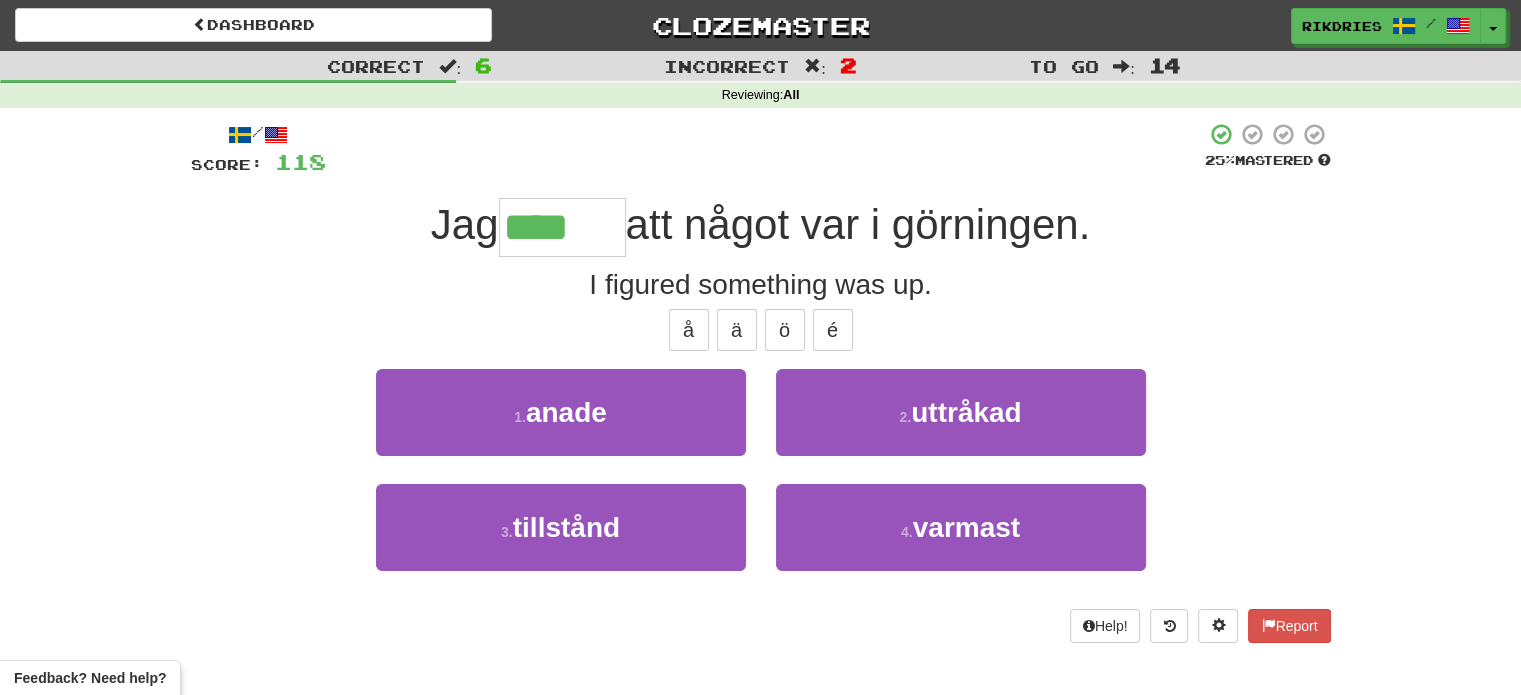 type on "*****" 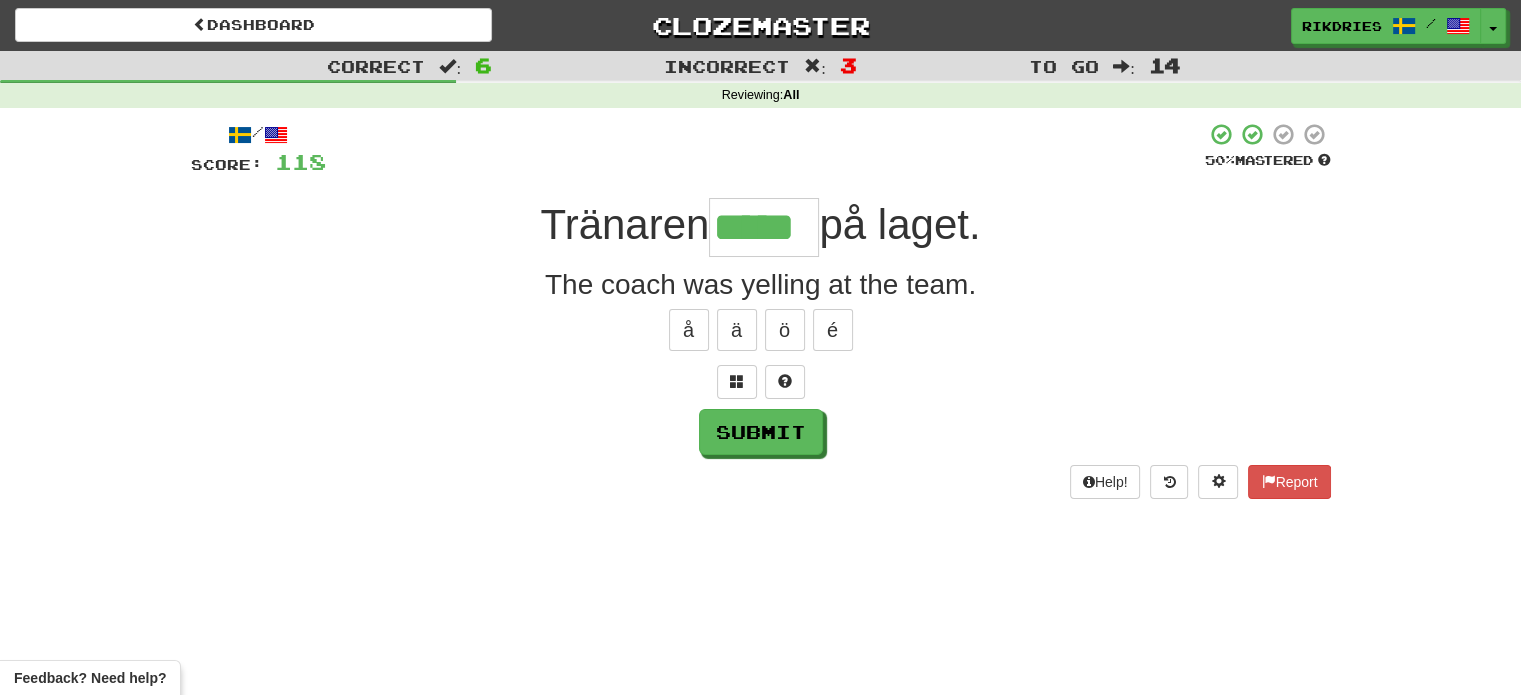 type on "*****" 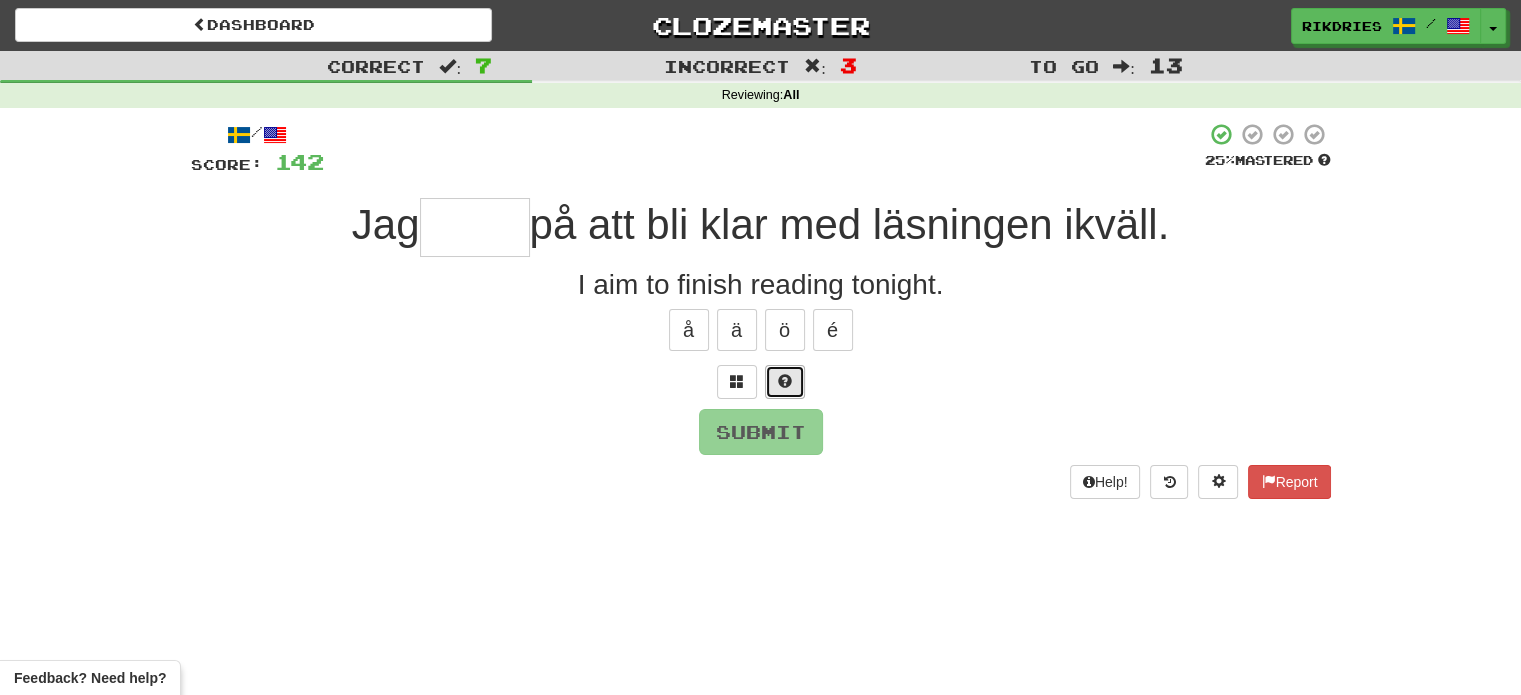 click at bounding box center (785, 382) 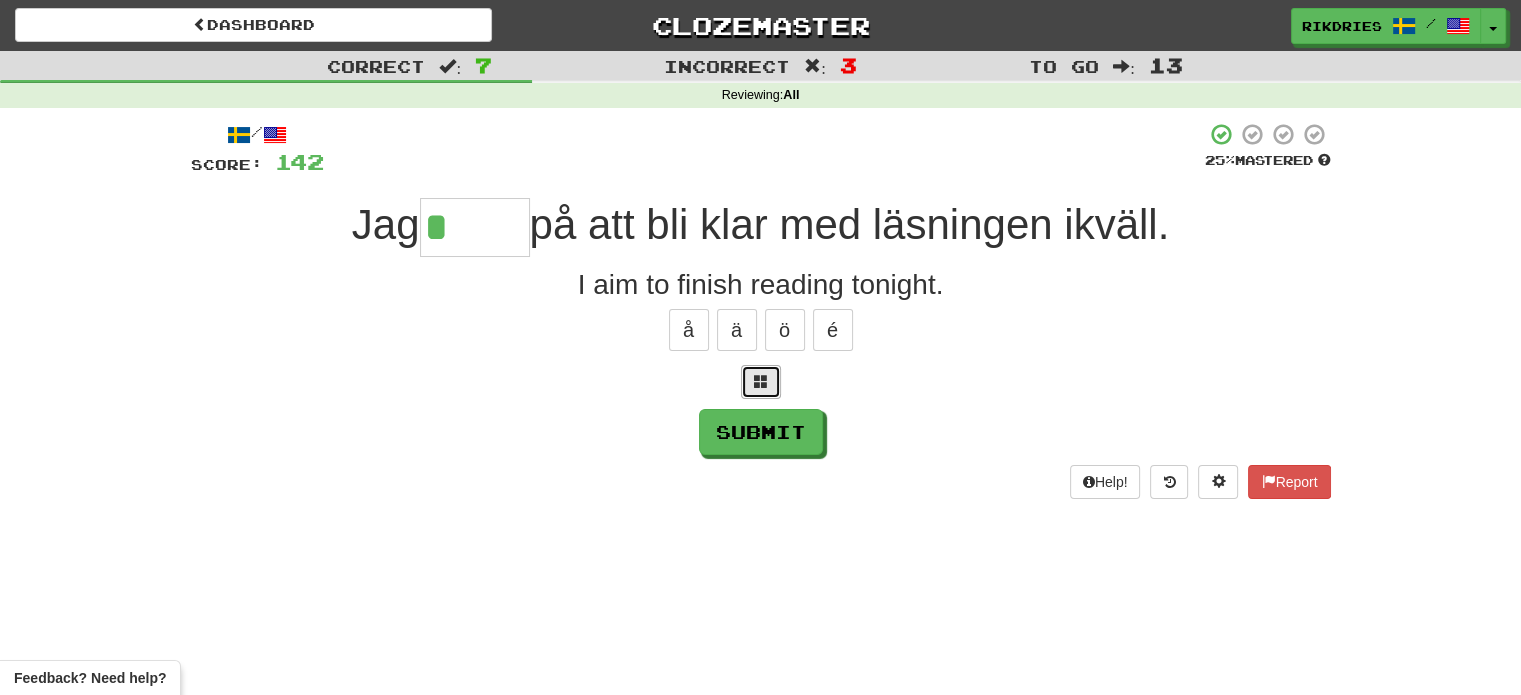 click at bounding box center (761, 381) 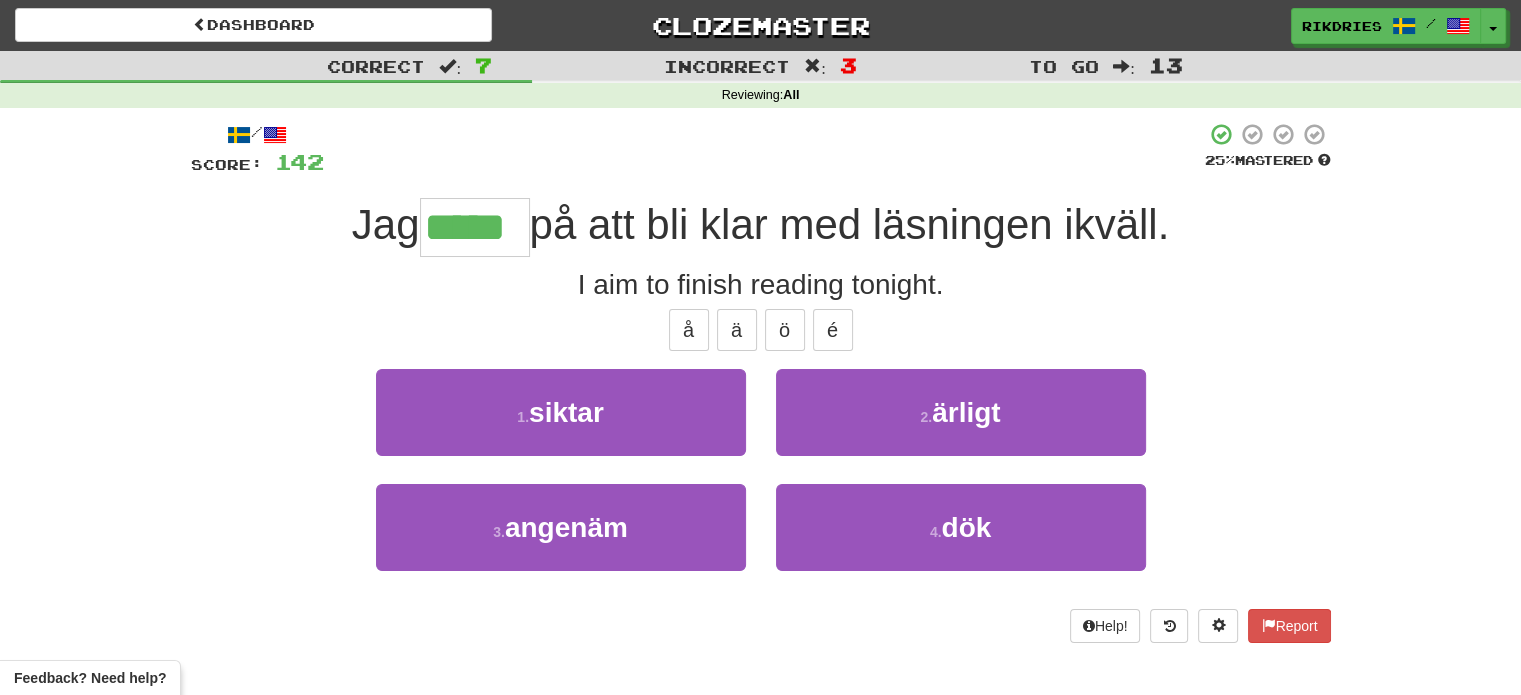 type on "******" 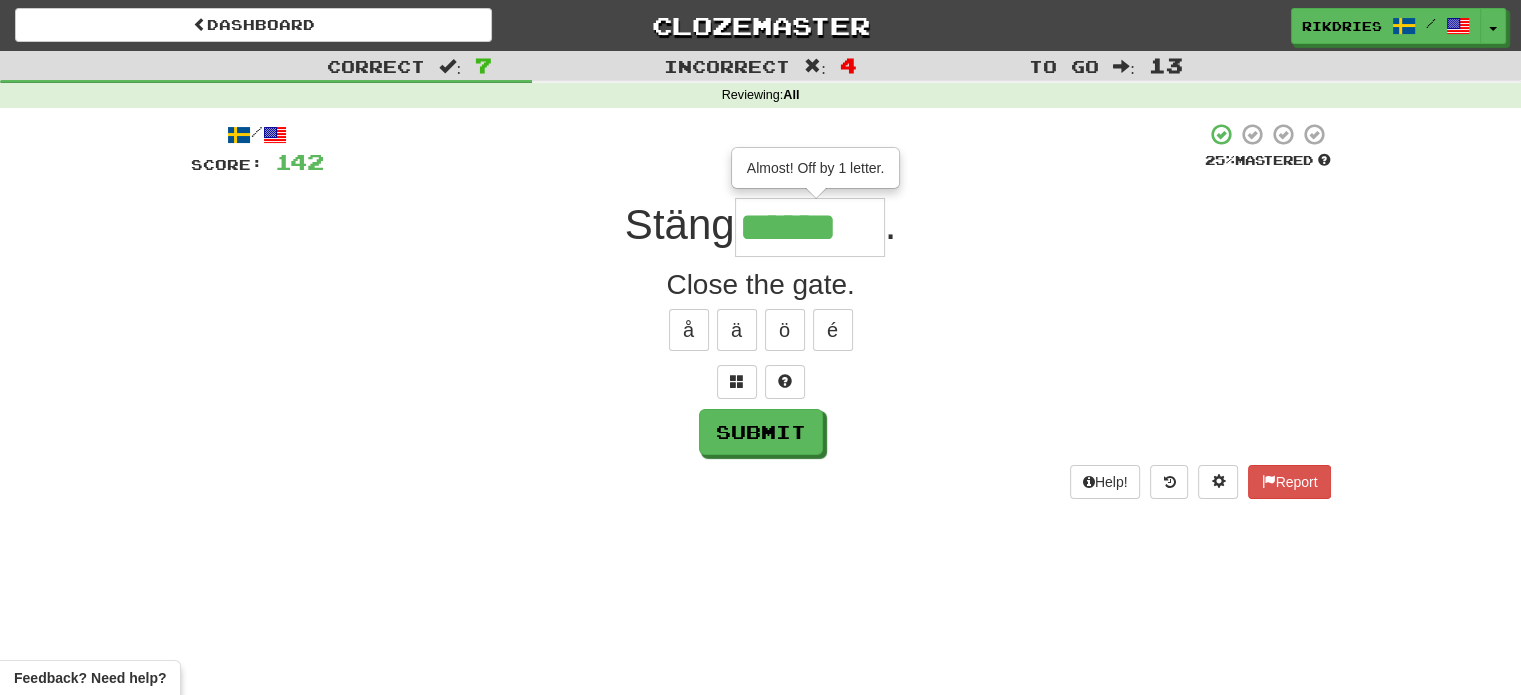 type on "*******" 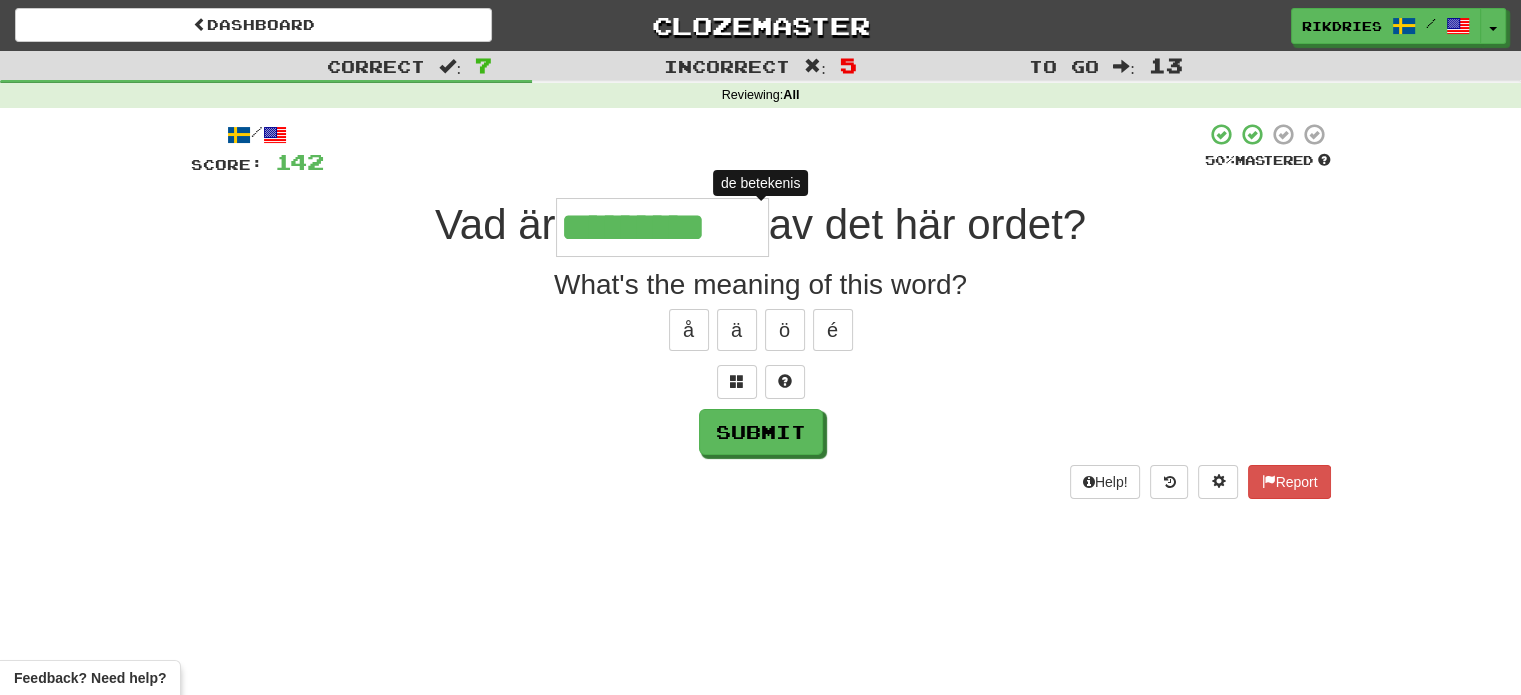 type on "**********" 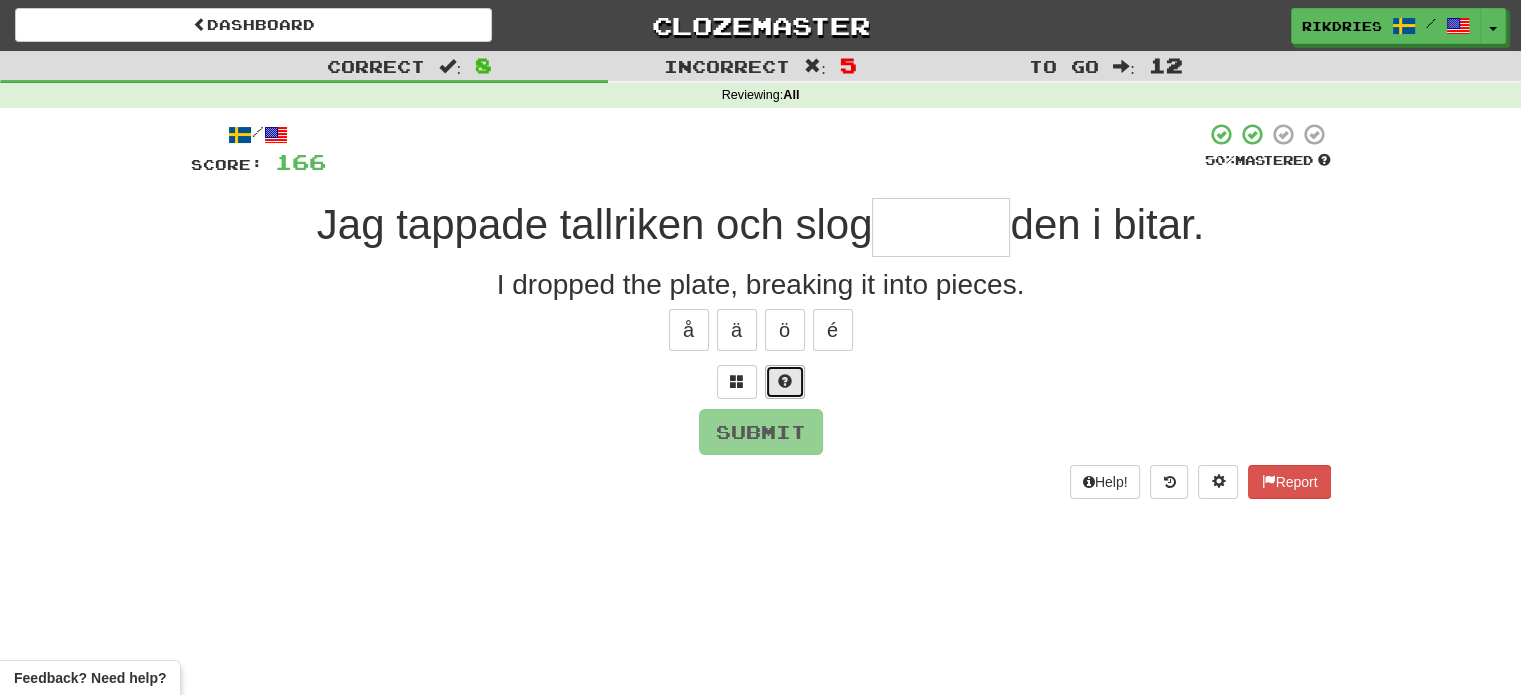 click at bounding box center [785, 381] 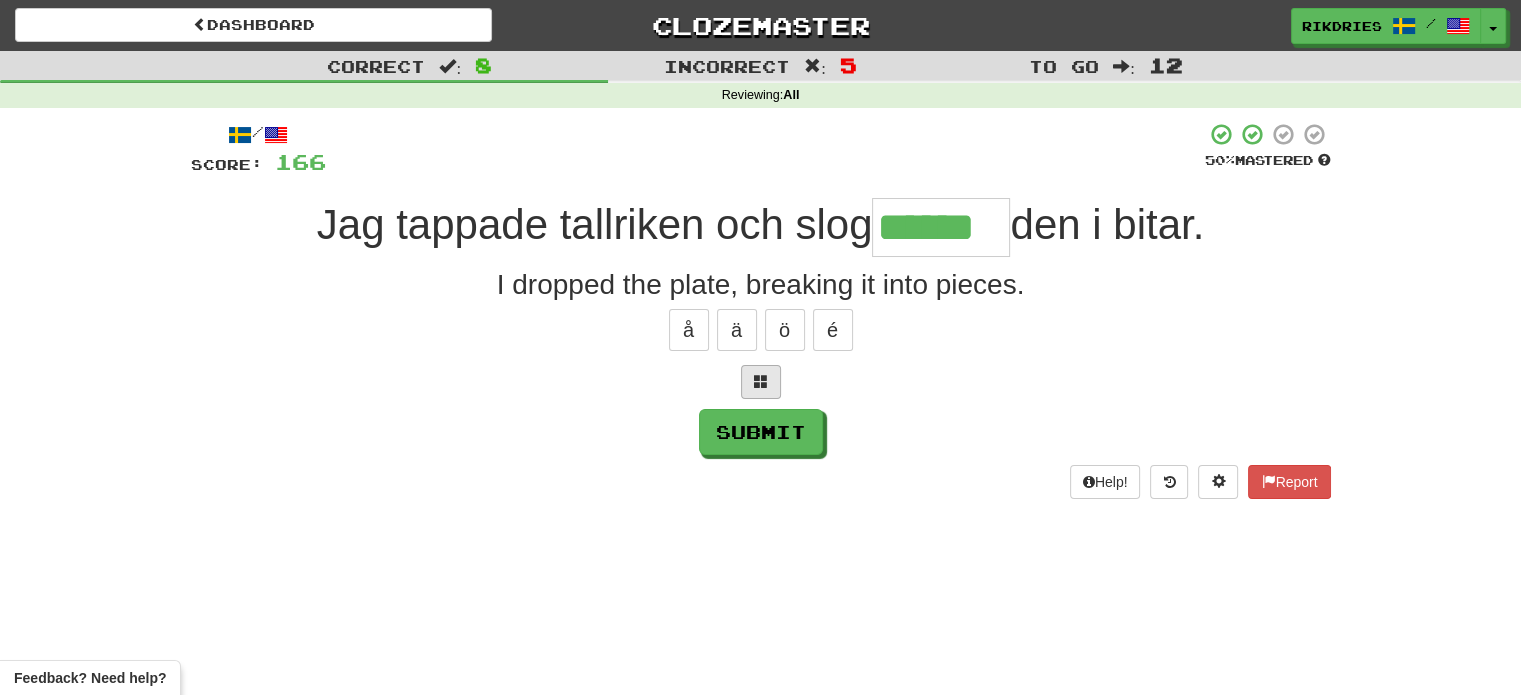 type on "******" 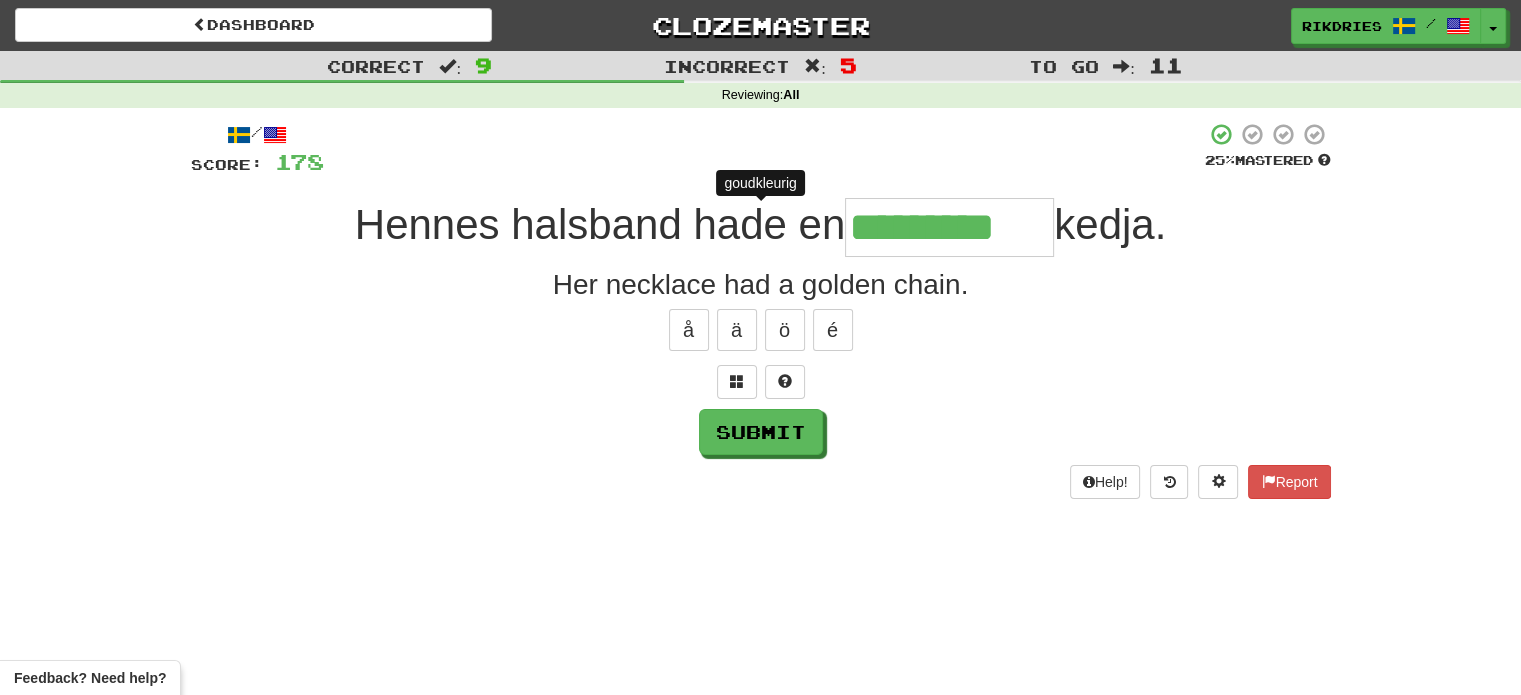 type on "**********" 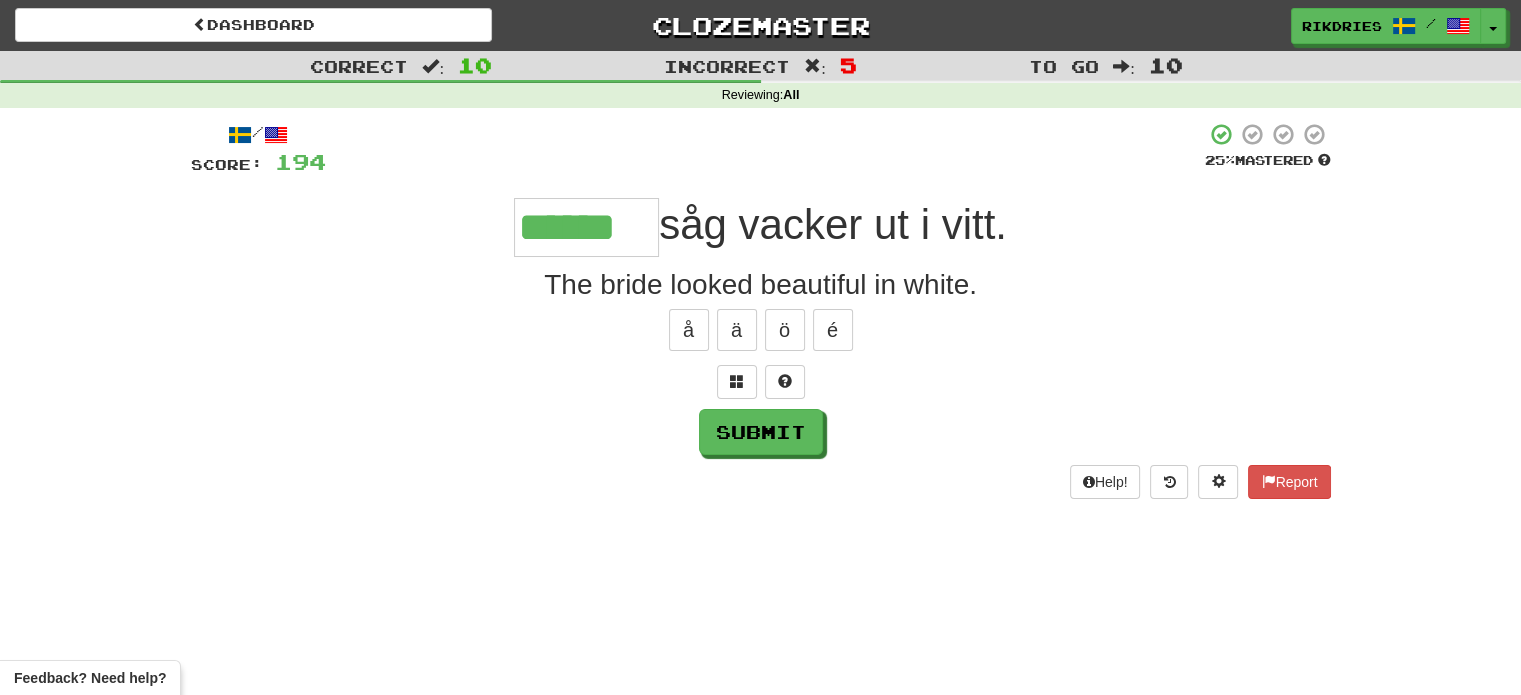 type on "******" 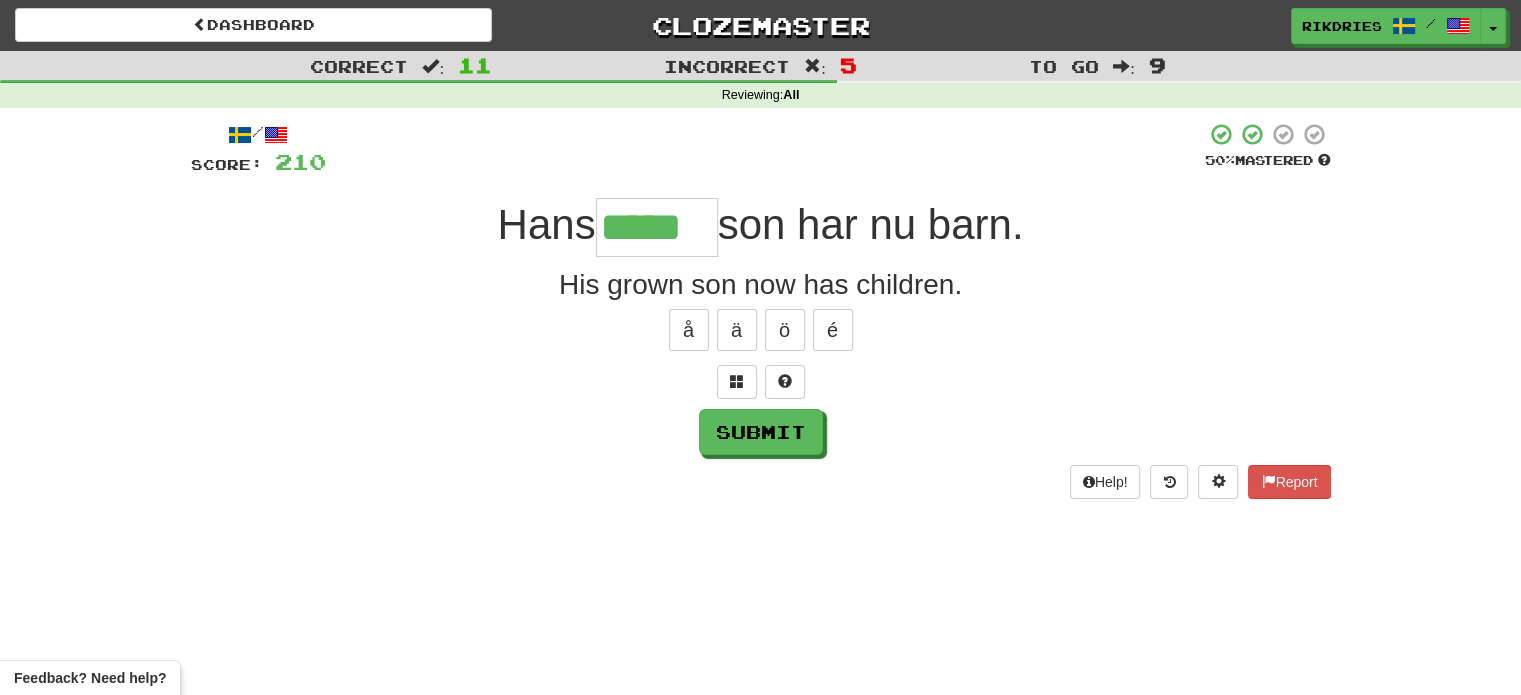 type on "*****" 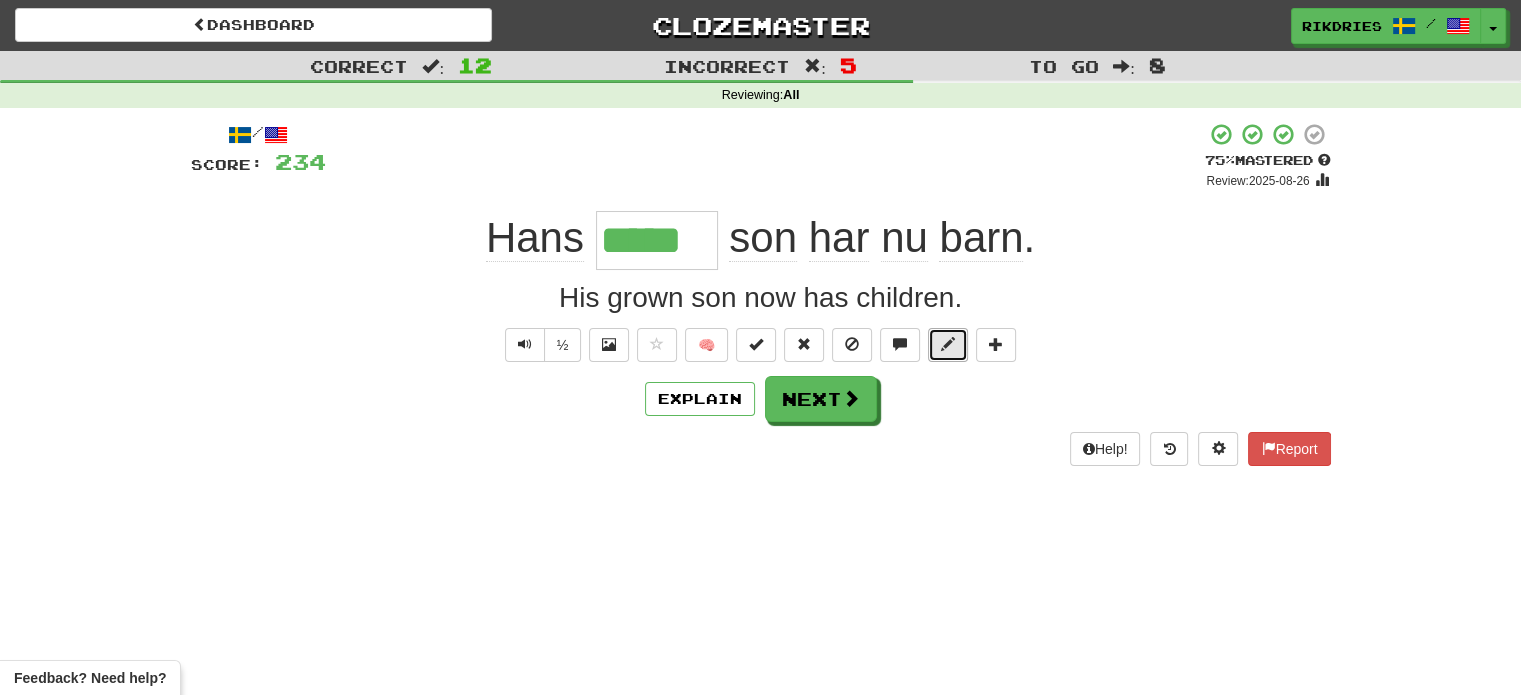 click at bounding box center (948, 345) 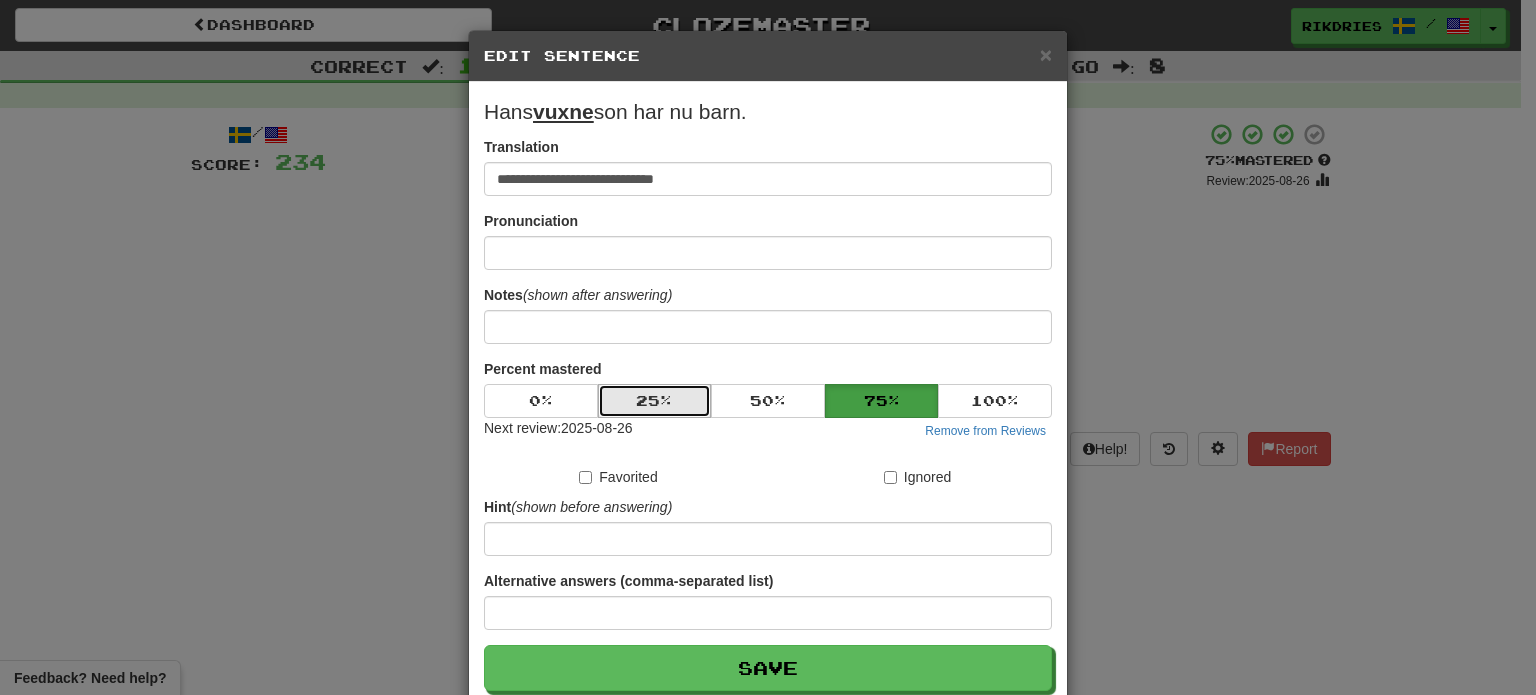 click on "25 %" at bounding box center [655, 401] 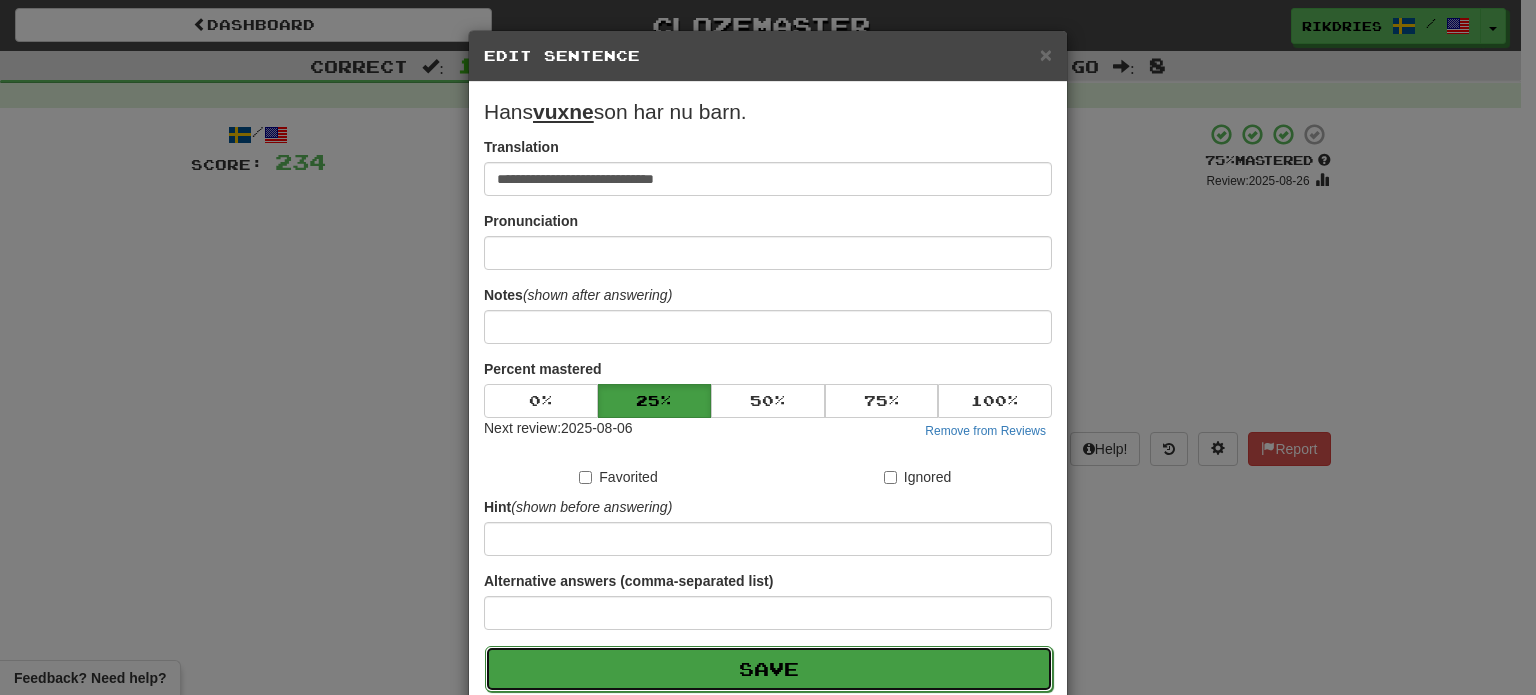 click on "Save" at bounding box center [769, 669] 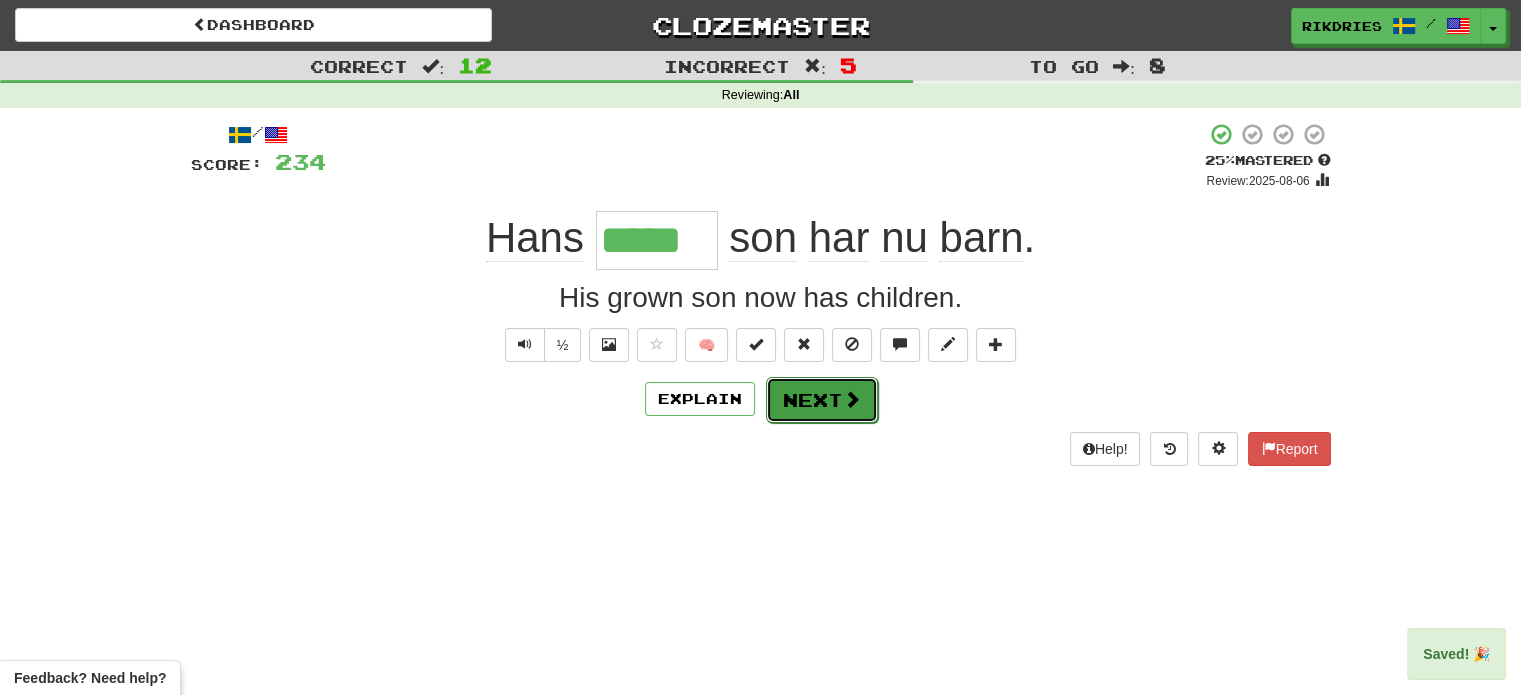 click on "Next" at bounding box center (822, 400) 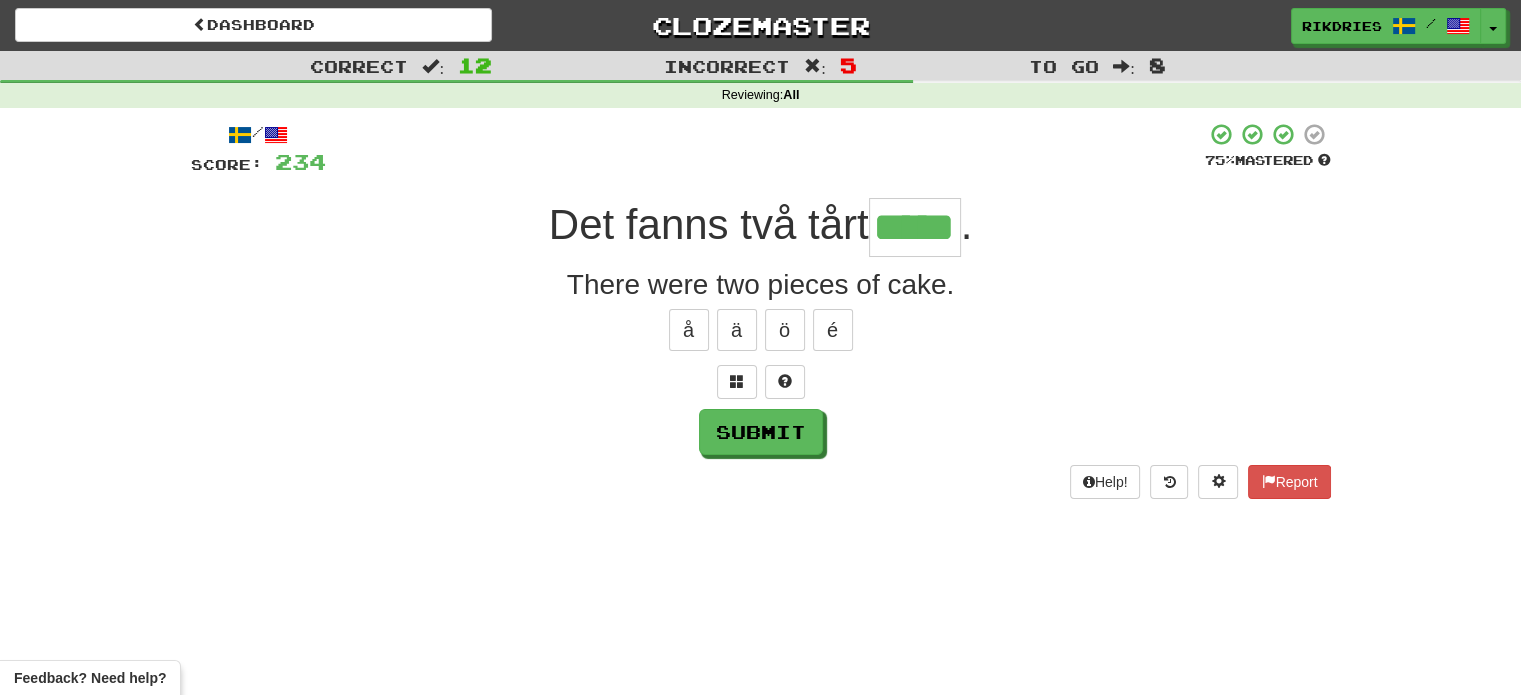 type on "*****" 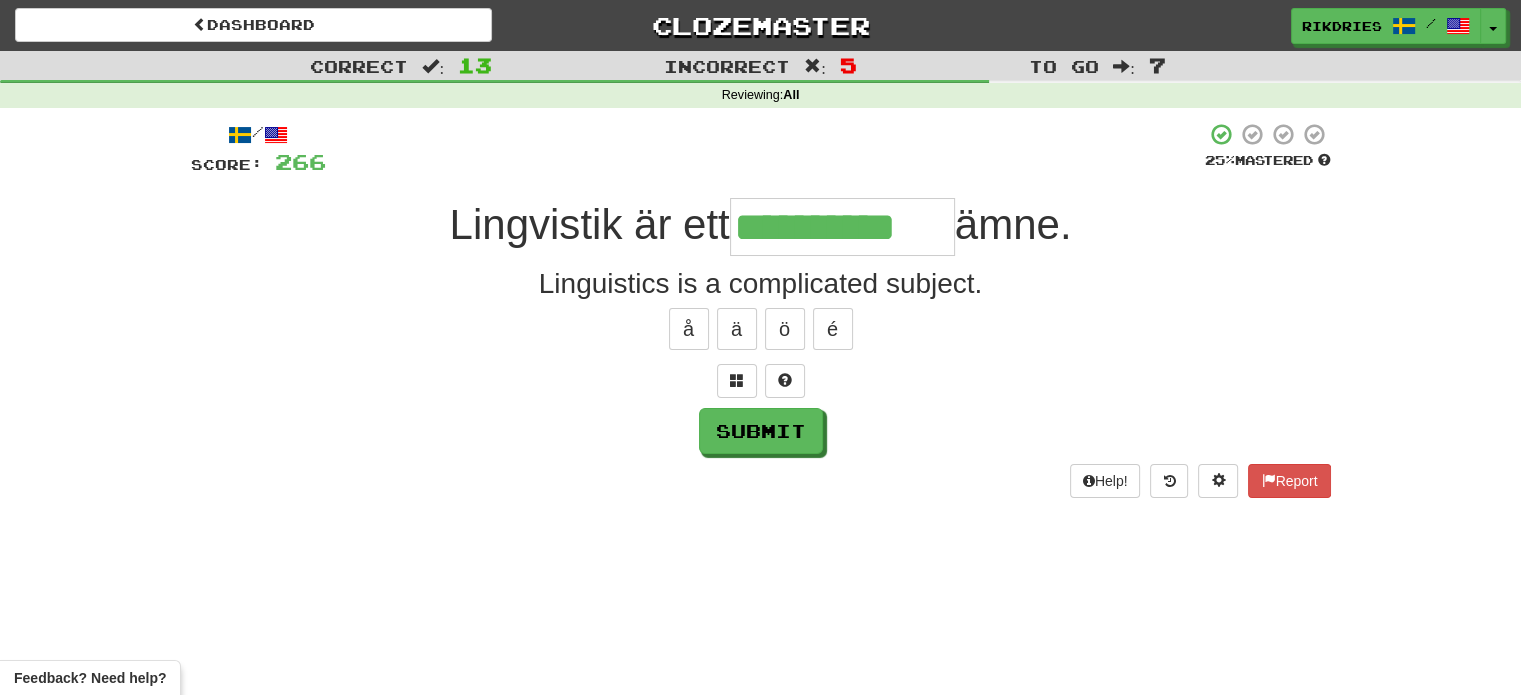 scroll, scrollTop: 0, scrollLeft: 0, axis: both 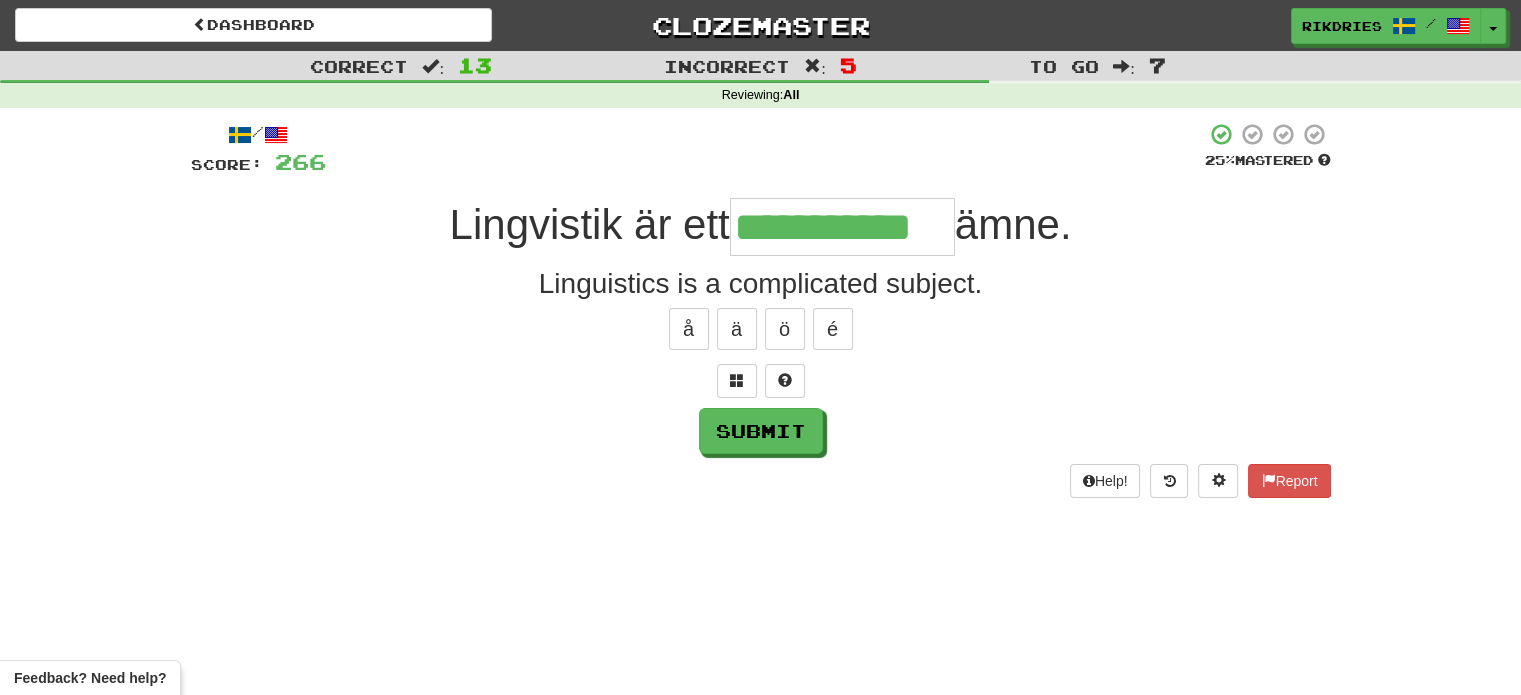 type on "**********" 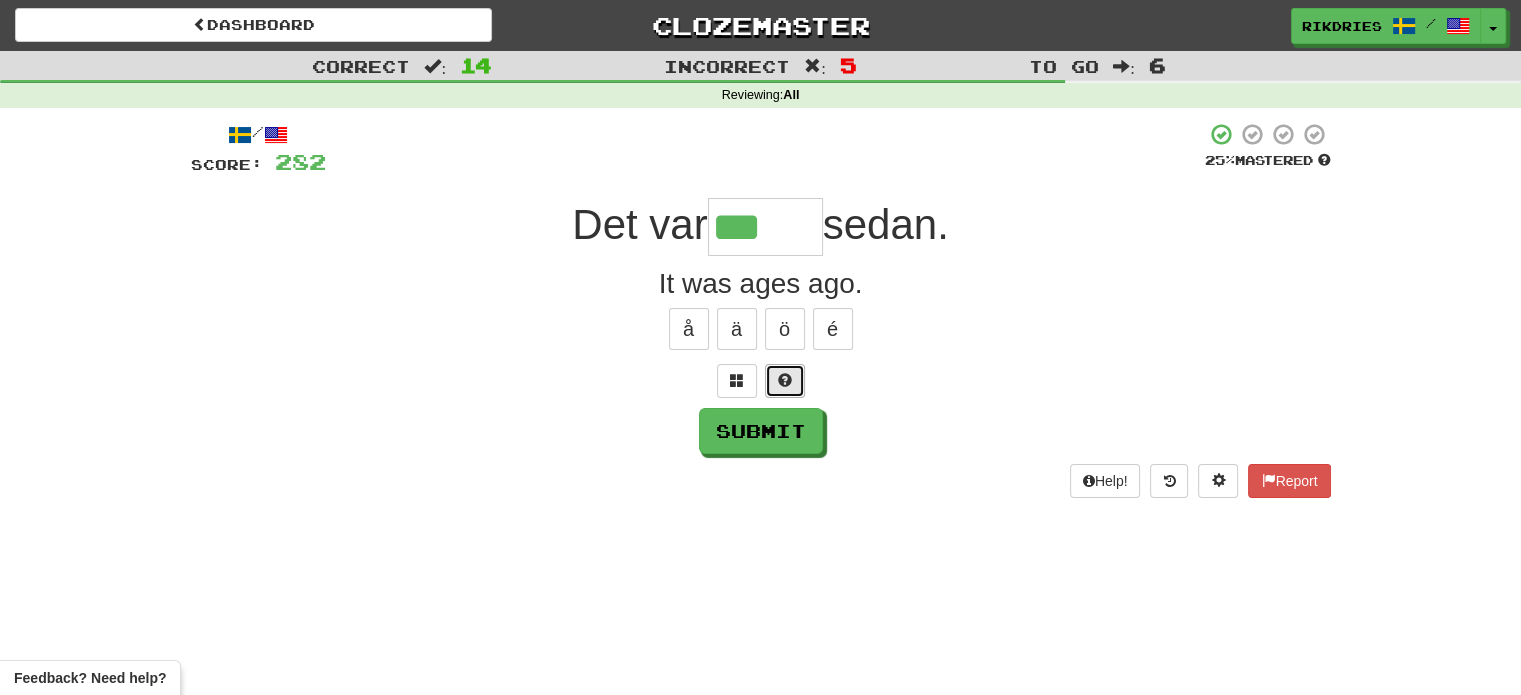click at bounding box center (785, 380) 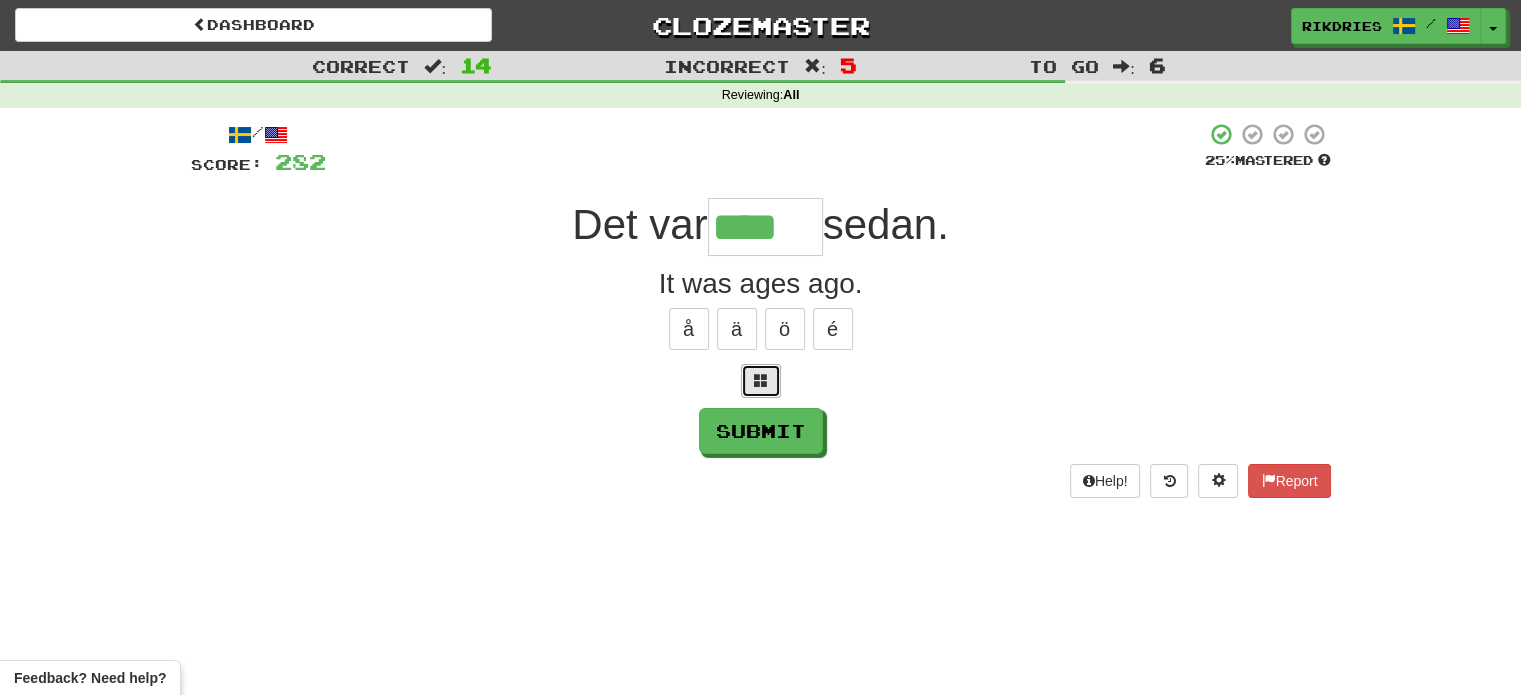 click at bounding box center [761, 381] 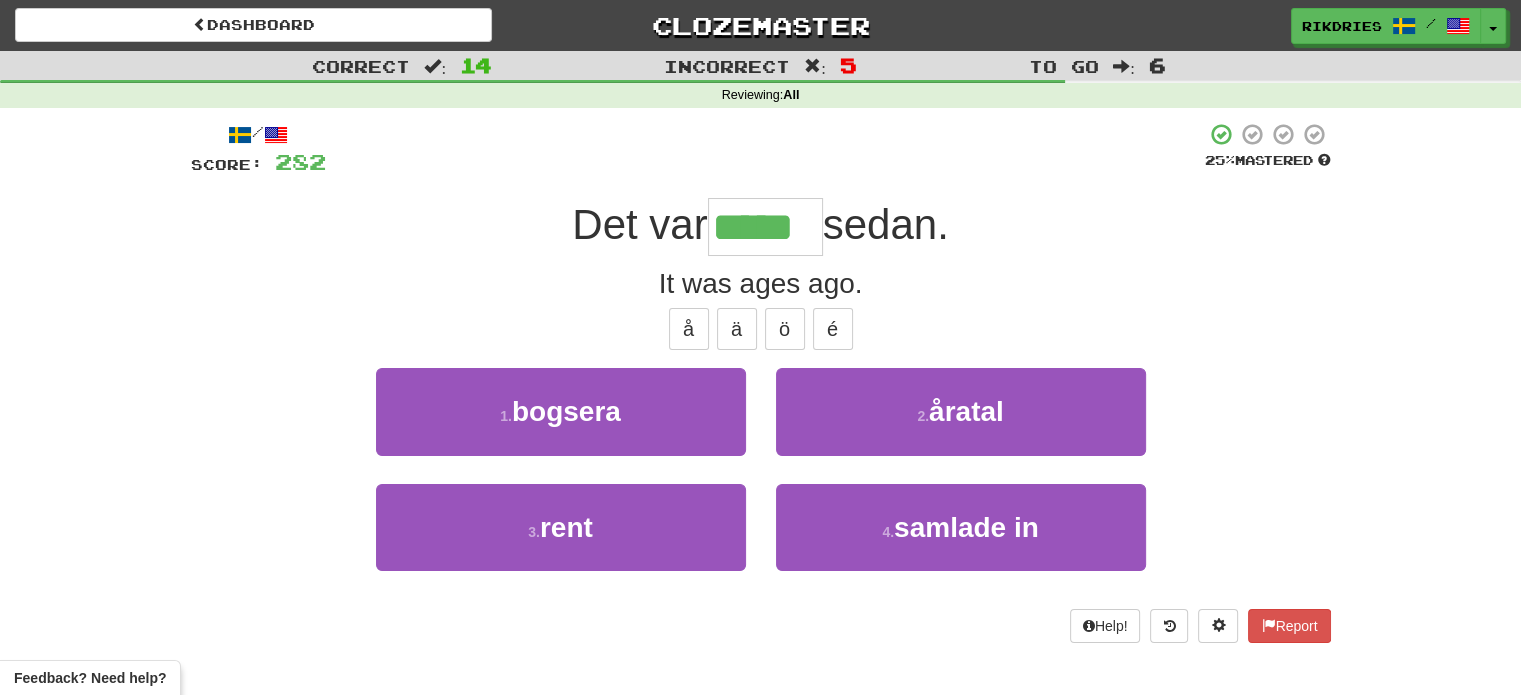 type on "******" 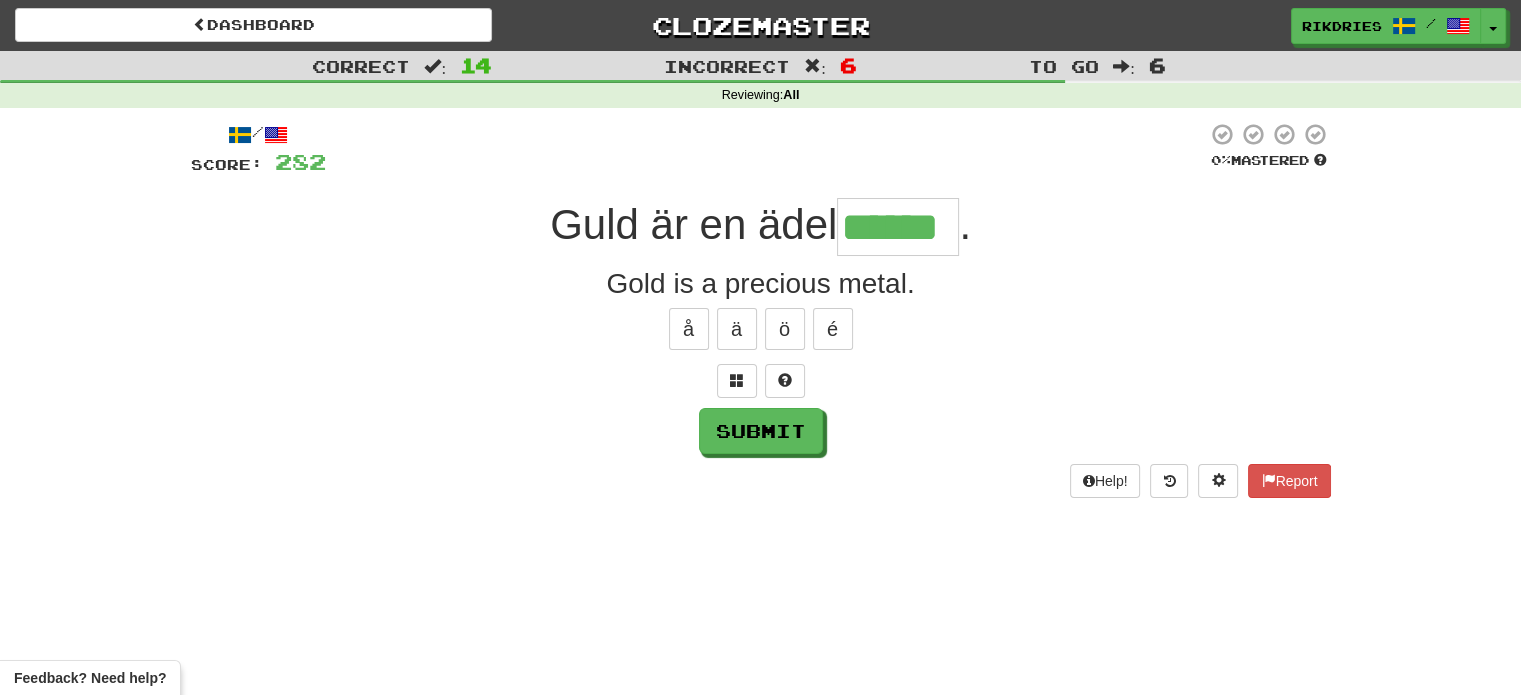 type on "******" 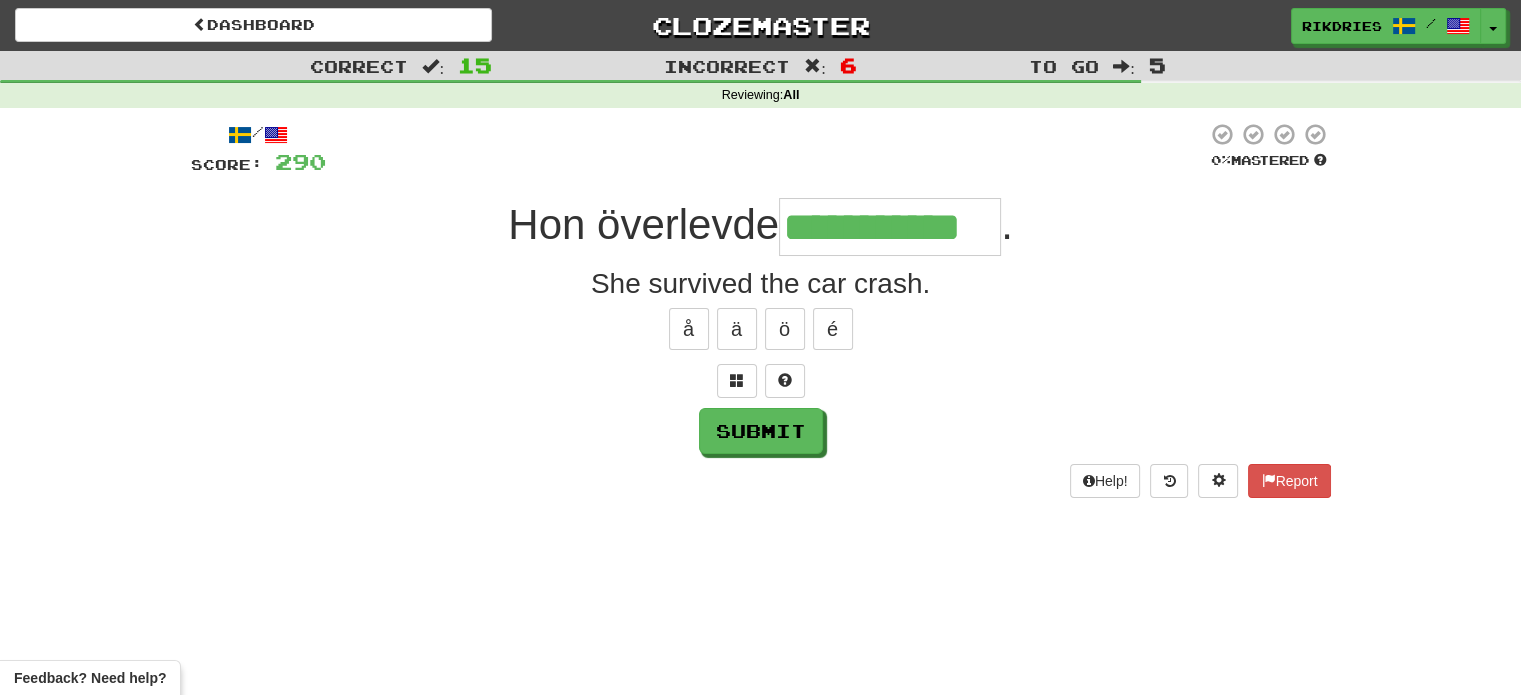 type on "**********" 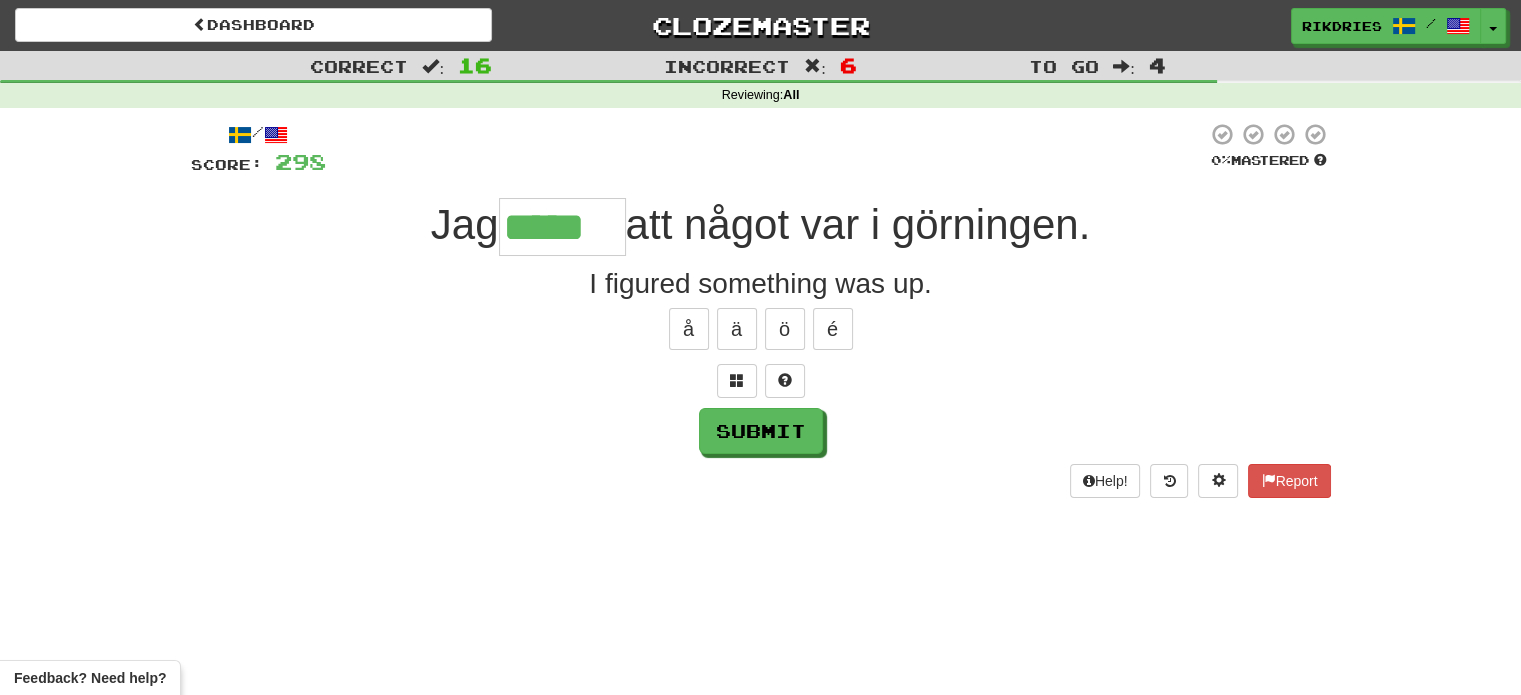 type on "*****" 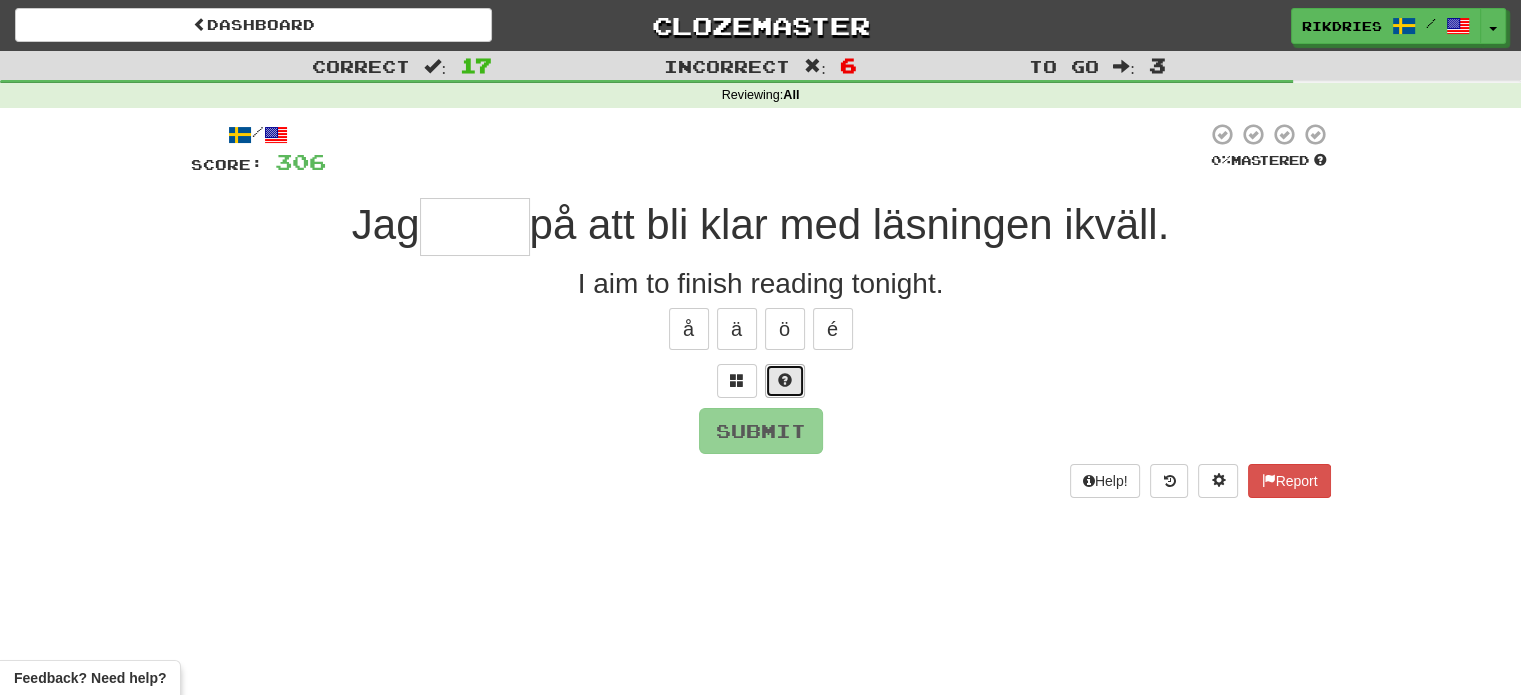 click at bounding box center (785, 380) 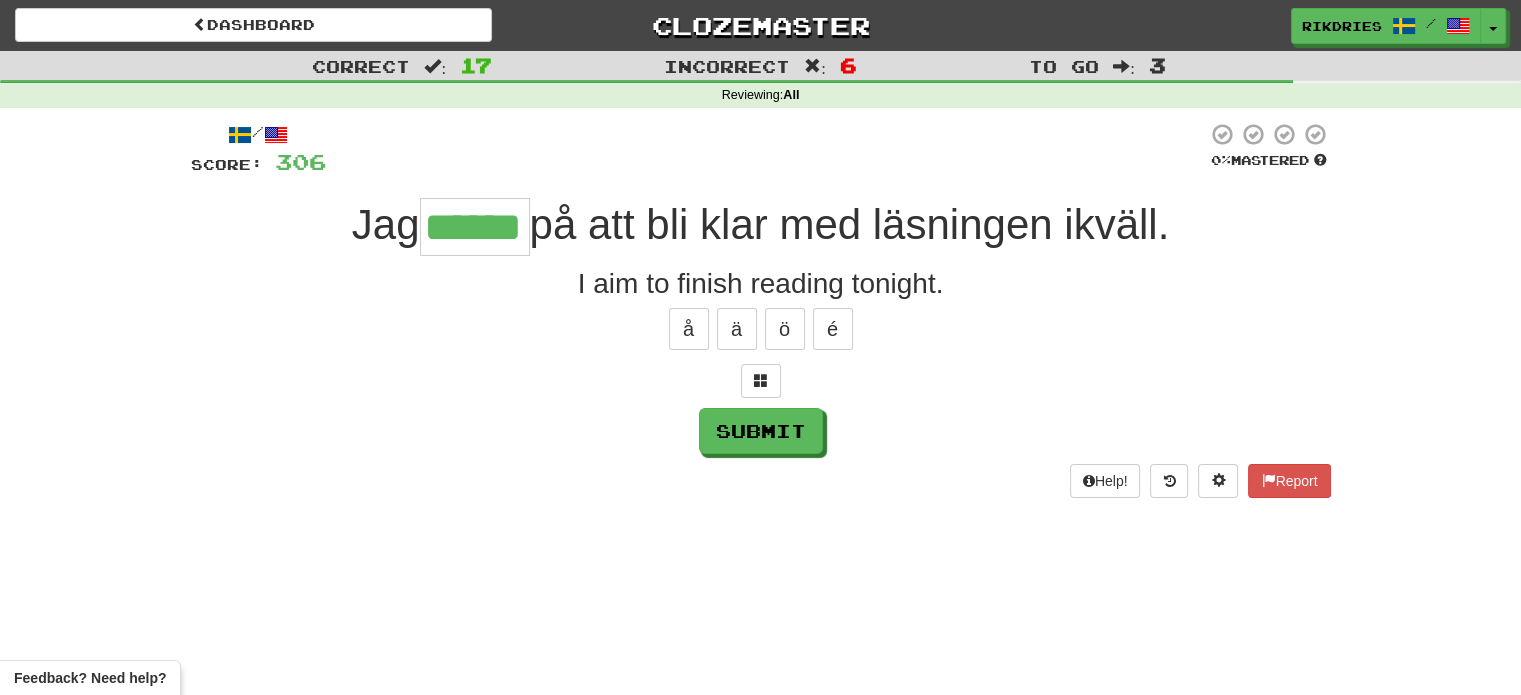 type on "******" 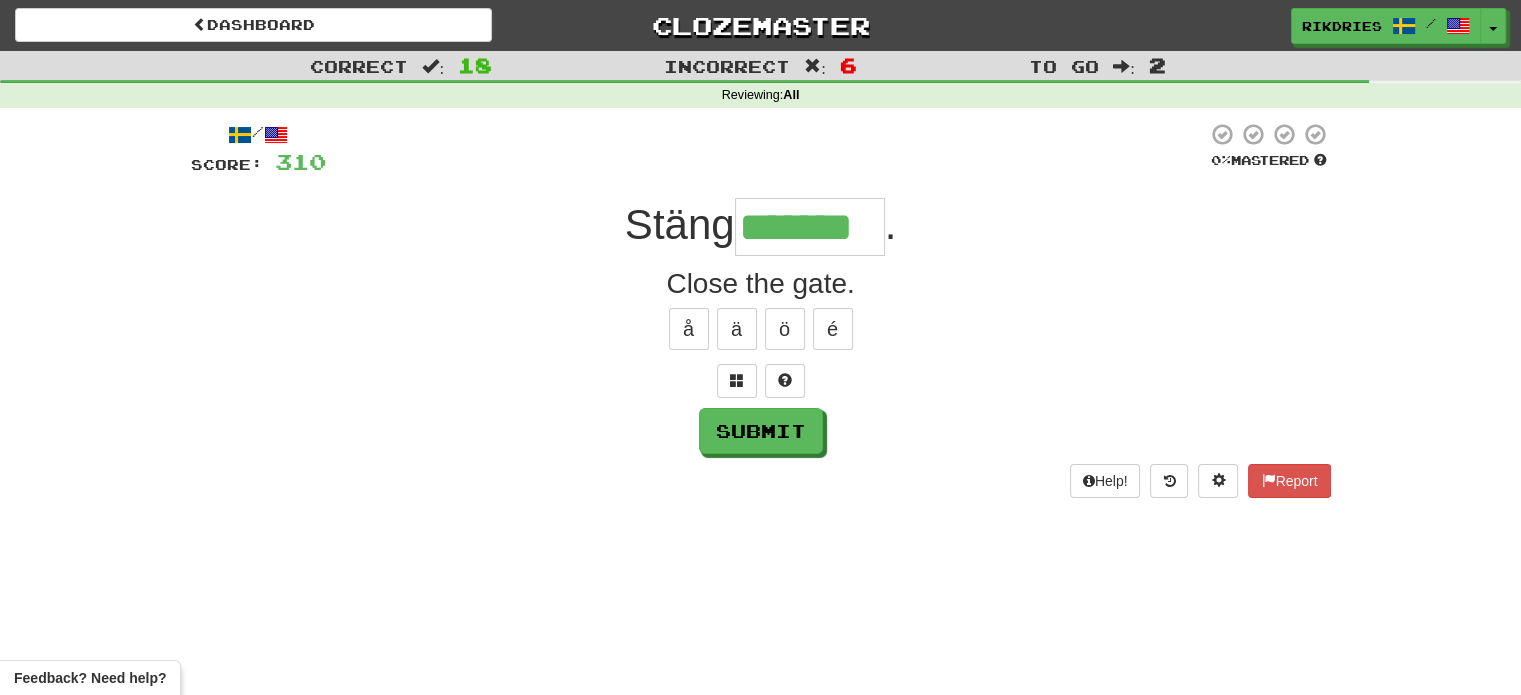 type on "*******" 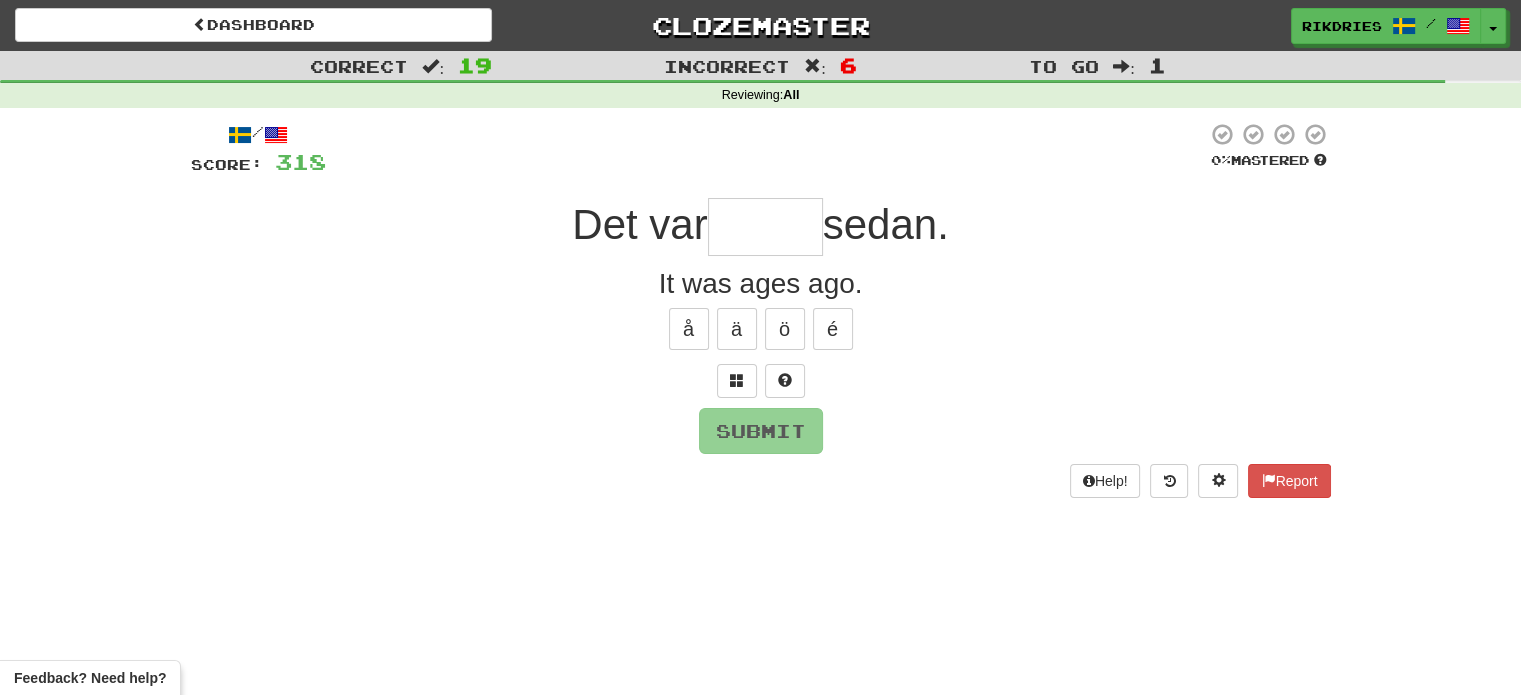 type on "*" 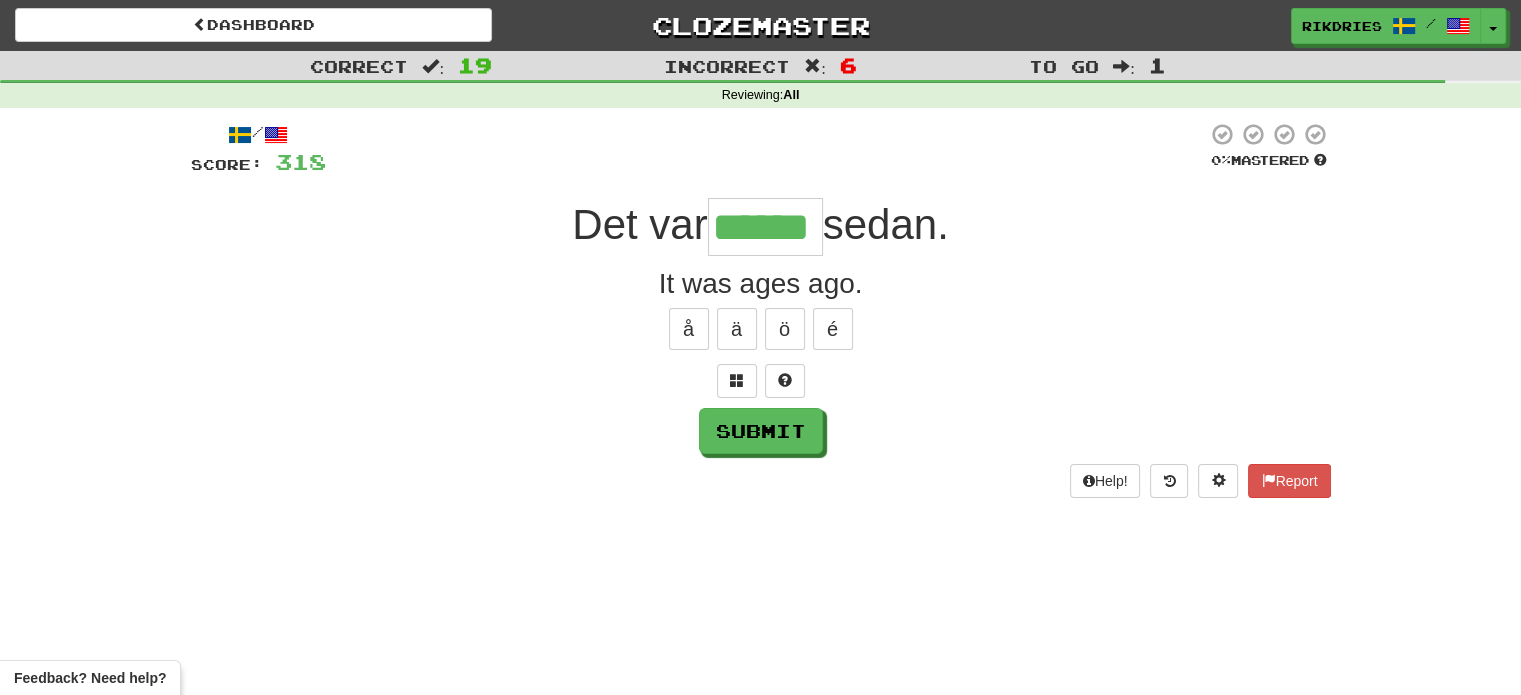 type on "******" 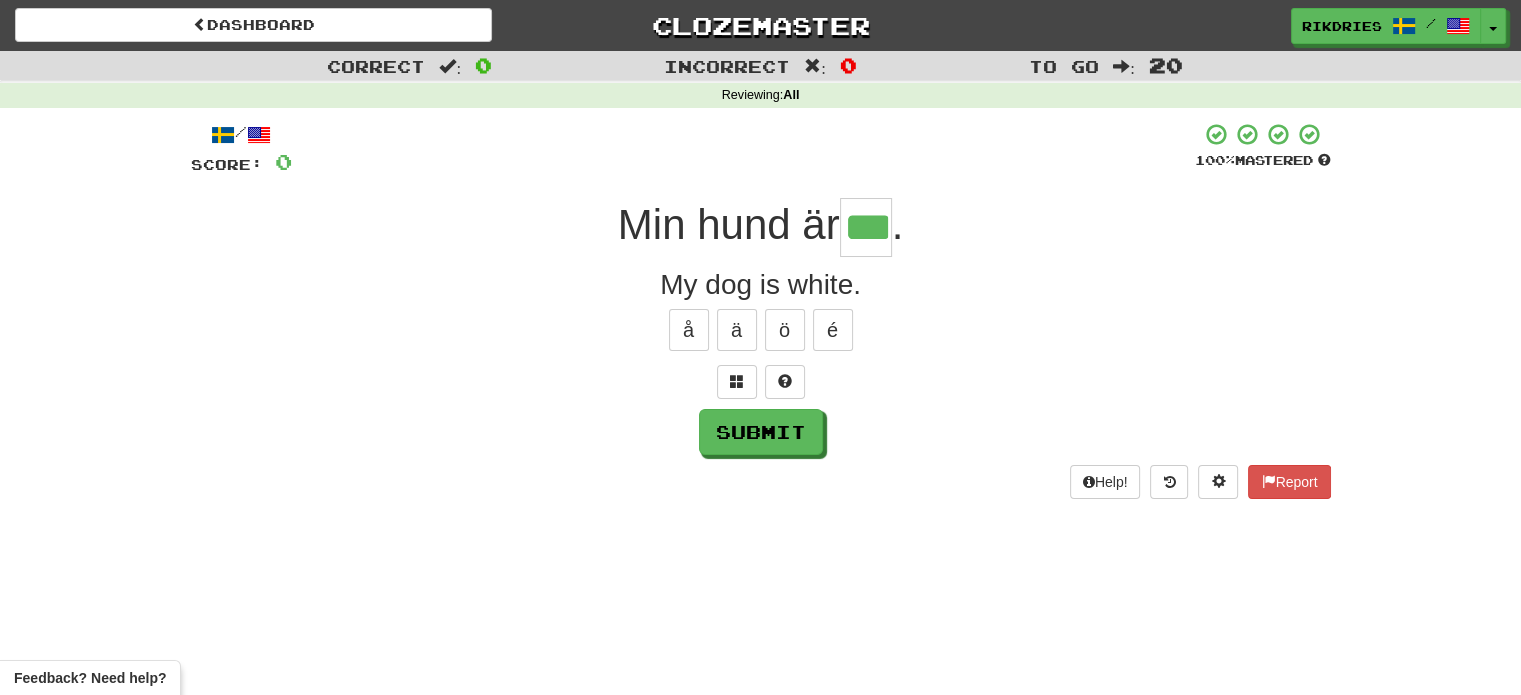 type on "***" 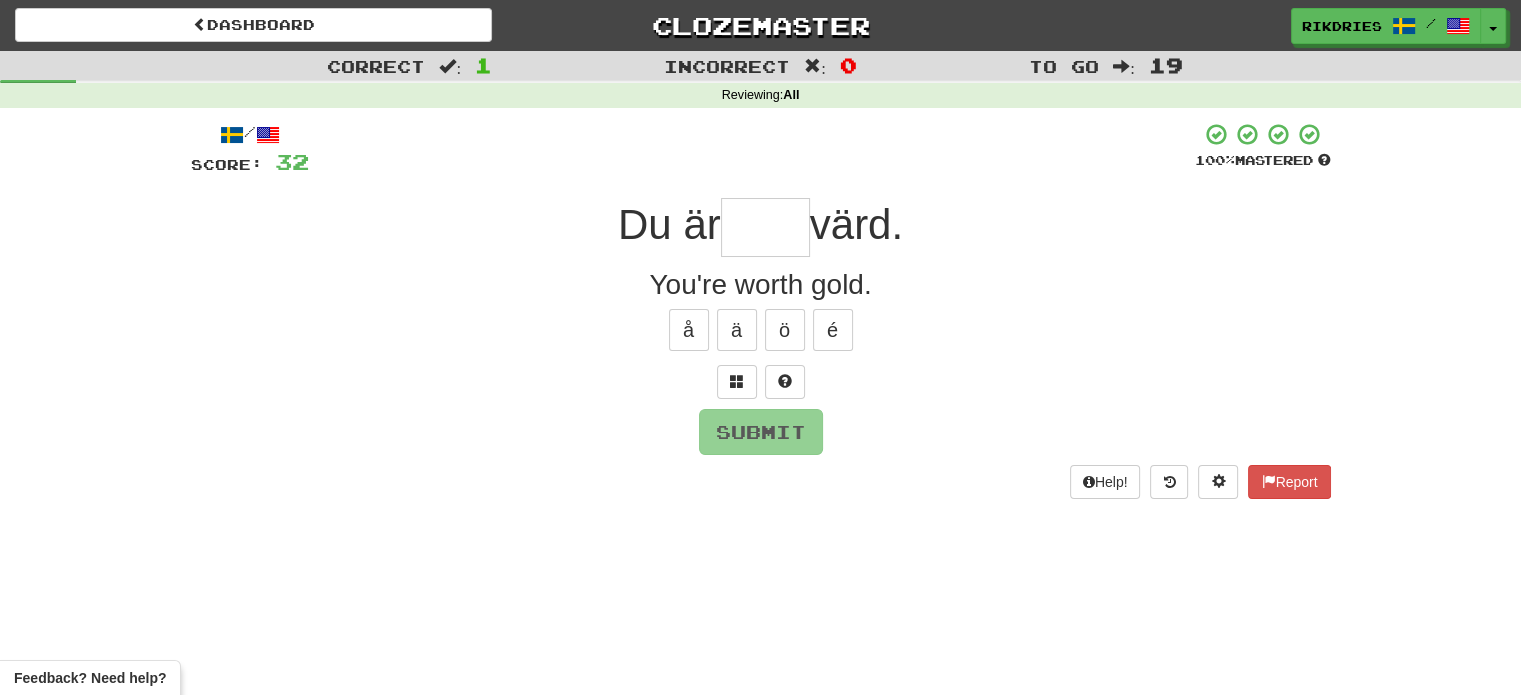 type on "*" 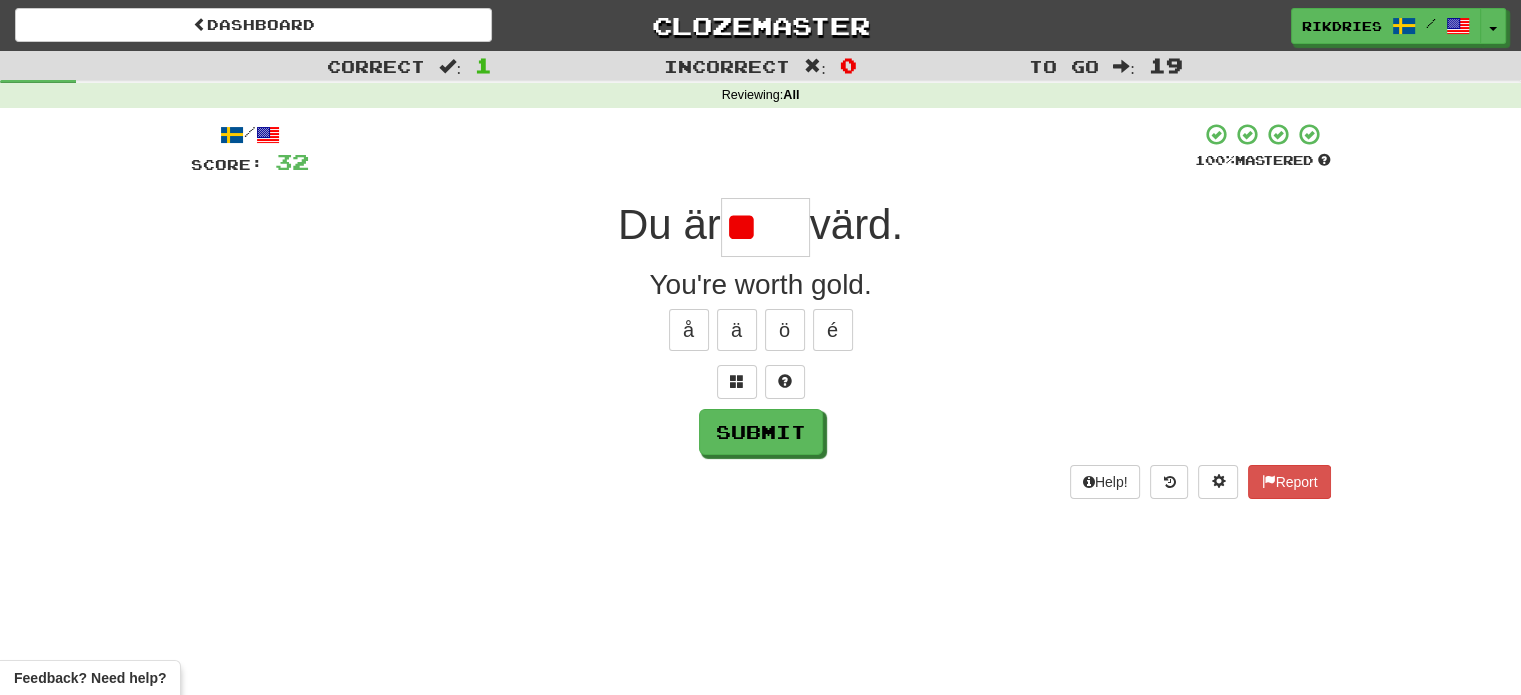 type on "*" 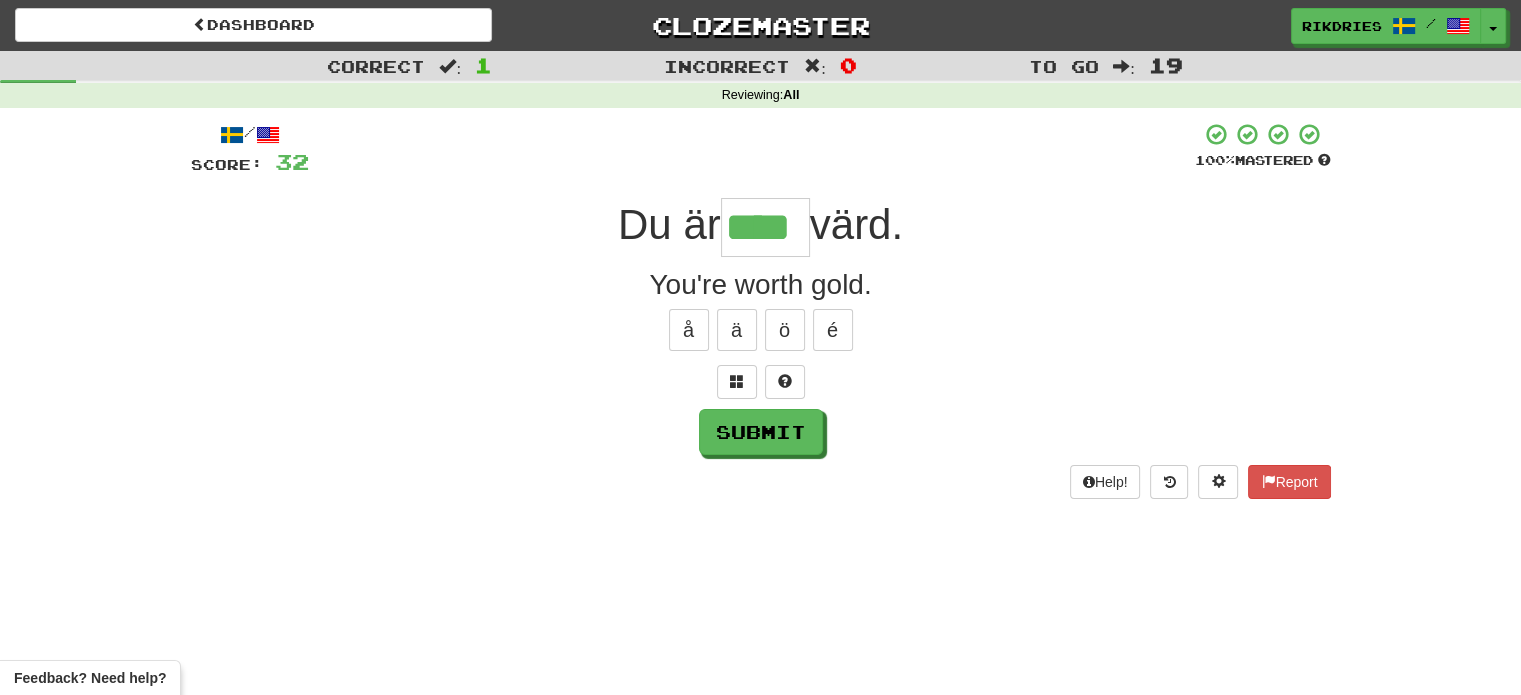 type on "****" 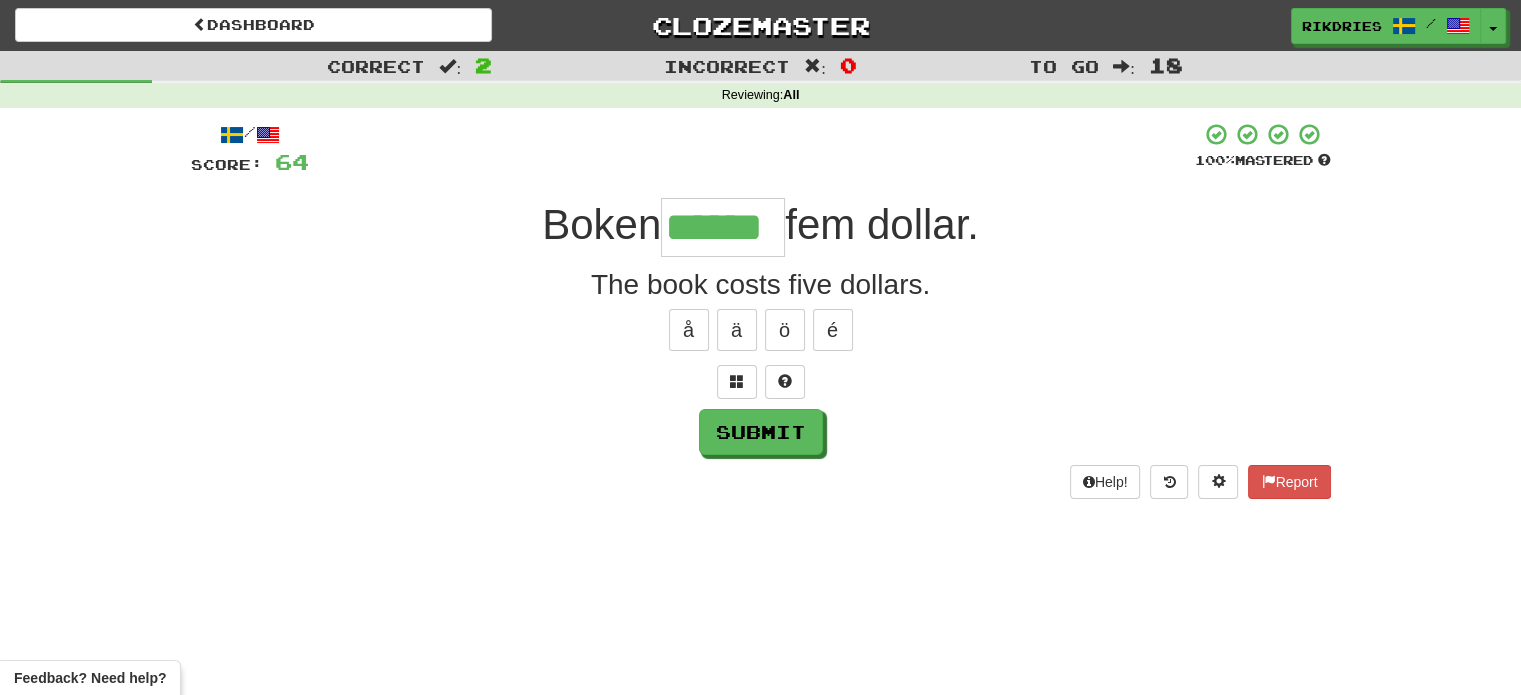 type on "******" 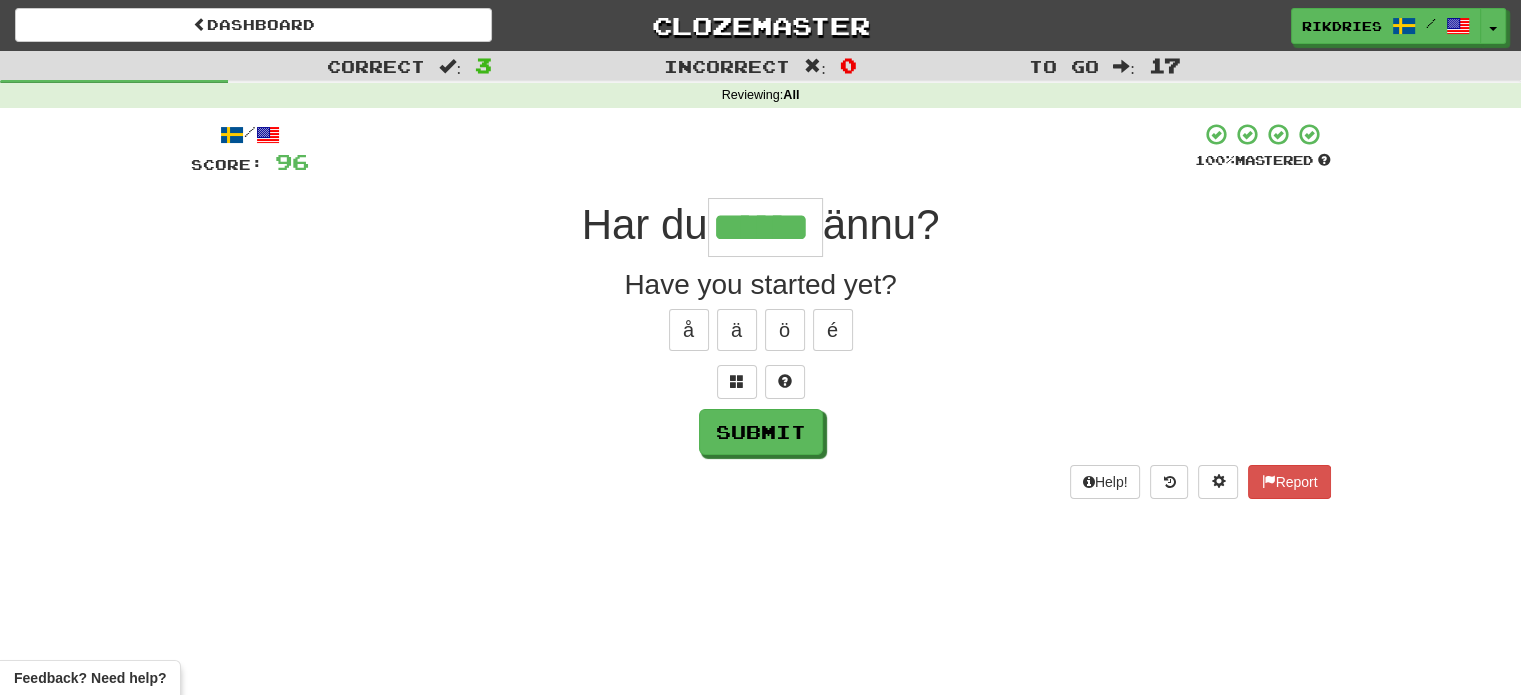 type on "******" 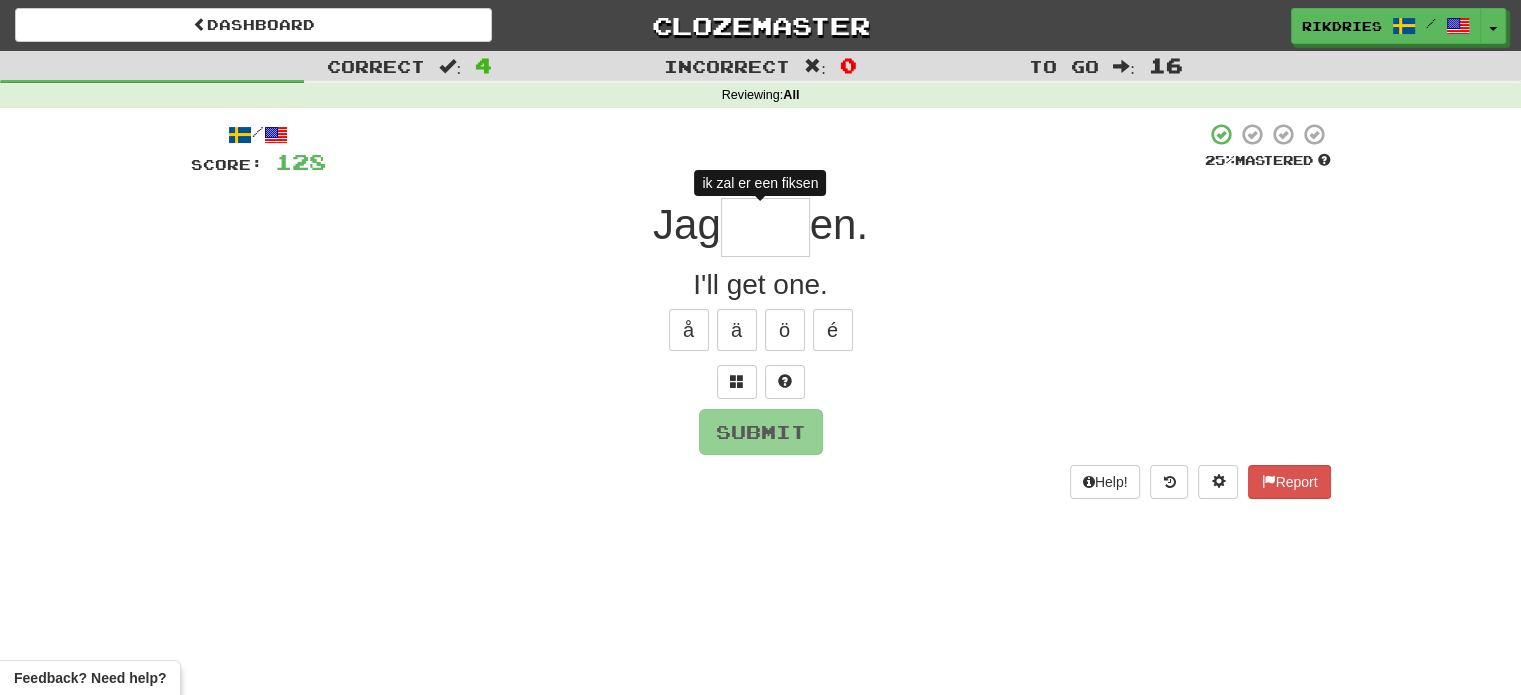 type on "*" 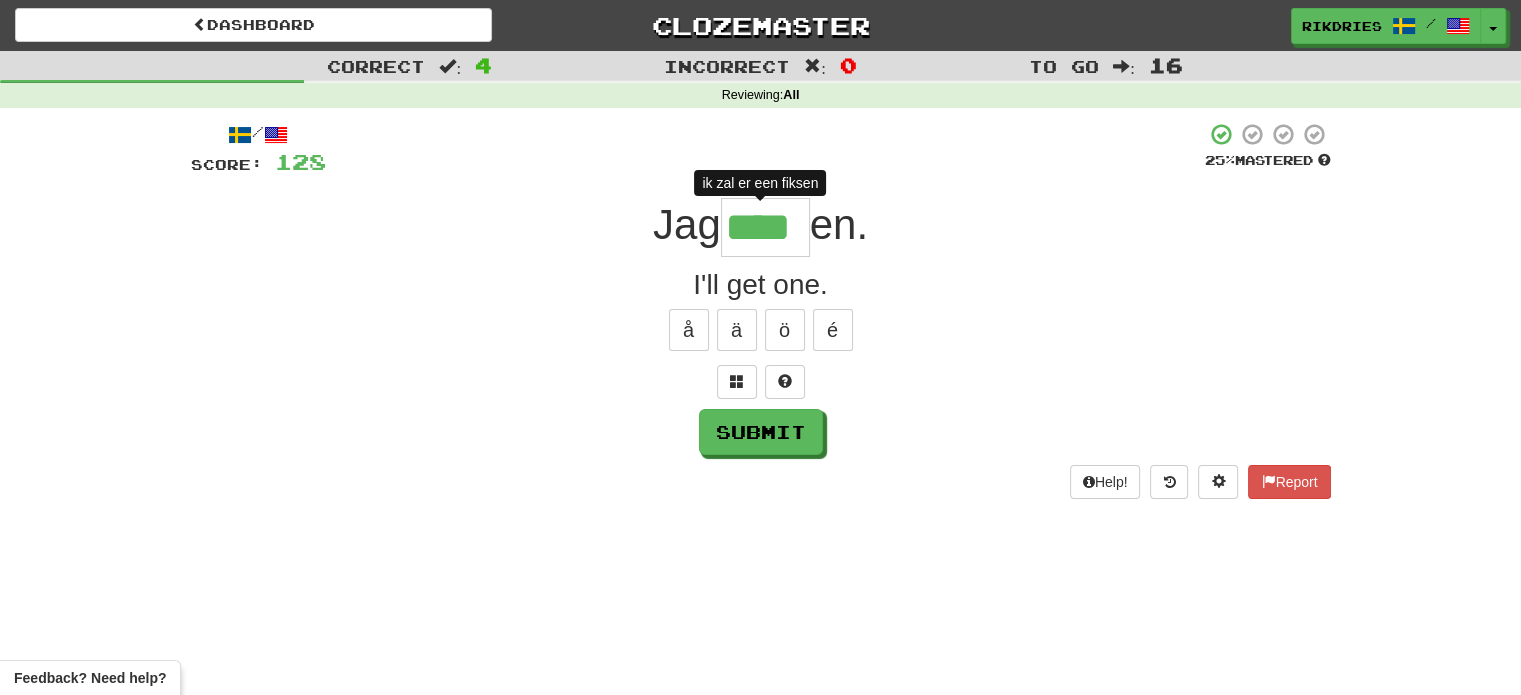 type on "*****" 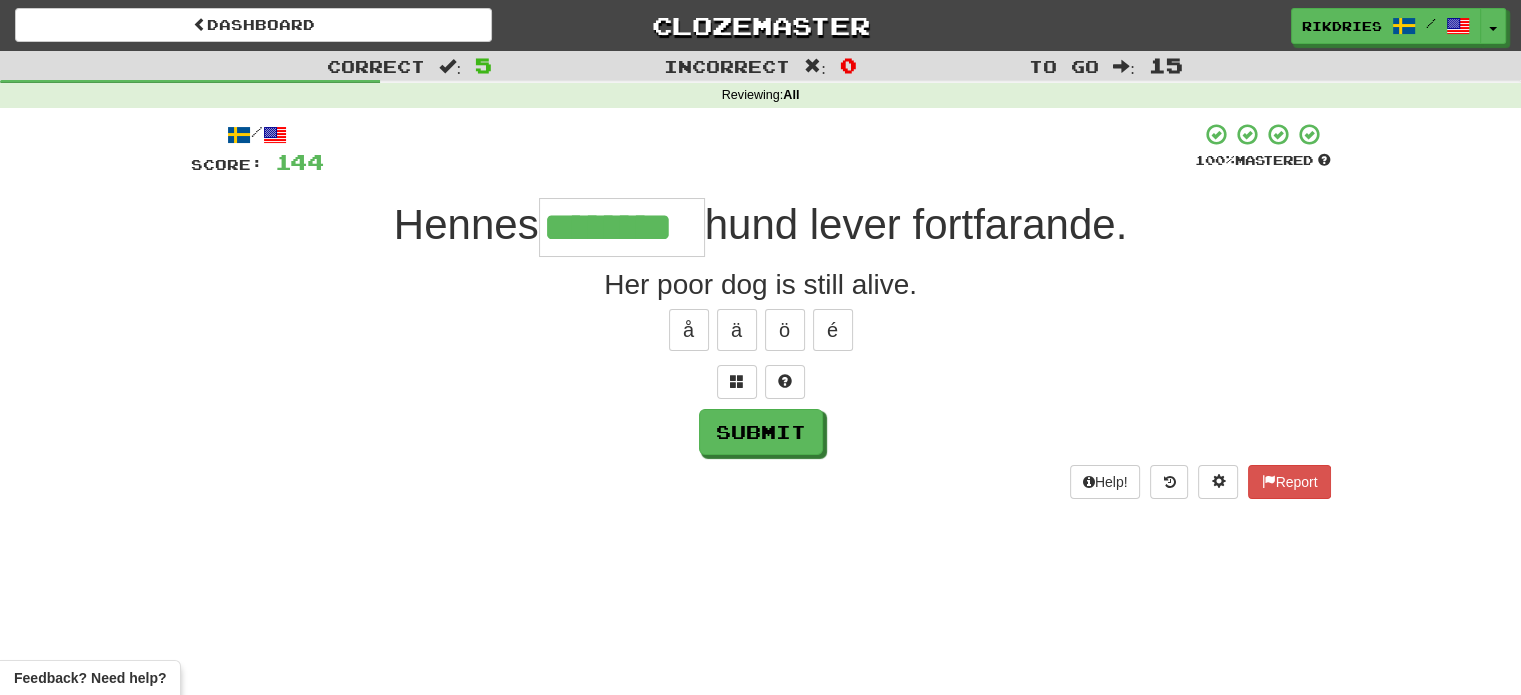 type on "********" 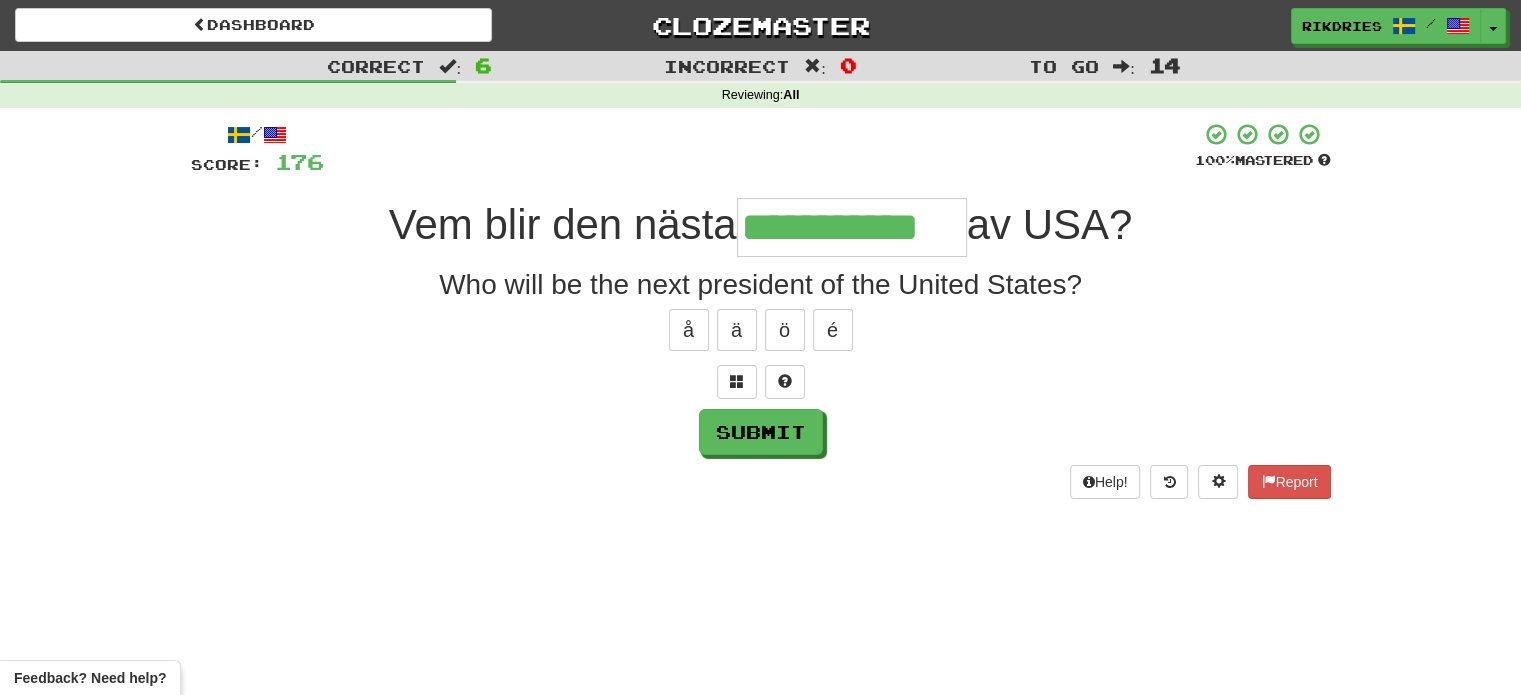 type on "**********" 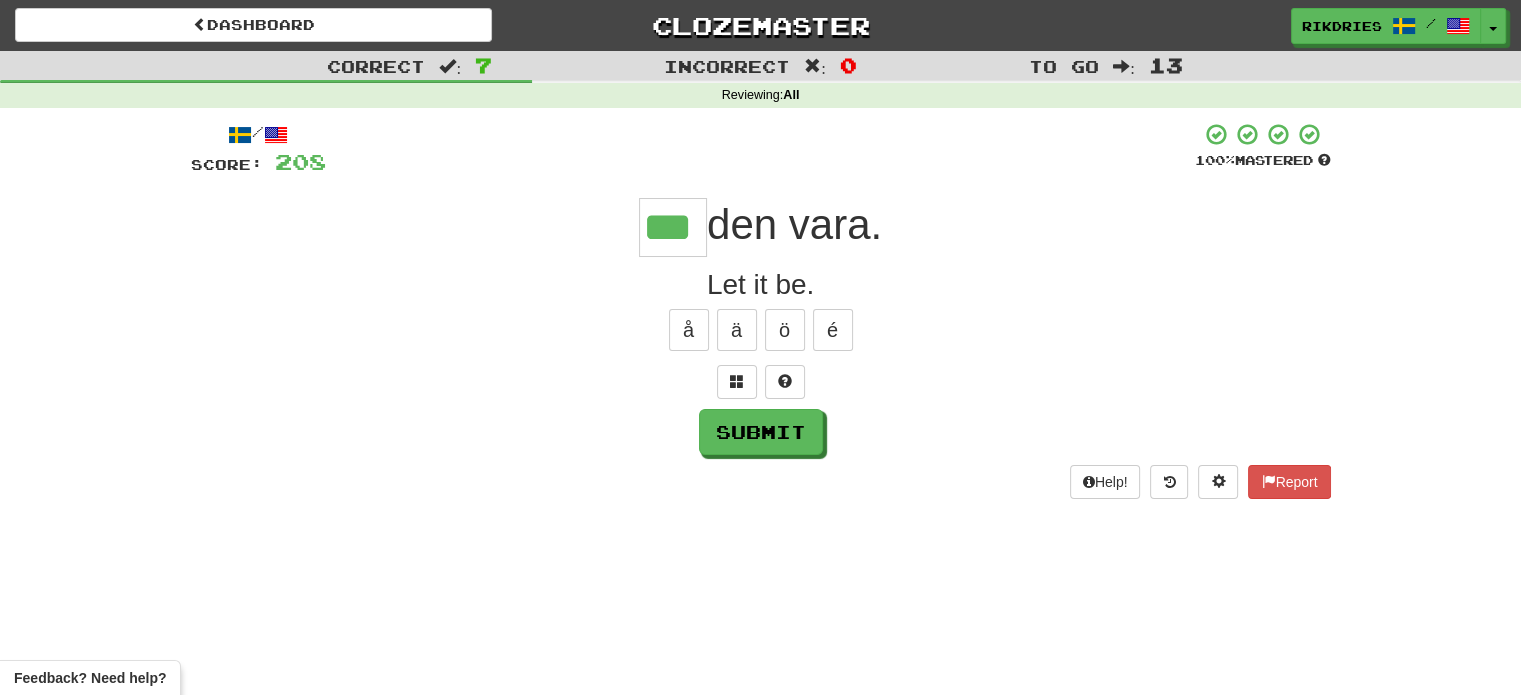 type on "***" 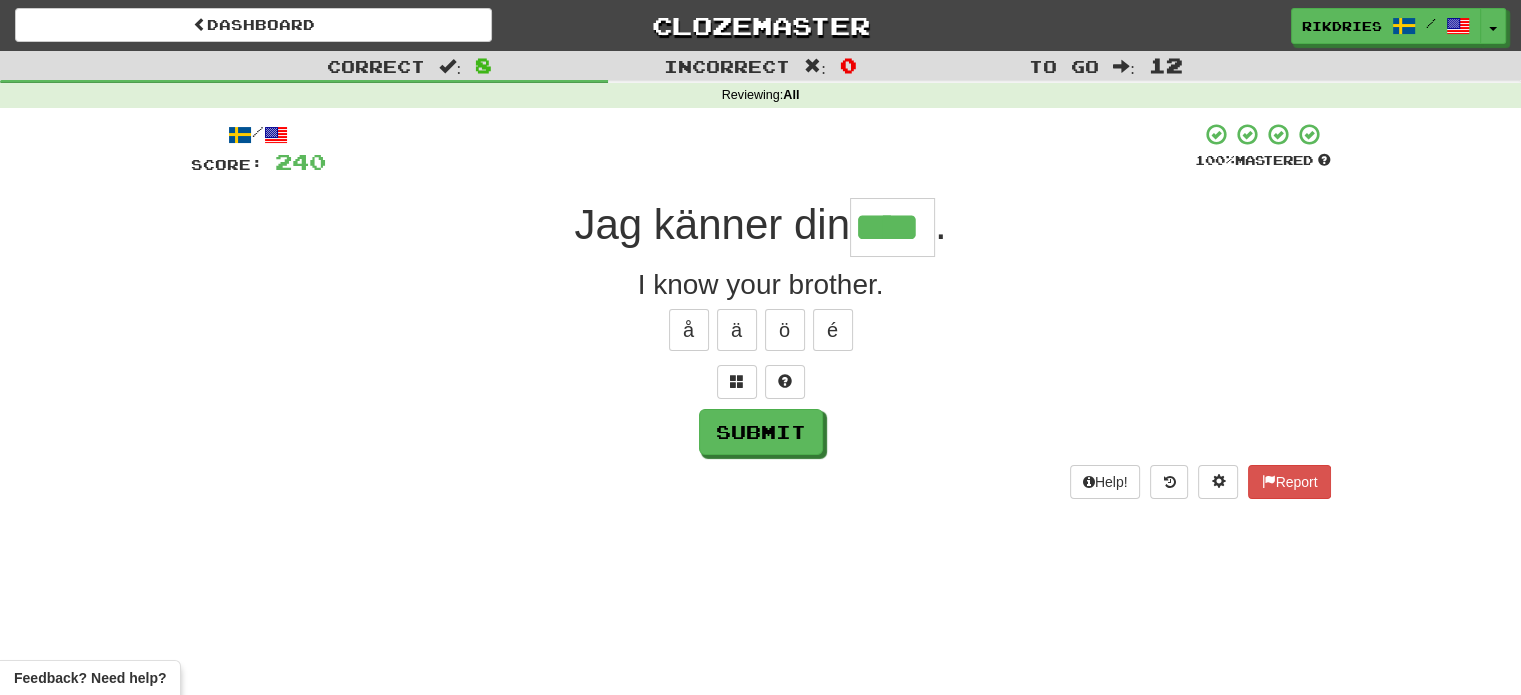 type on "****" 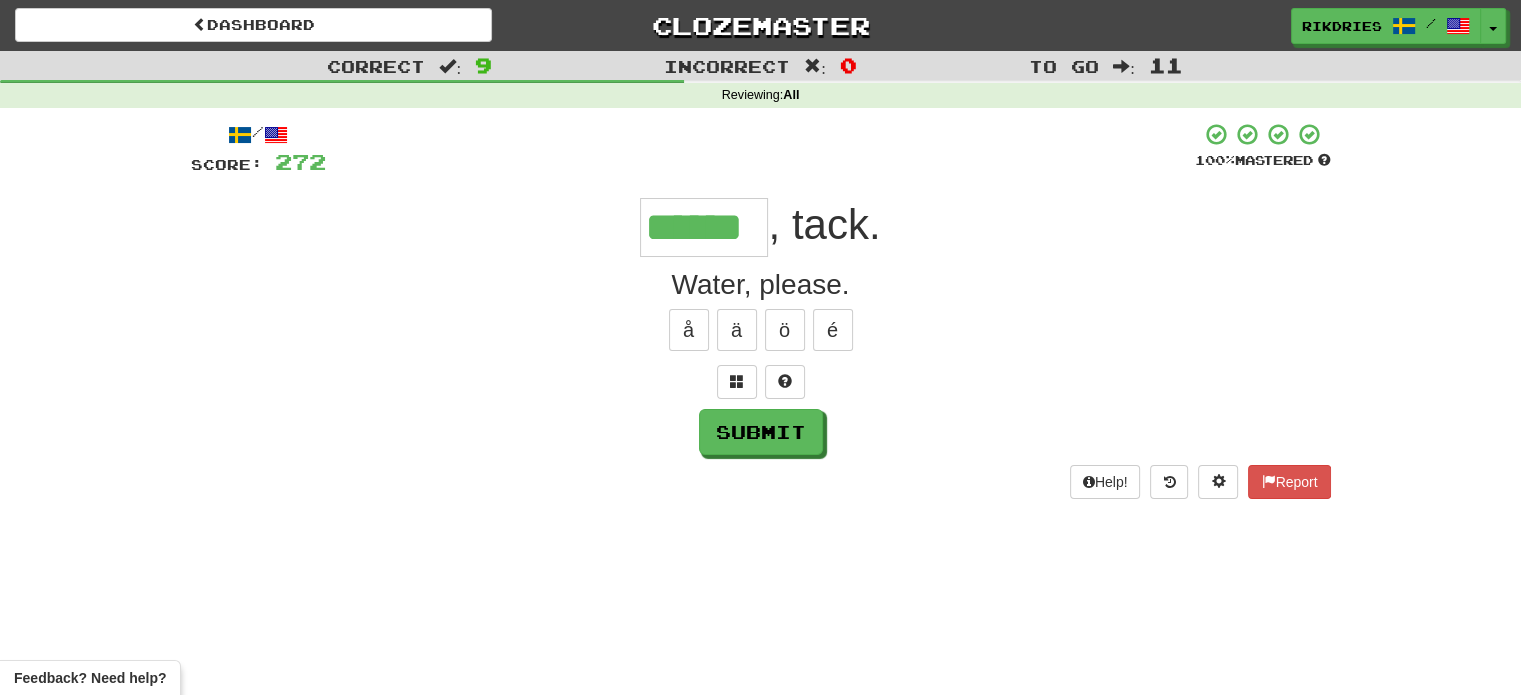 type on "******" 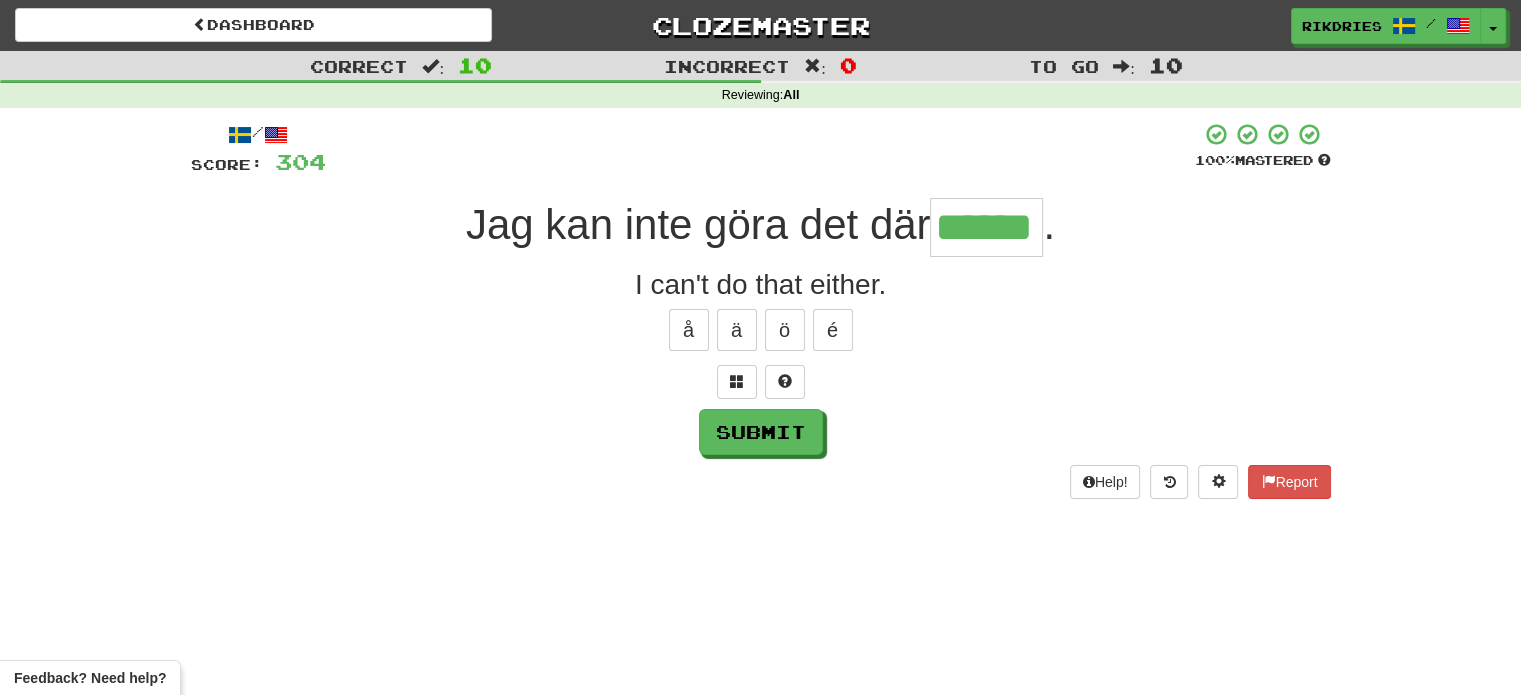 type on "******" 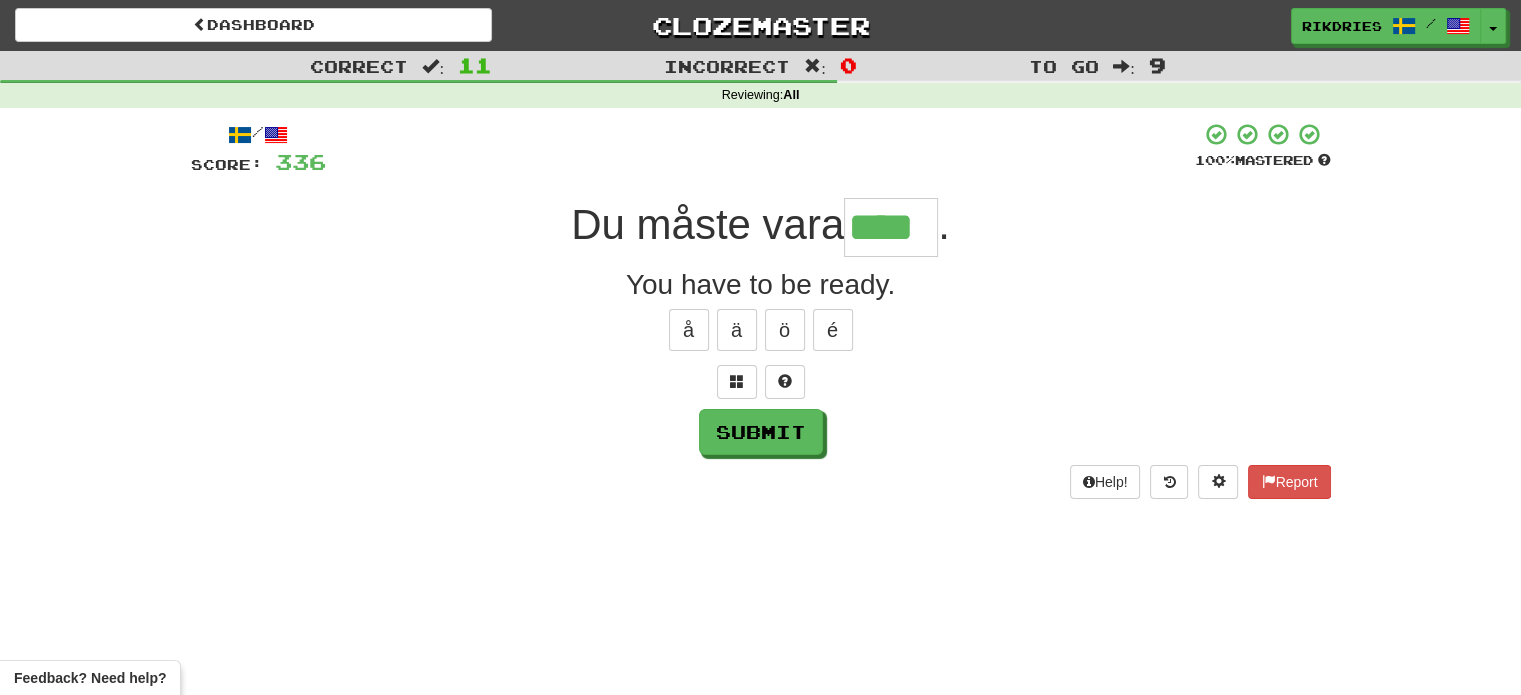 type on "****" 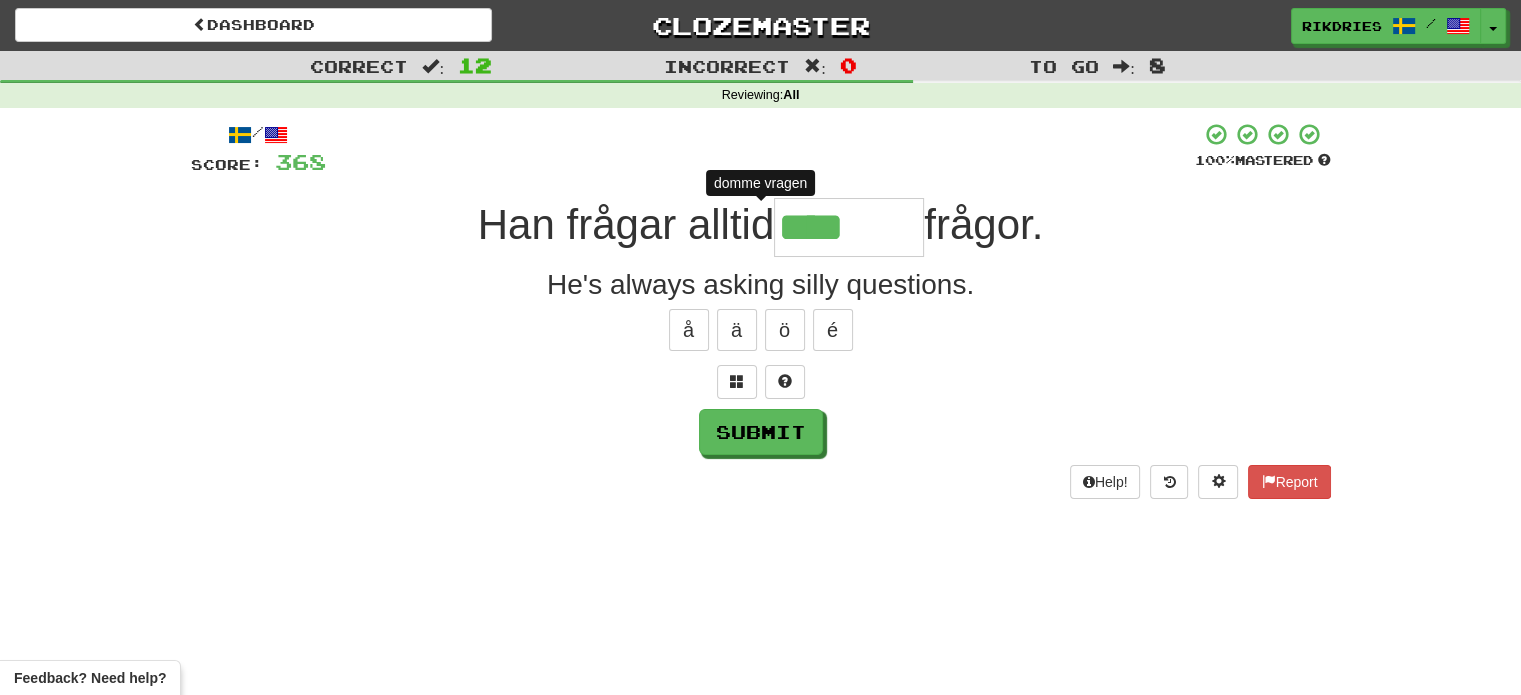 type on "*****" 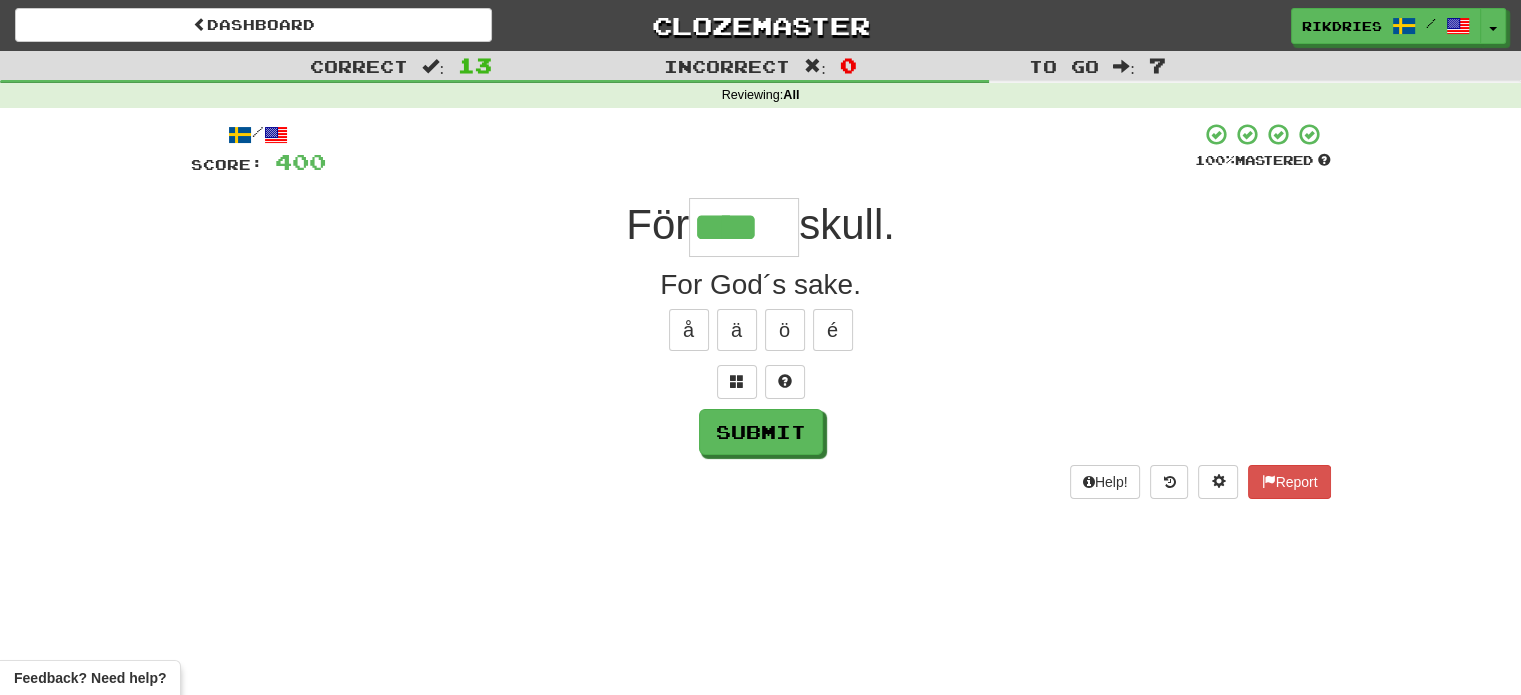 type on "****" 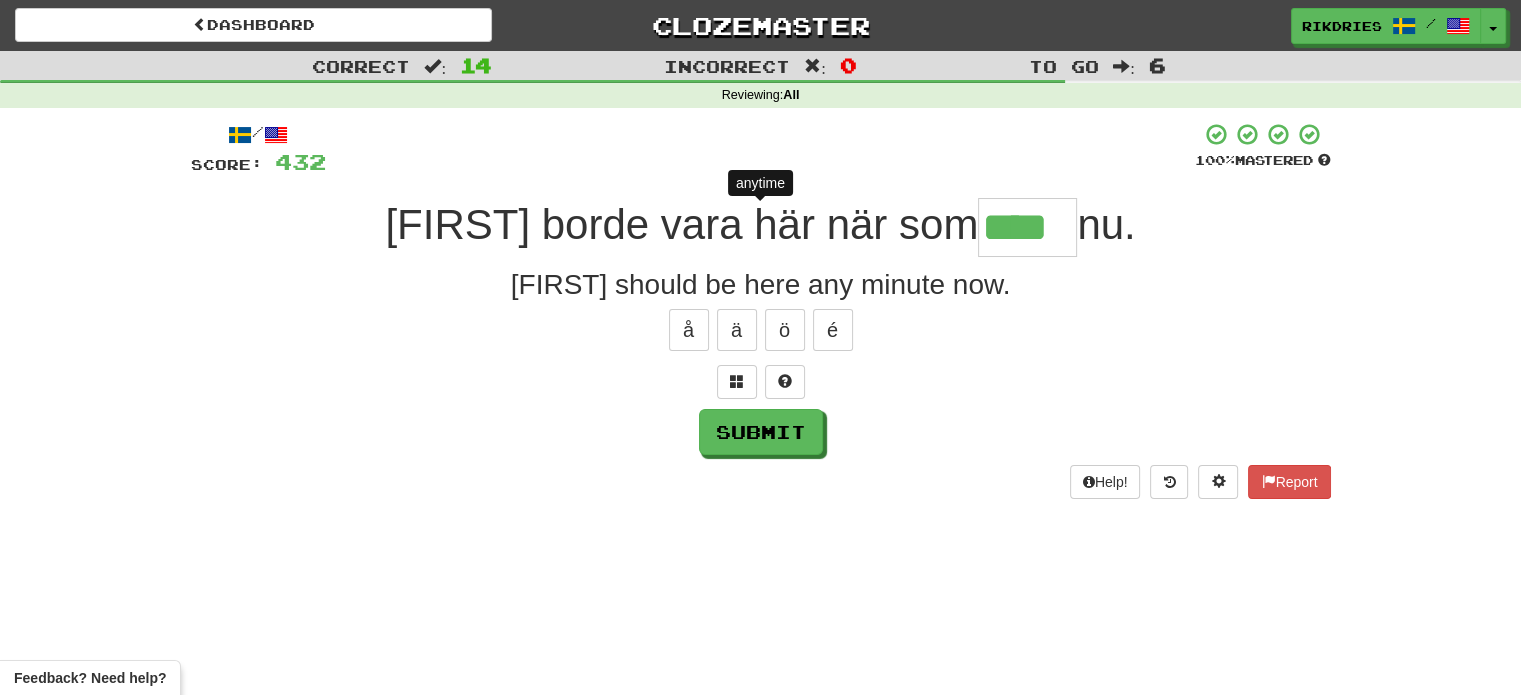 type on "*****" 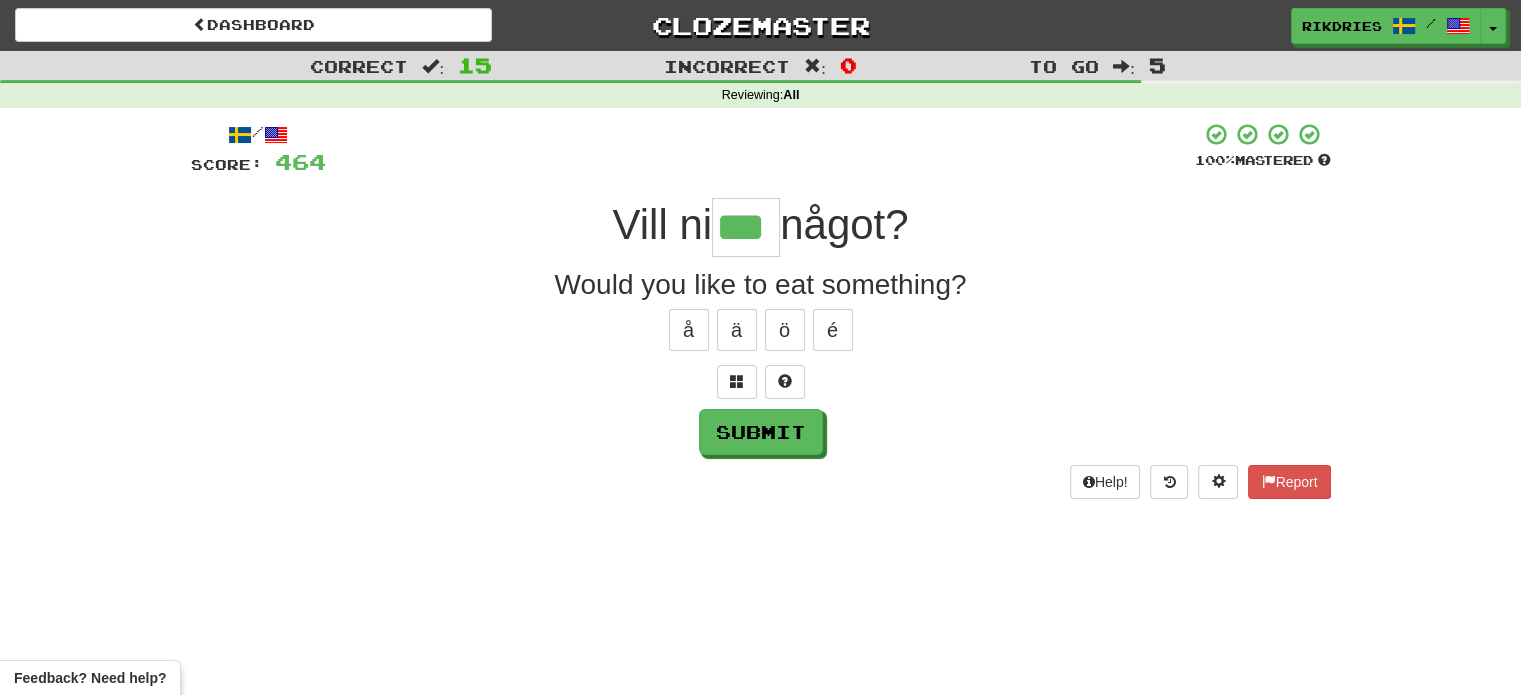 type on "***" 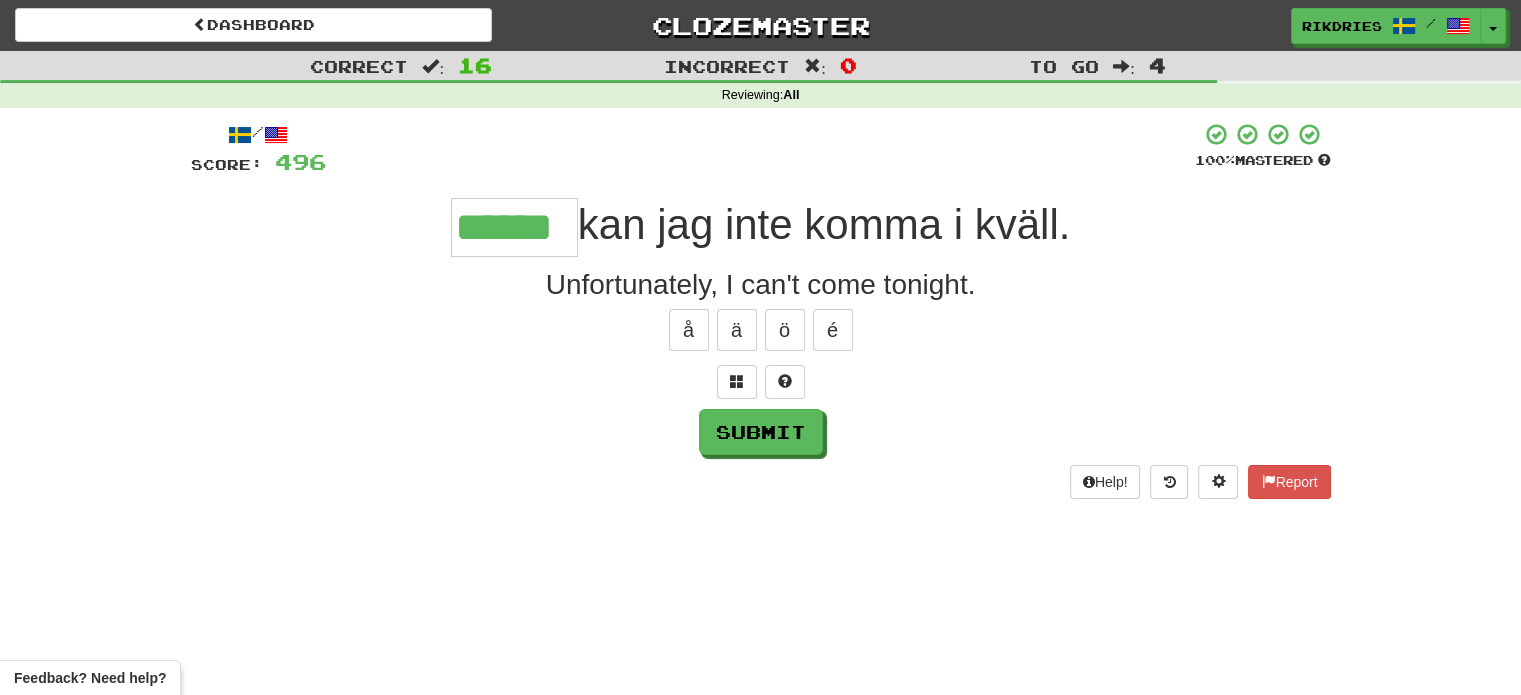 type on "******" 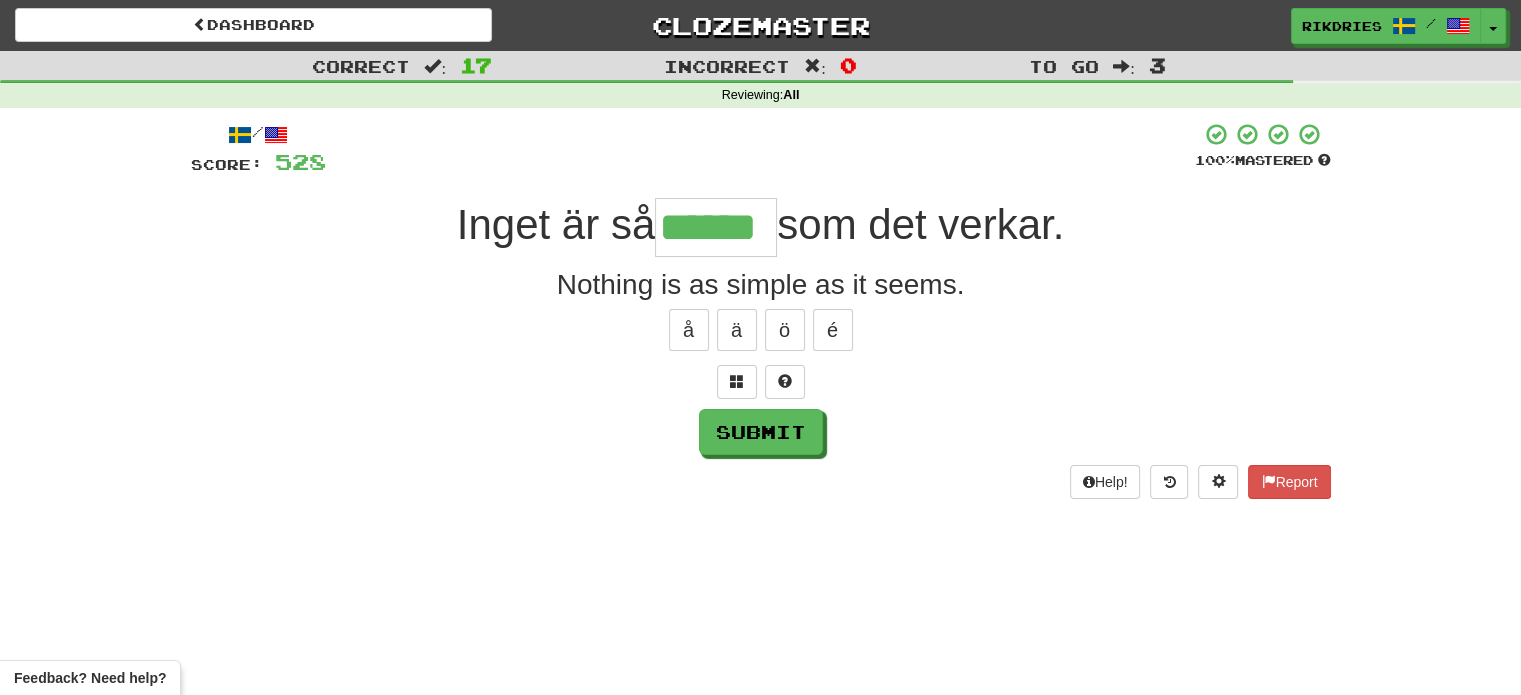 type on "******" 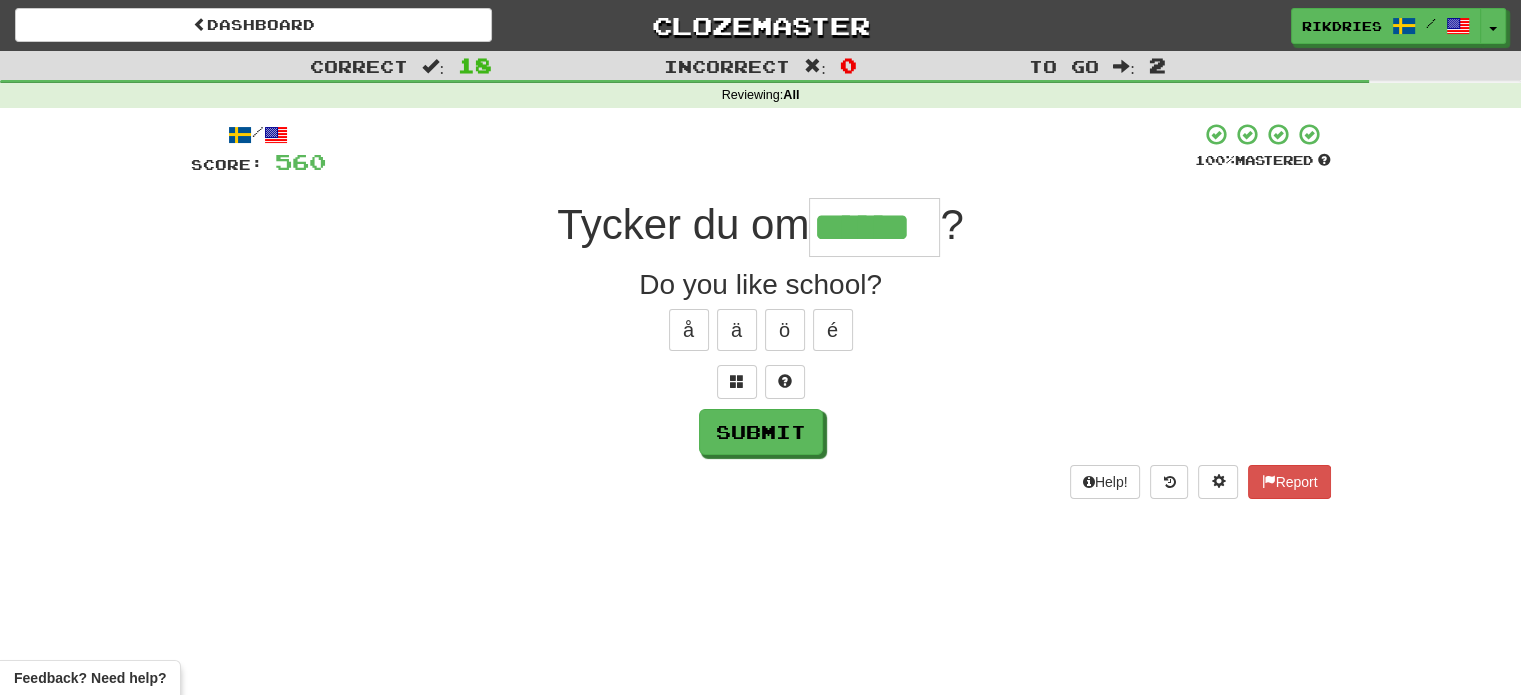type on "******" 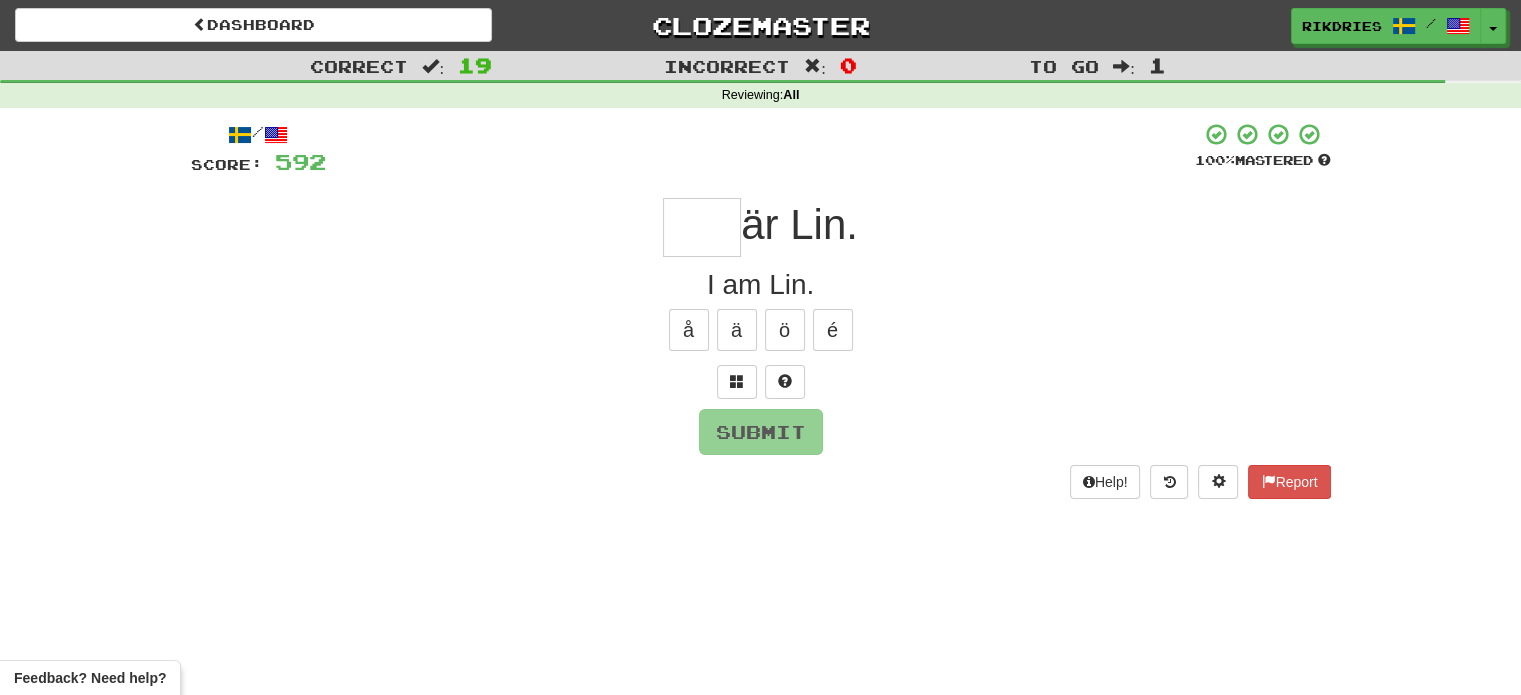 type on "*" 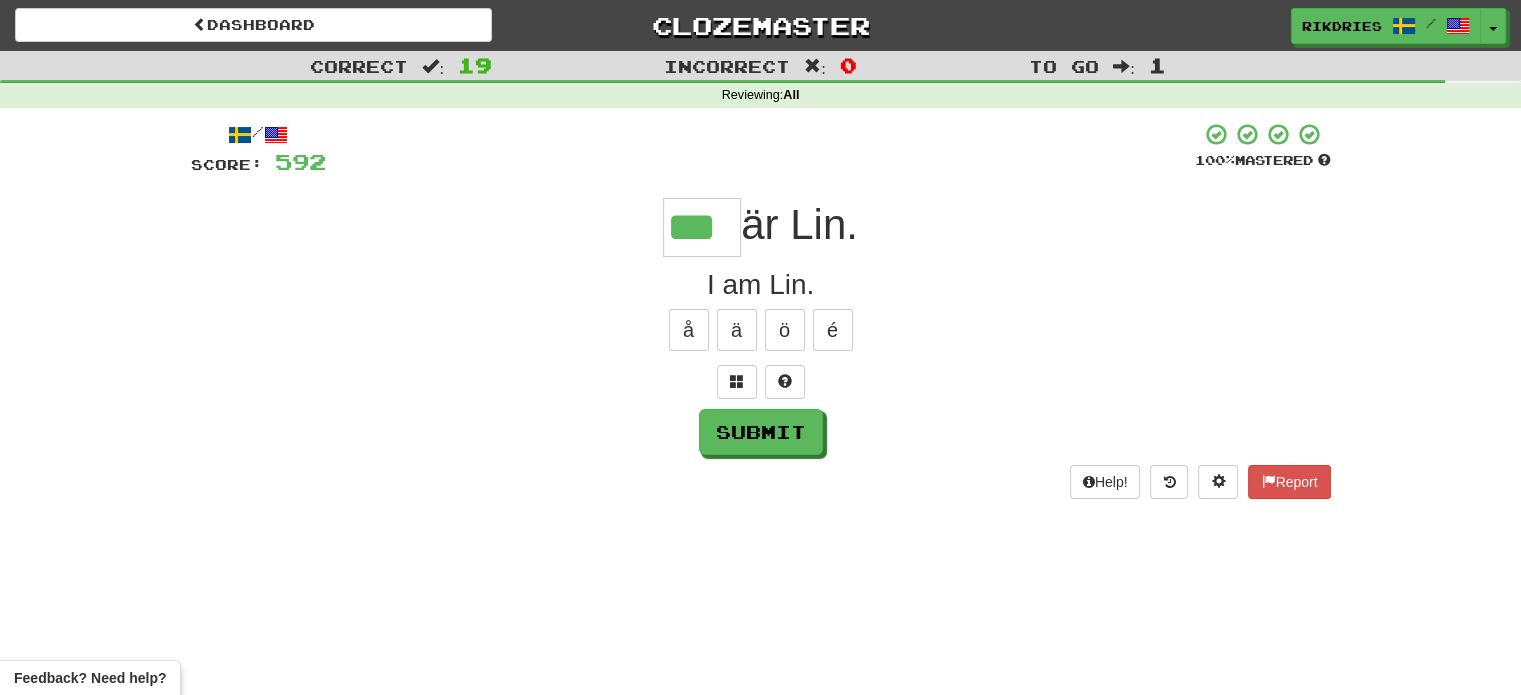 type on "***" 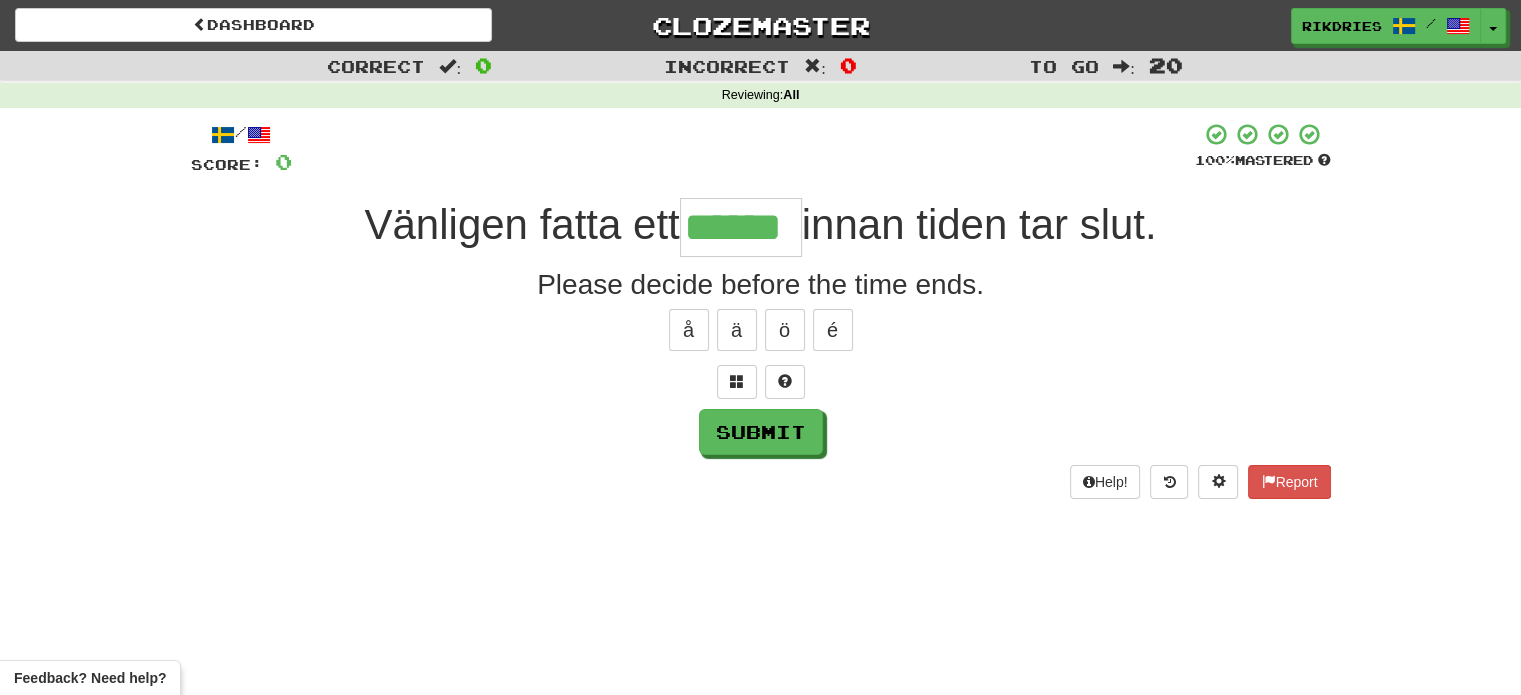 type on "******" 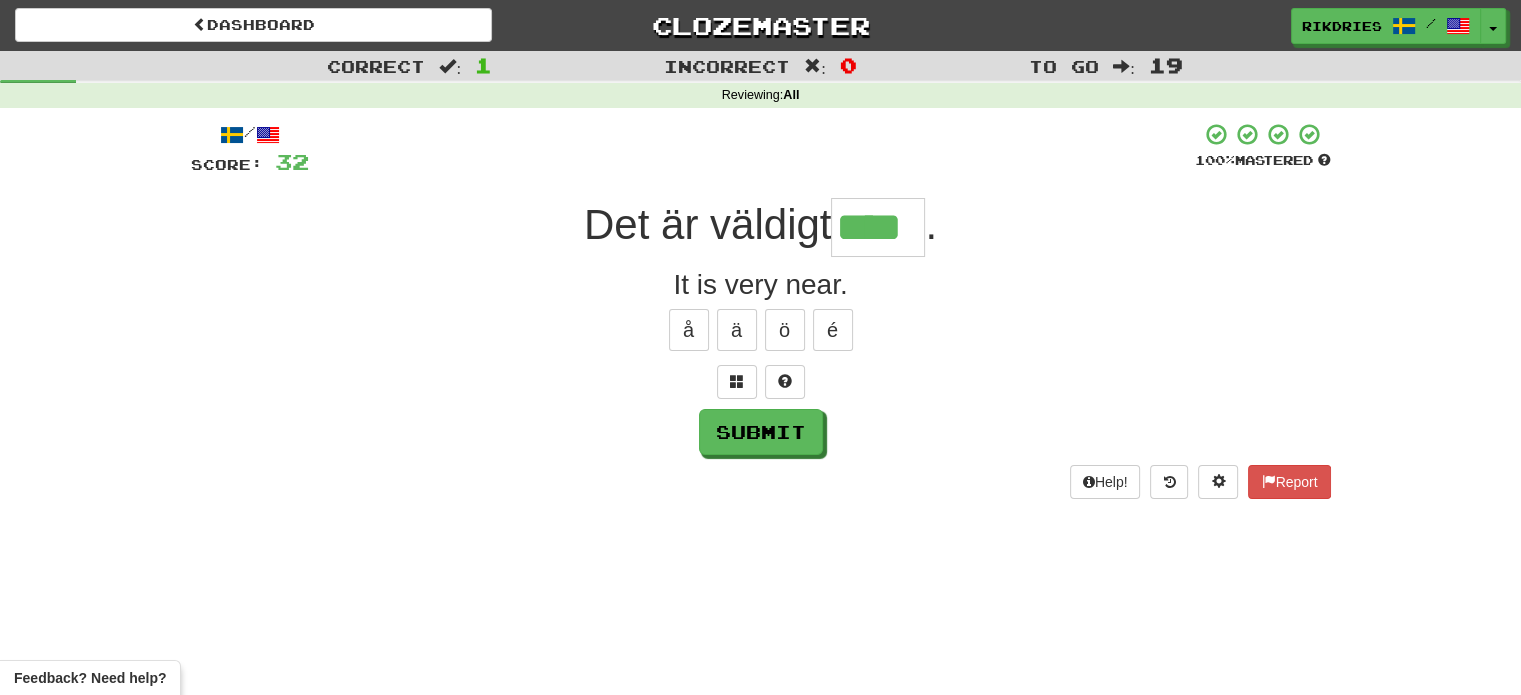 type on "****" 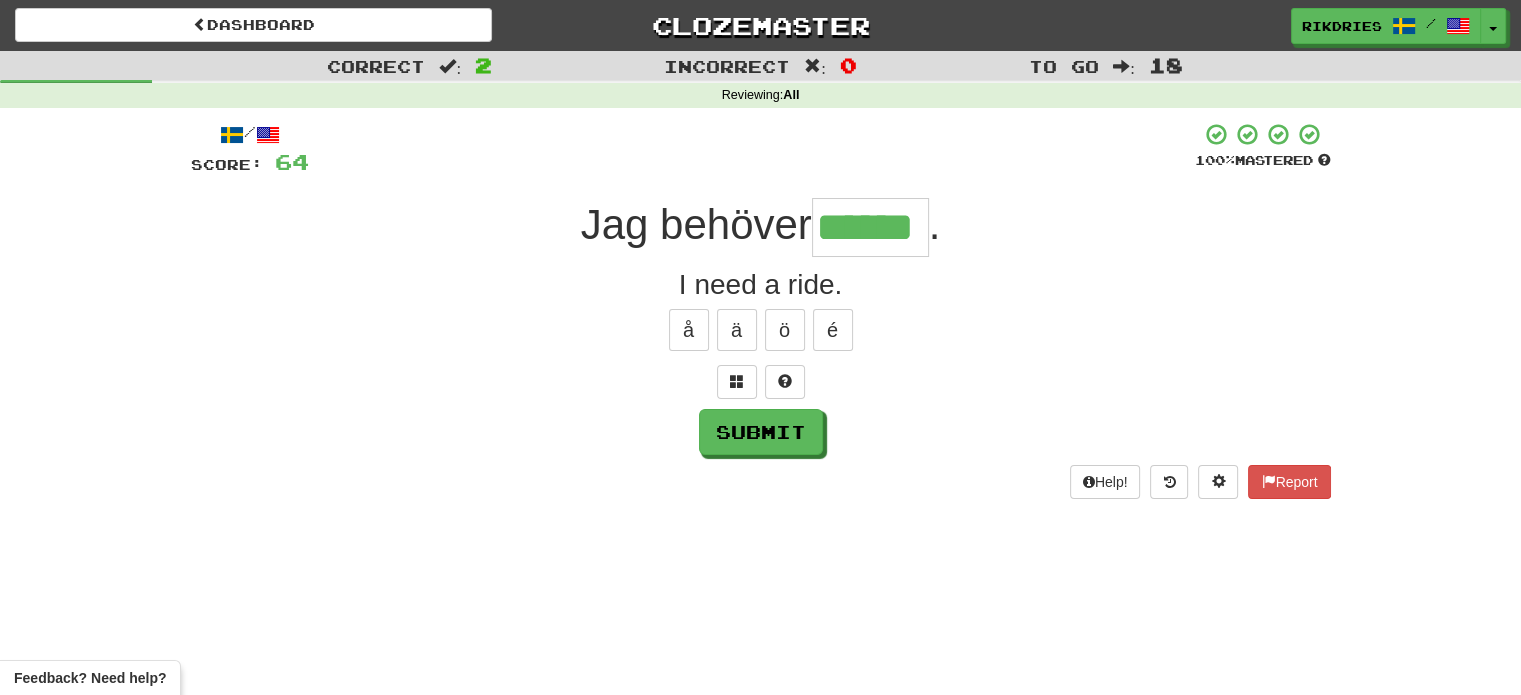 type on "******" 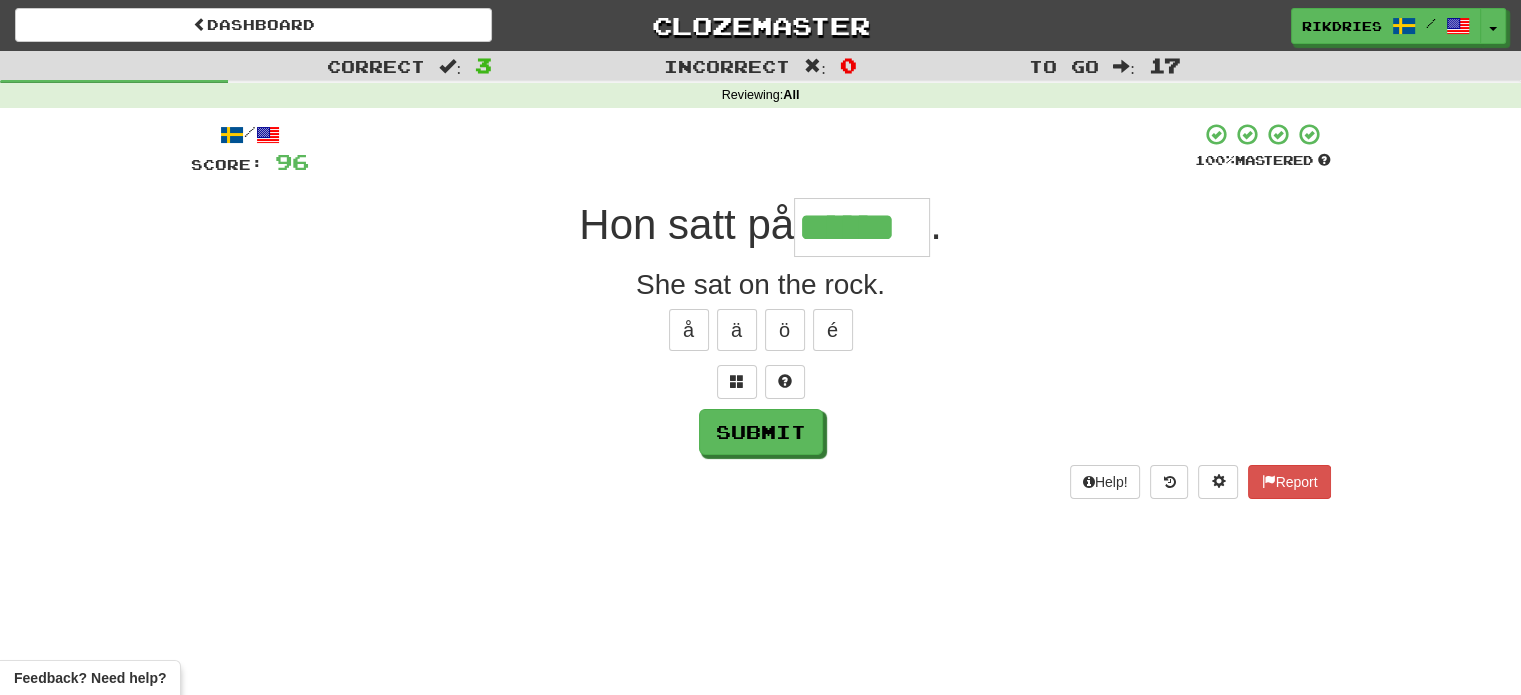 type on "******" 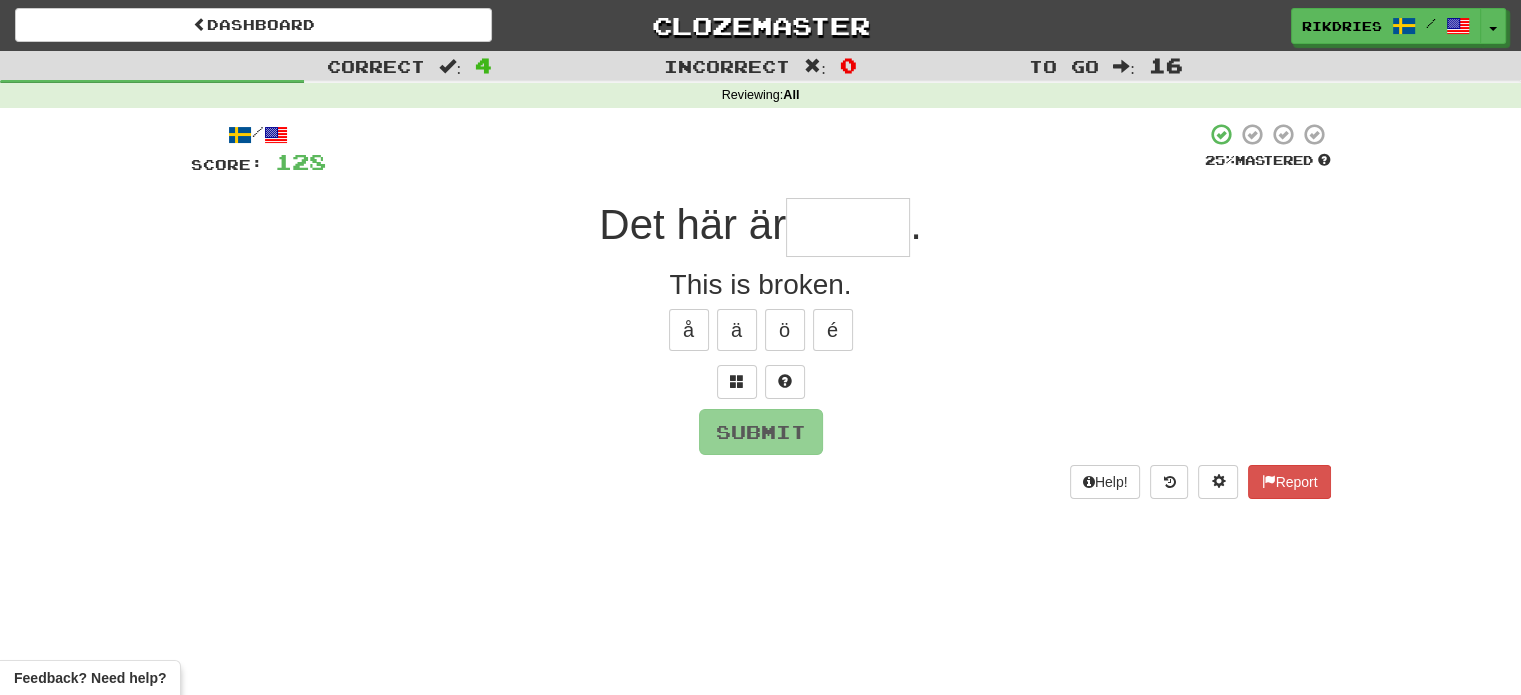 type on "*" 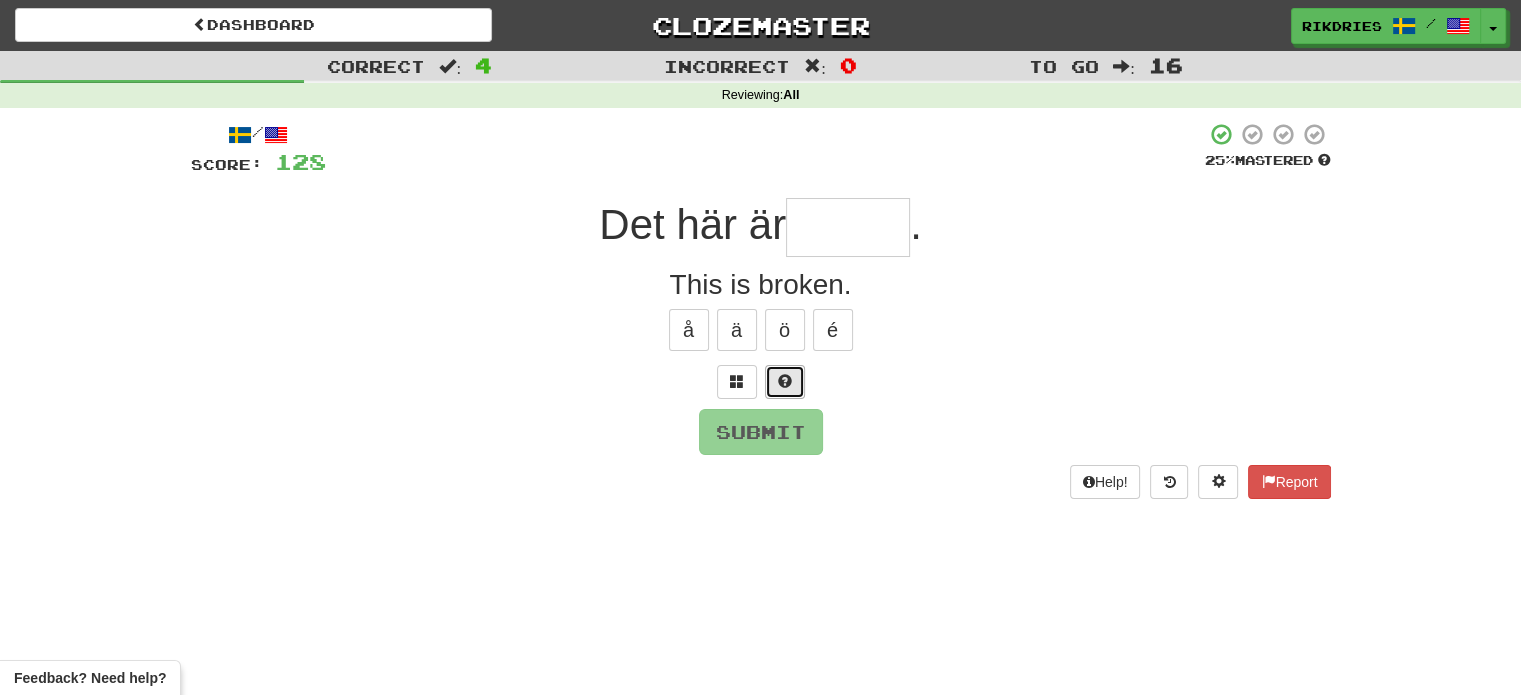 click at bounding box center (785, 381) 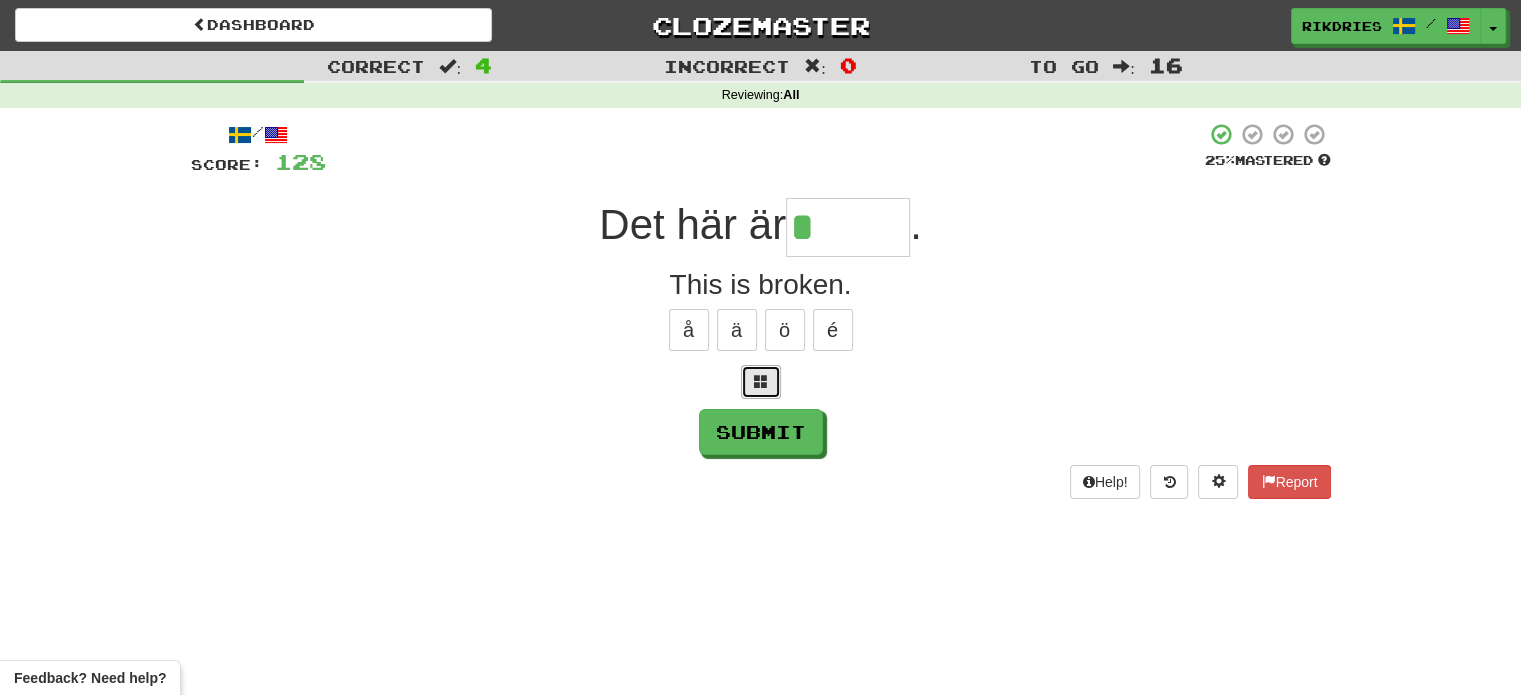 click at bounding box center (761, 381) 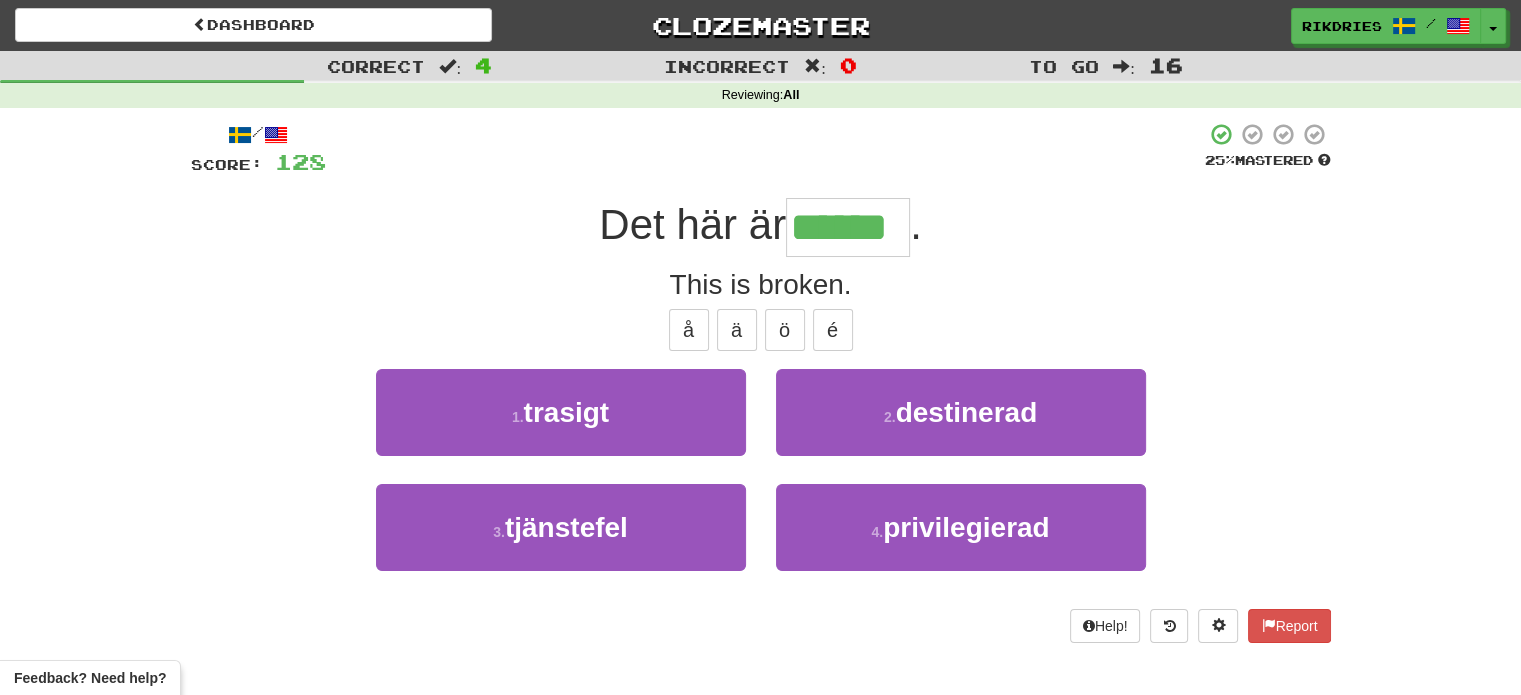 type on "*******" 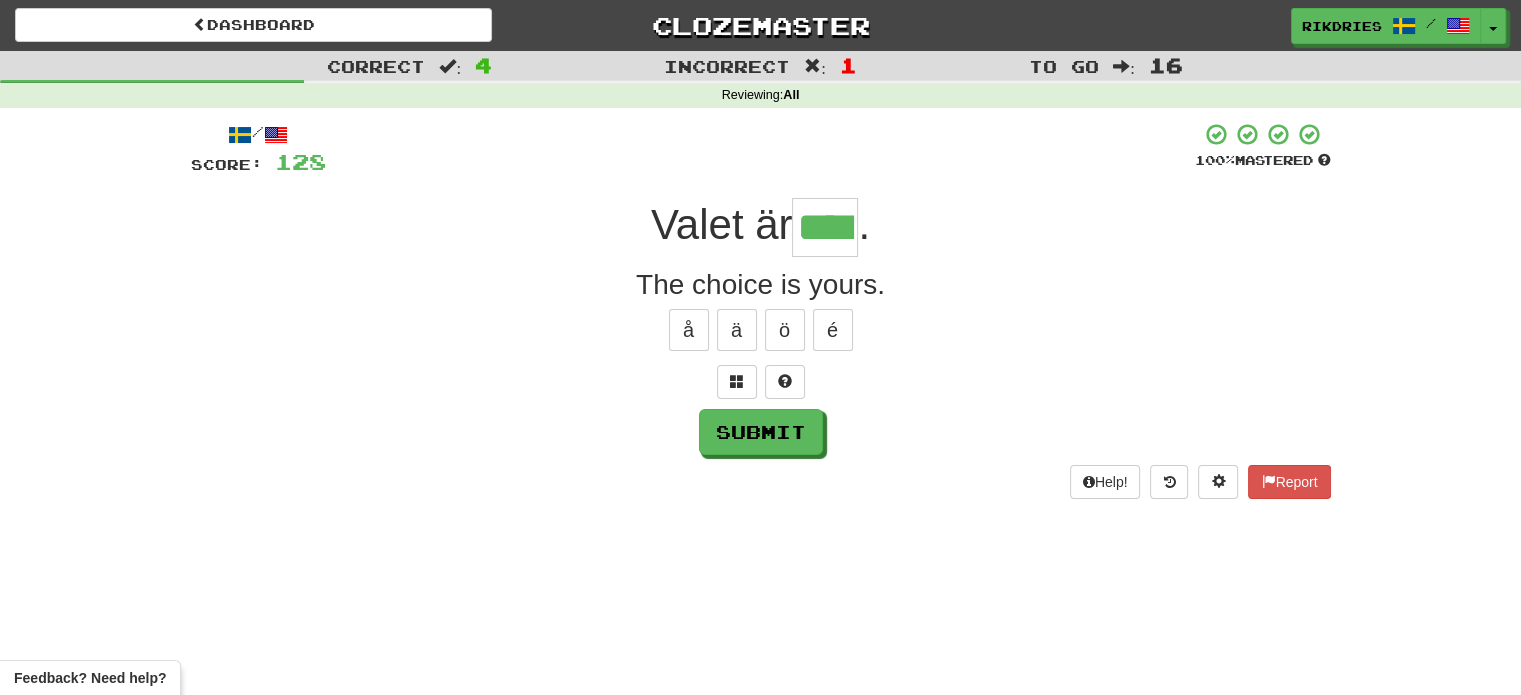 type on "****" 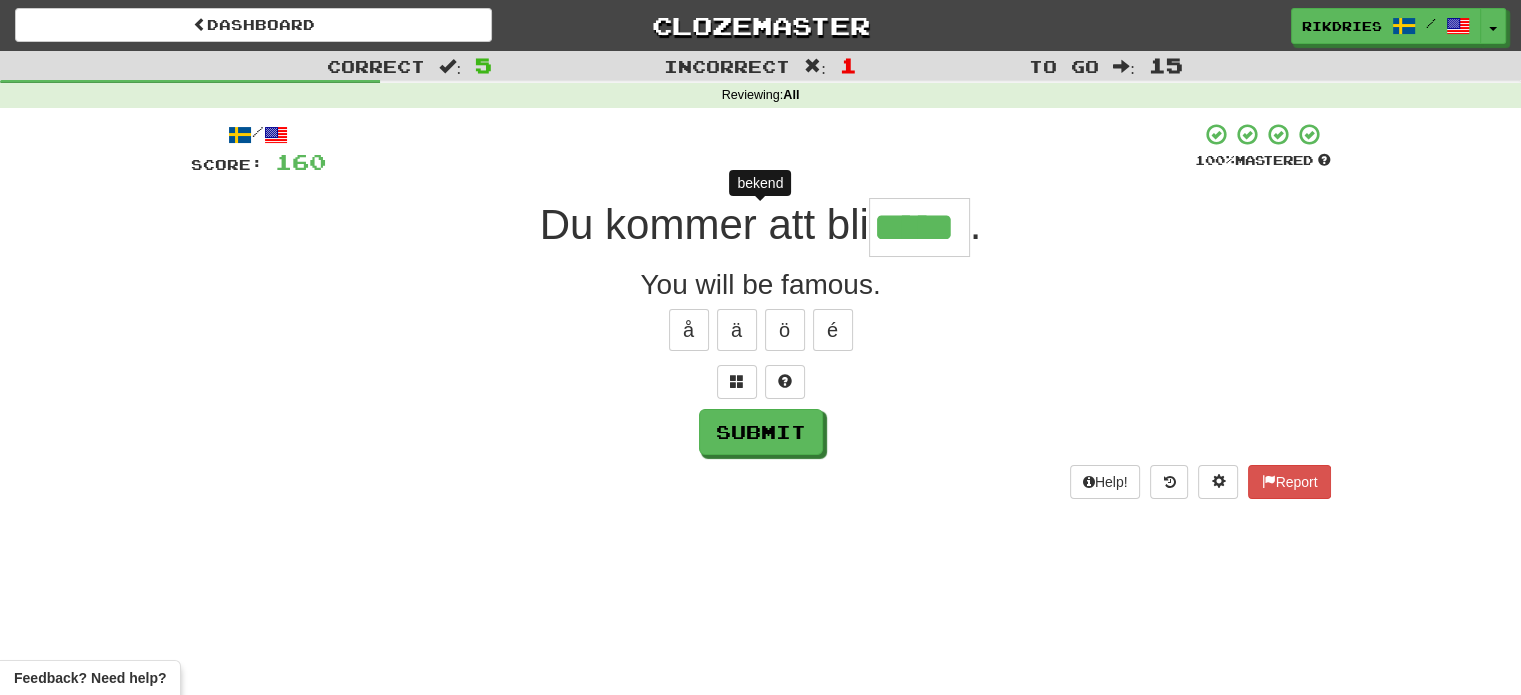 scroll, scrollTop: 0, scrollLeft: 25, axis: horizontal 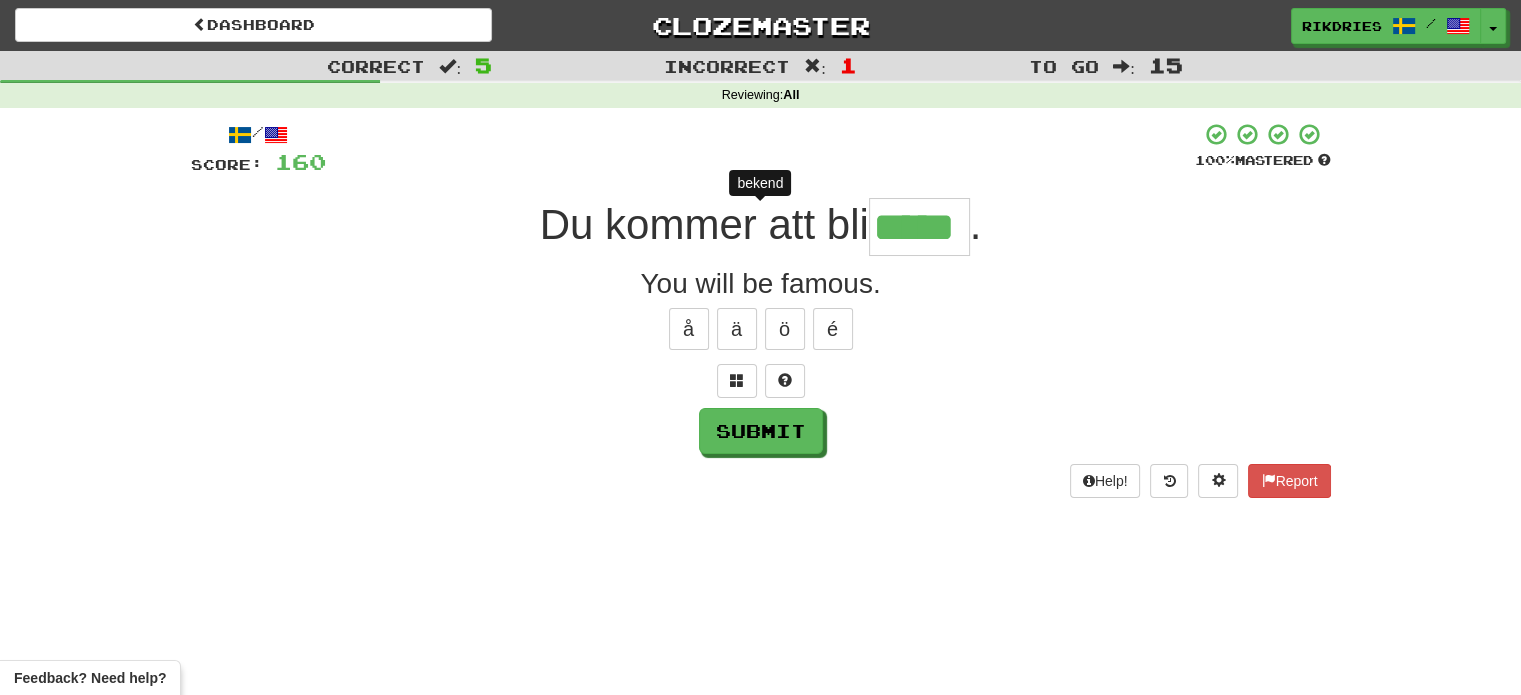 type on "******" 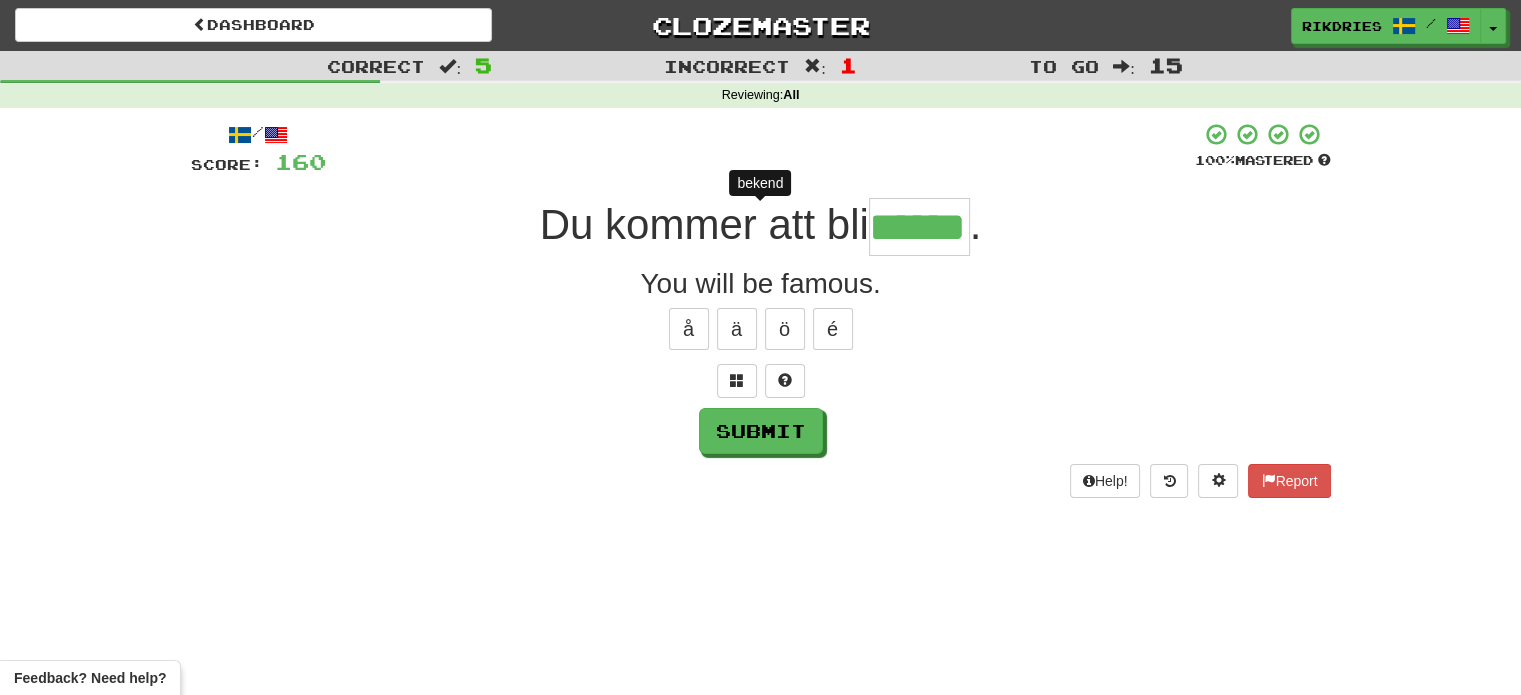 scroll, scrollTop: 0, scrollLeft: 48, axis: horizontal 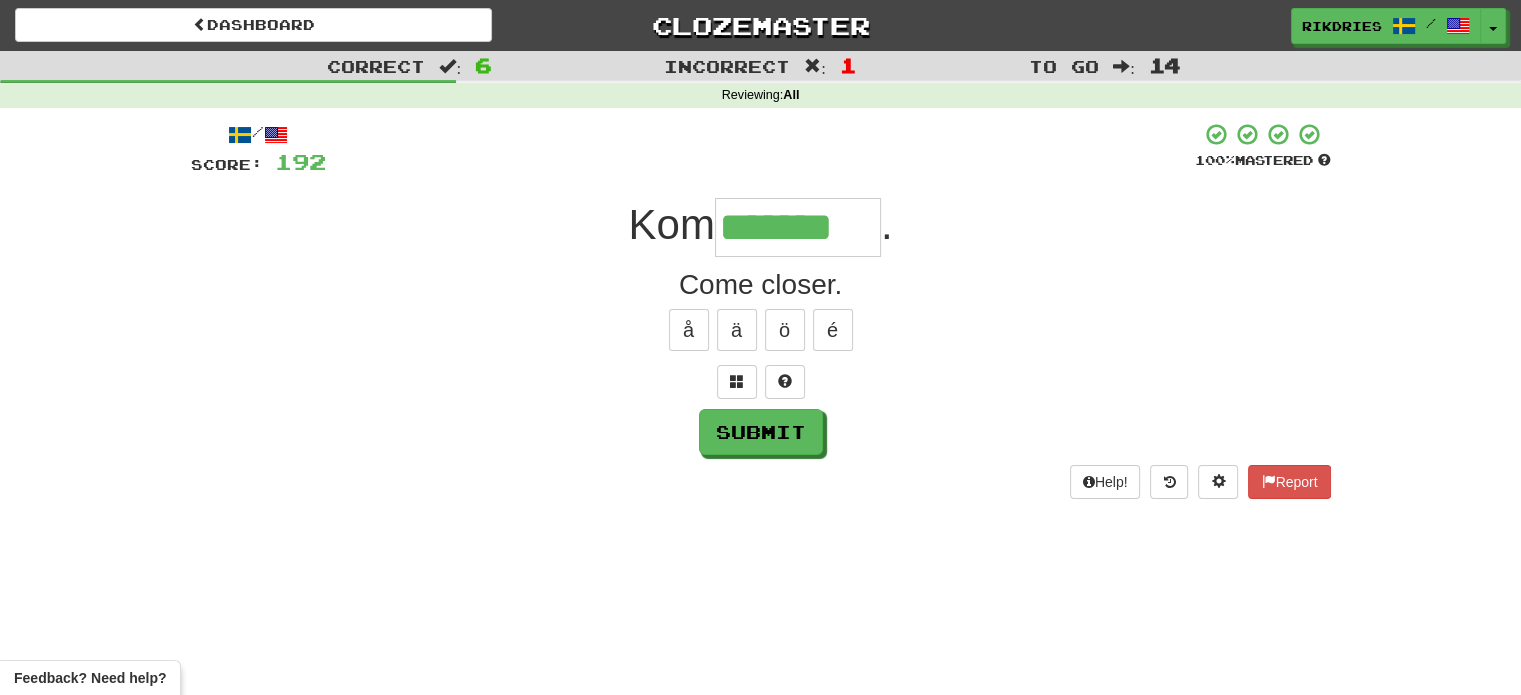 type on "*******" 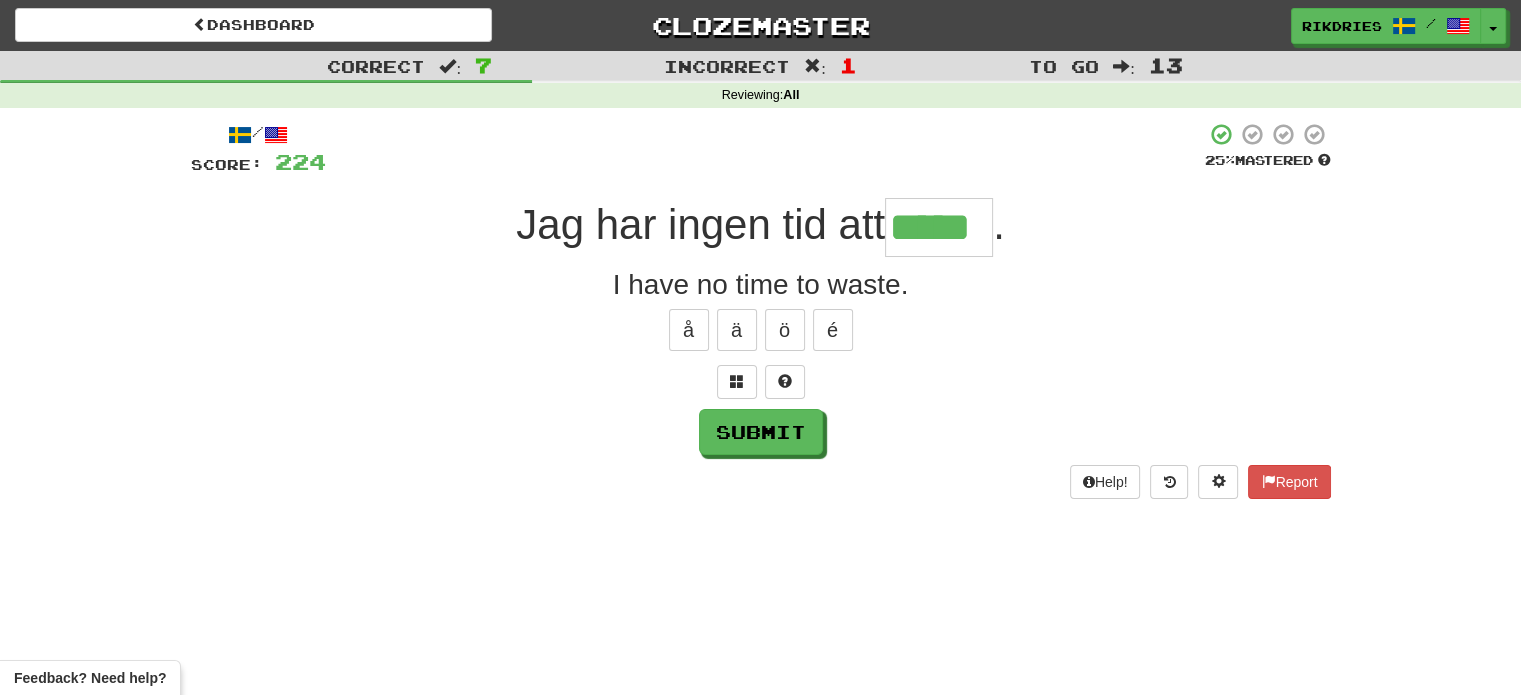 type on "*****" 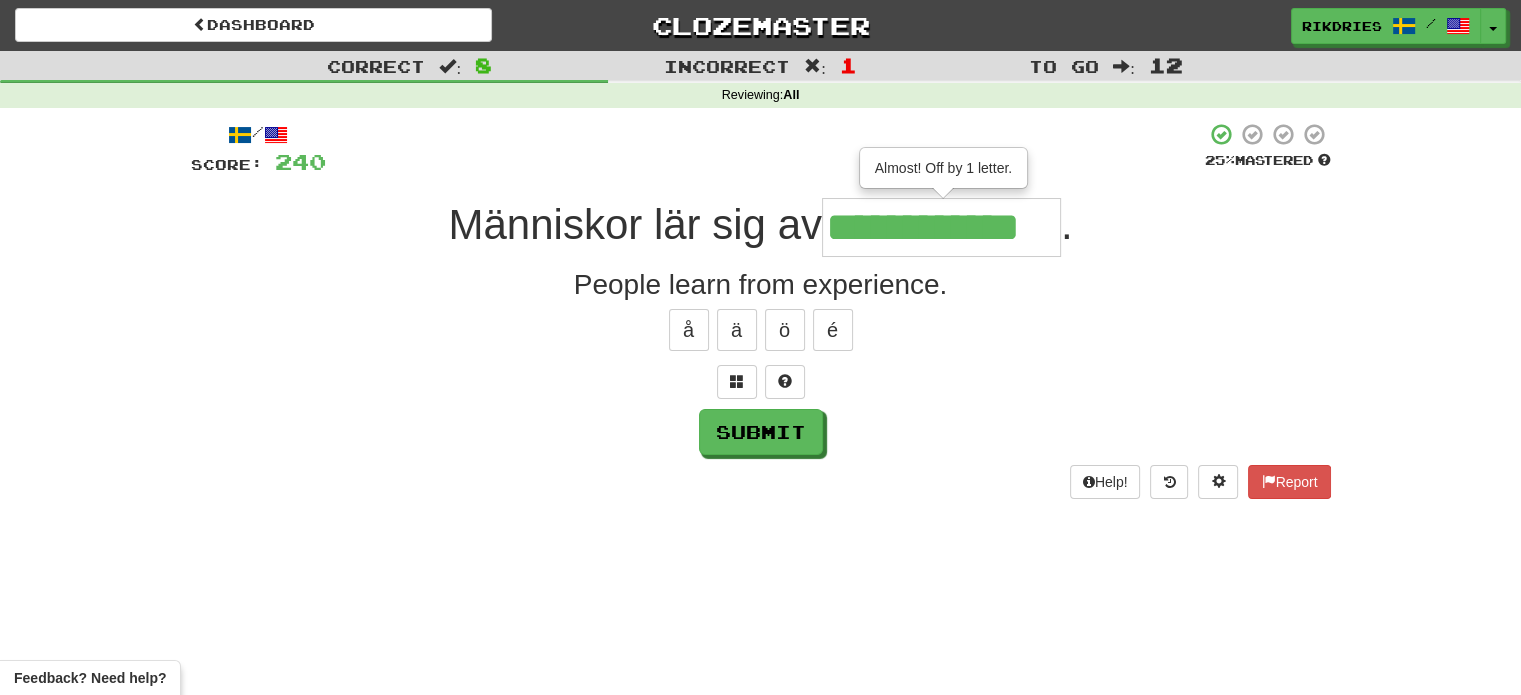 type on "**********" 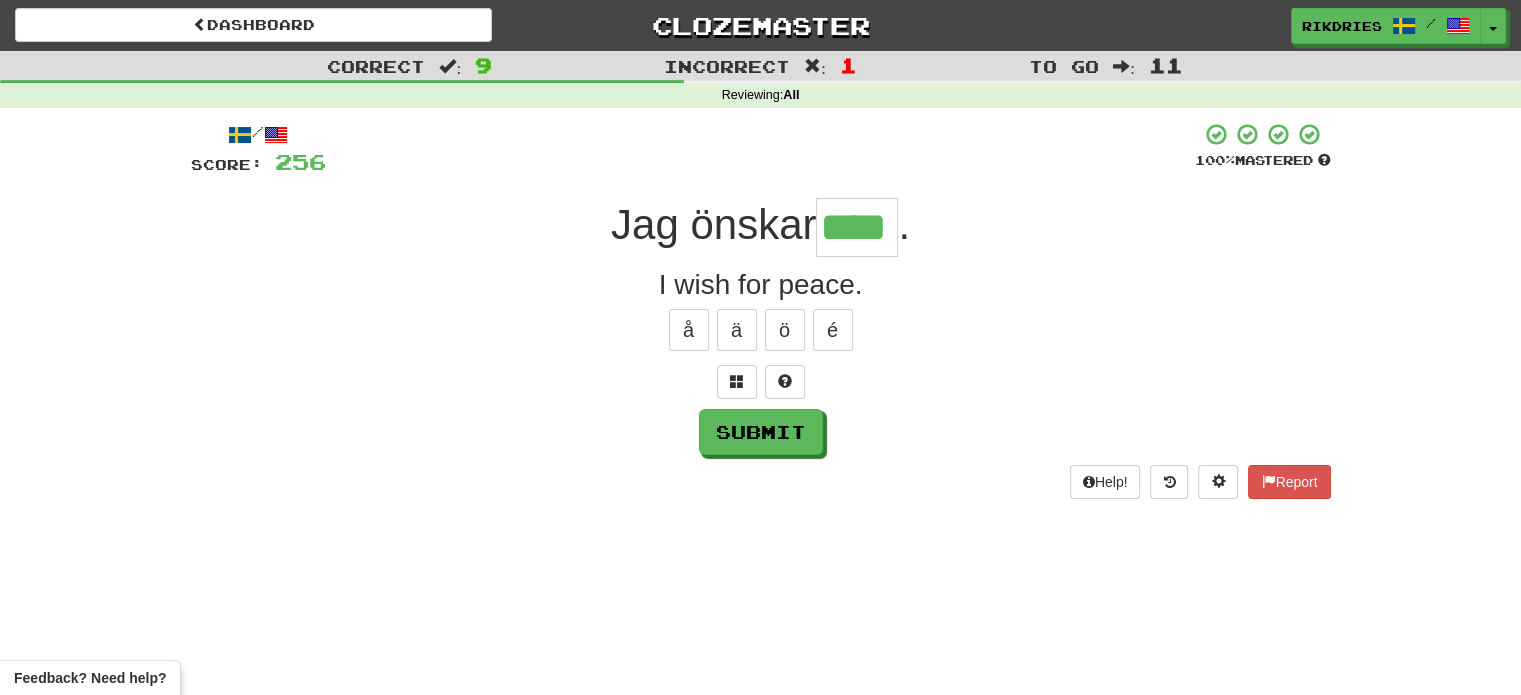 type on "****" 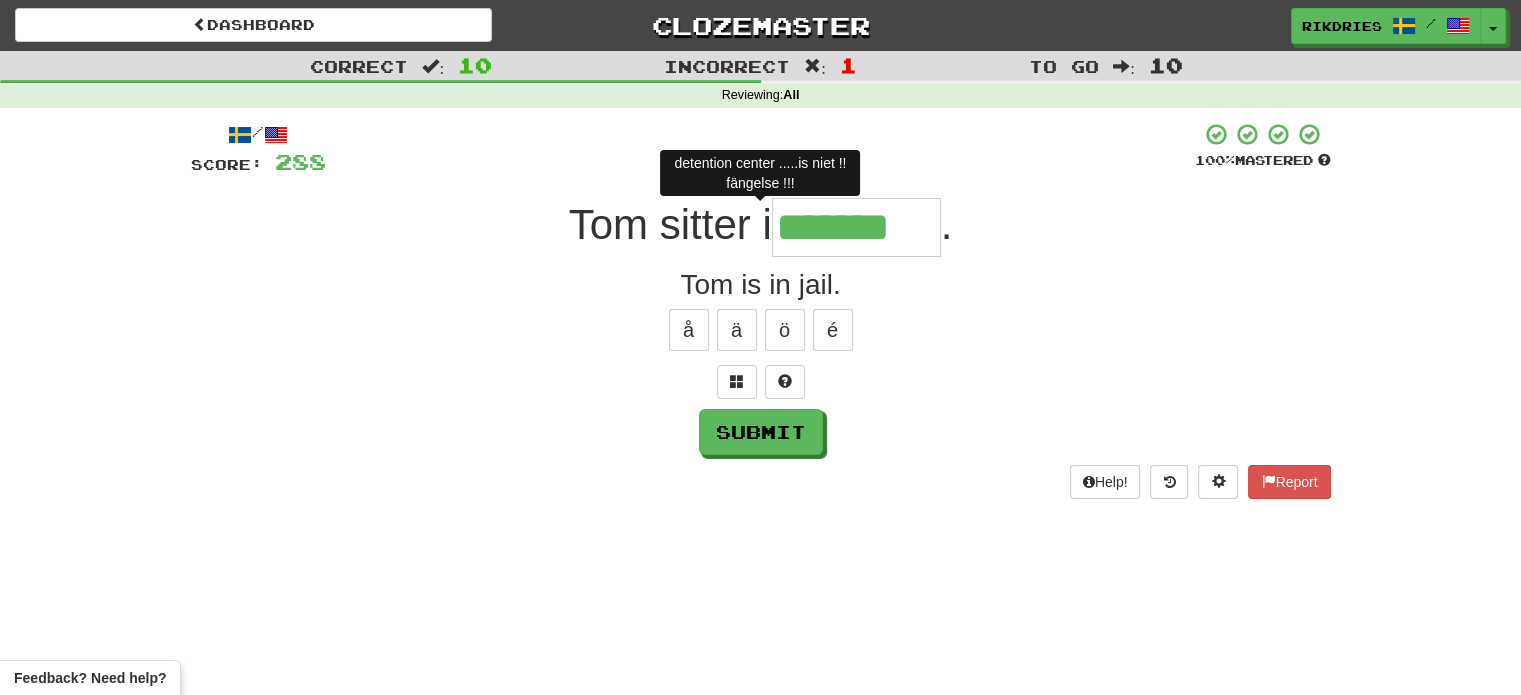 type on "********" 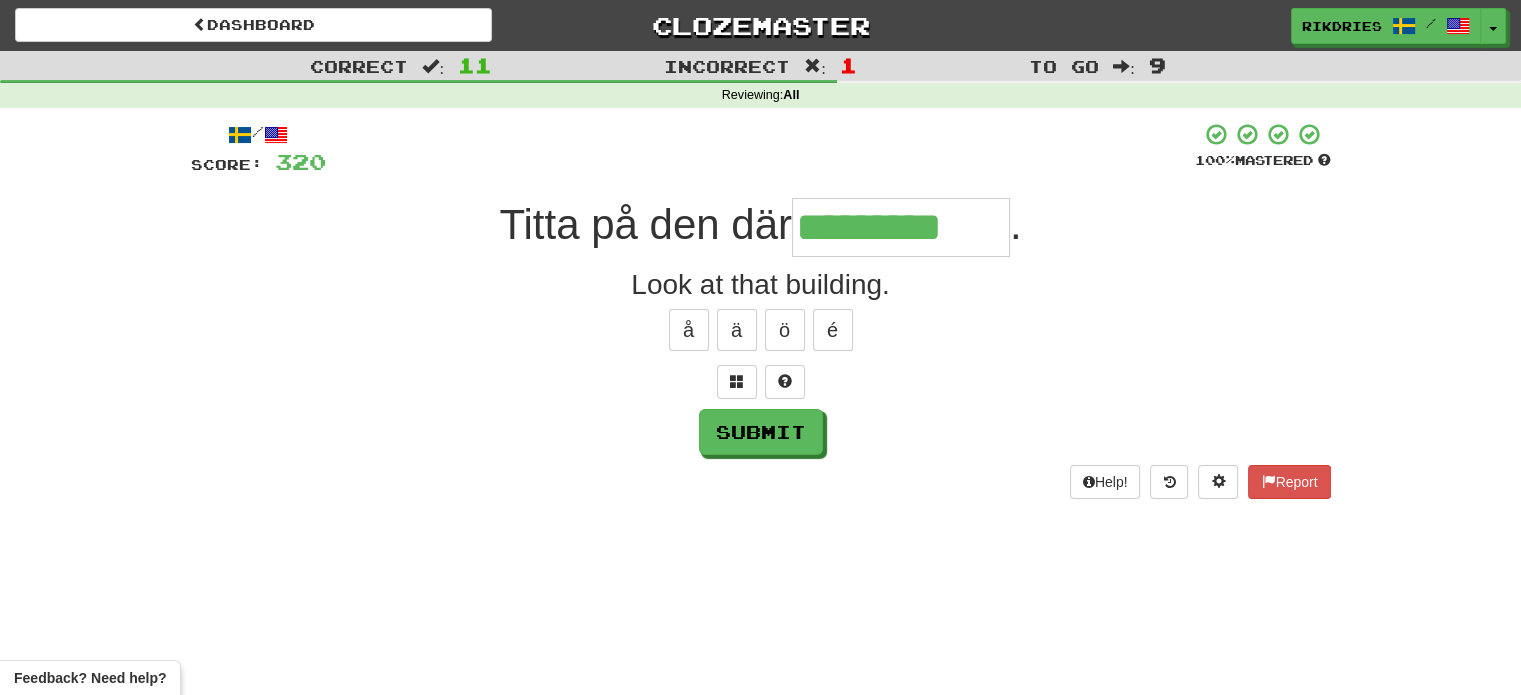 type on "*********" 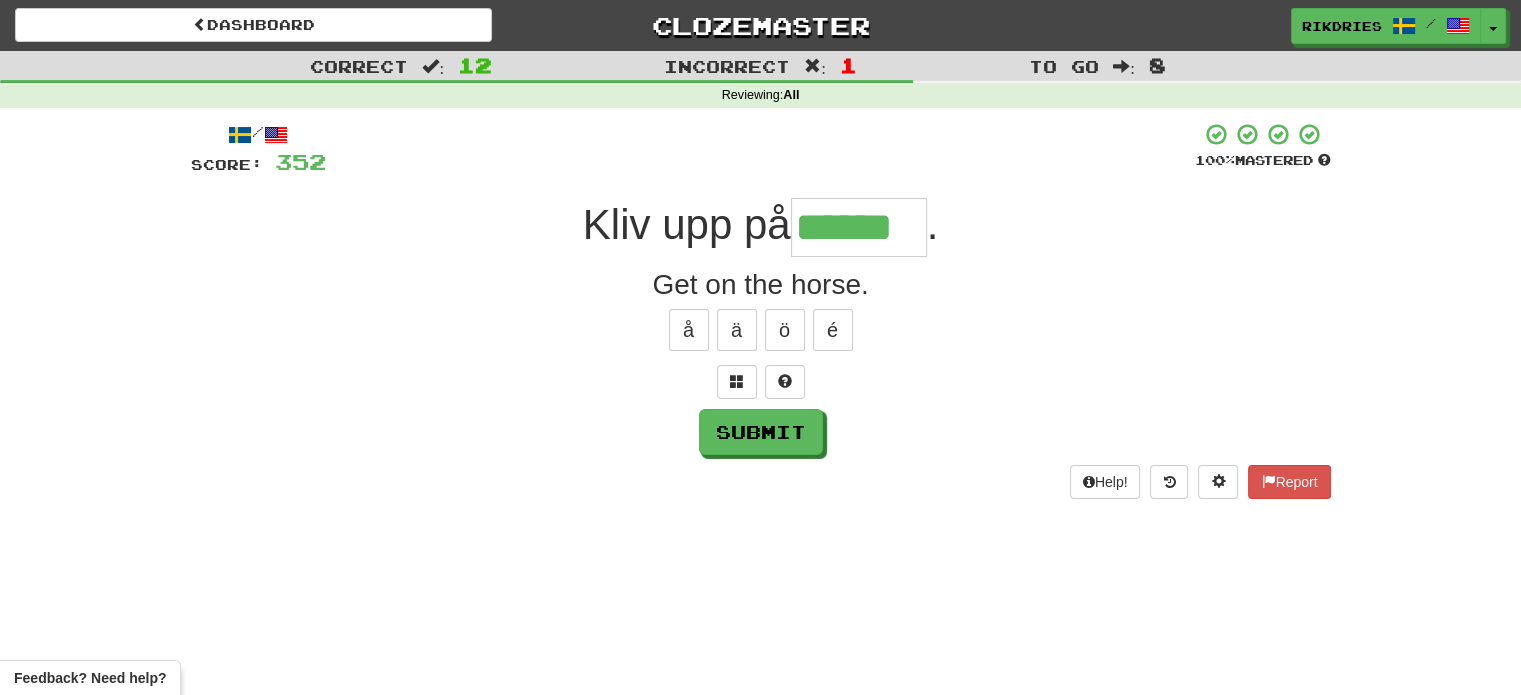 type on "******" 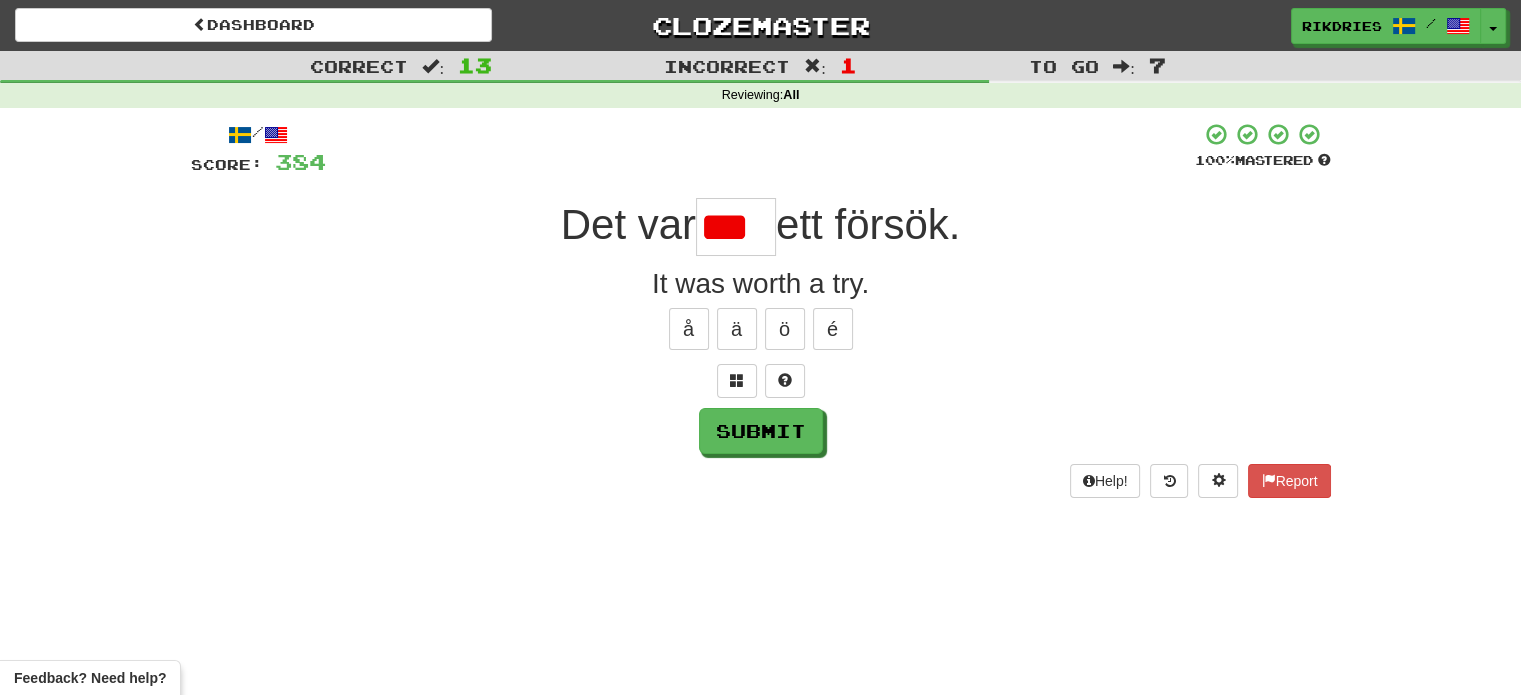 scroll, scrollTop: 0, scrollLeft: 0, axis: both 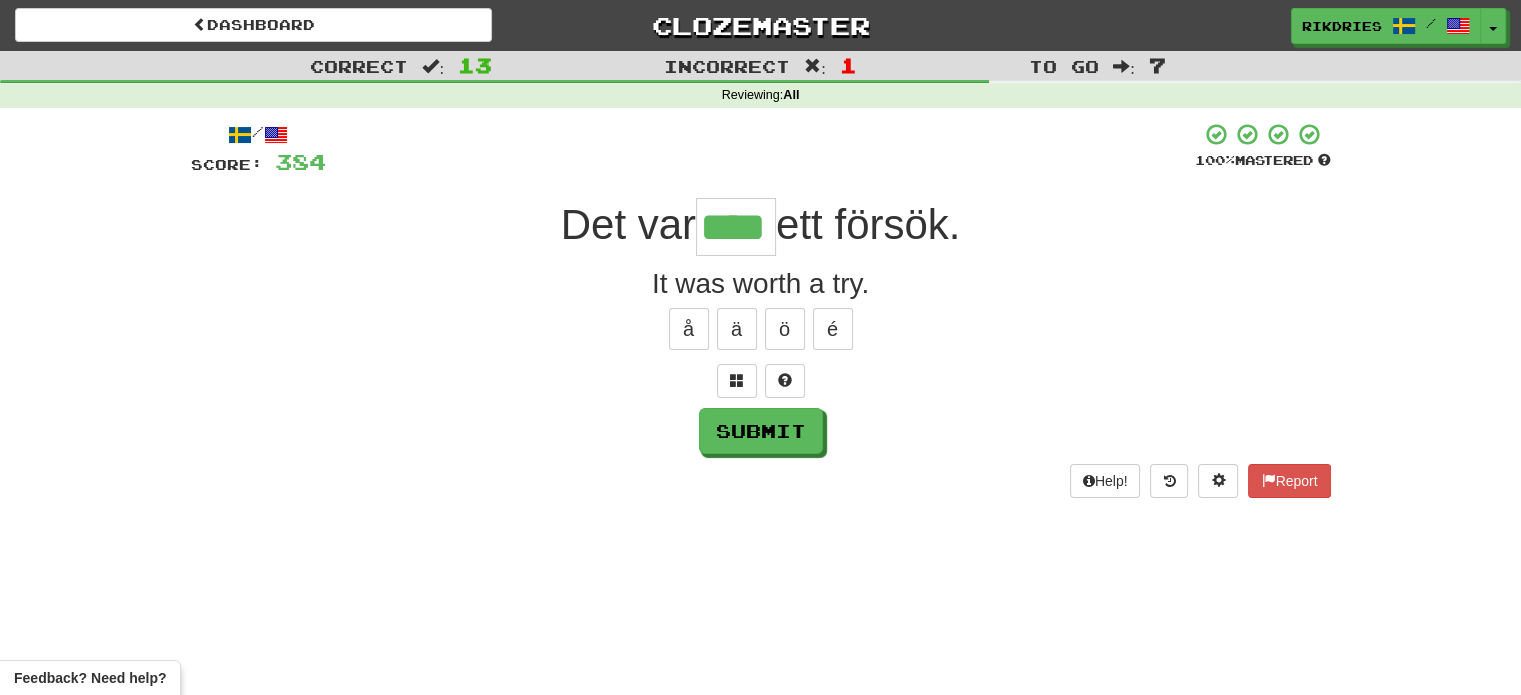 type on "****" 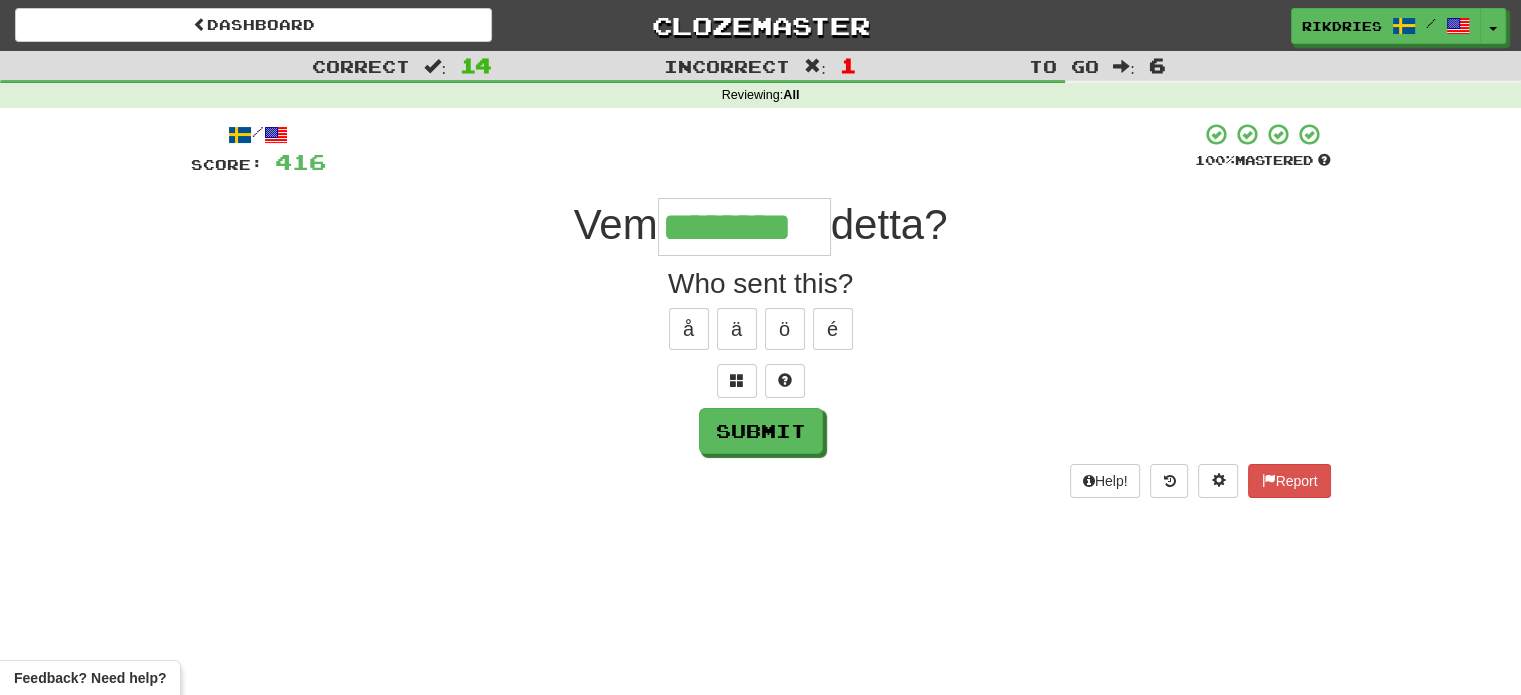type on "********" 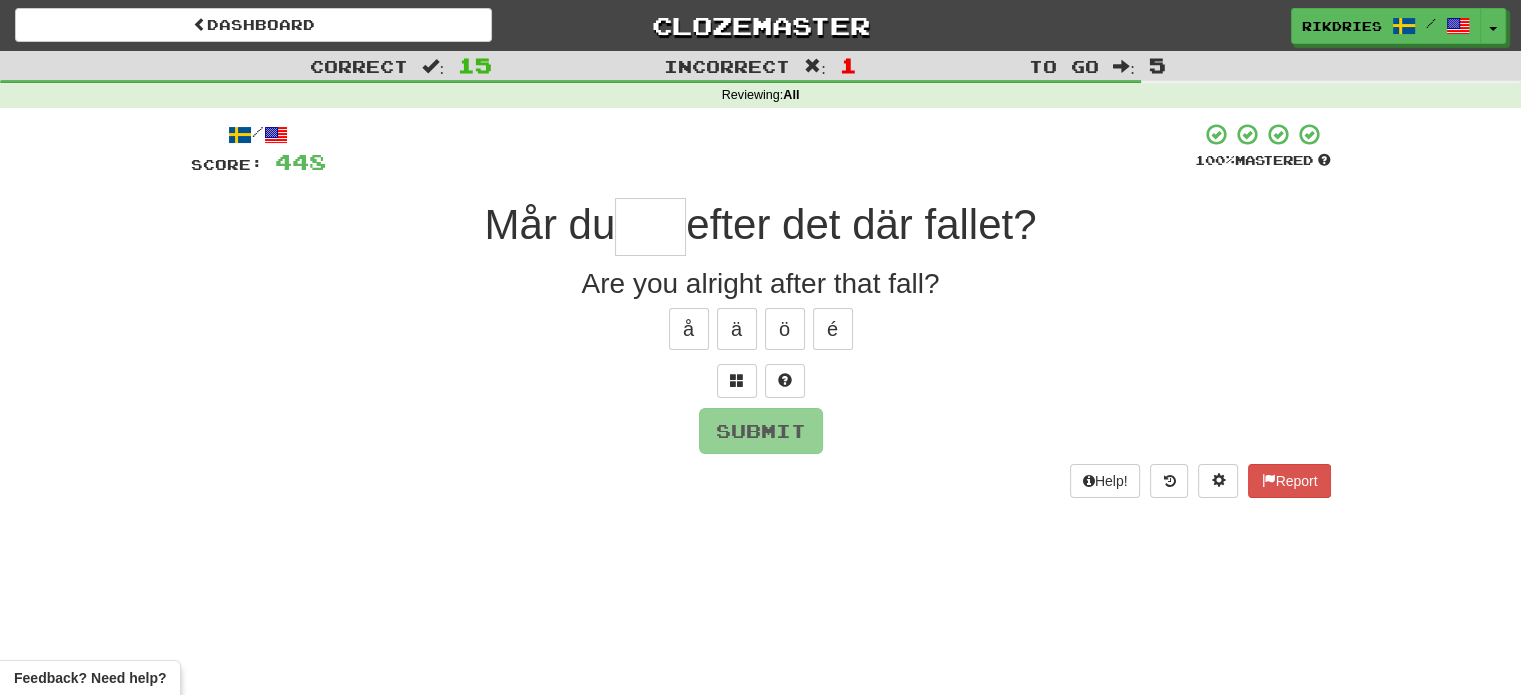 type on "*" 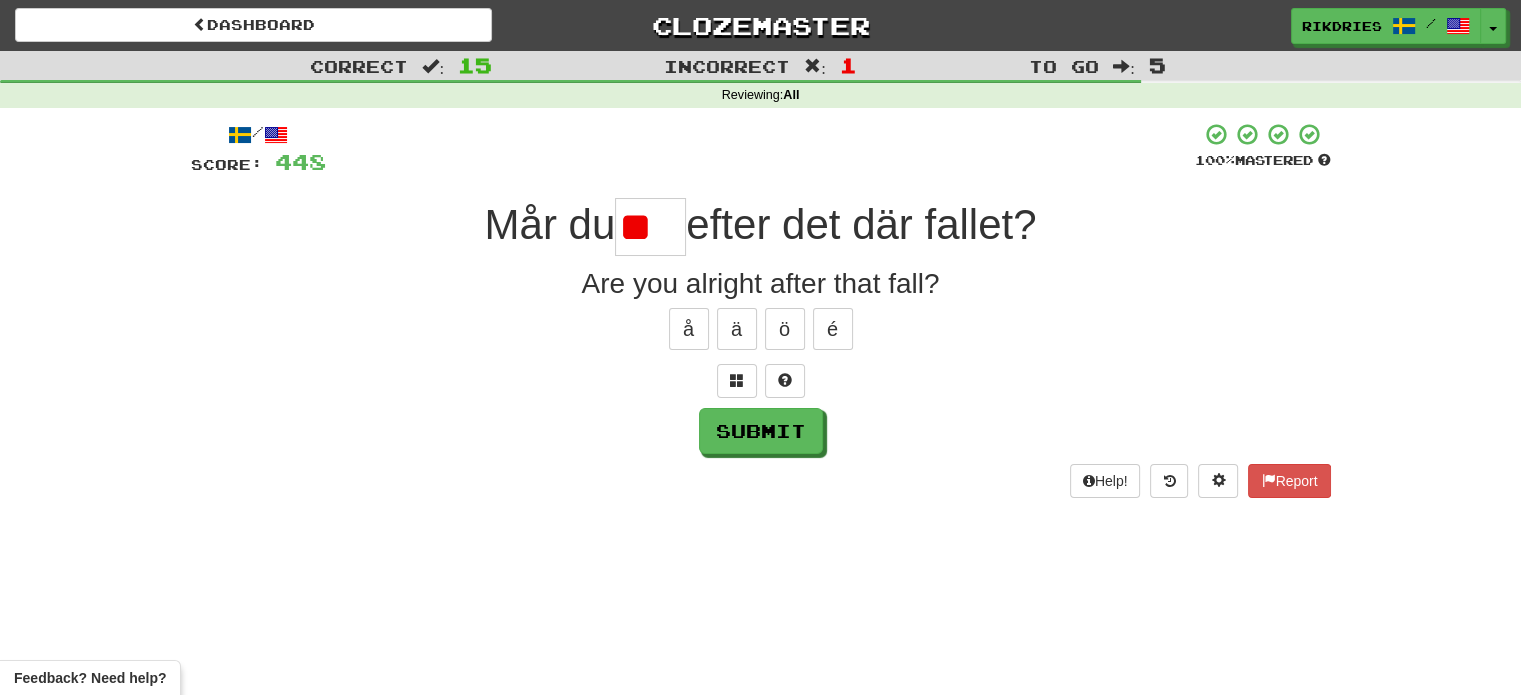 type on "*" 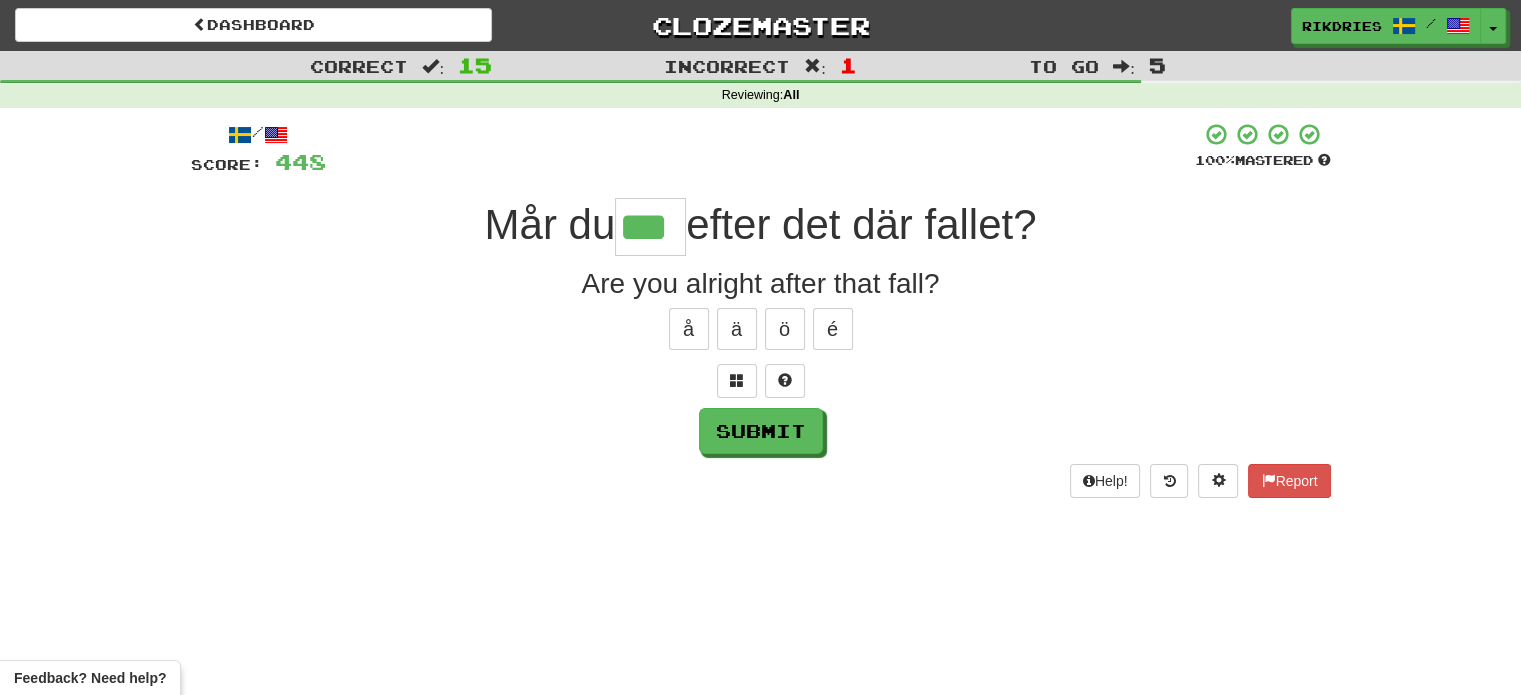 type on "***" 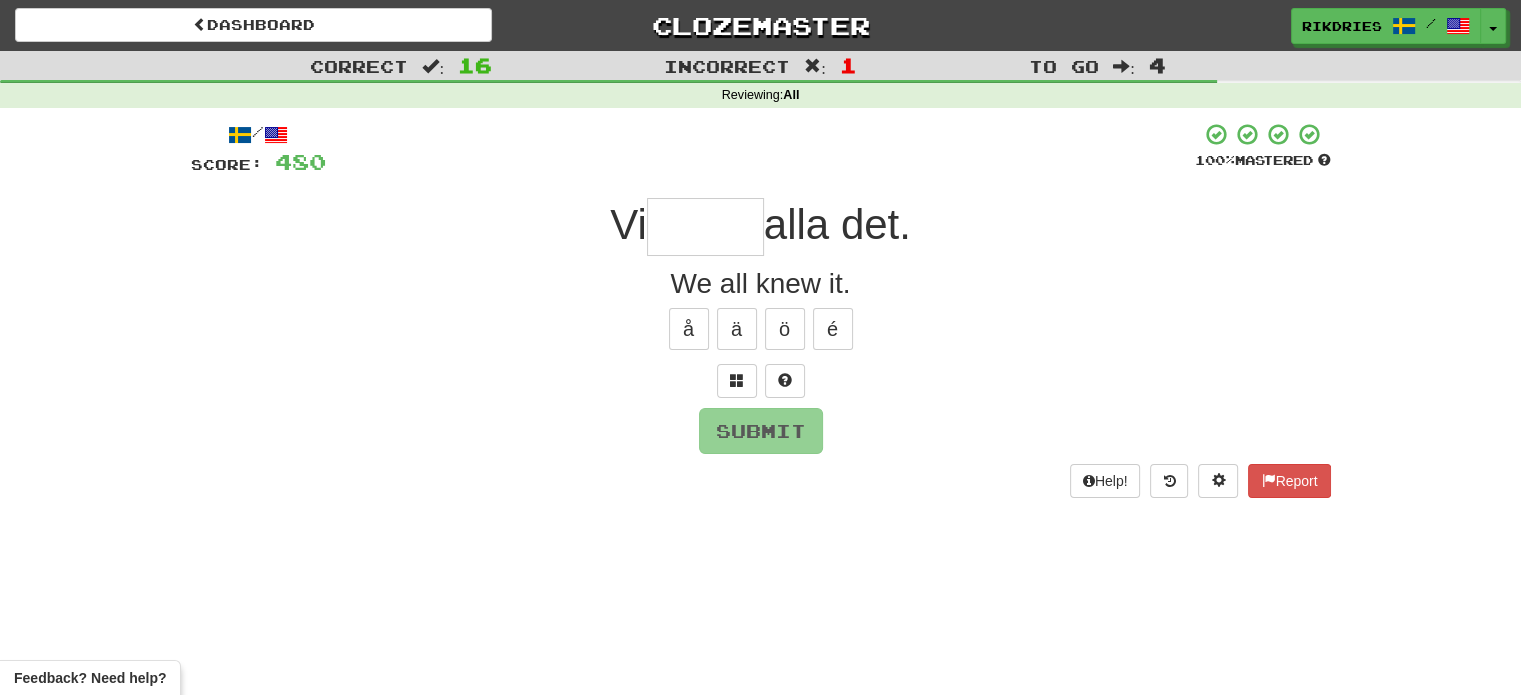 type on "*" 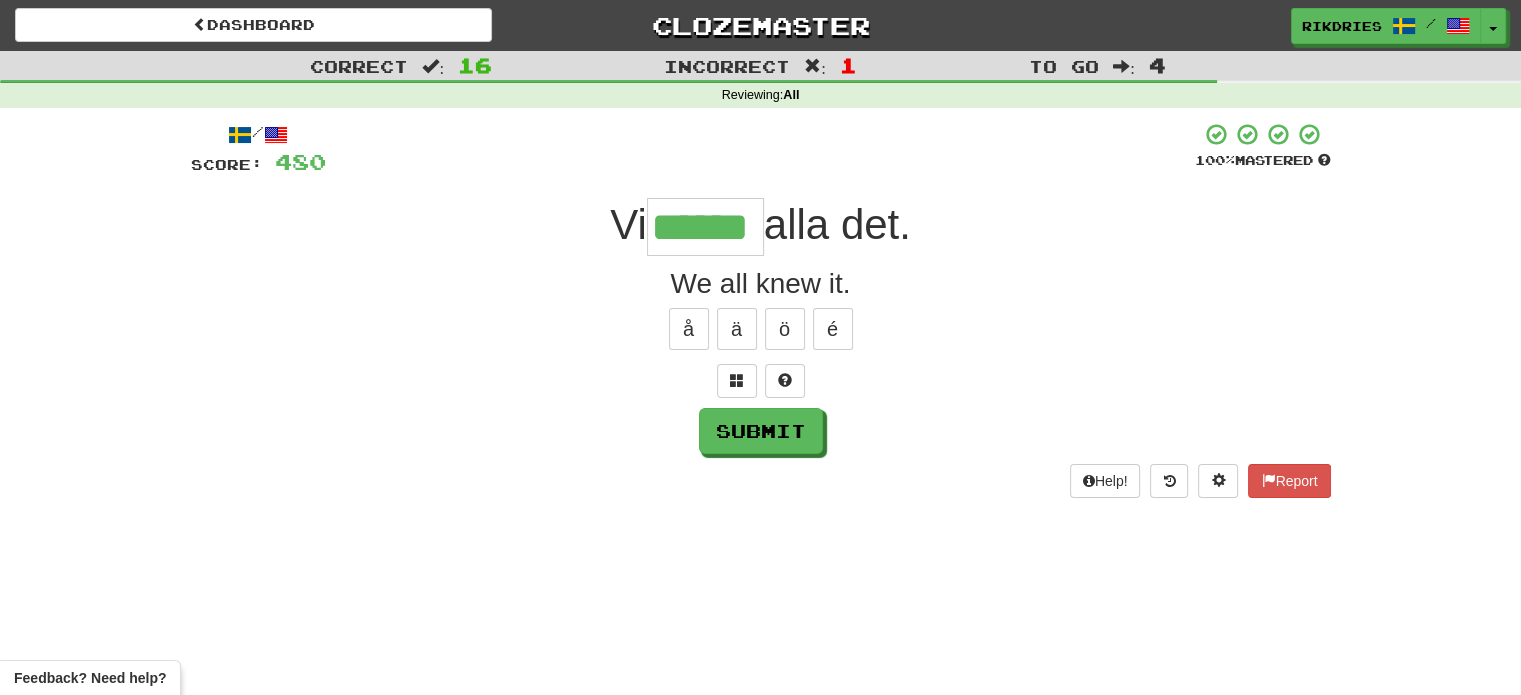 type on "******" 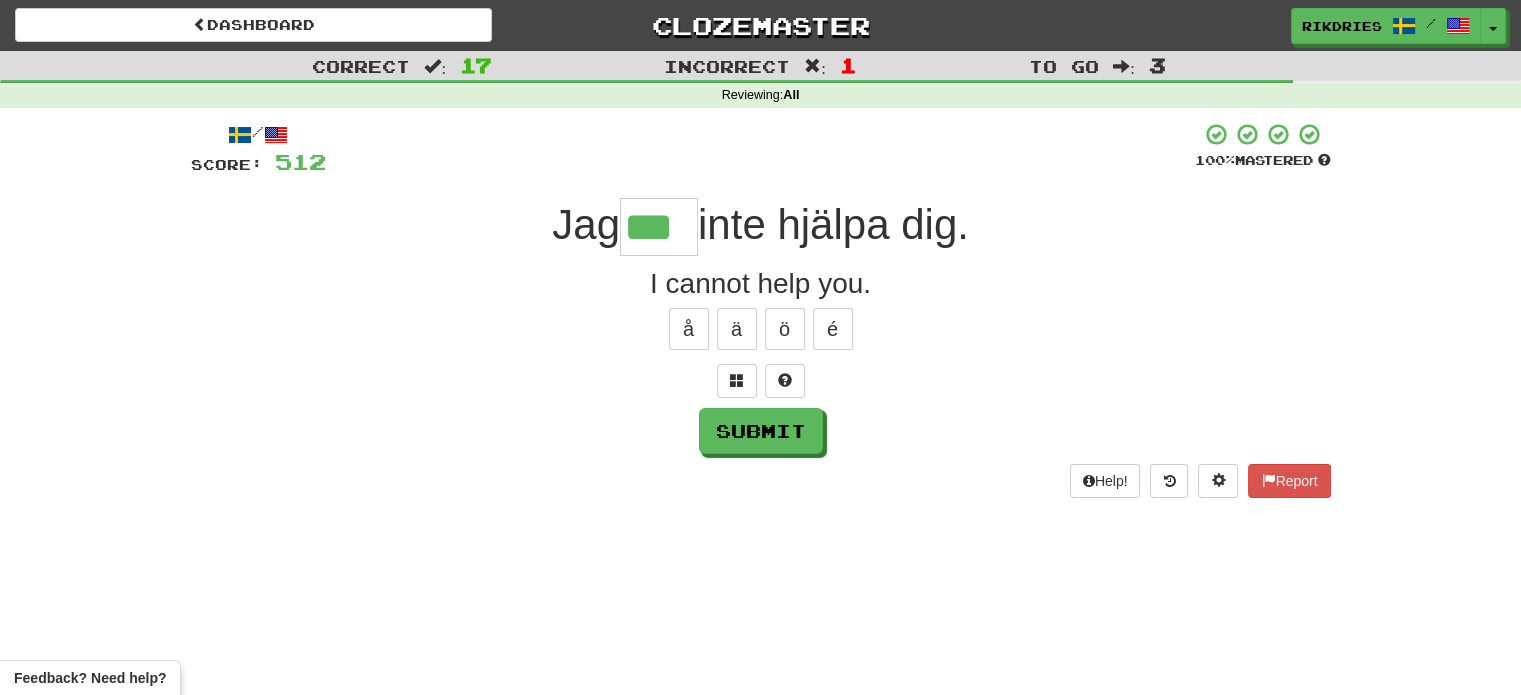 type on "***" 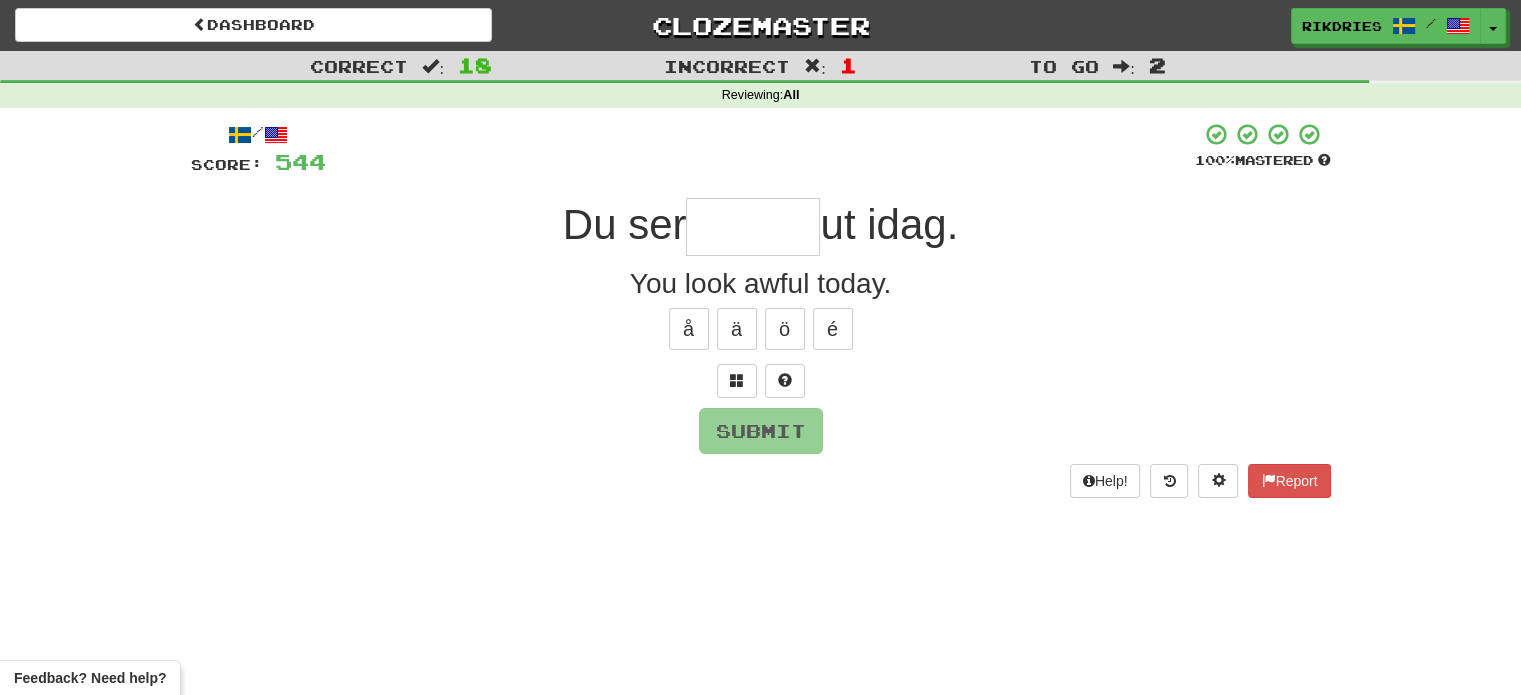 type on "*" 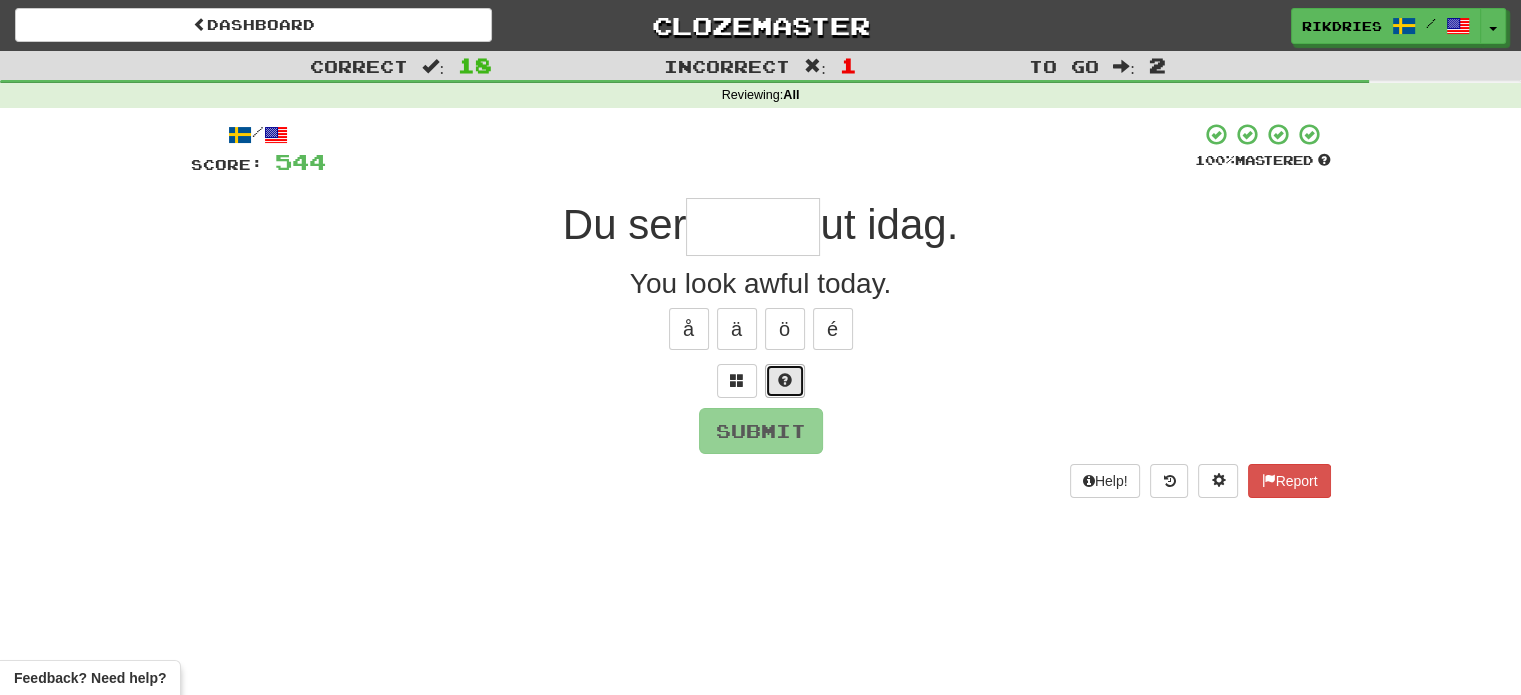 click at bounding box center [785, 380] 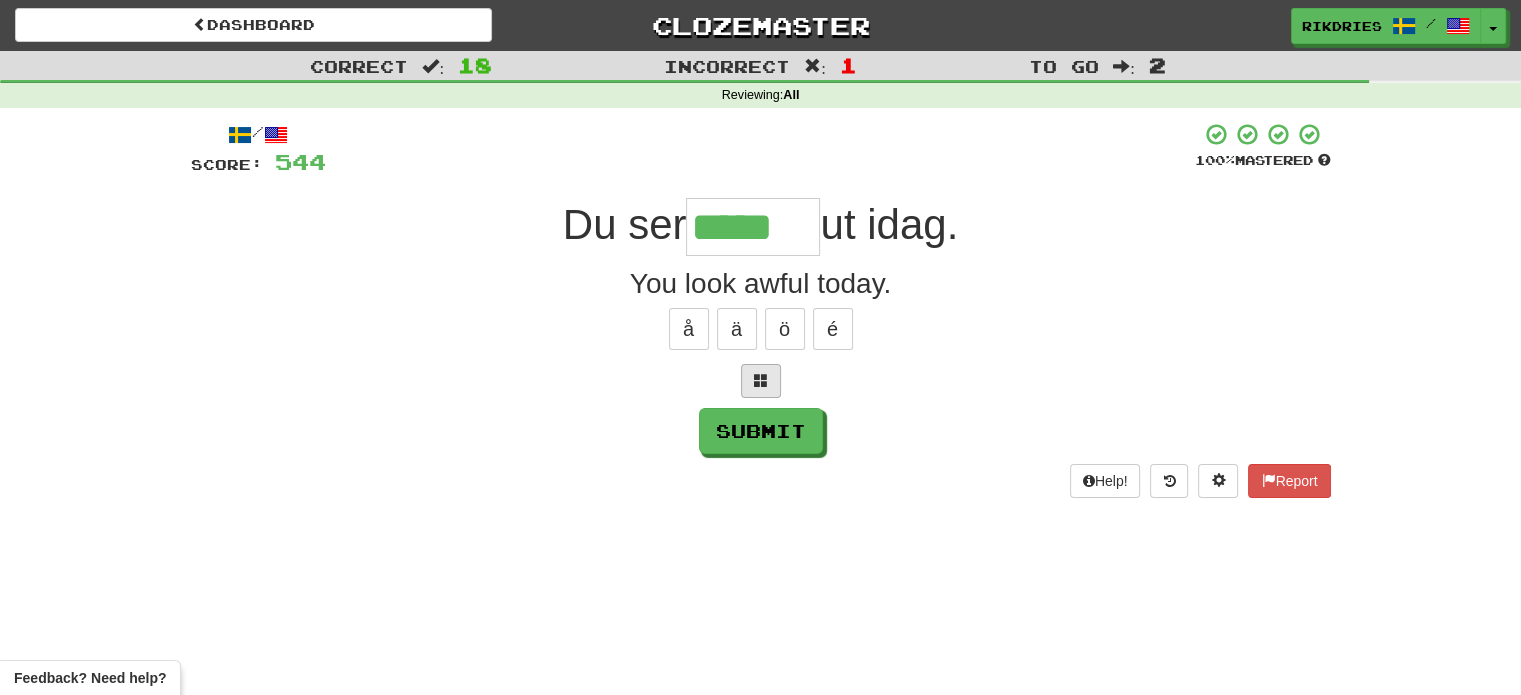 type on "*****" 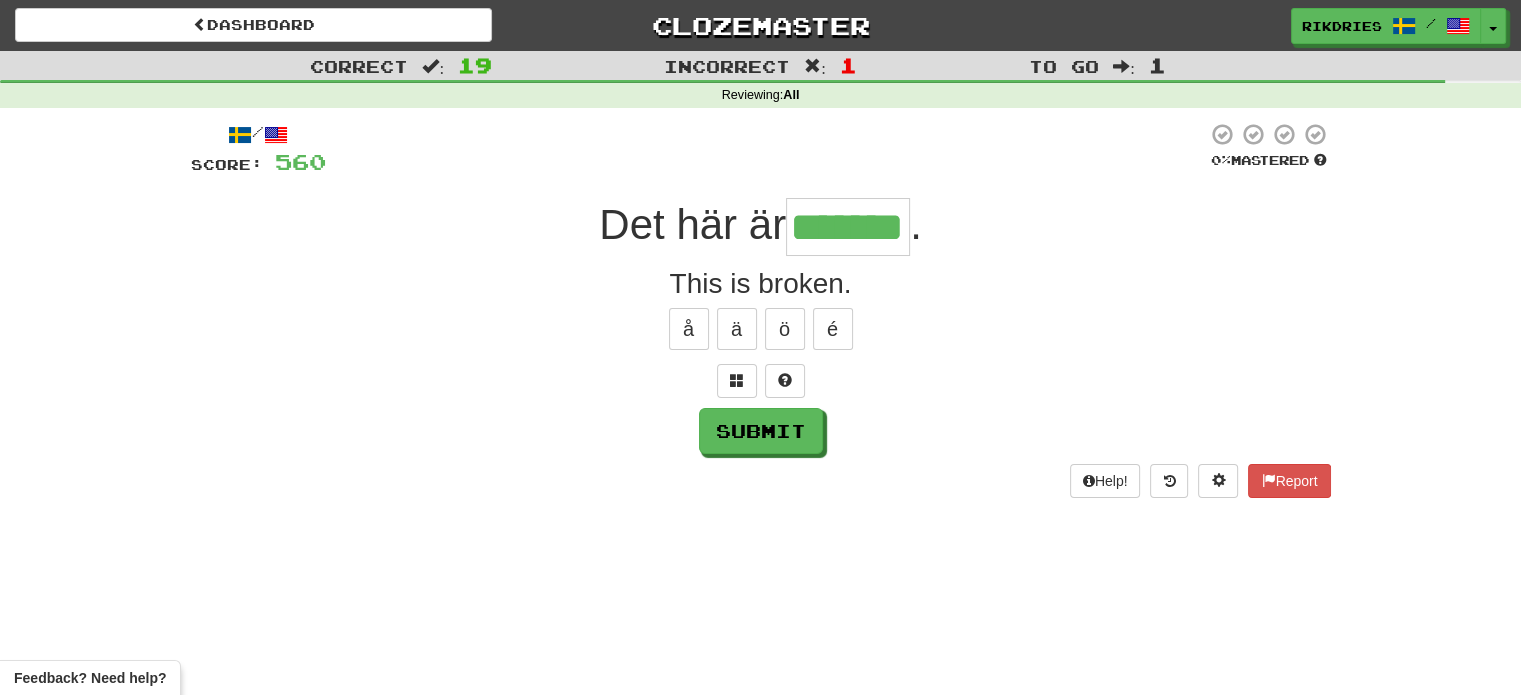 type on "*******" 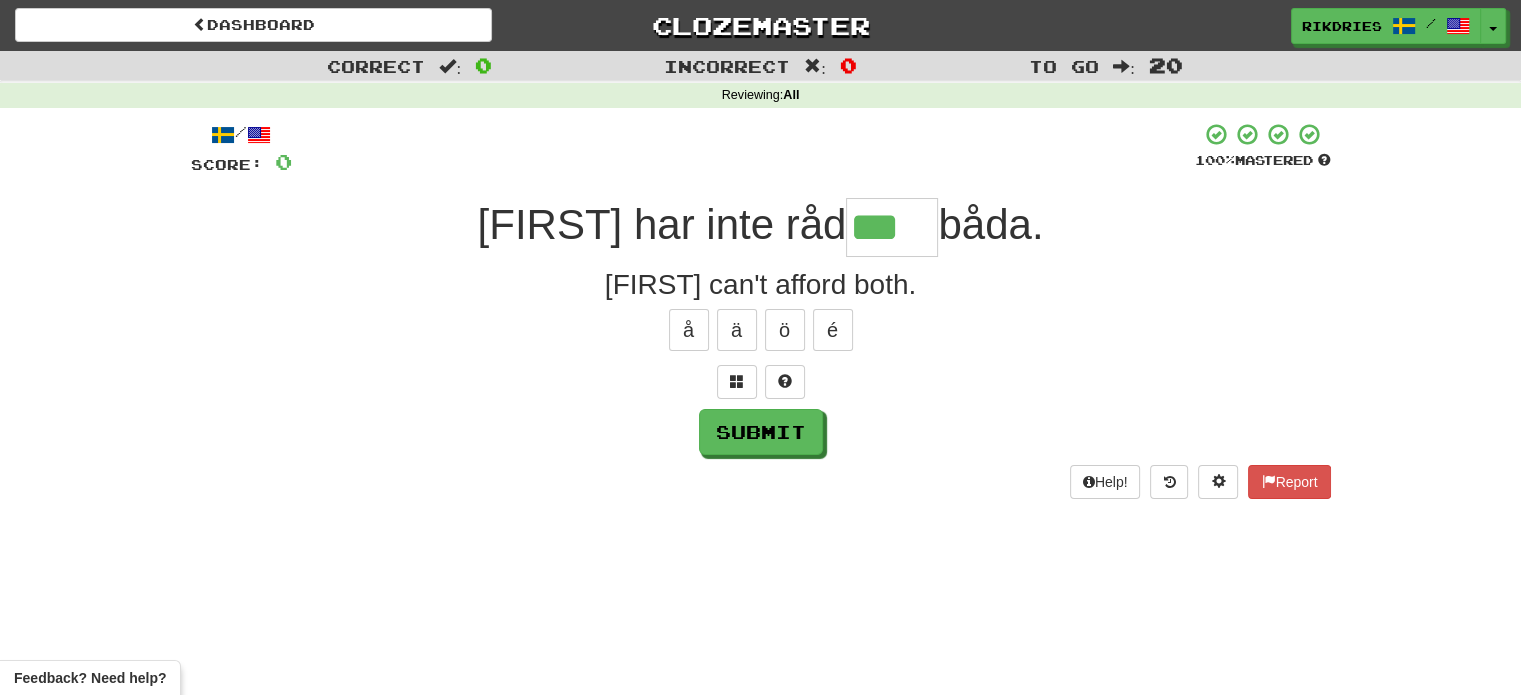 type on "***" 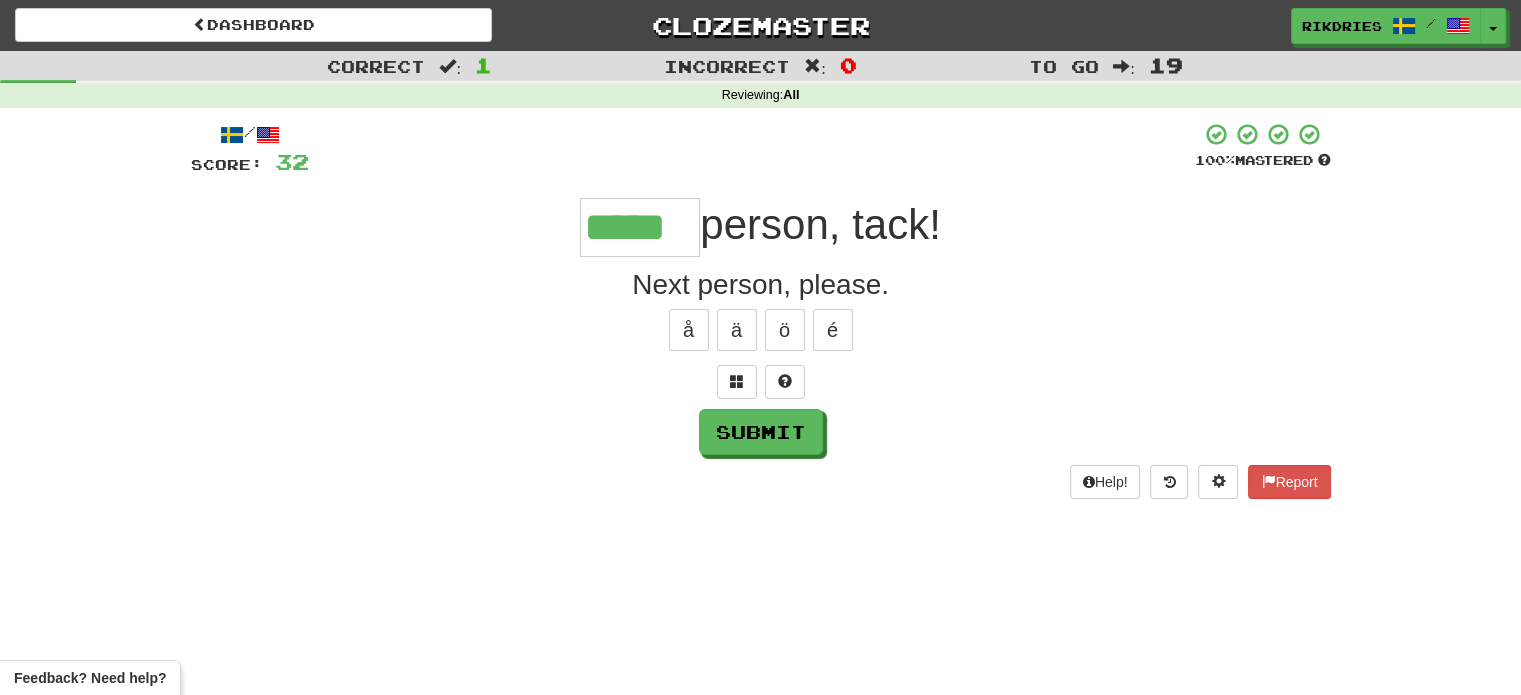 type on "*****" 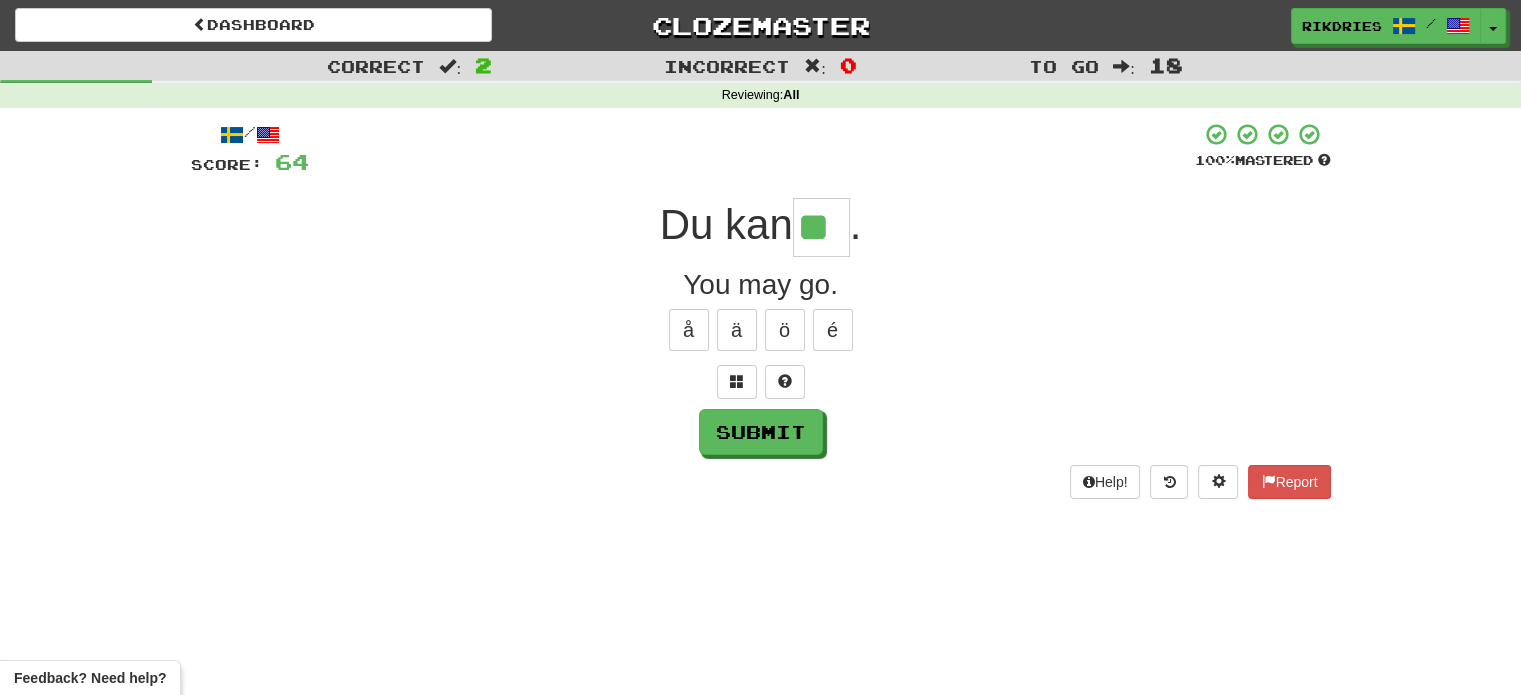 type on "**" 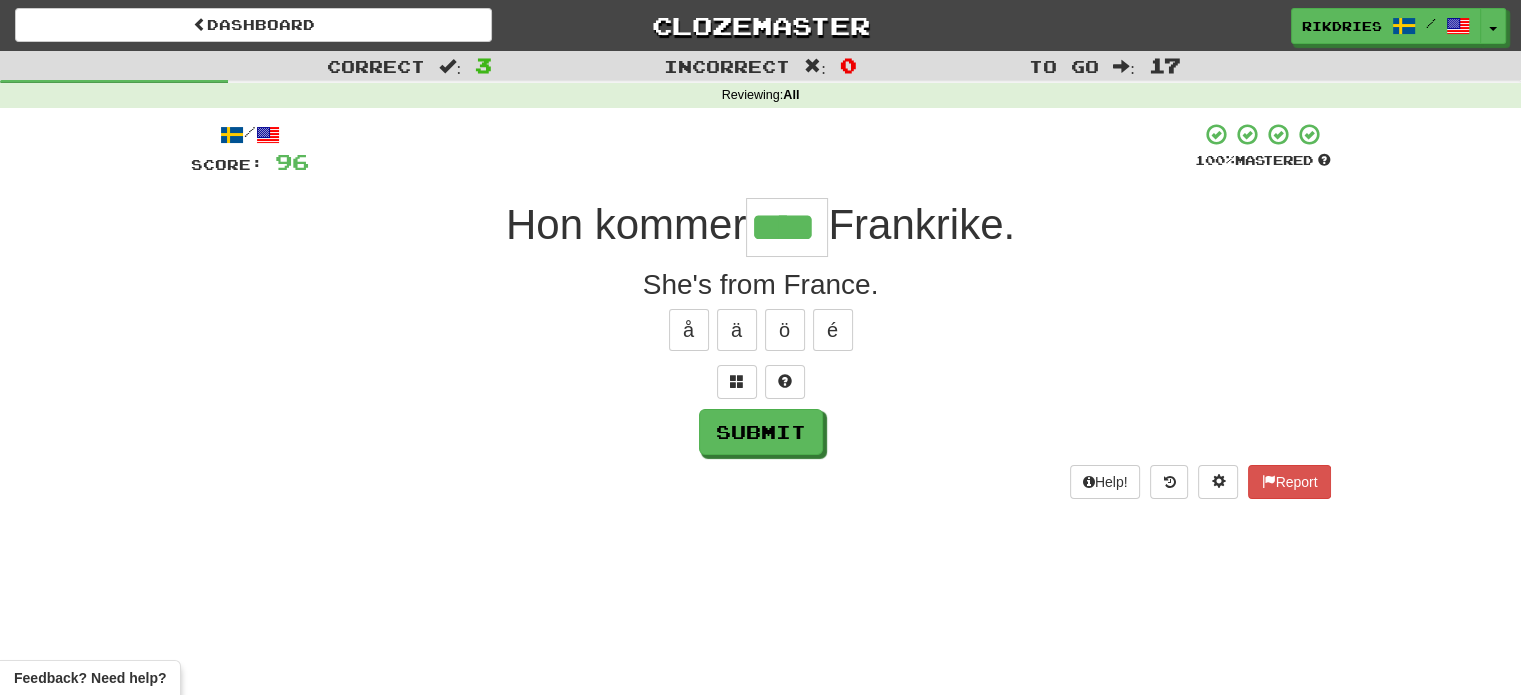 type on "****" 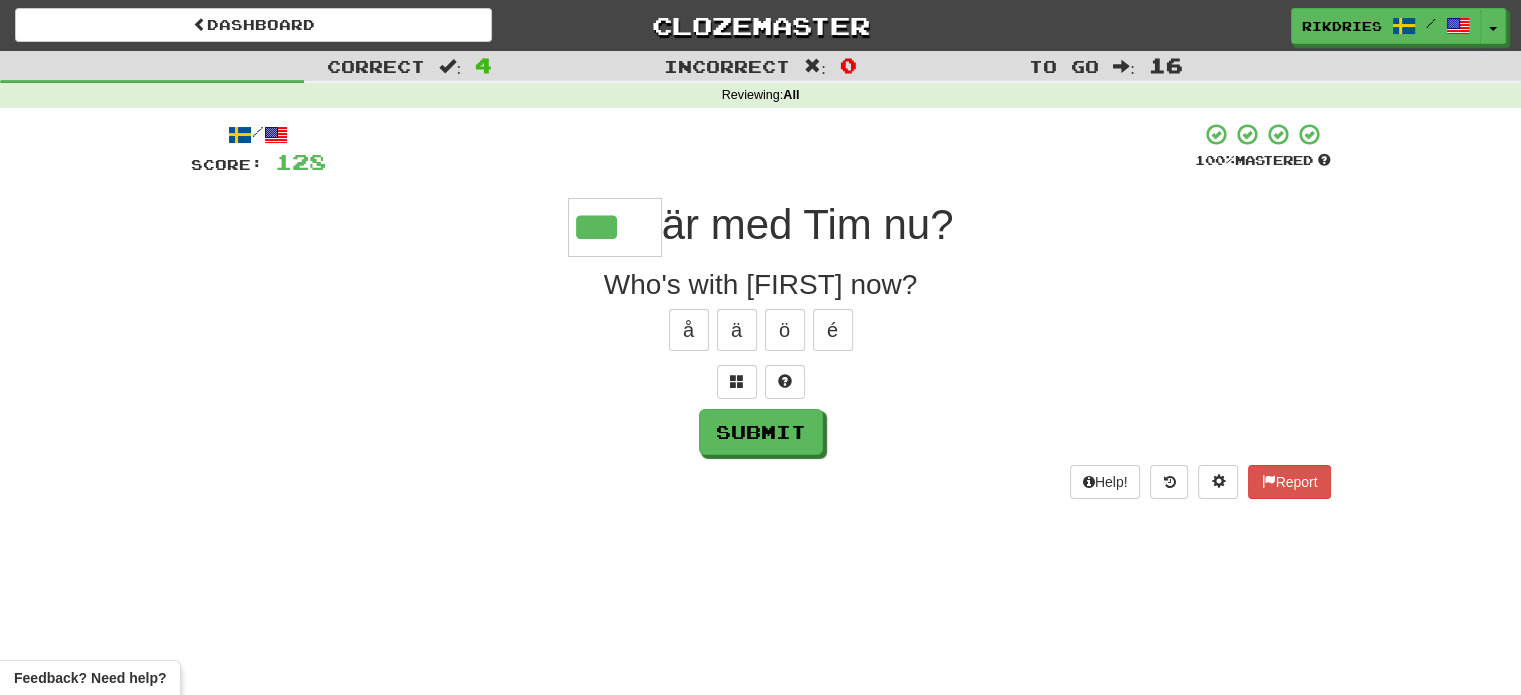 type on "***" 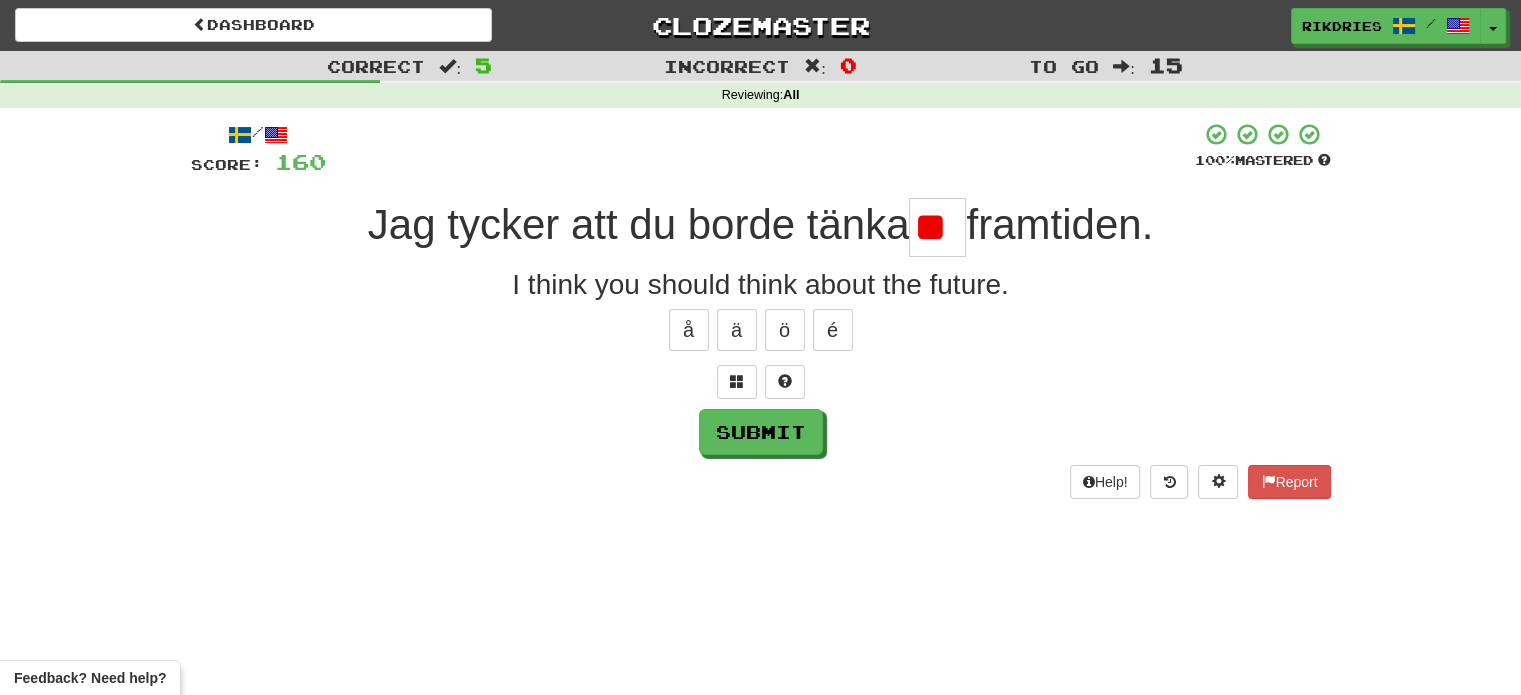 scroll, scrollTop: 0, scrollLeft: 8, axis: horizontal 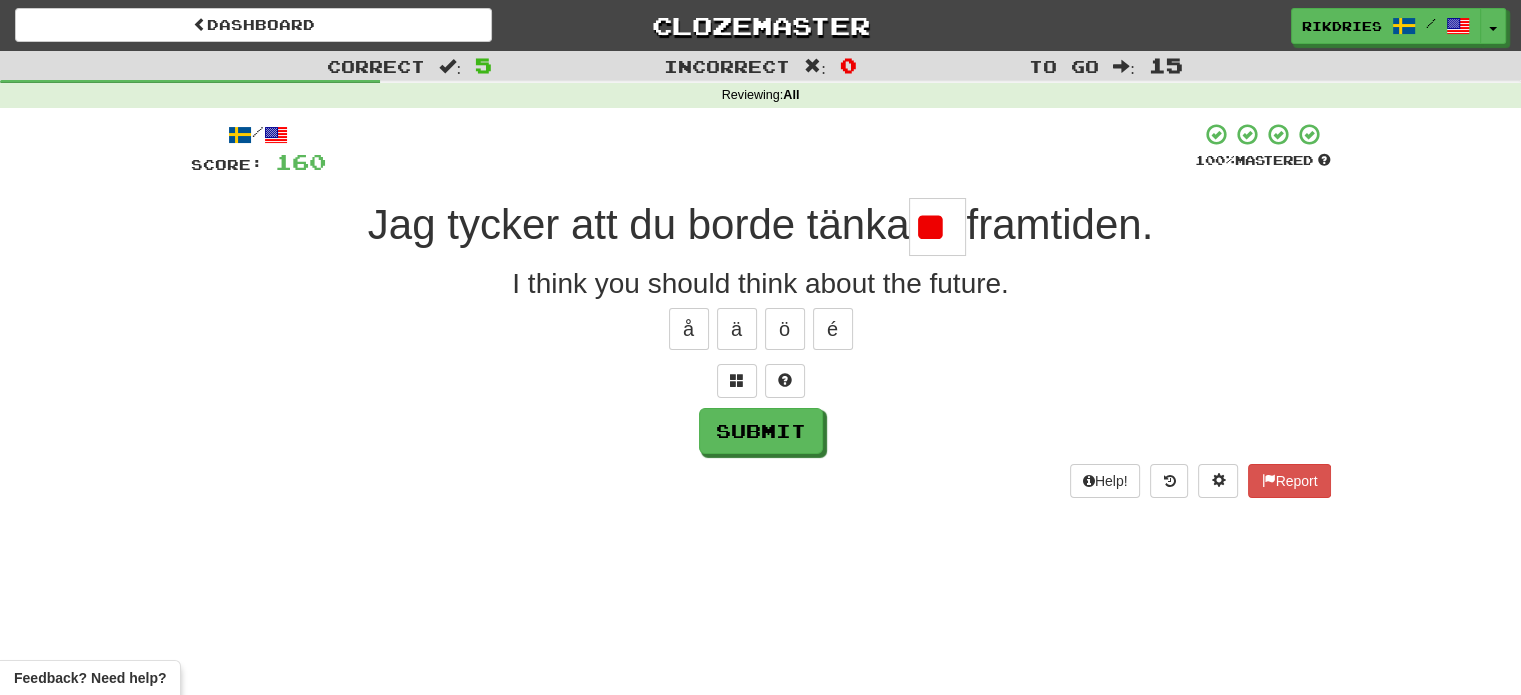type on "*" 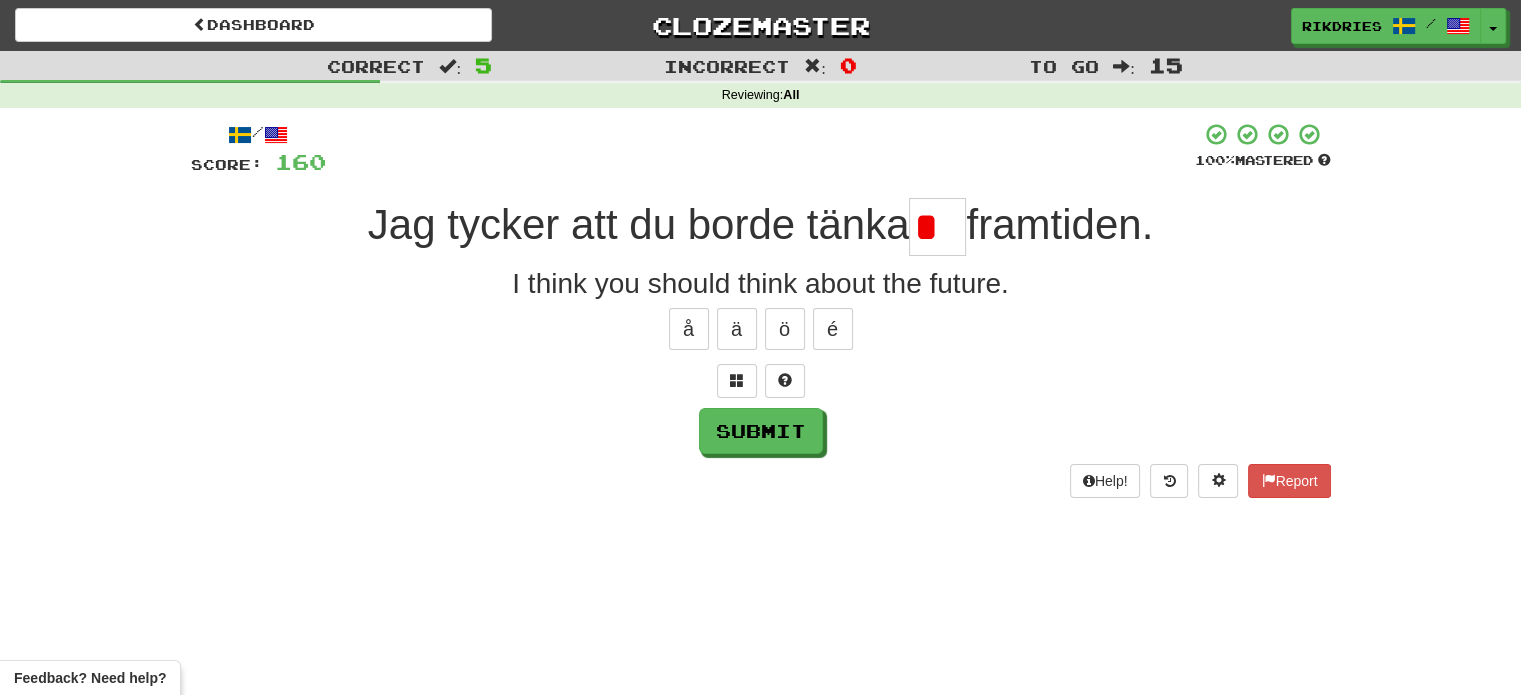 scroll, scrollTop: 0, scrollLeft: 0, axis: both 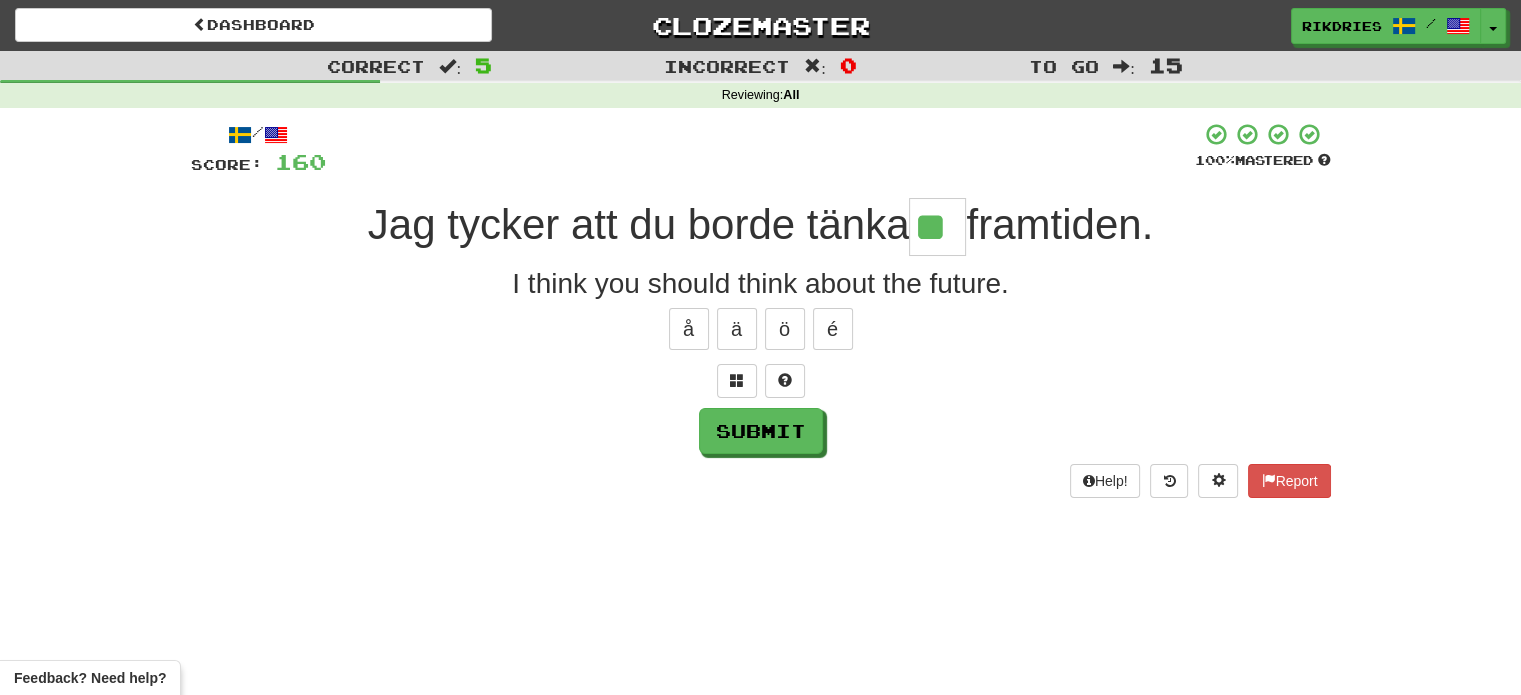 type on "**" 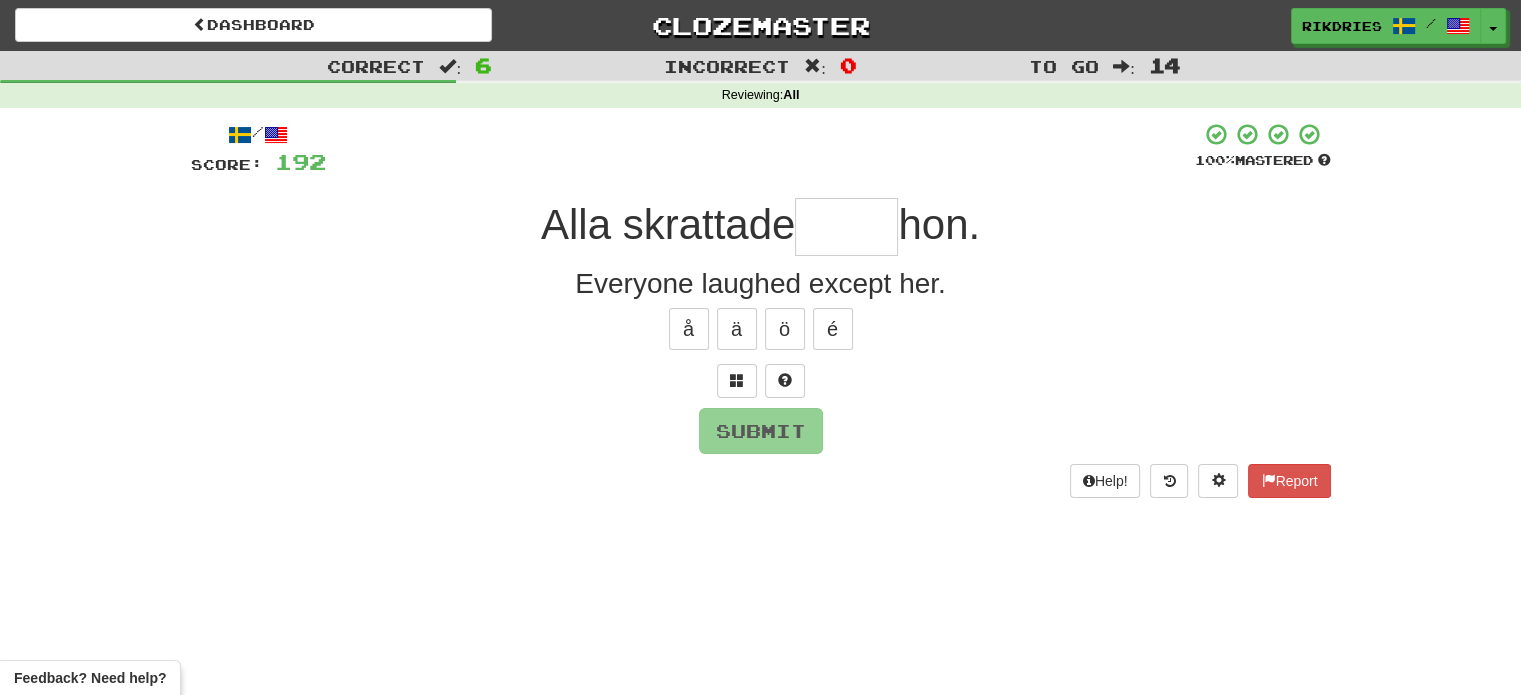 type on "*" 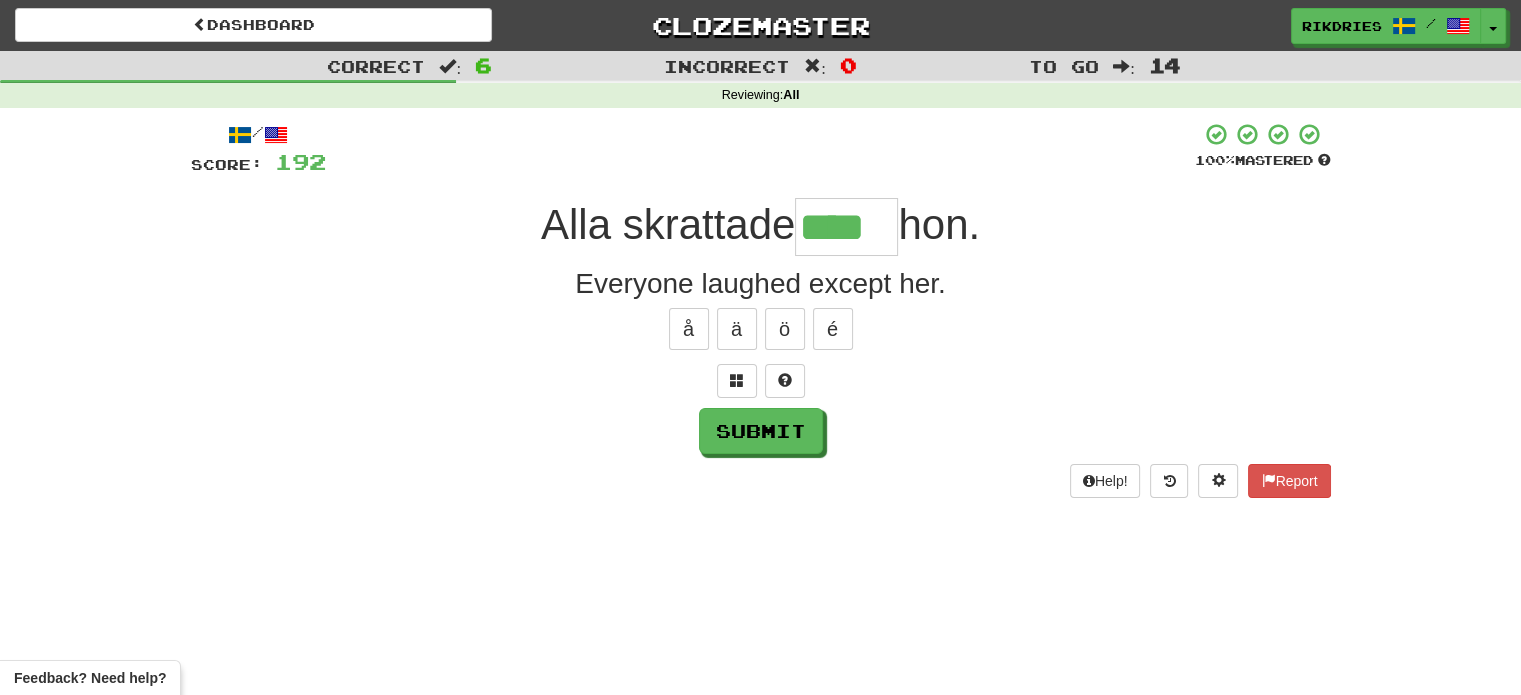 type on "****" 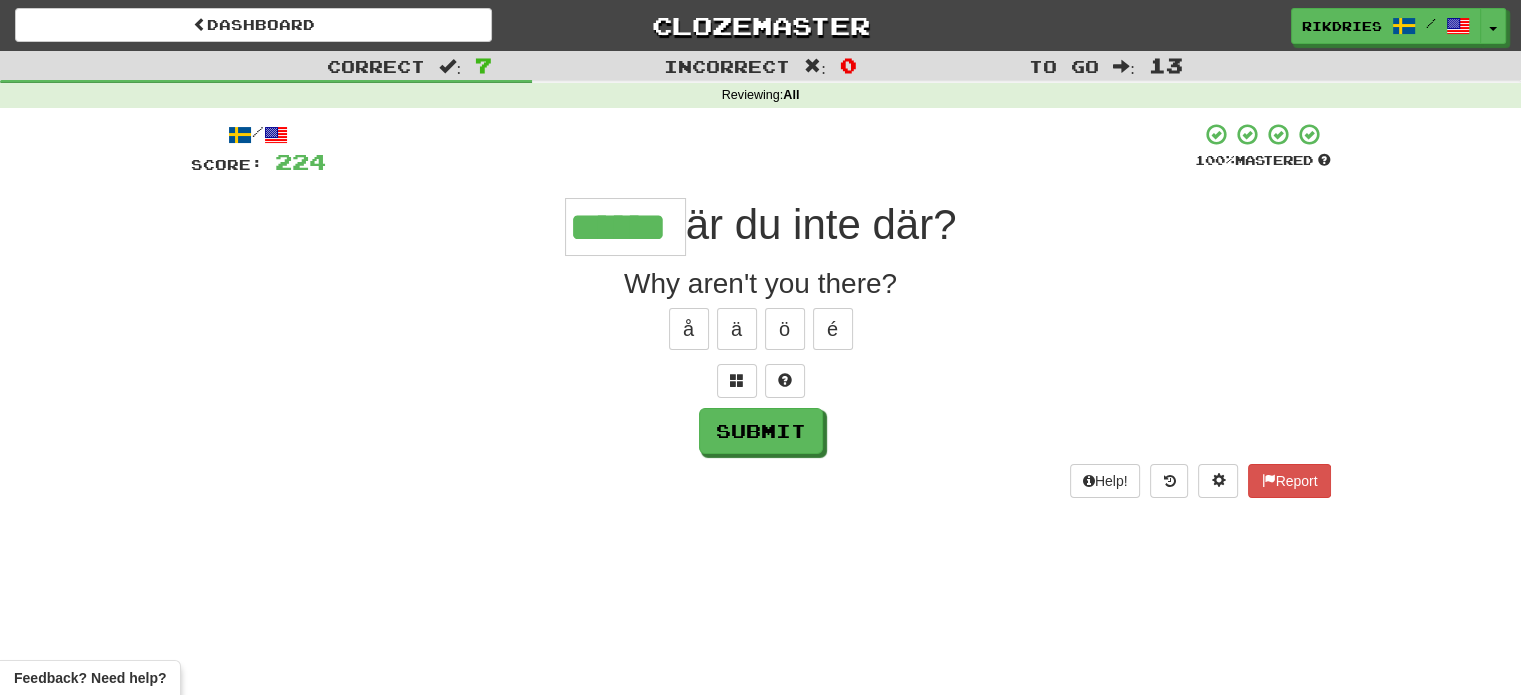 type on "******" 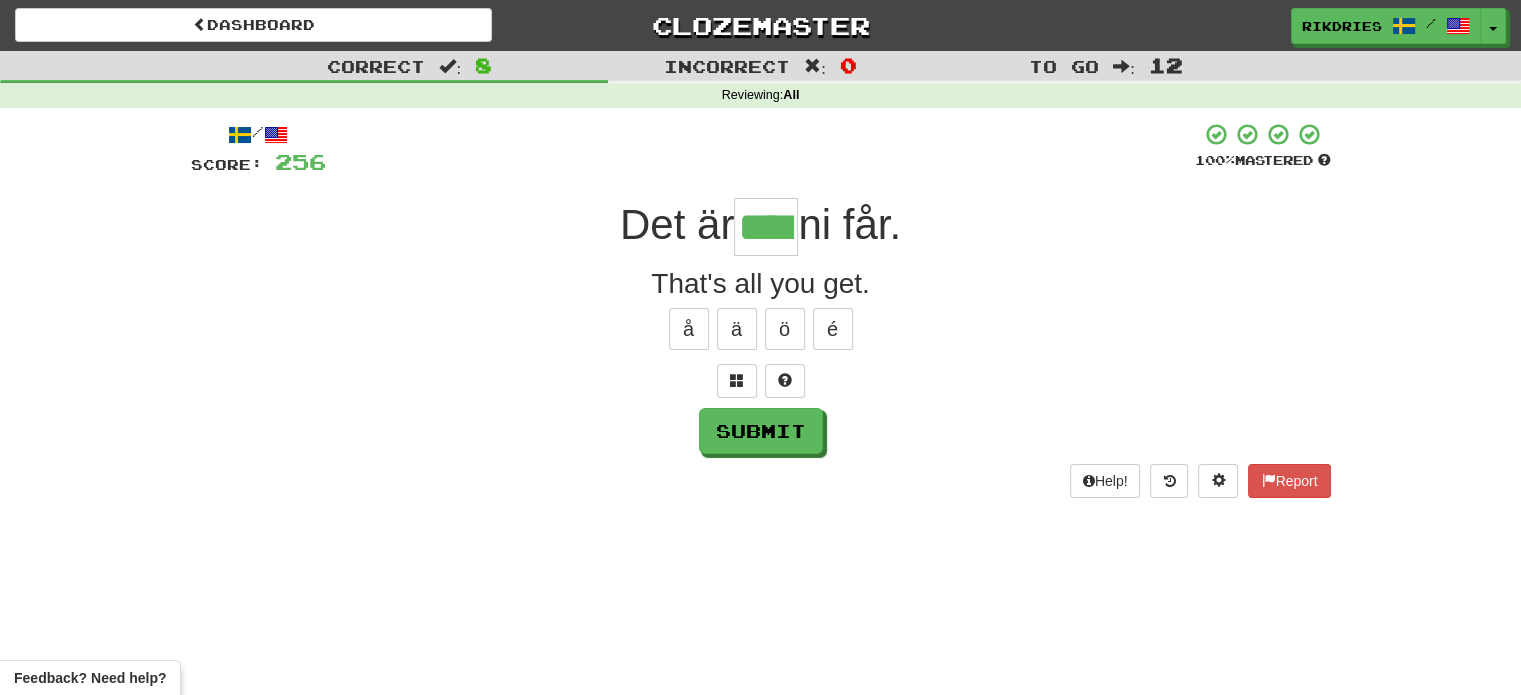 type on "****" 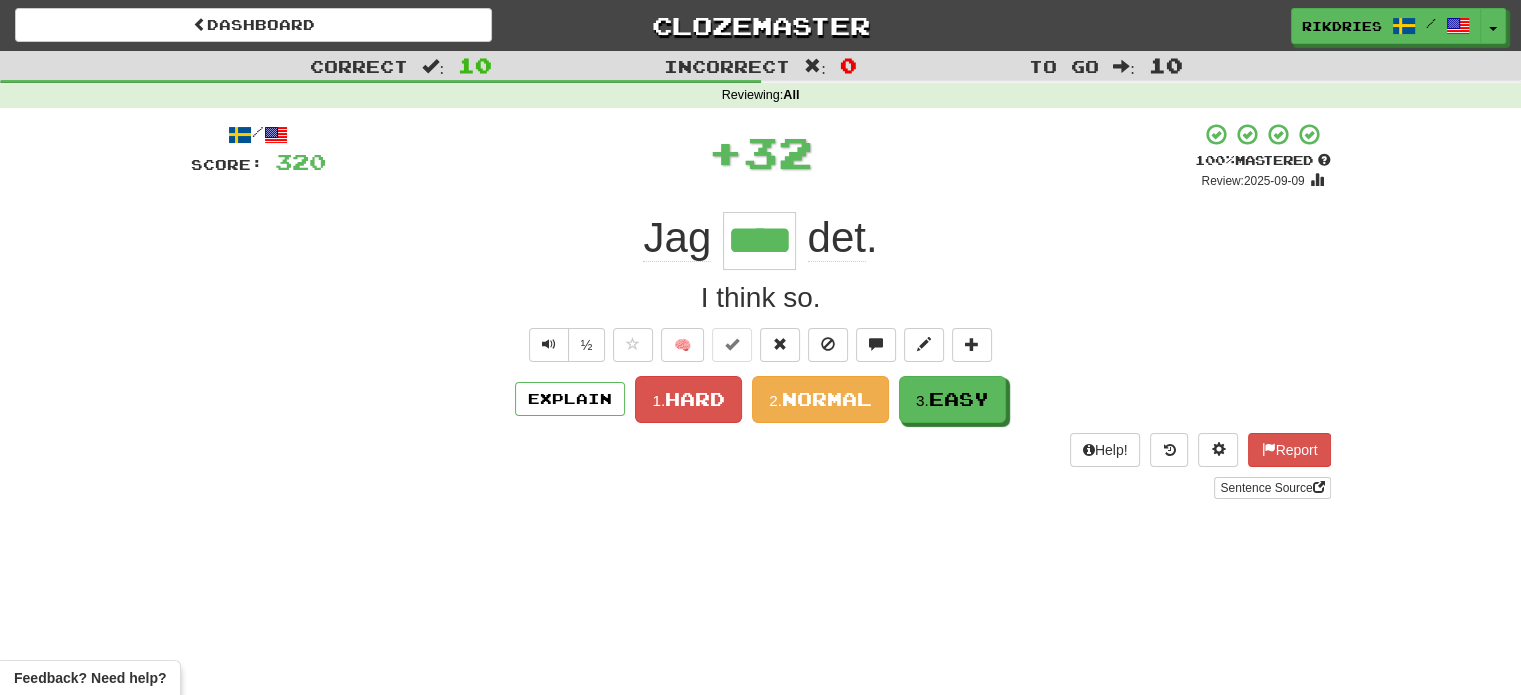 type on "*" 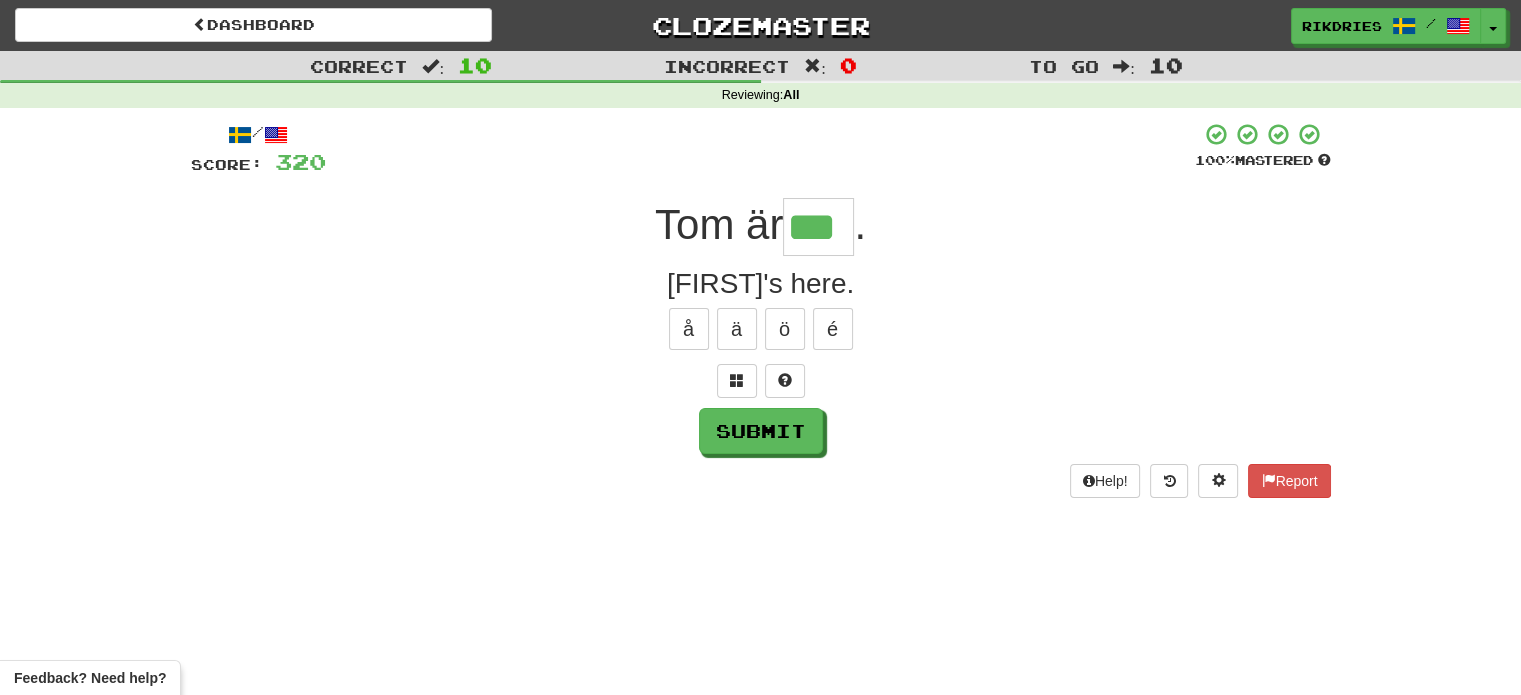 type on "***" 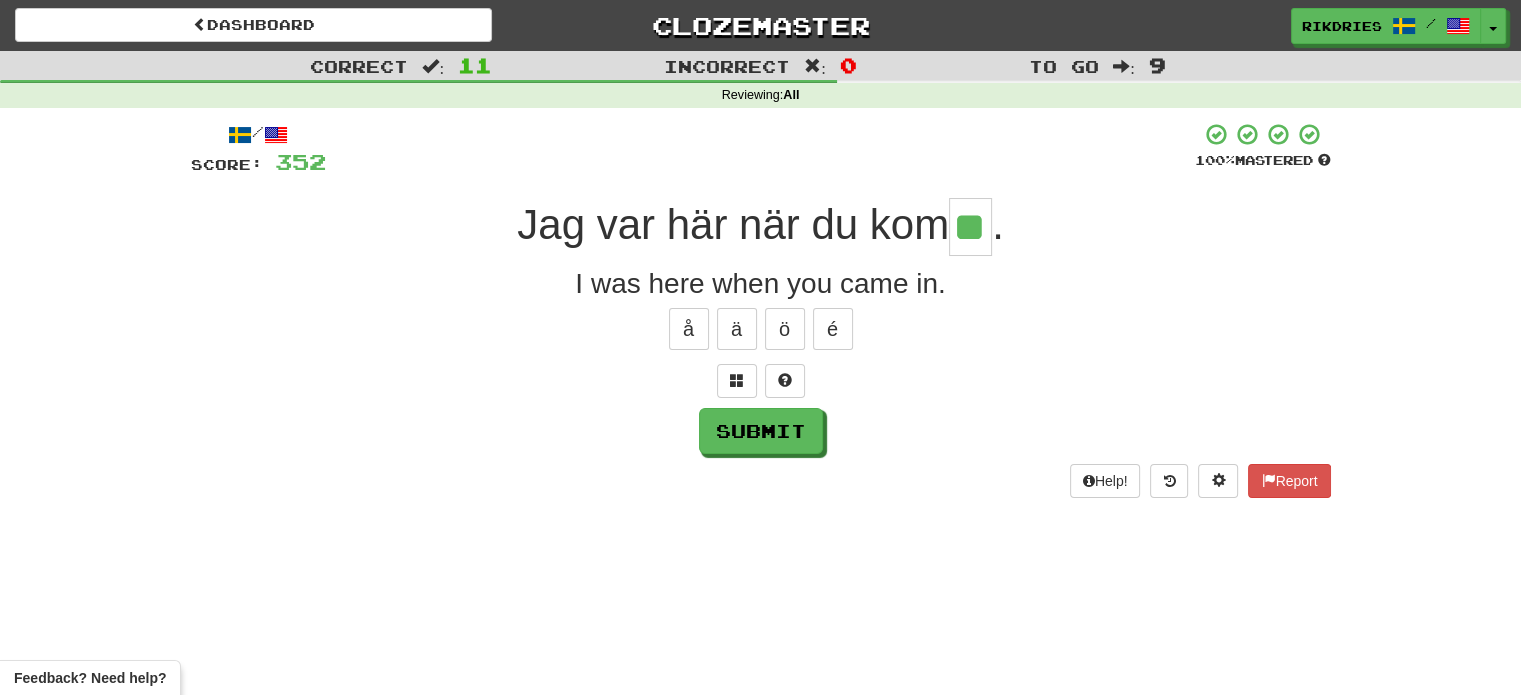 type on "**" 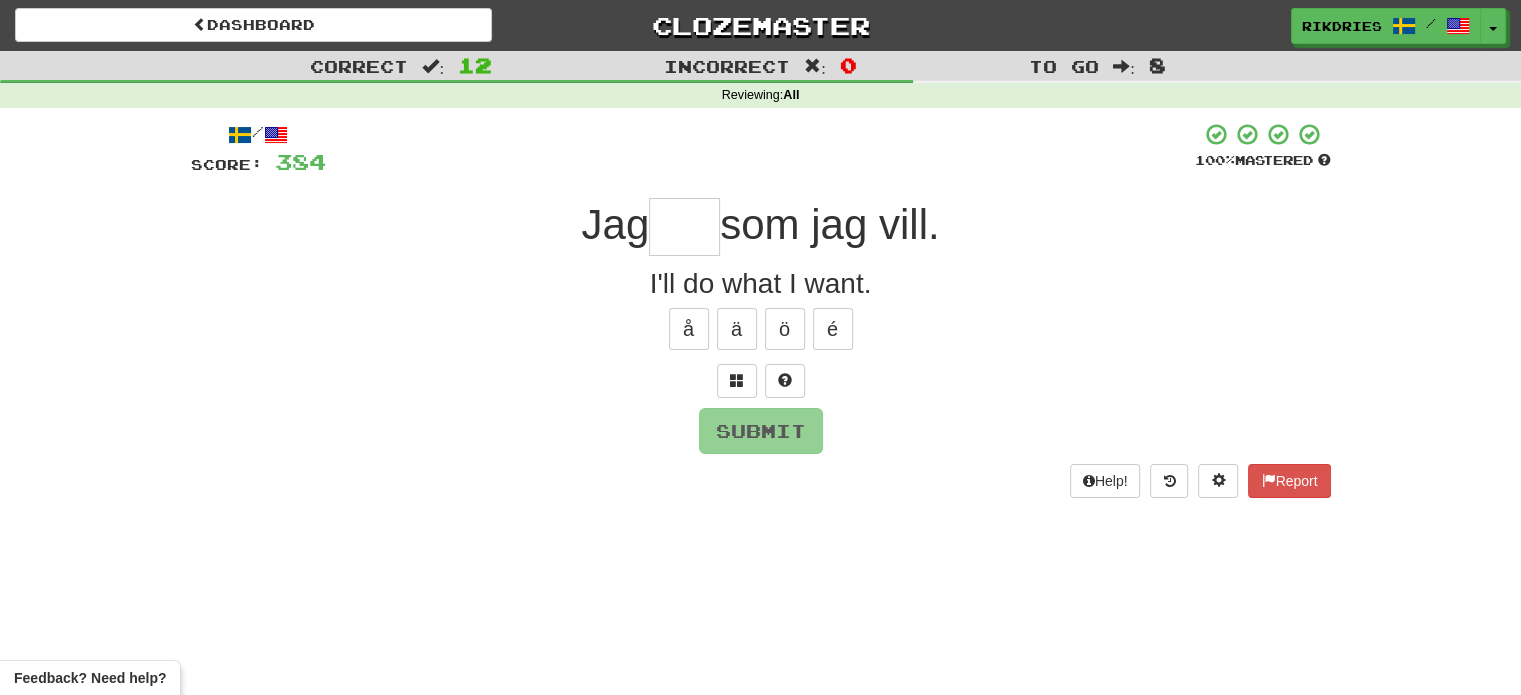 type on "*" 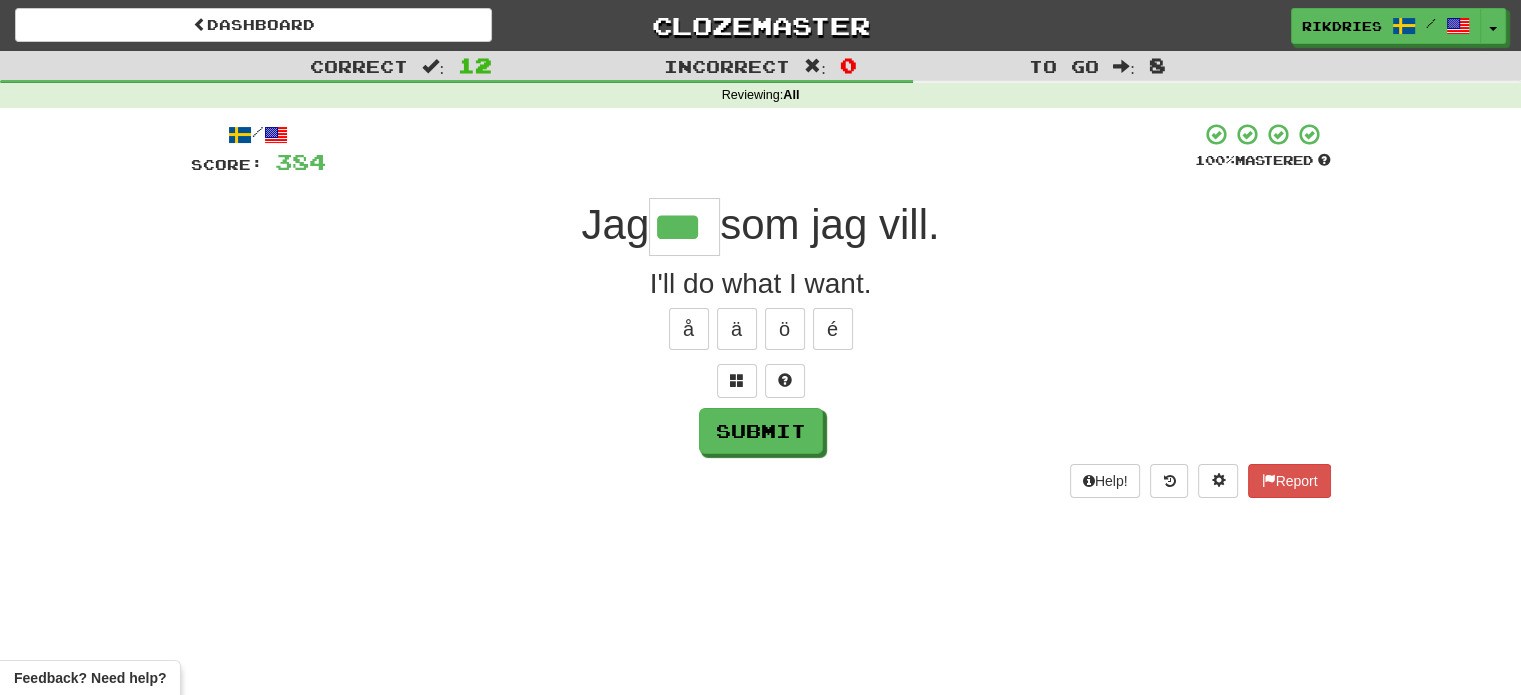 type on "***" 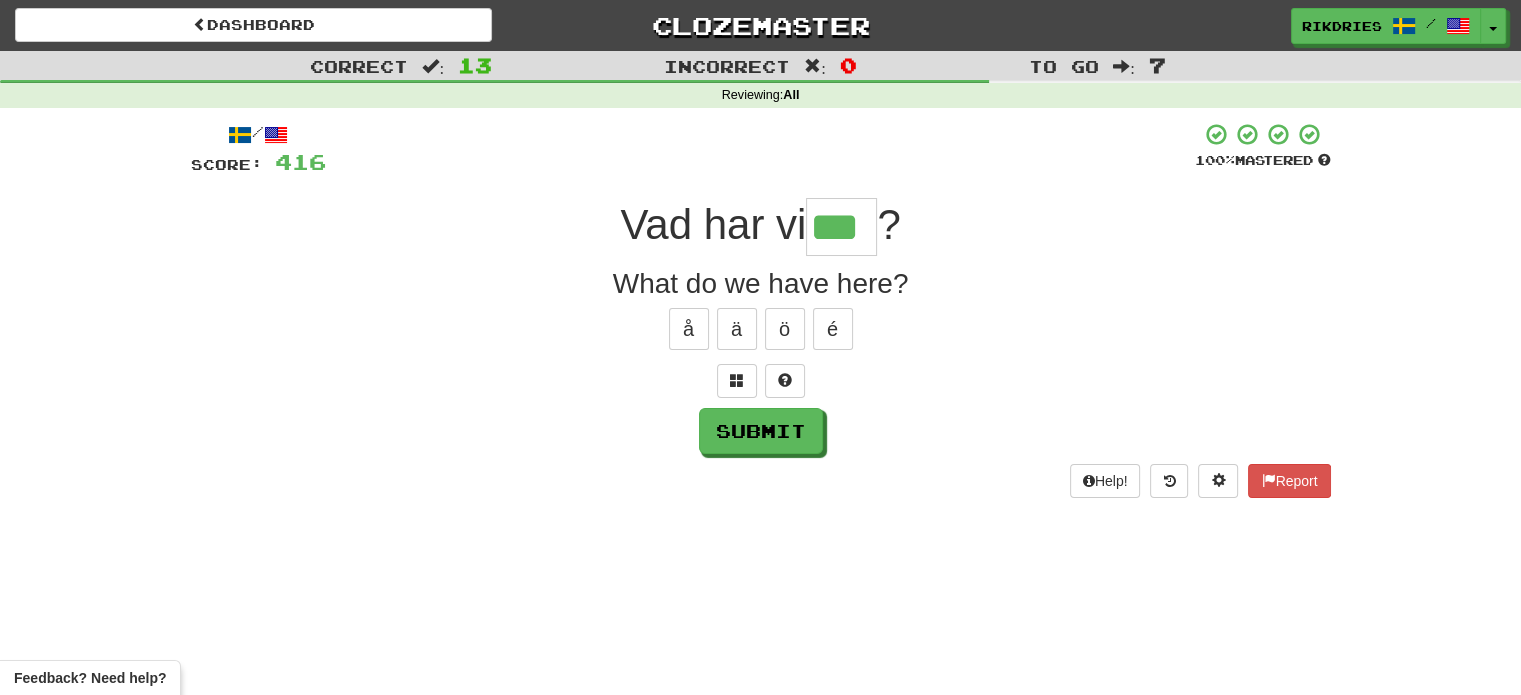 type on "***" 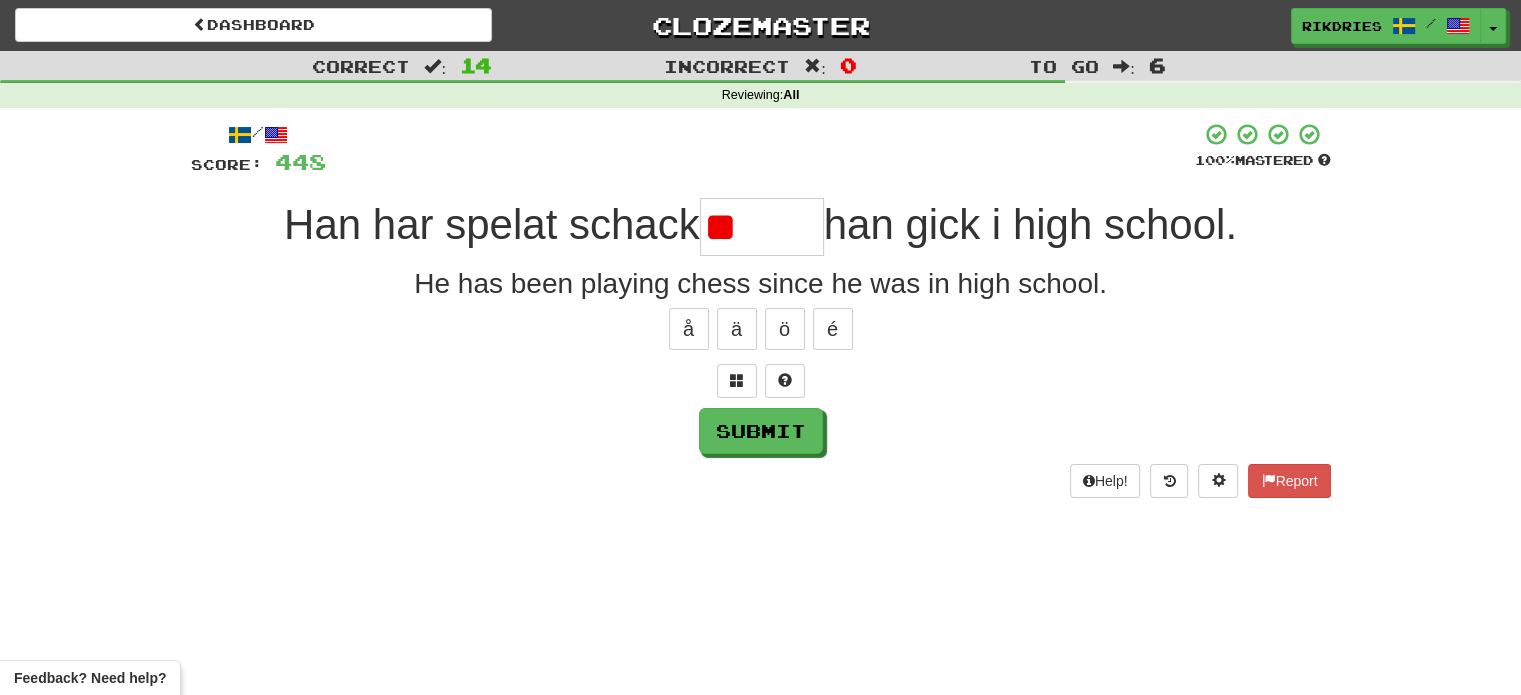 type on "*" 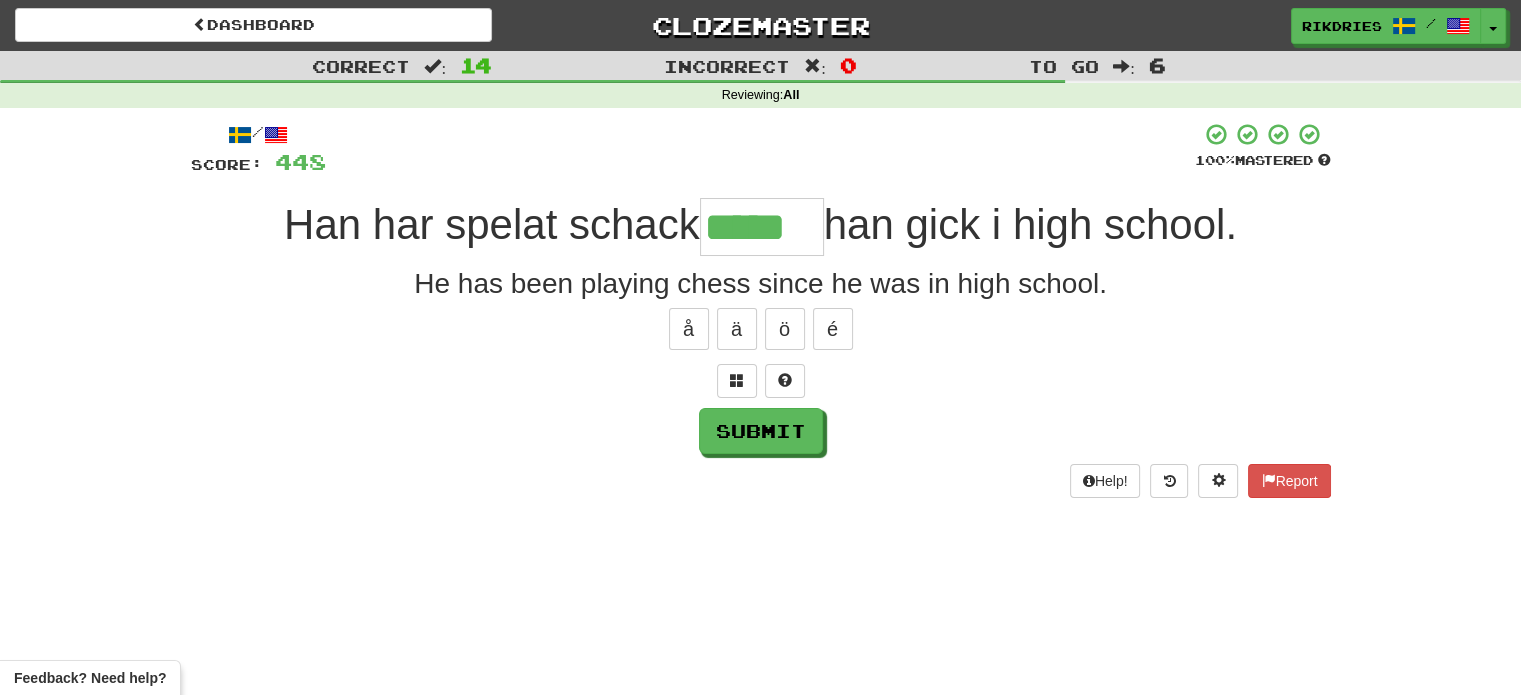 type on "*****" 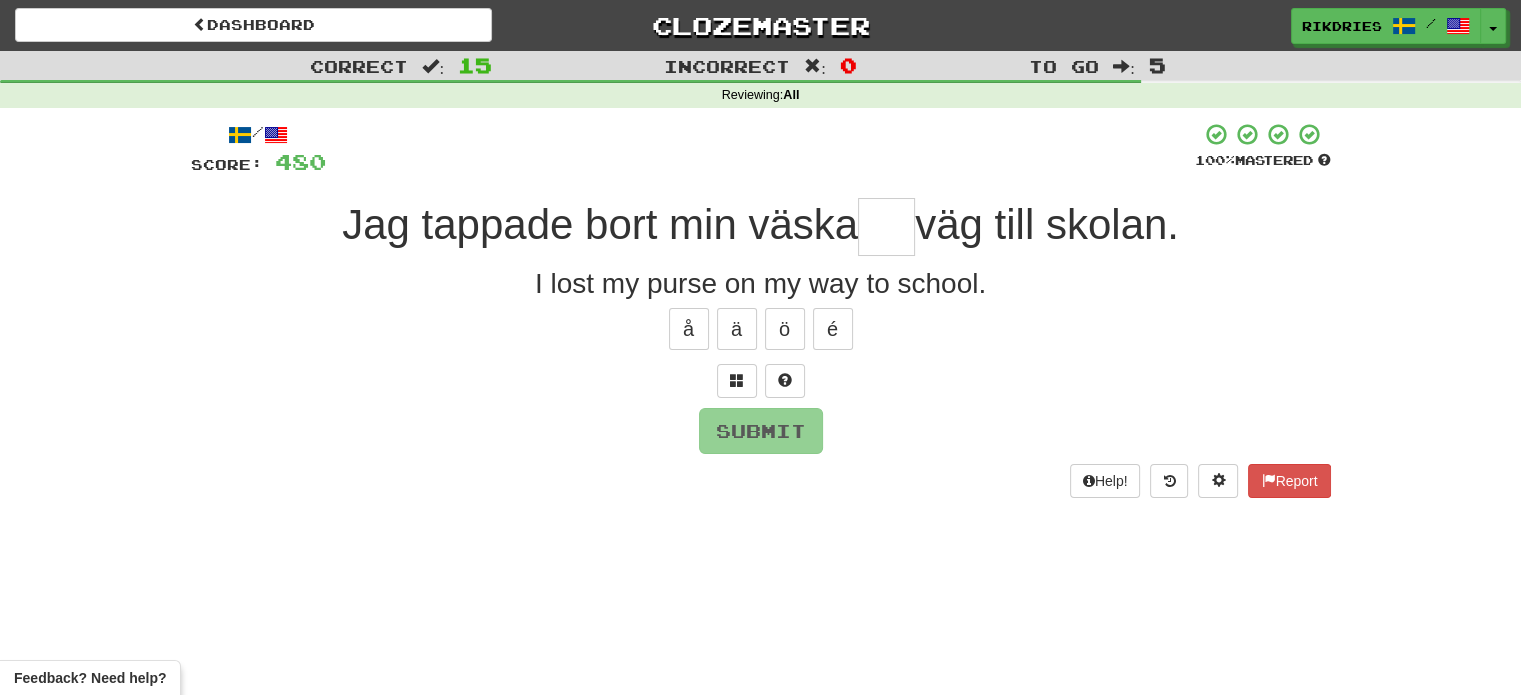 type on "*" 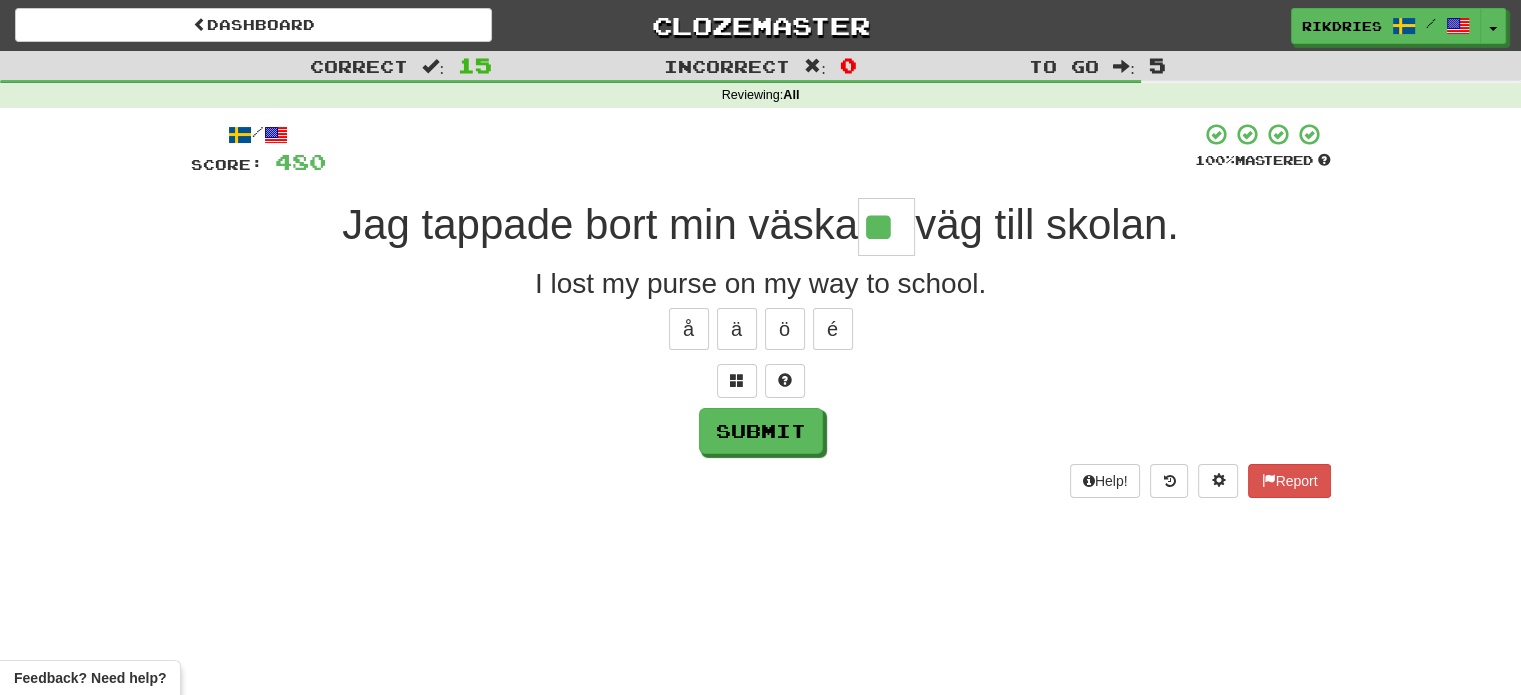 type on "**" 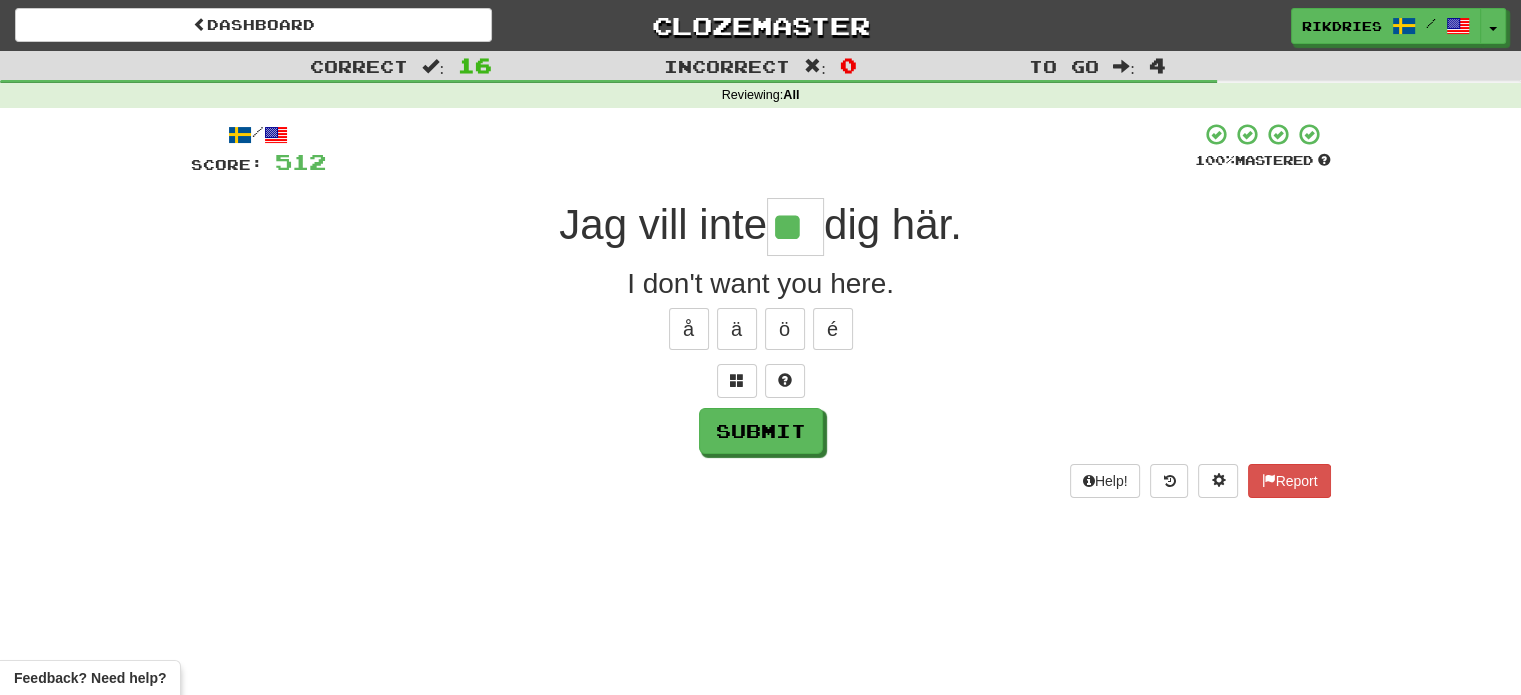 type on "**" 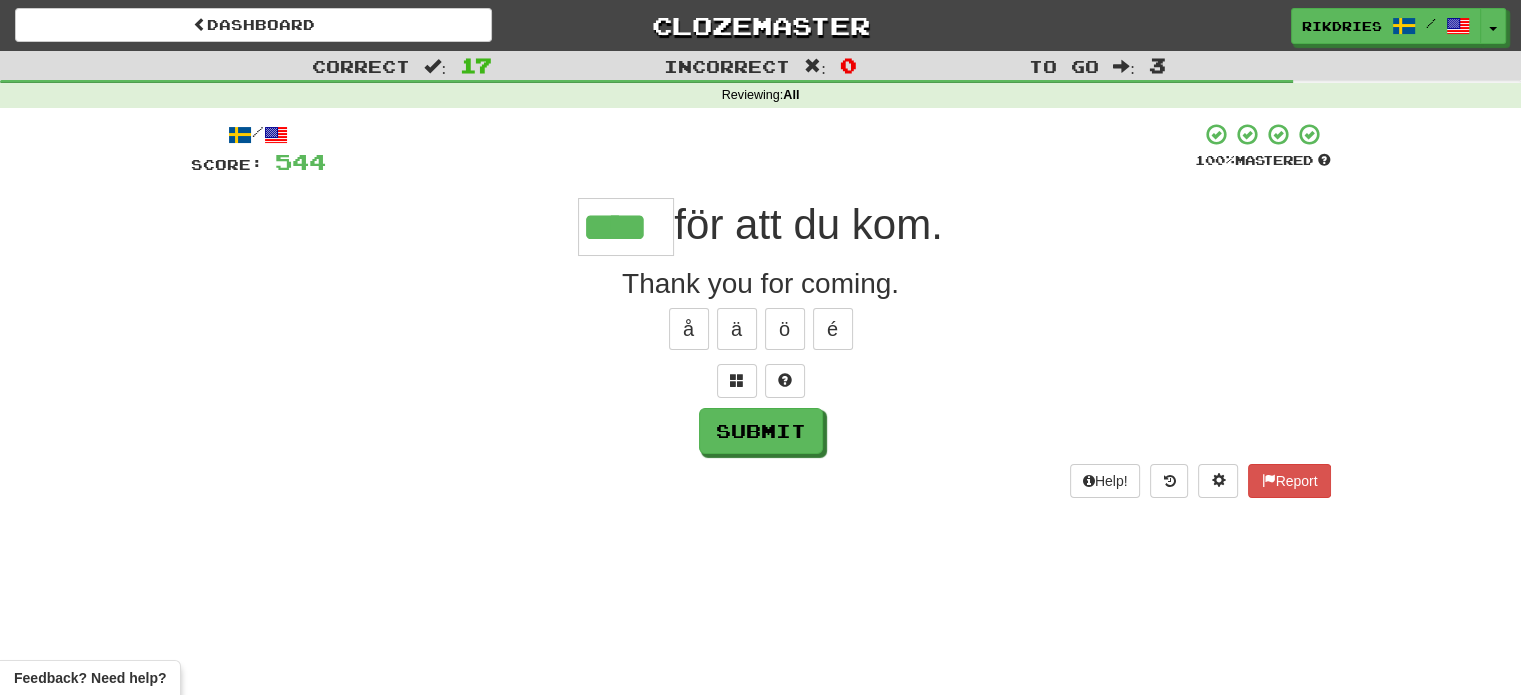 type on "****" 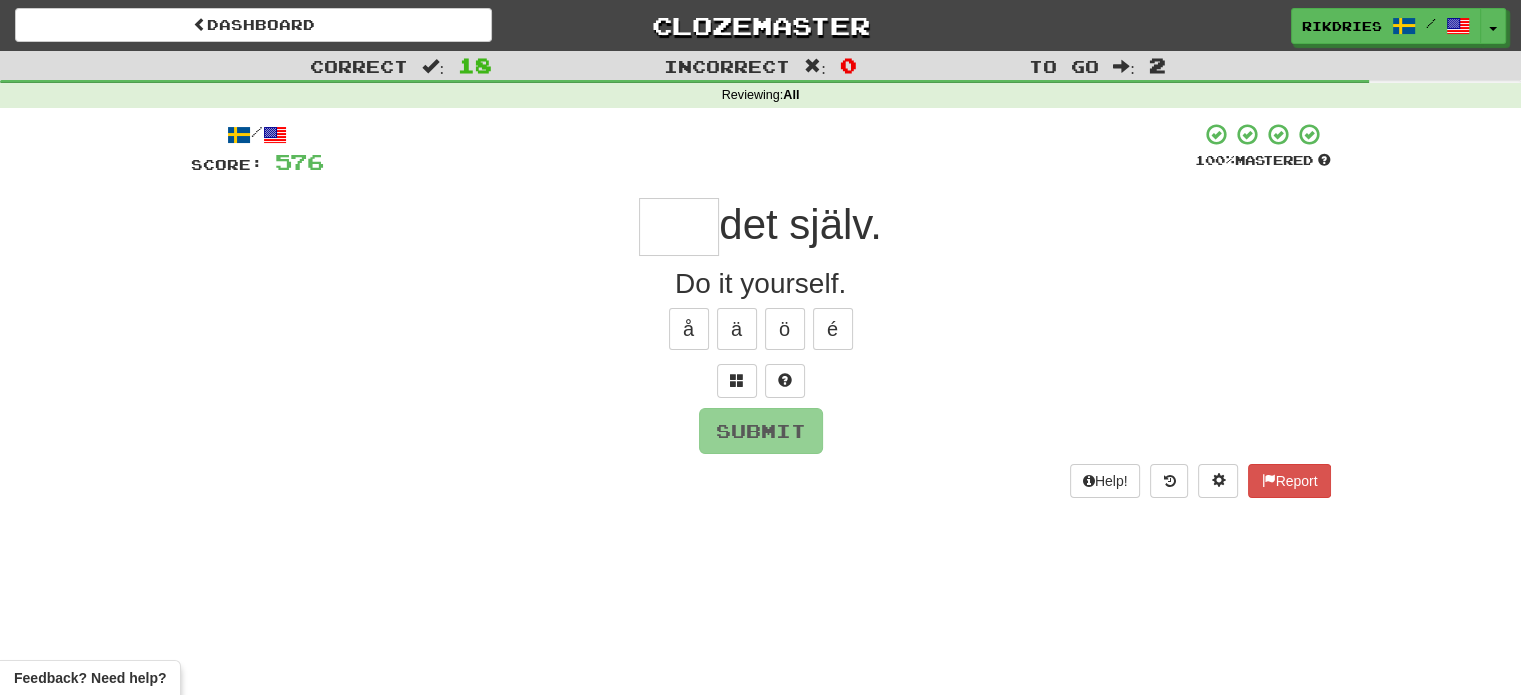 type on "*" 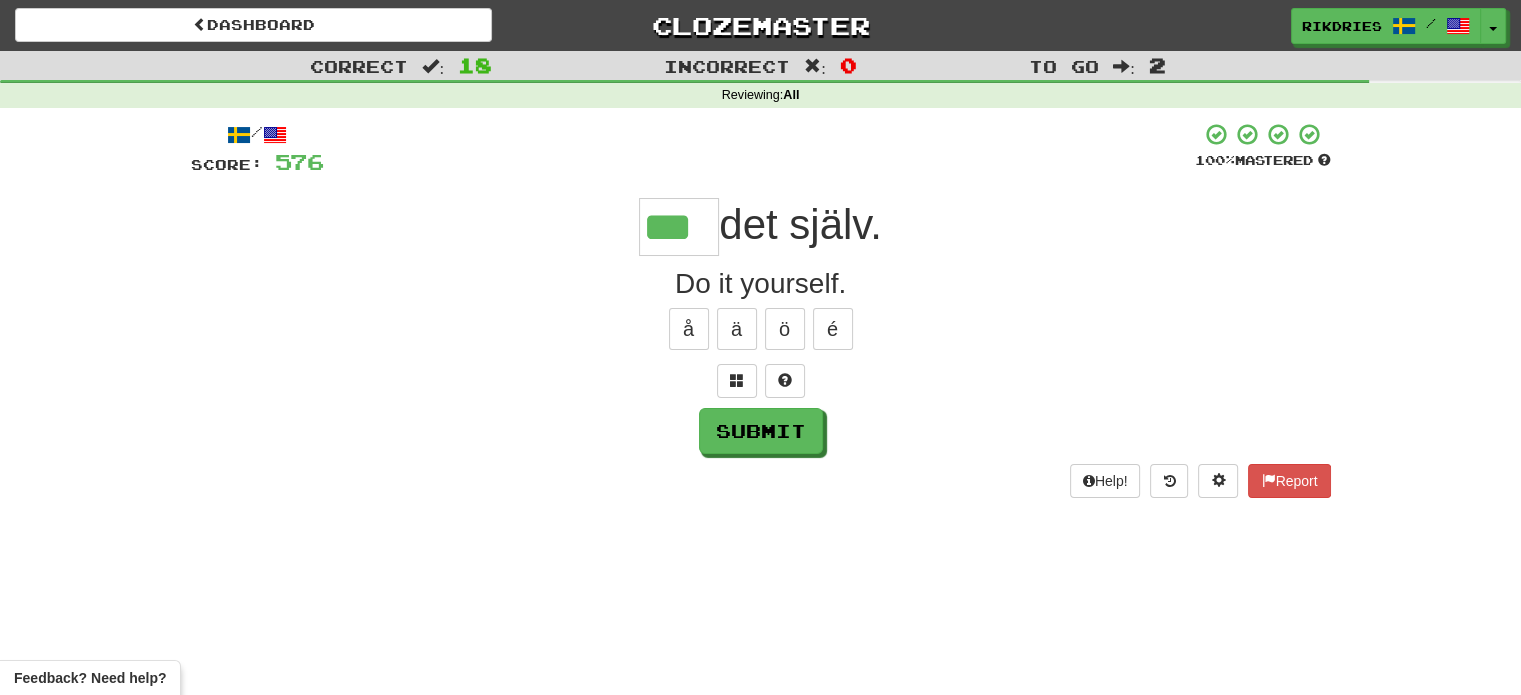 type on "***" 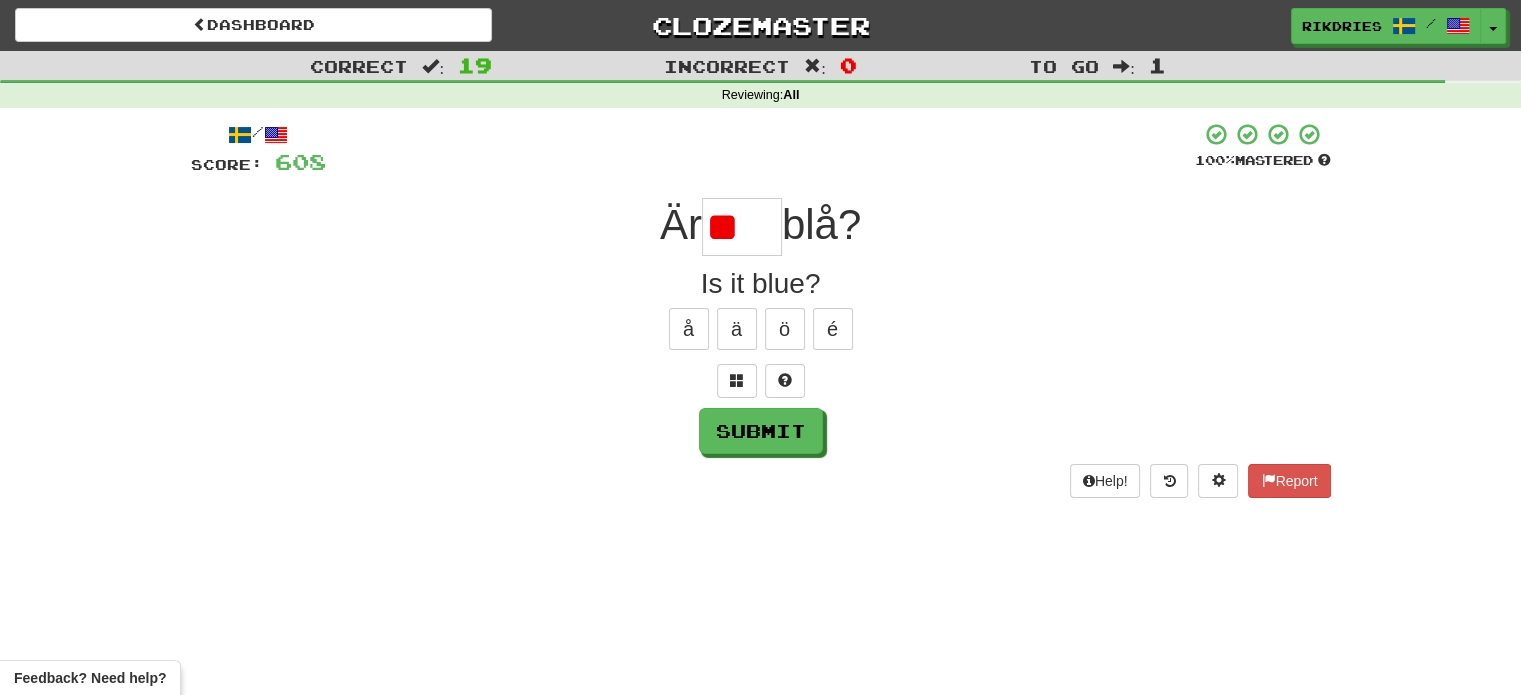 type on "*" 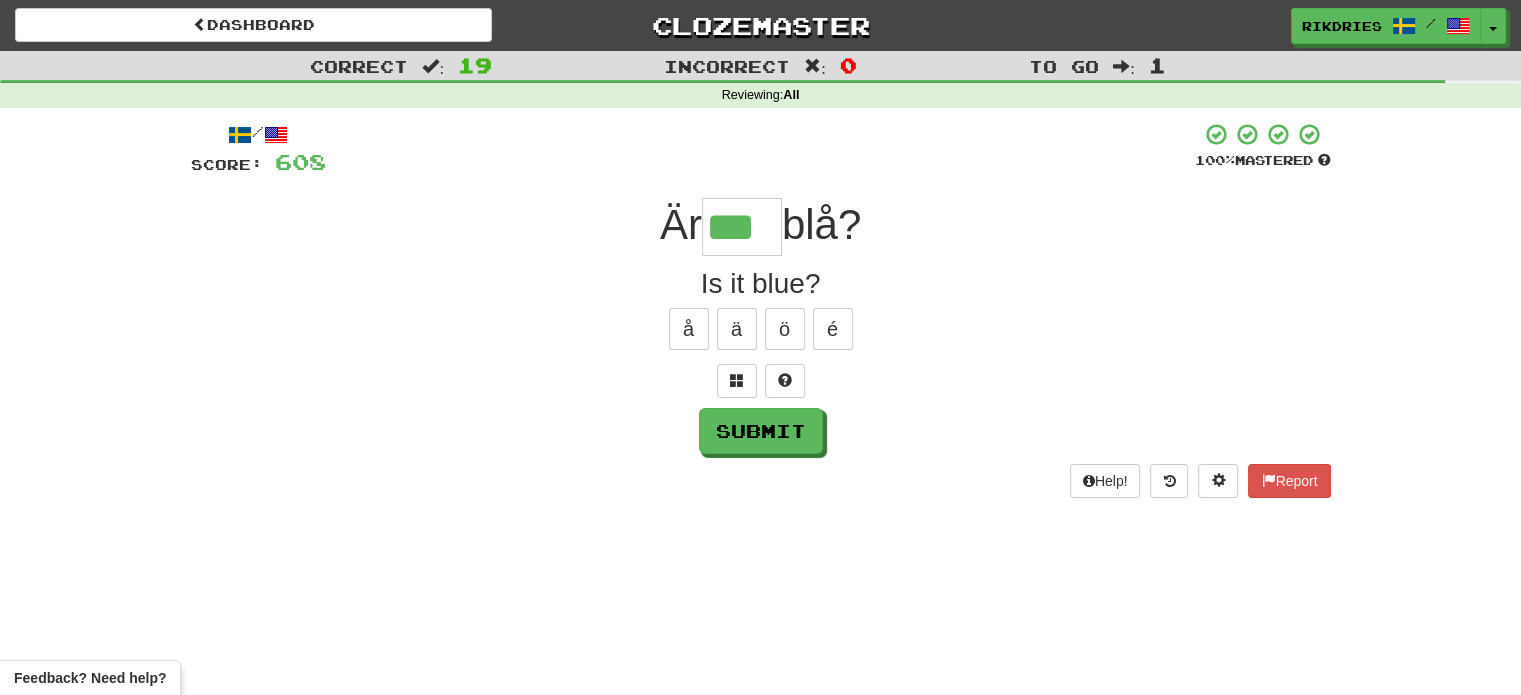 type on "***" 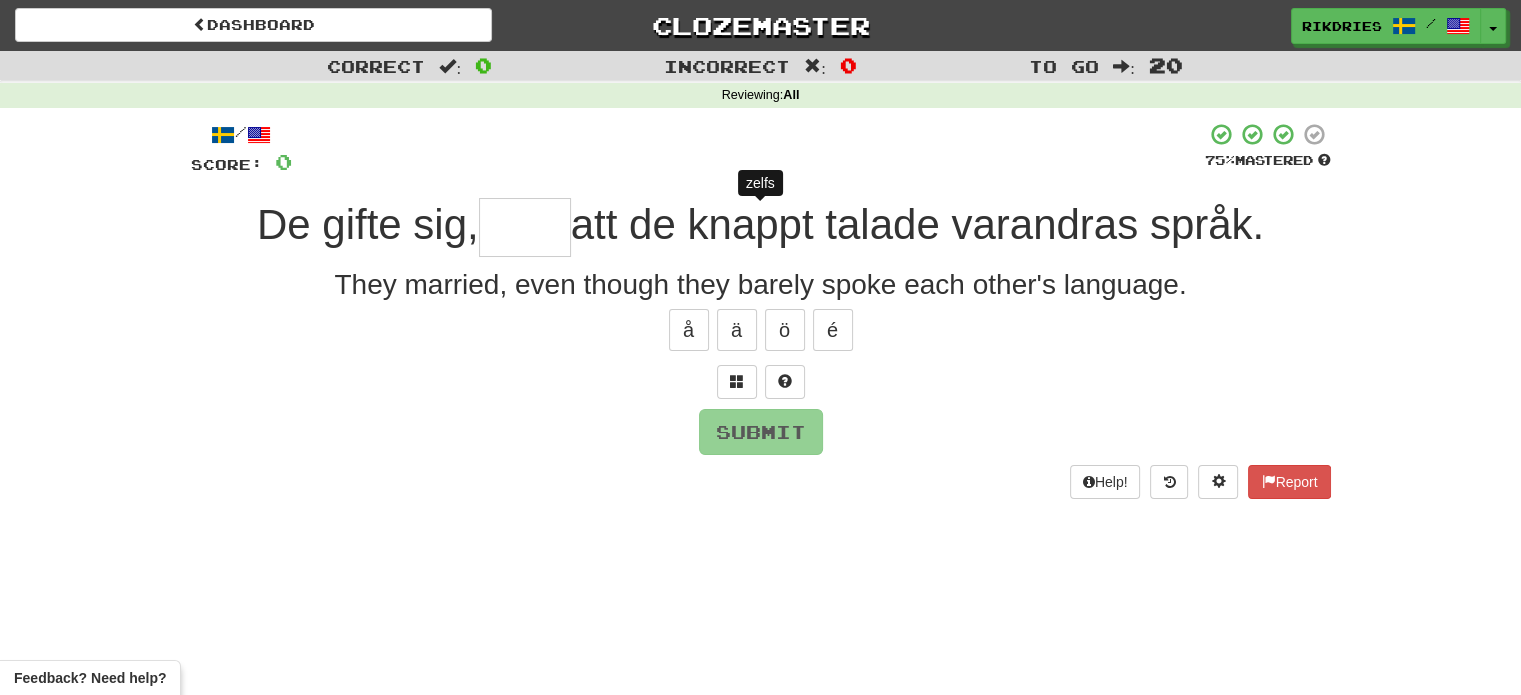 type on "*" 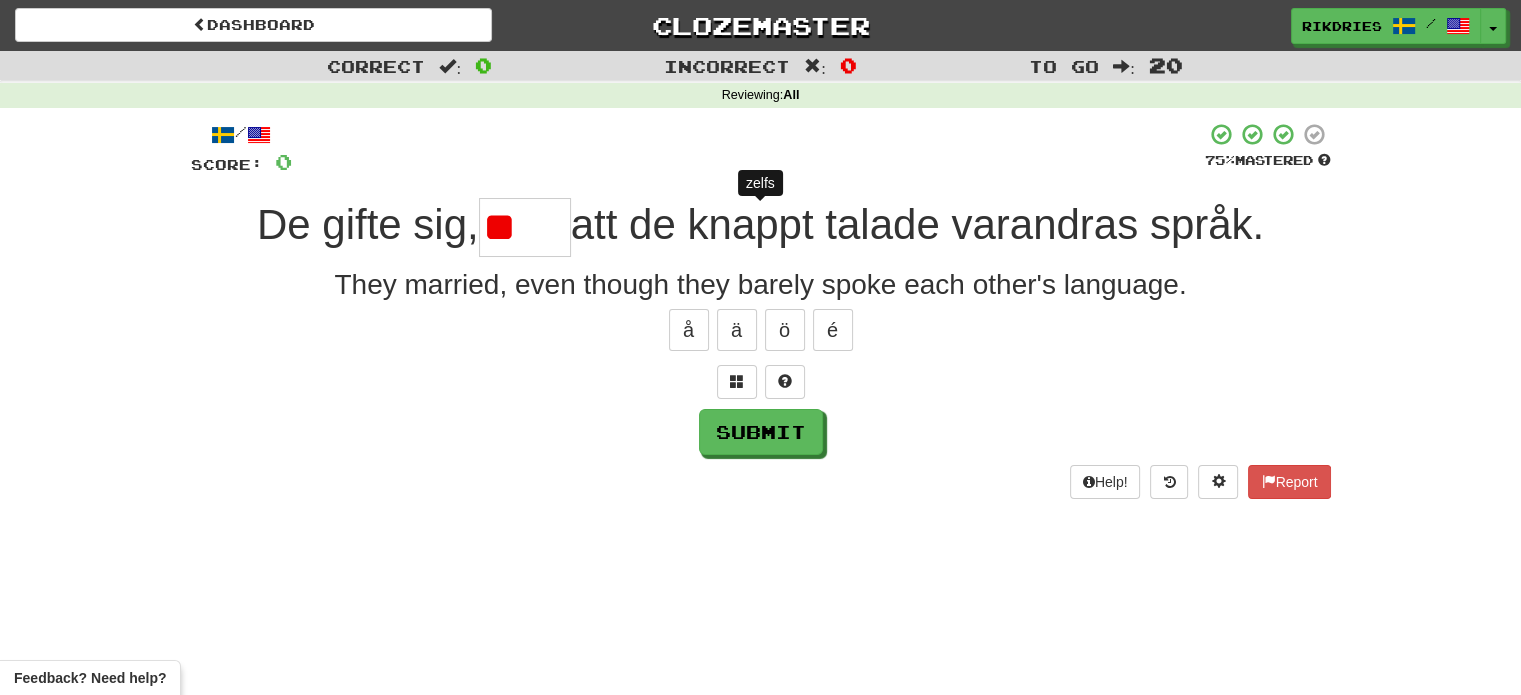 type on "*" 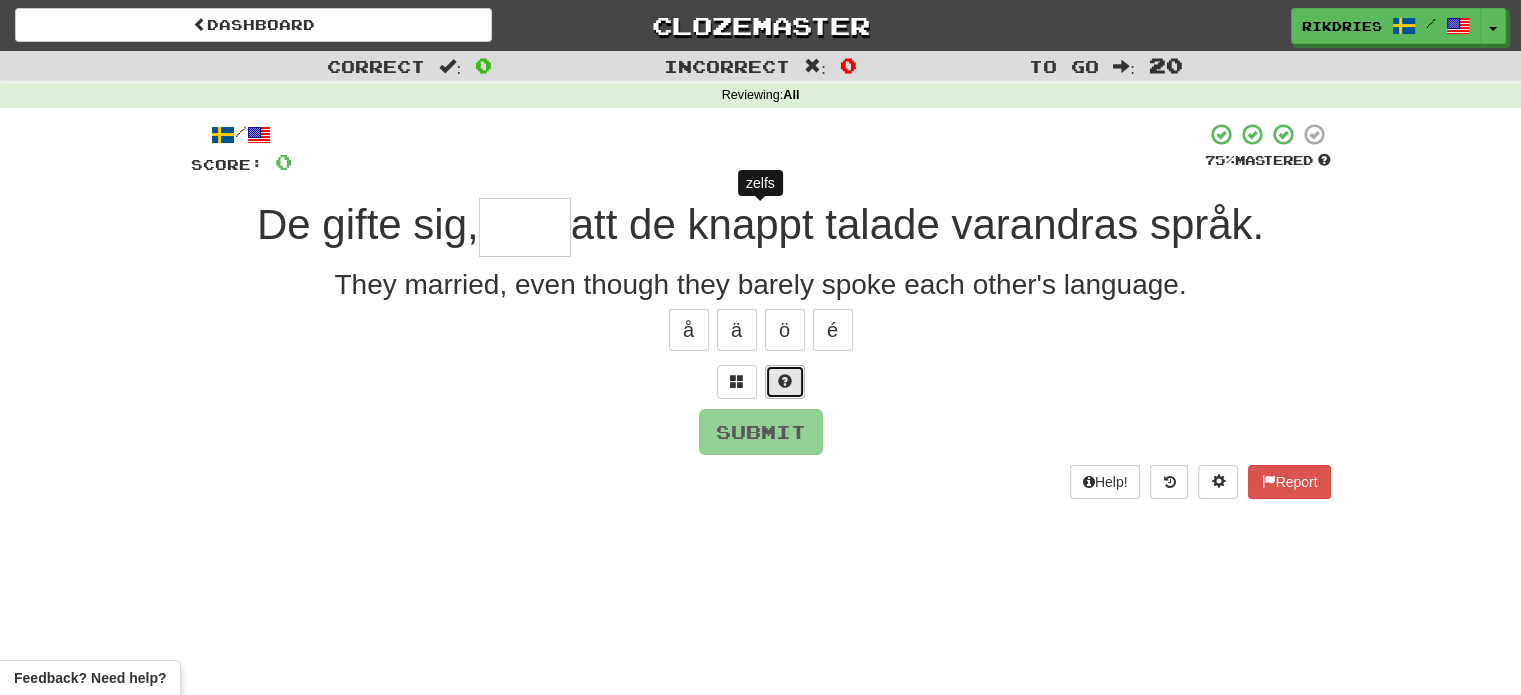 click at bounding box center [785, 381] 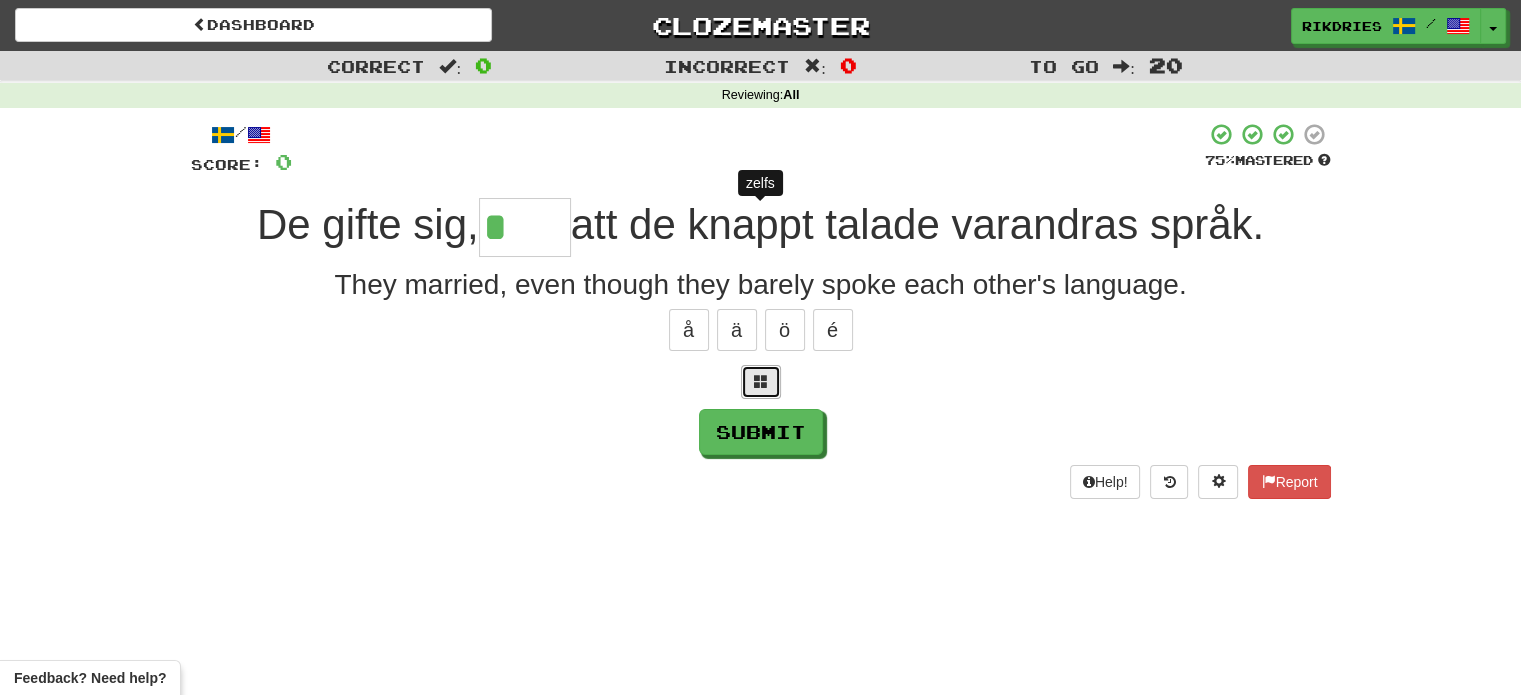 click at bounding box center (761, 381) 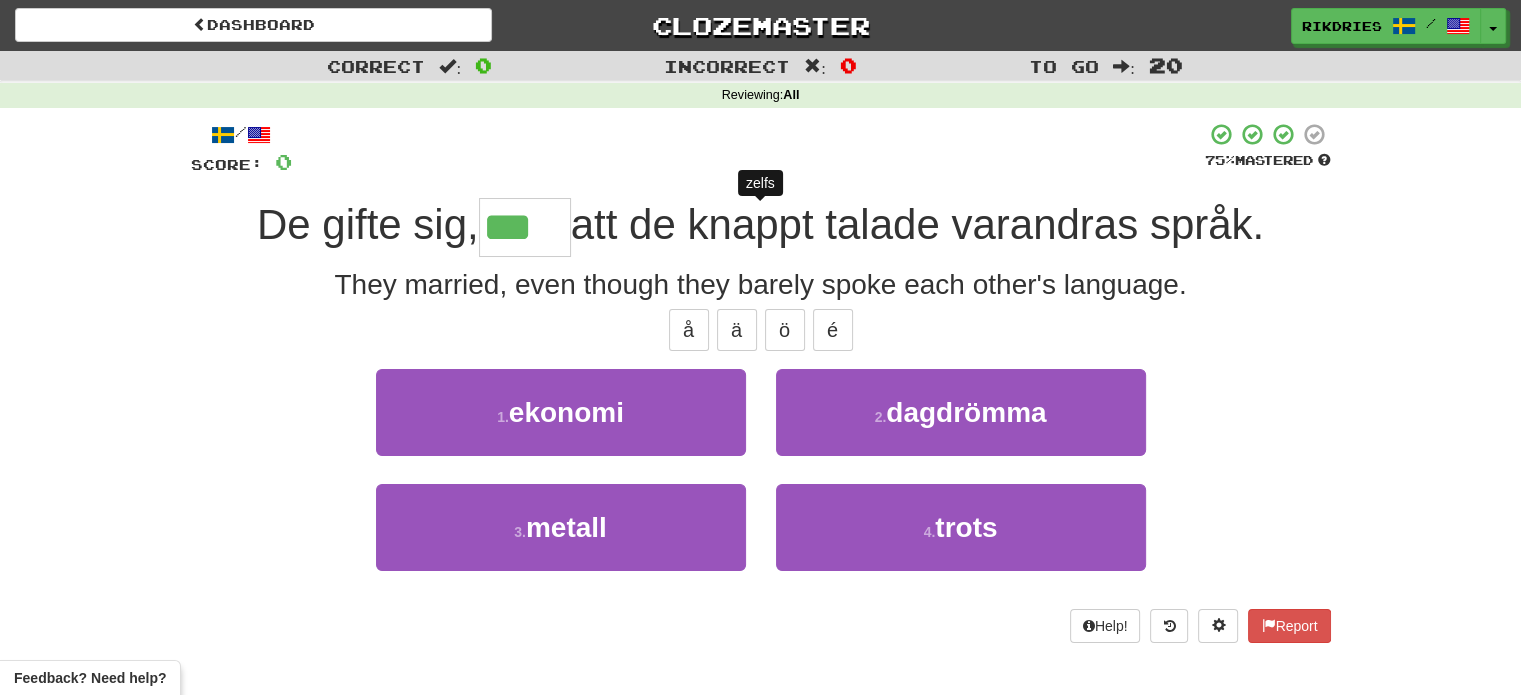 type on "****" 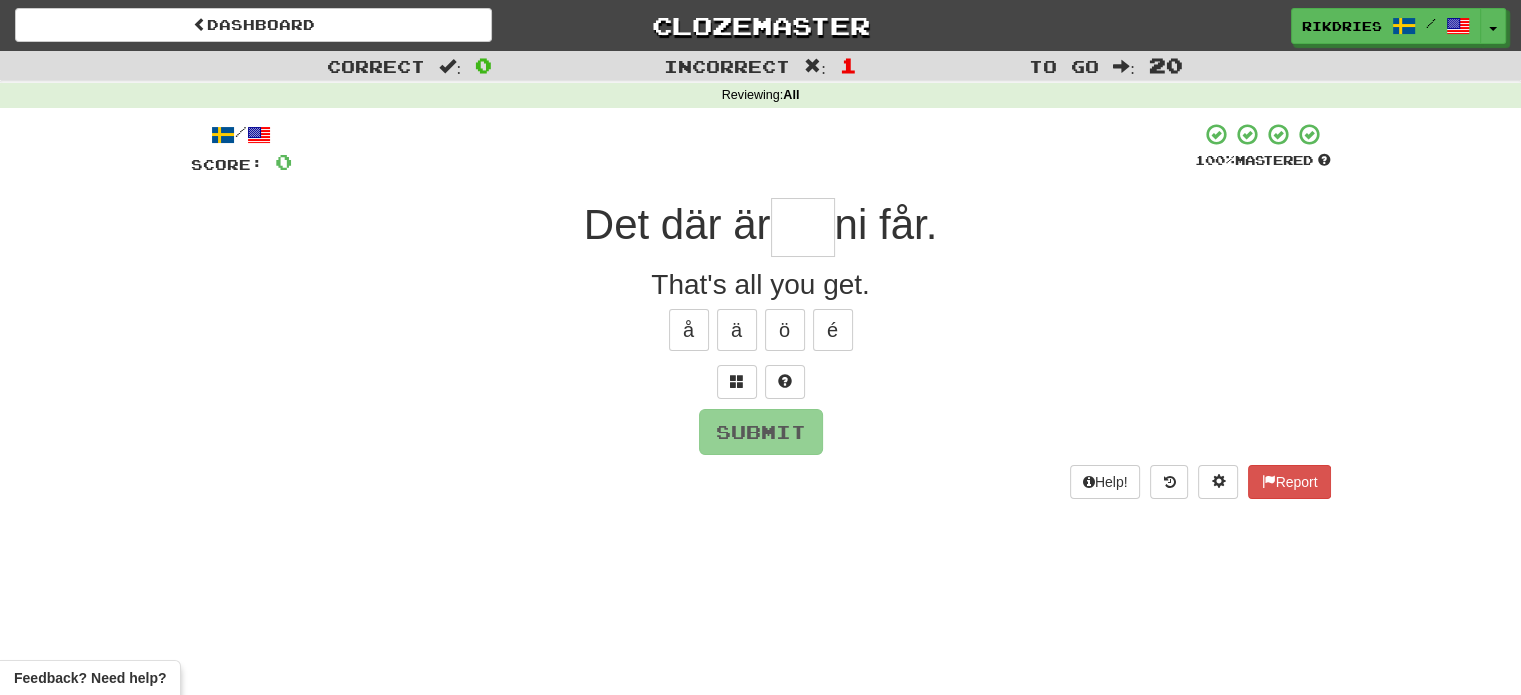 type on "*" 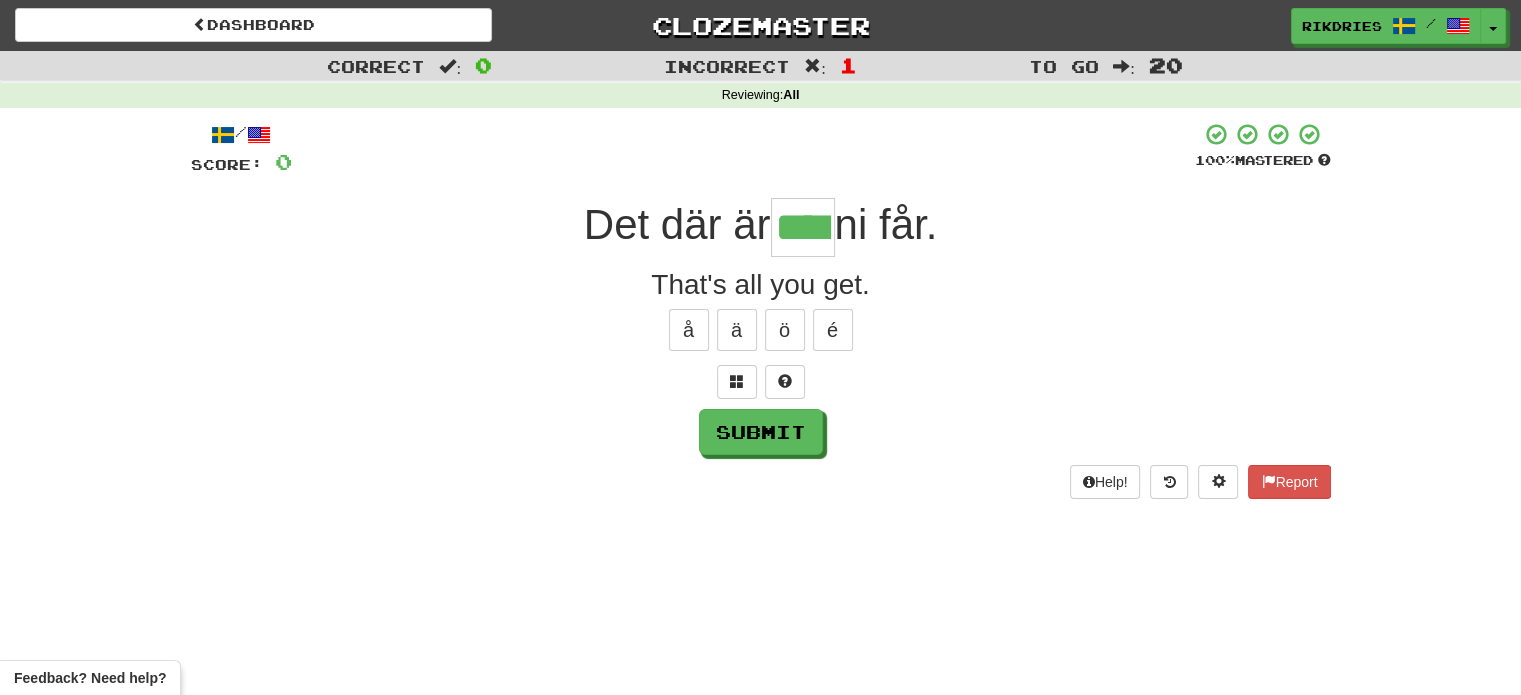 type on "****" 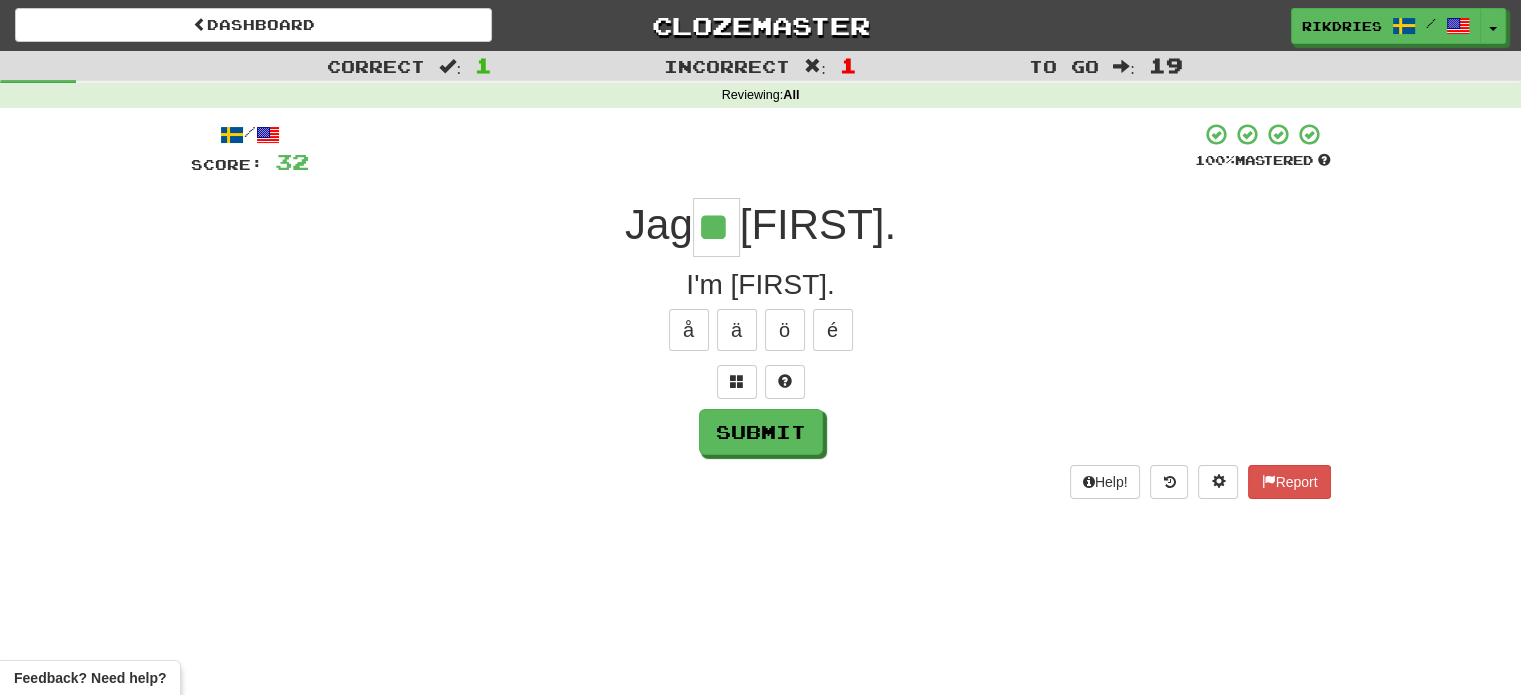 type on "**" 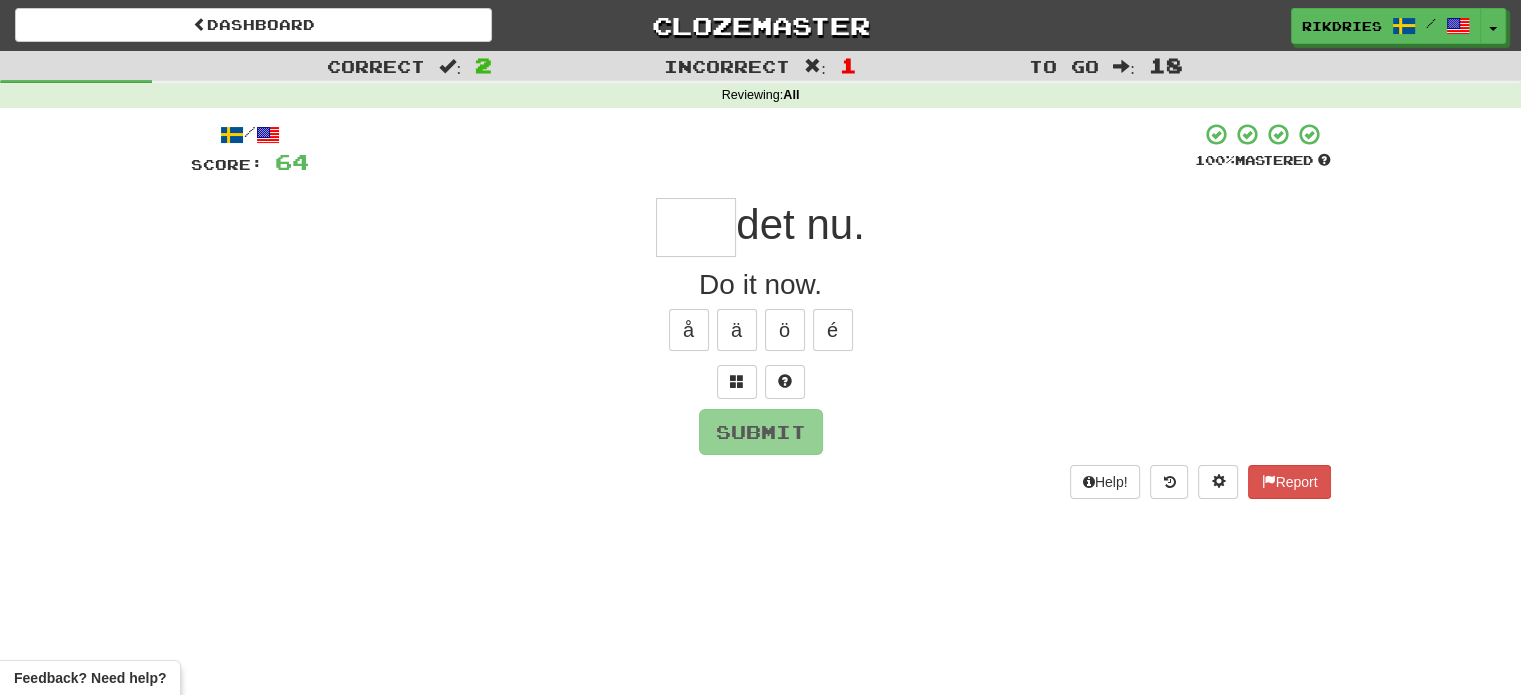 type on "*" 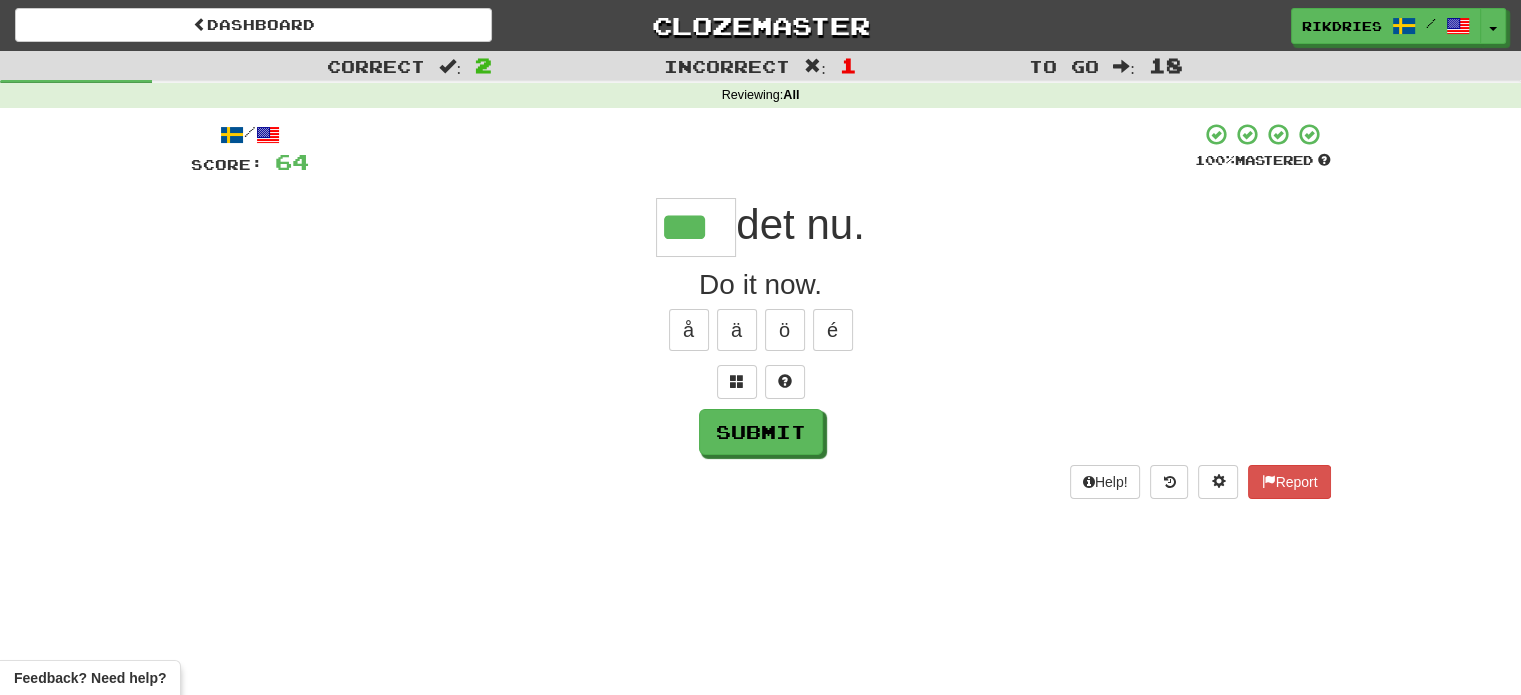 type on "***" 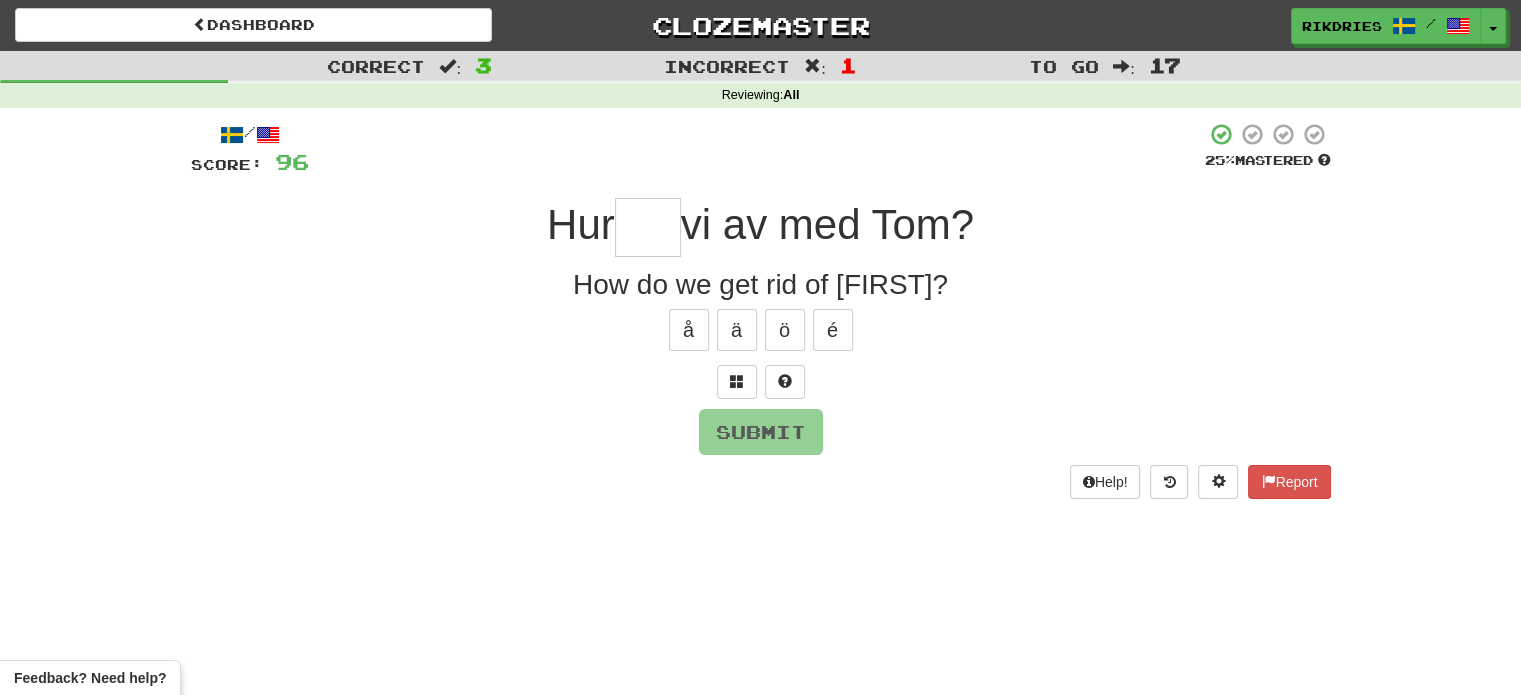 type on "*" 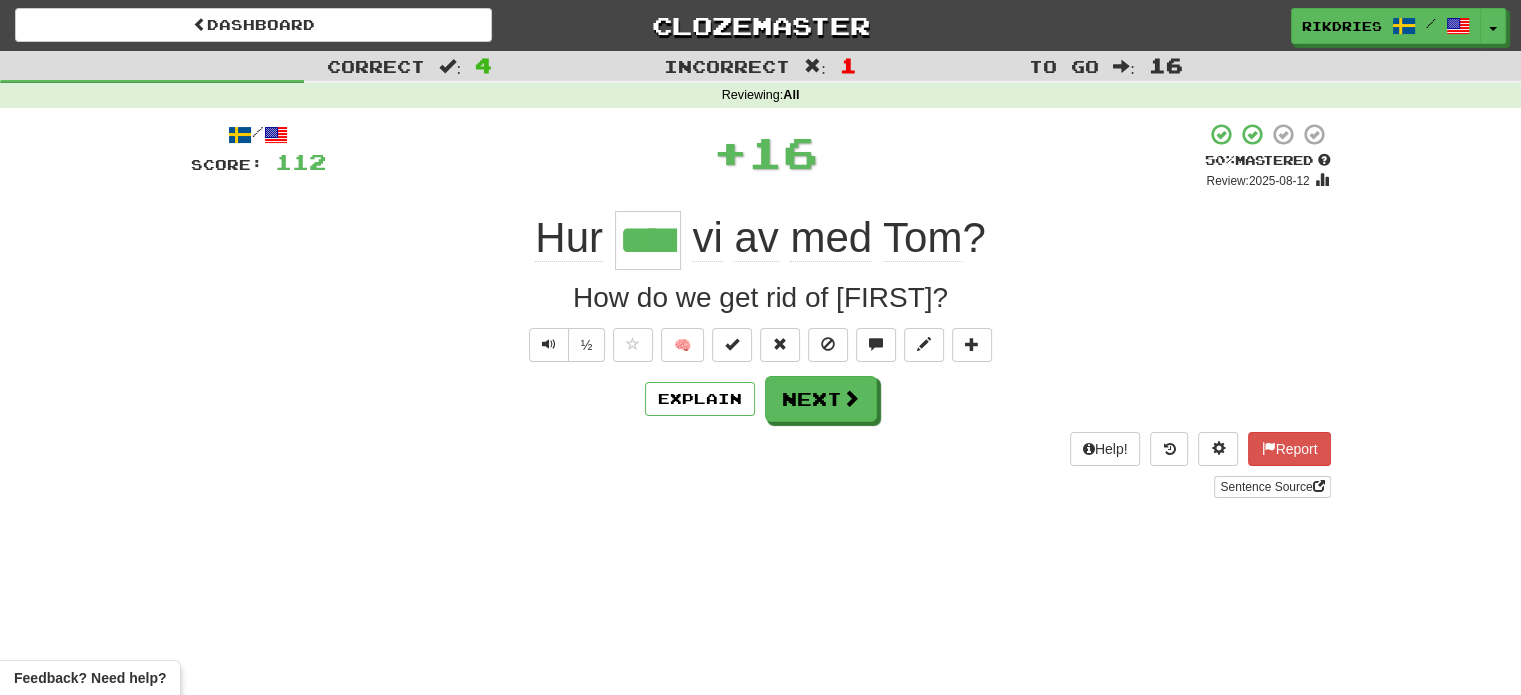 type on "*" 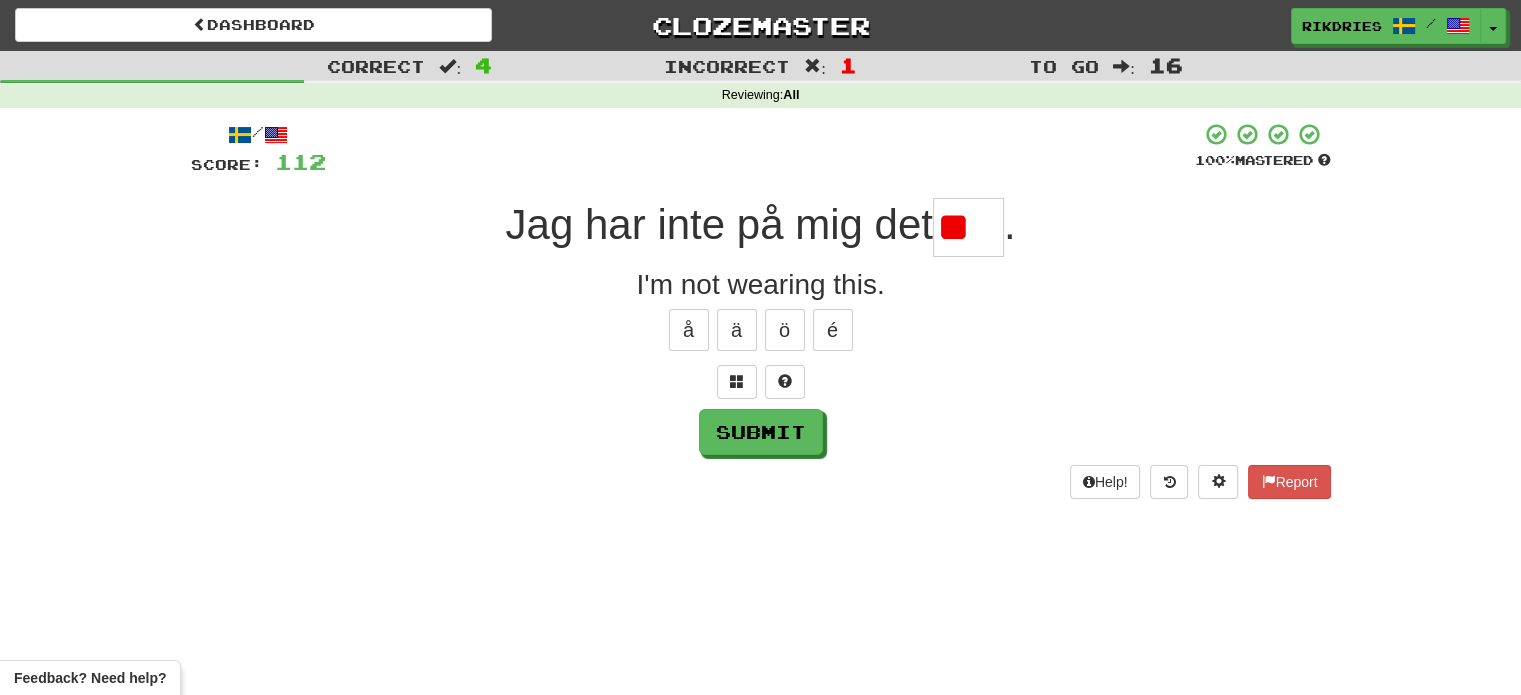 type on "*" 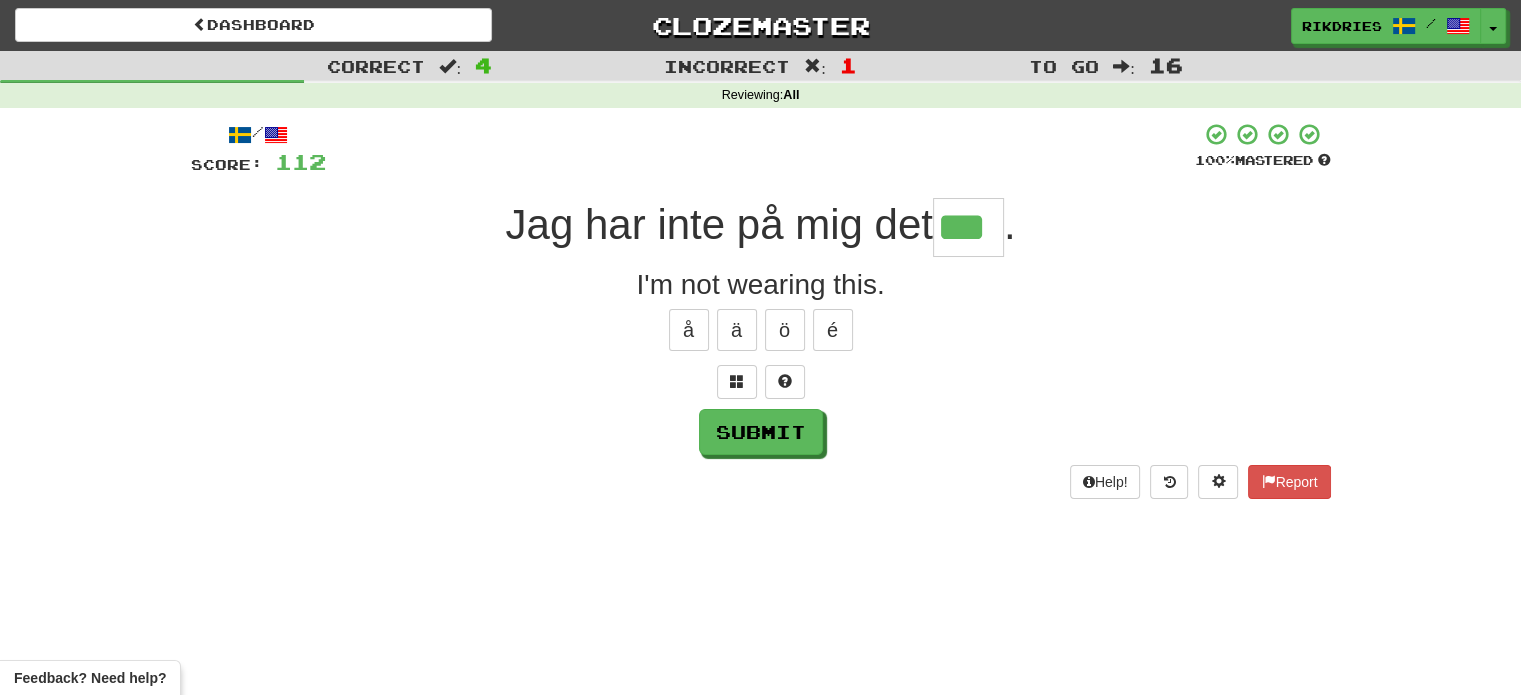 type on "***" 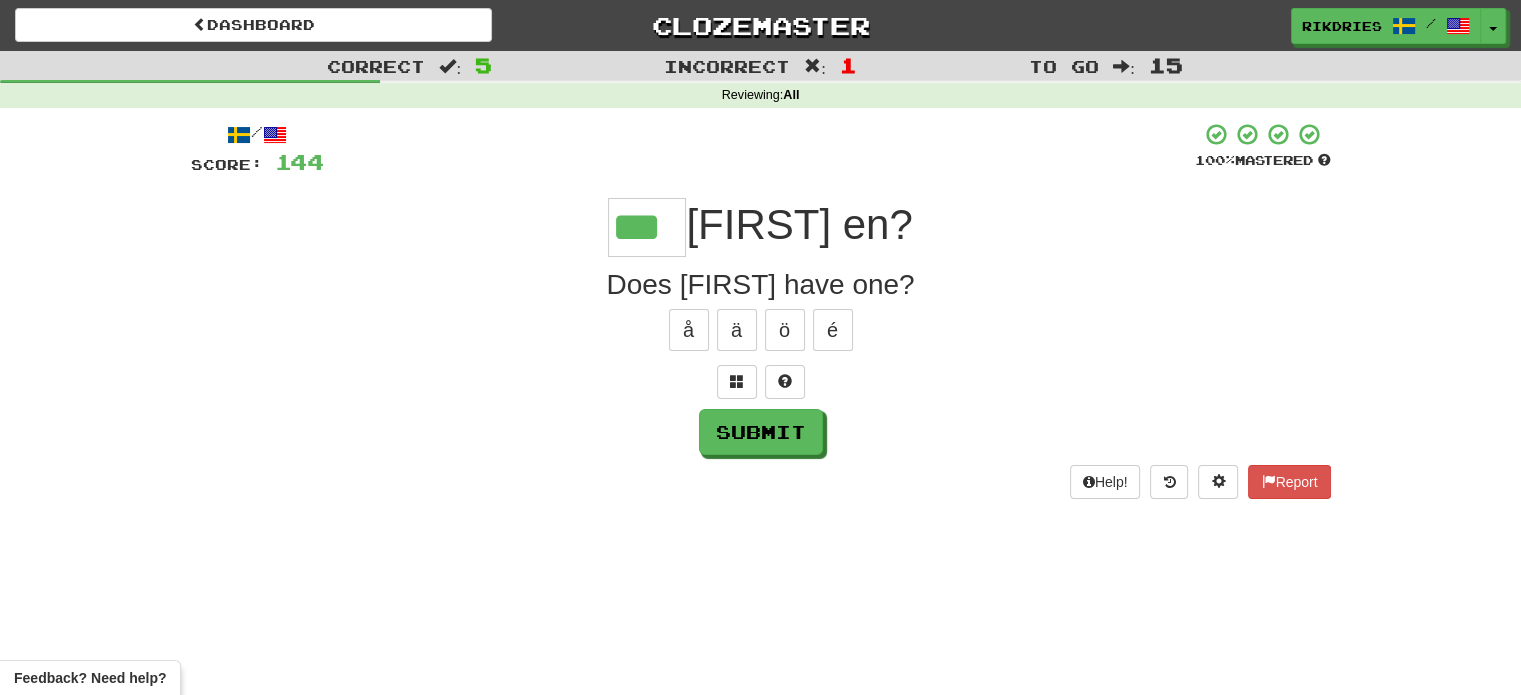 type on "***" 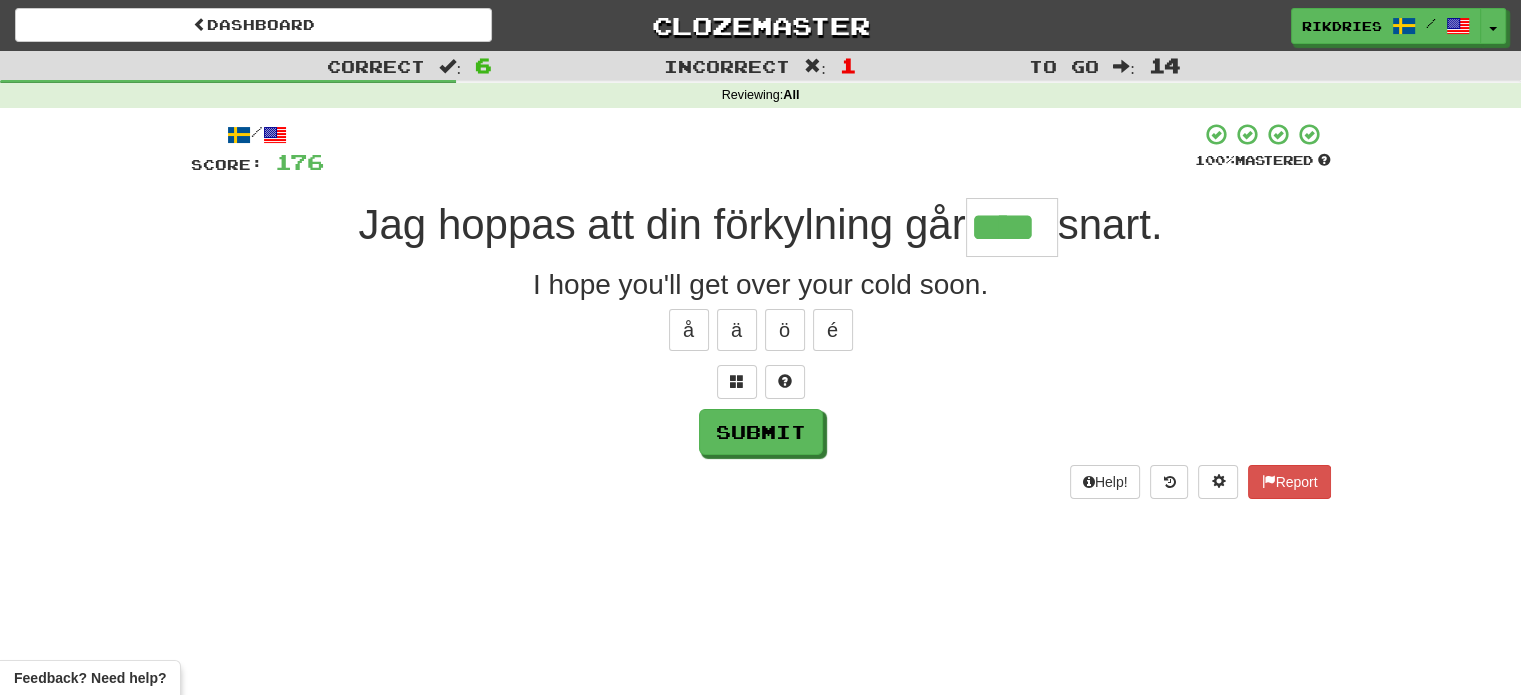 type on "****" 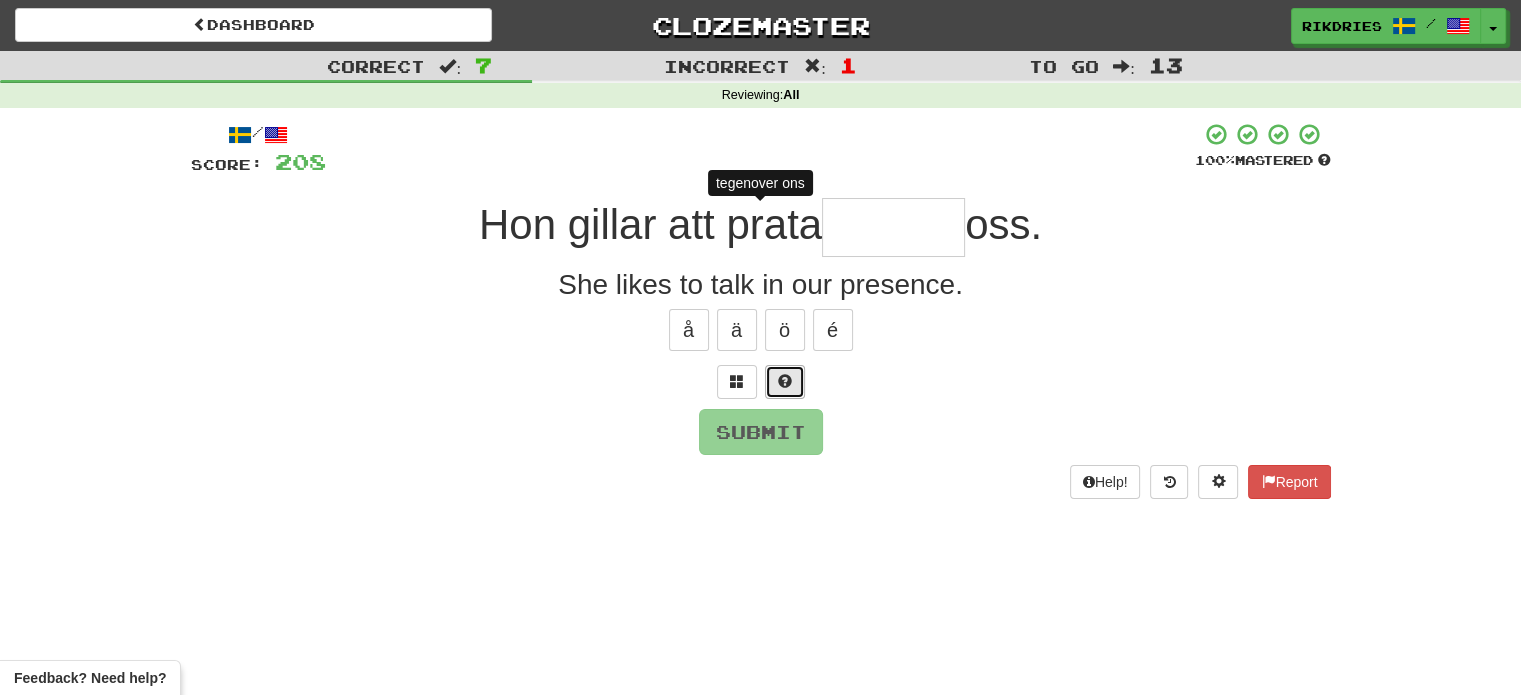 click at bounding box center [785, 381] 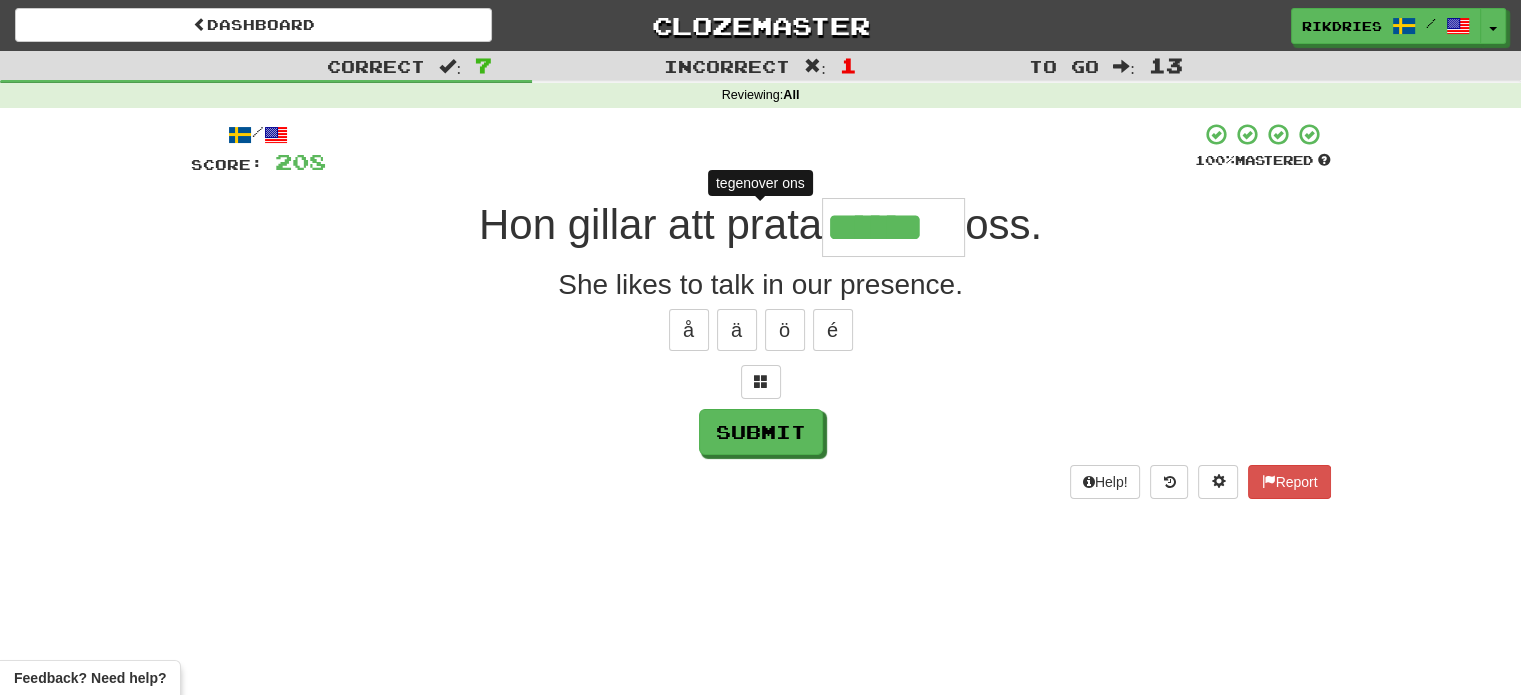type on "*******" 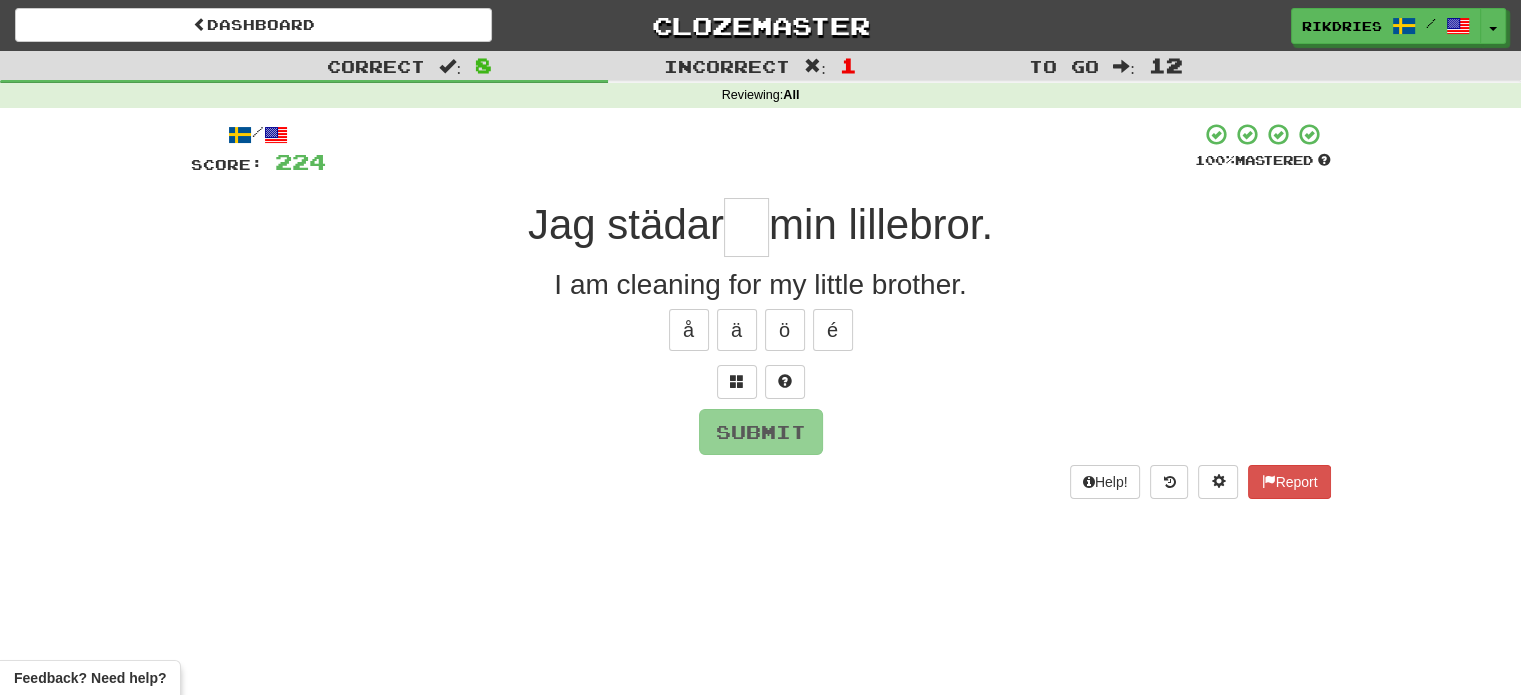 type on "*" 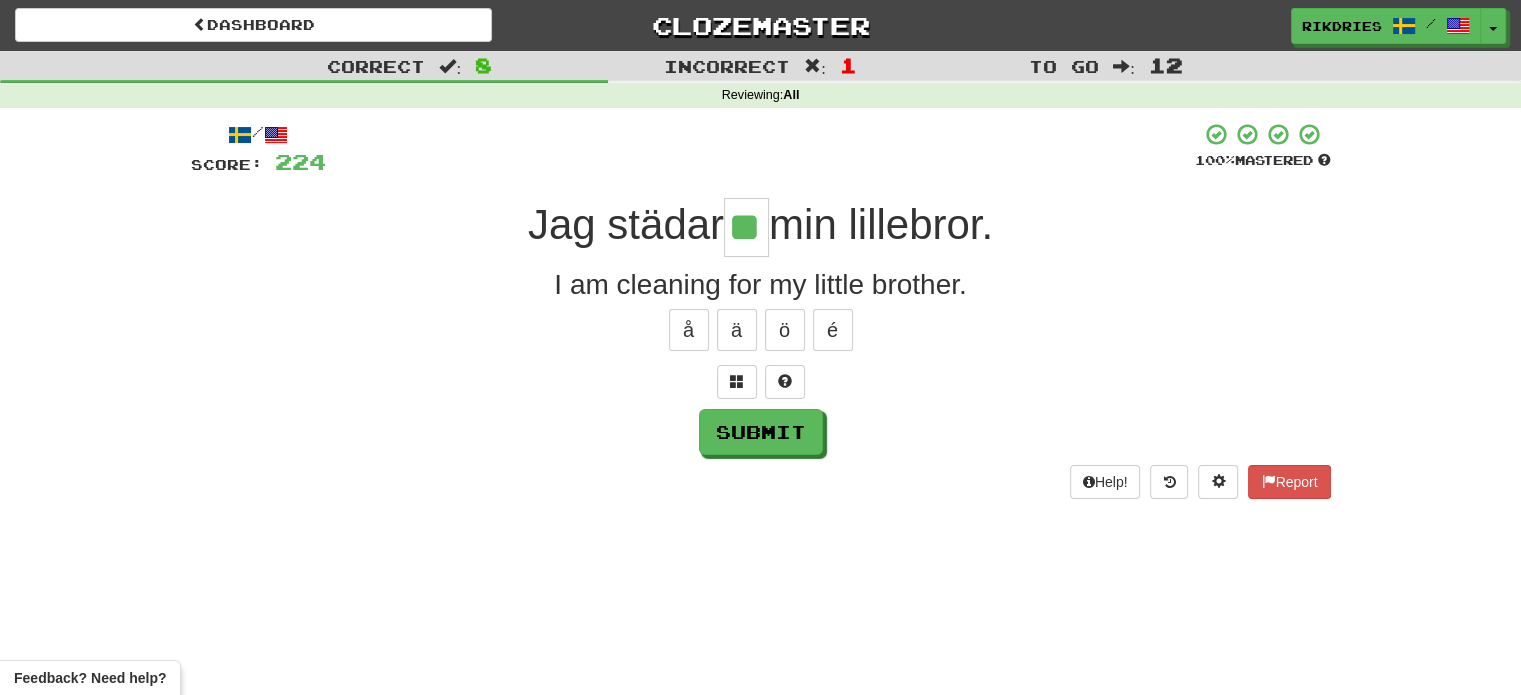 type on "**" 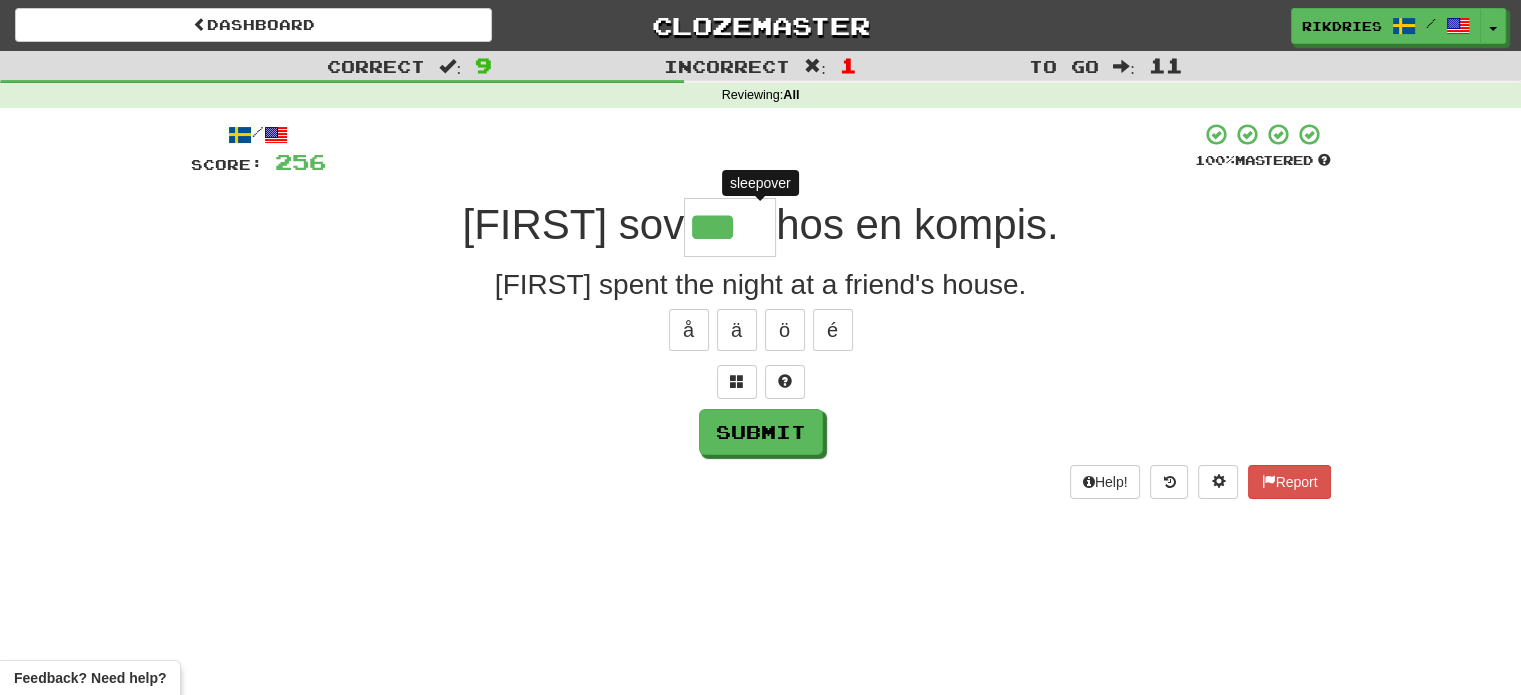 type on "****" 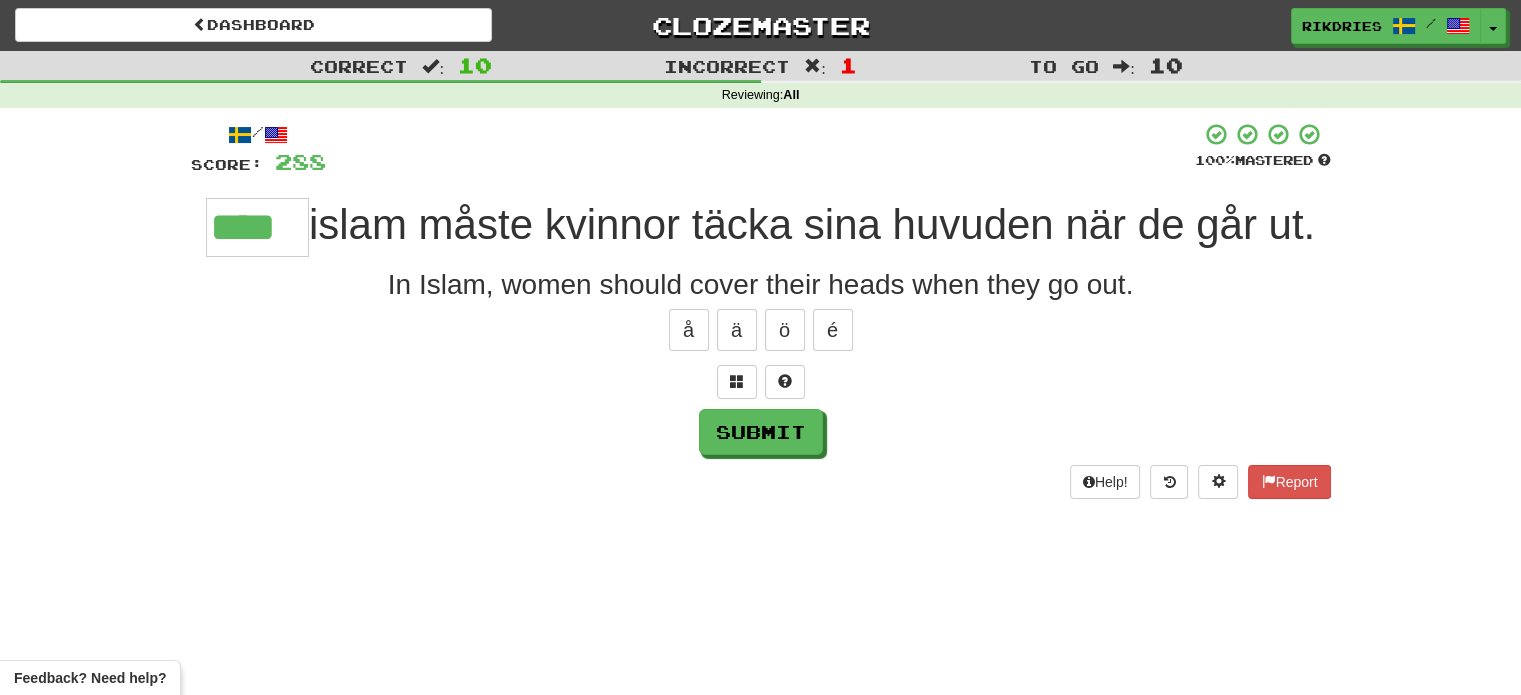 type on "****" 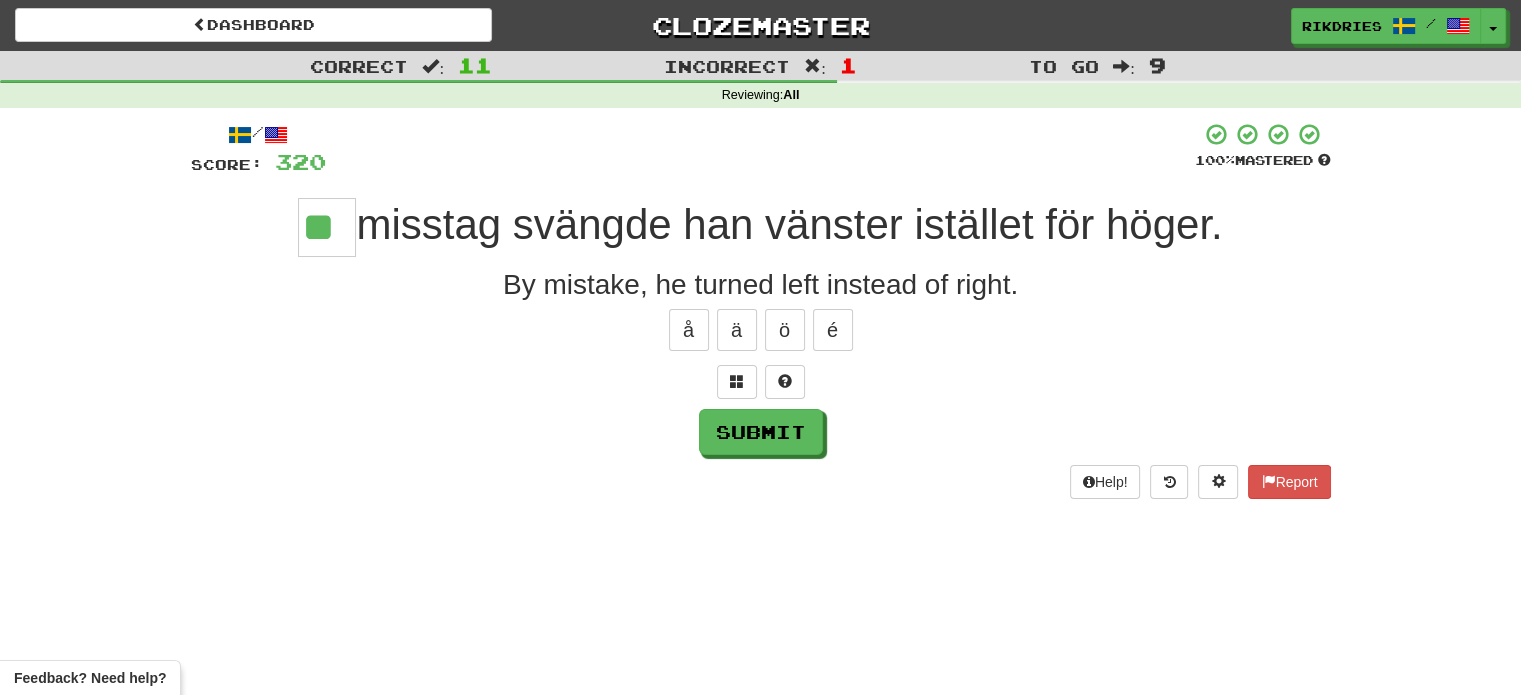 type on "**" 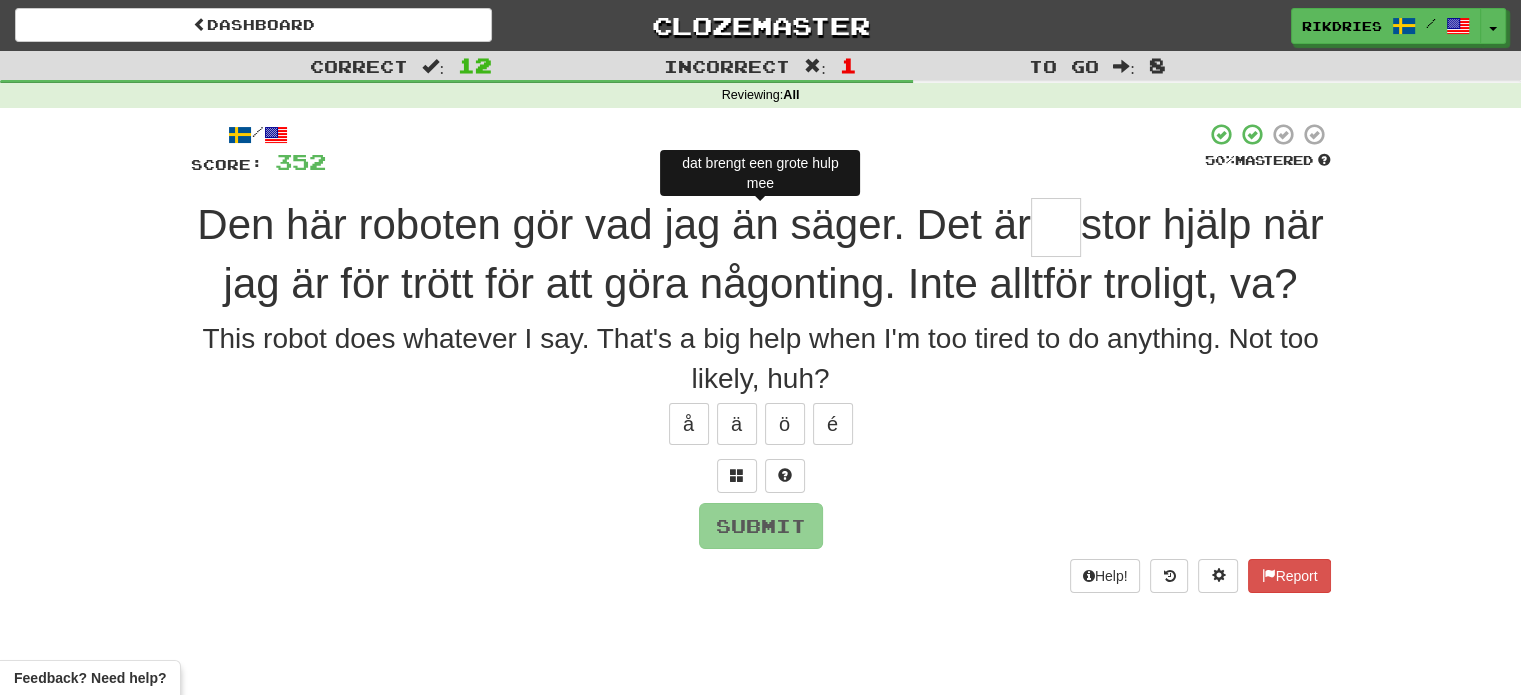 type on "*" 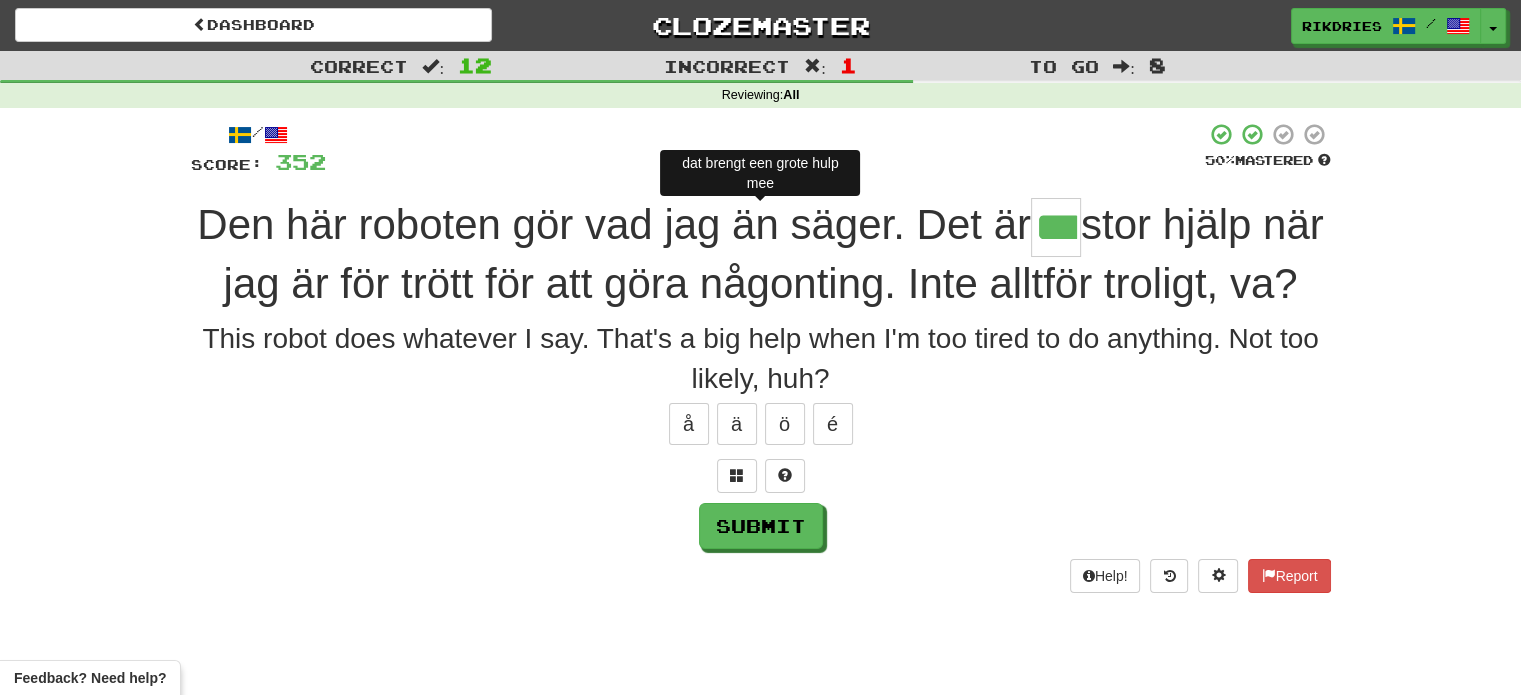 type on "****" 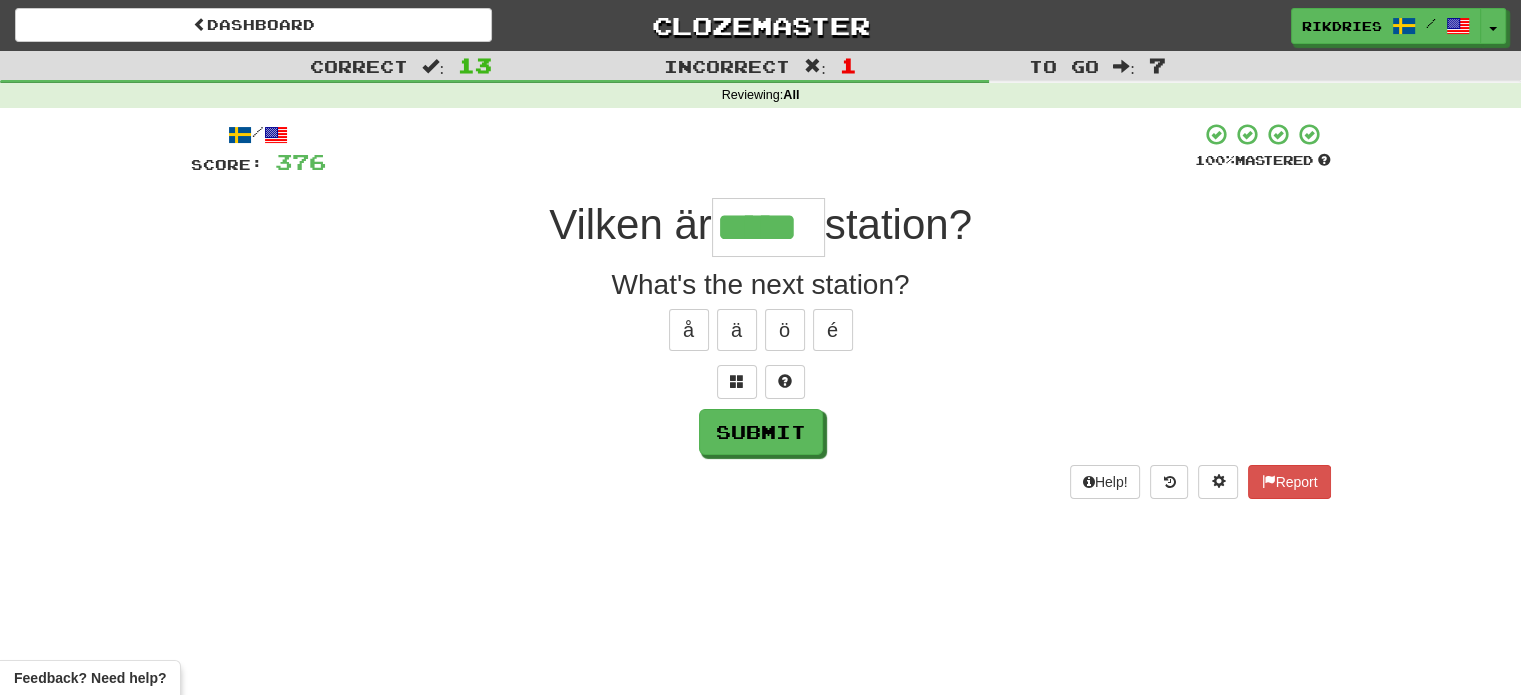 type on "*****" 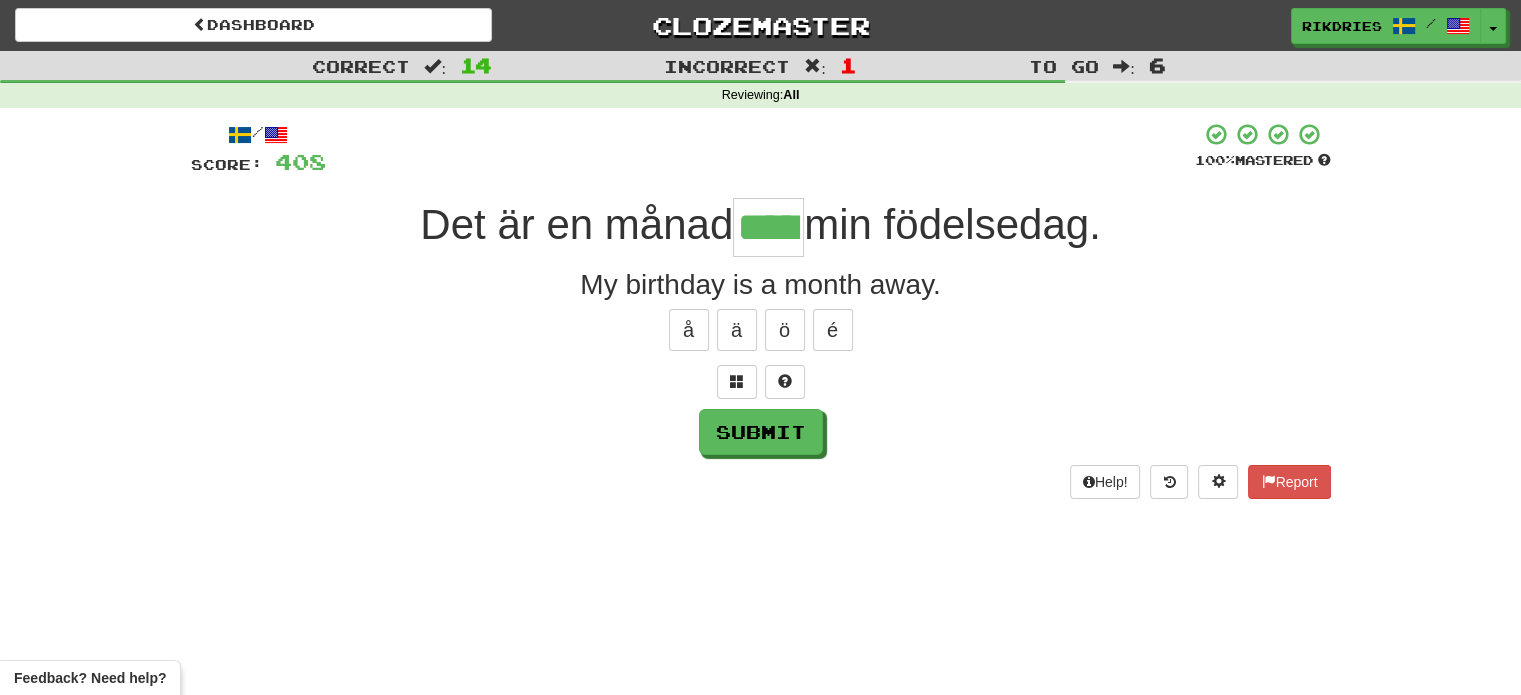 type on "*****" 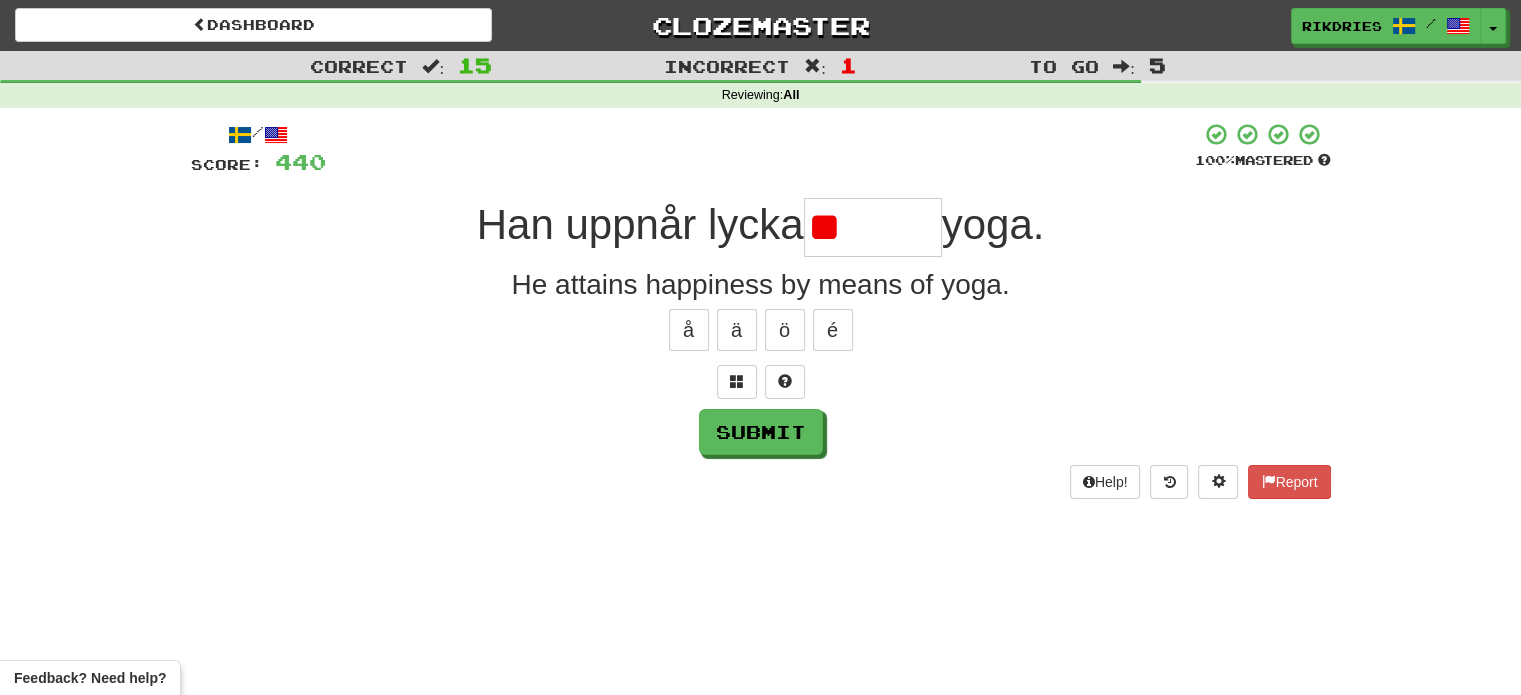 type on "*" 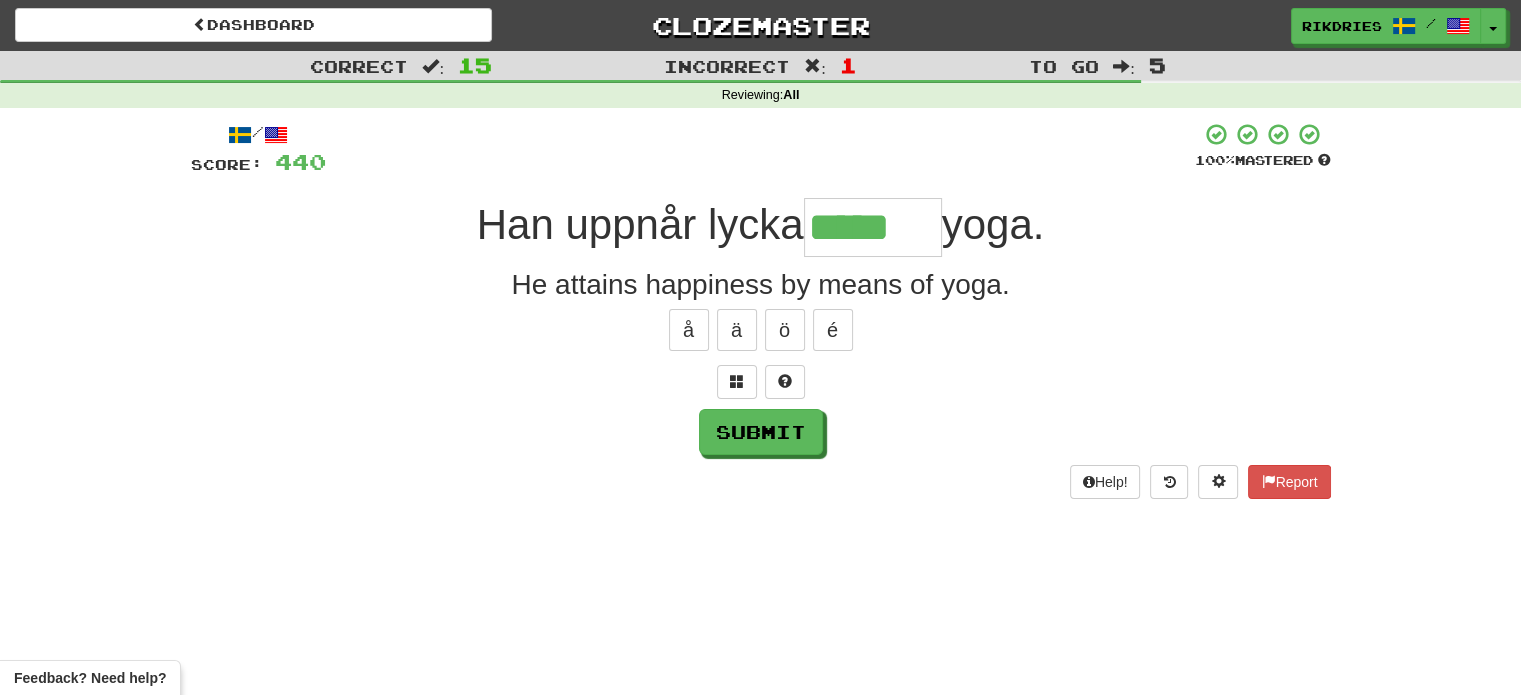 type on "*****" 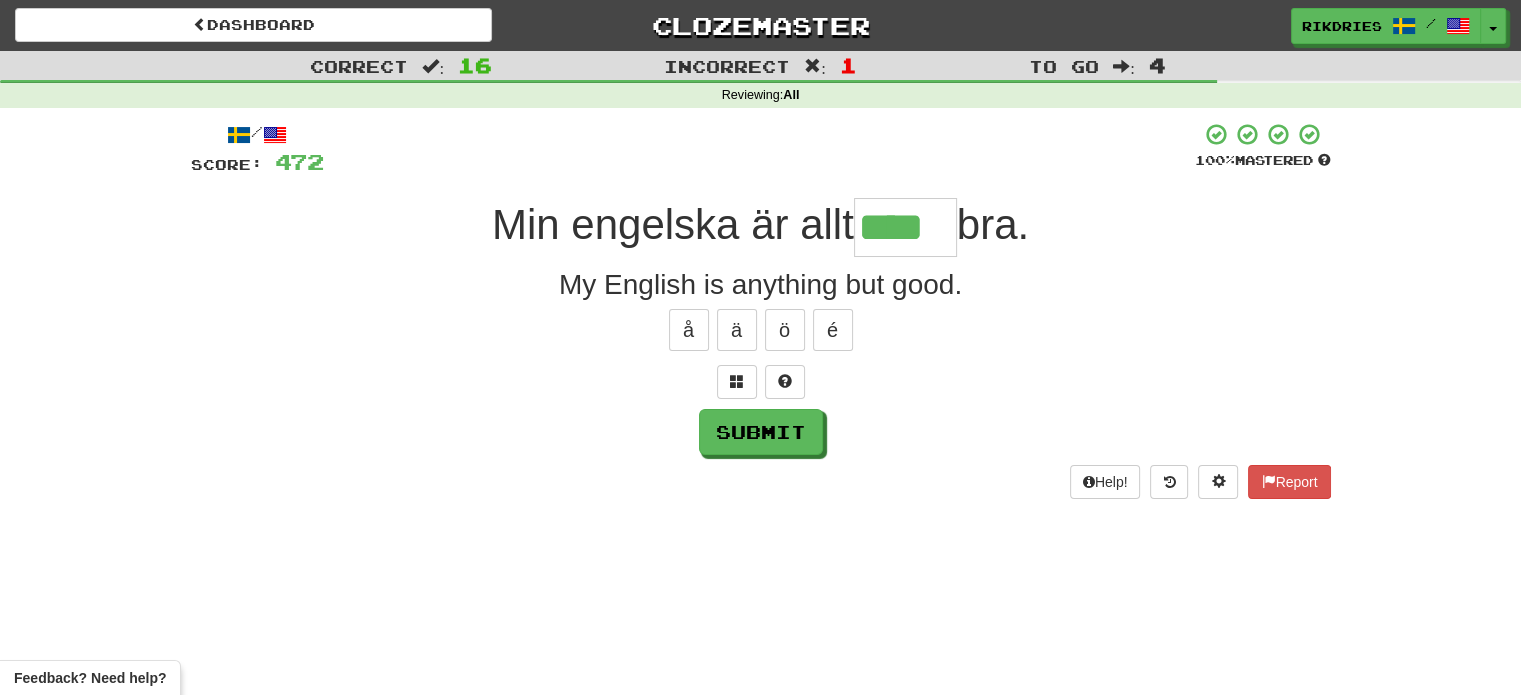 type on "****" 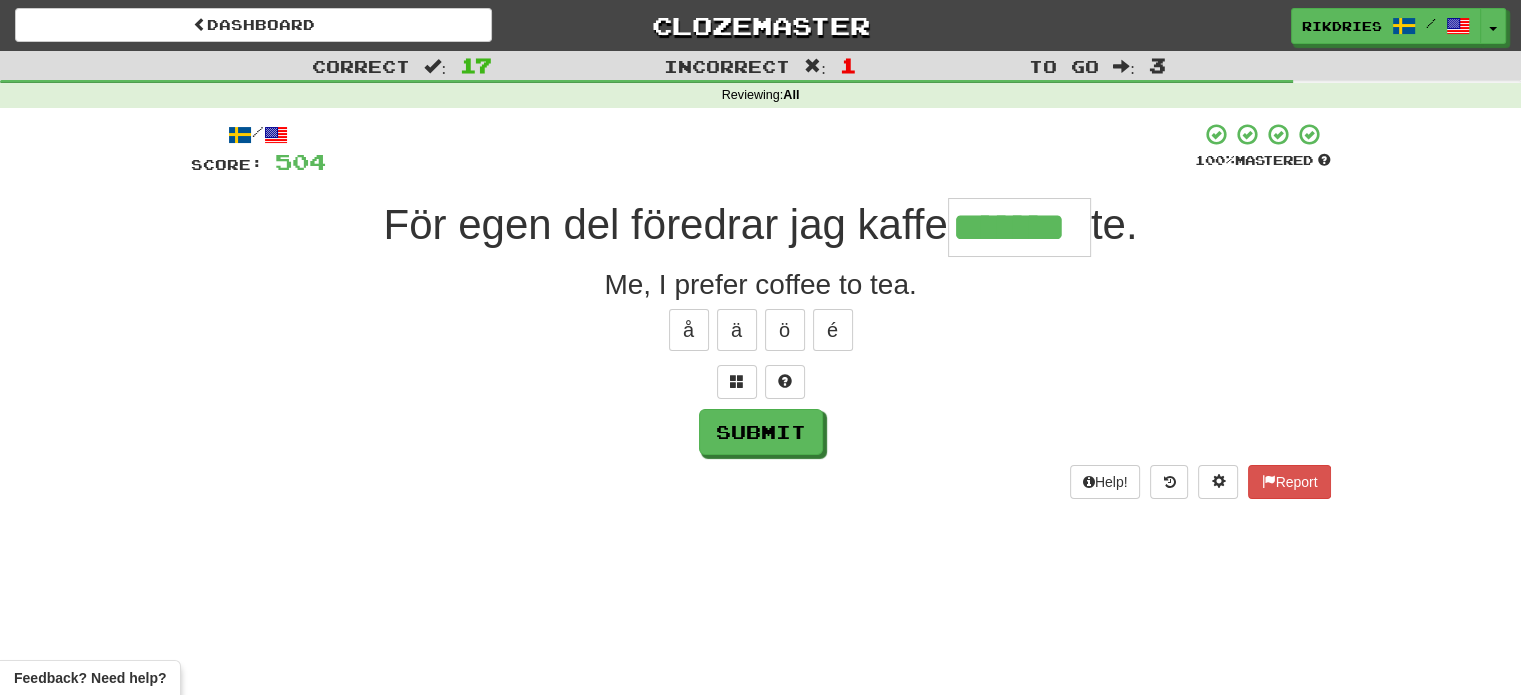 type on "*******" 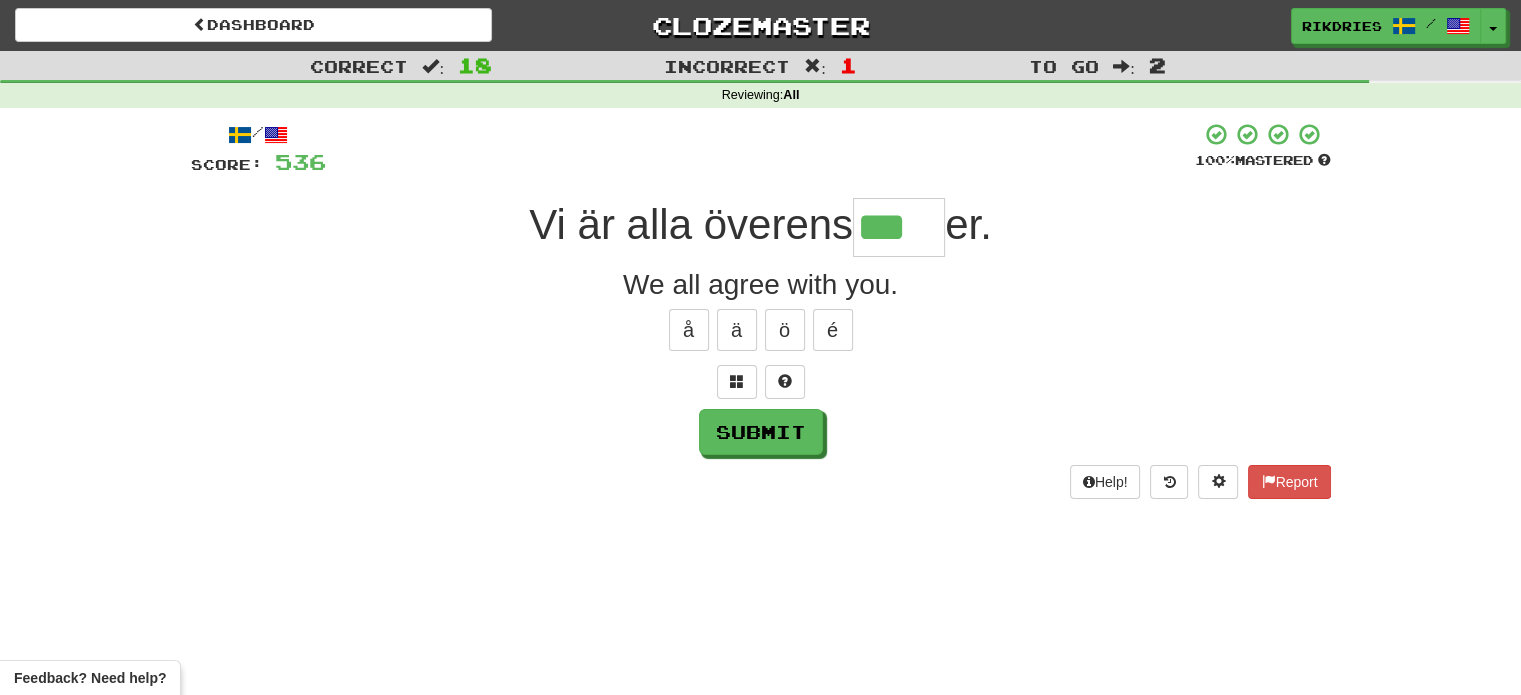 type on "***" 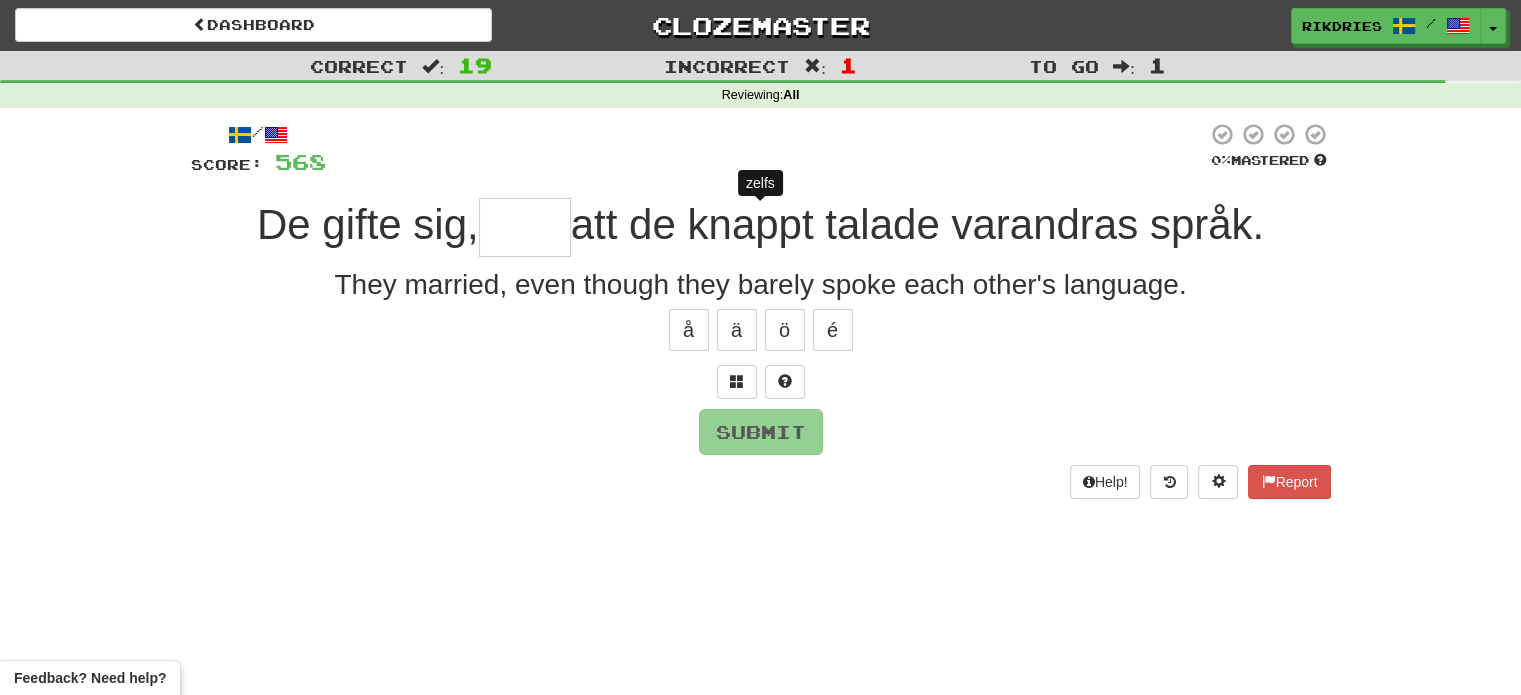 type on "*" 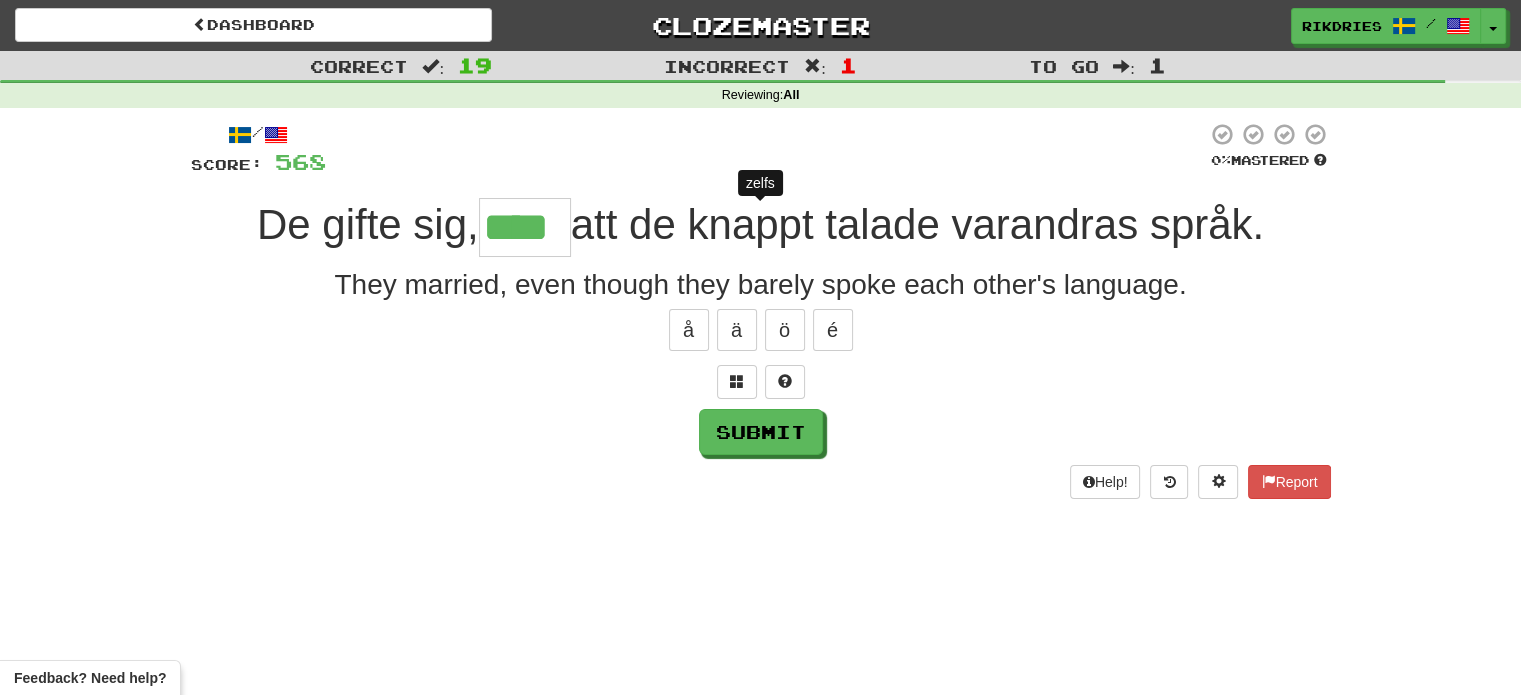 type on "*****" 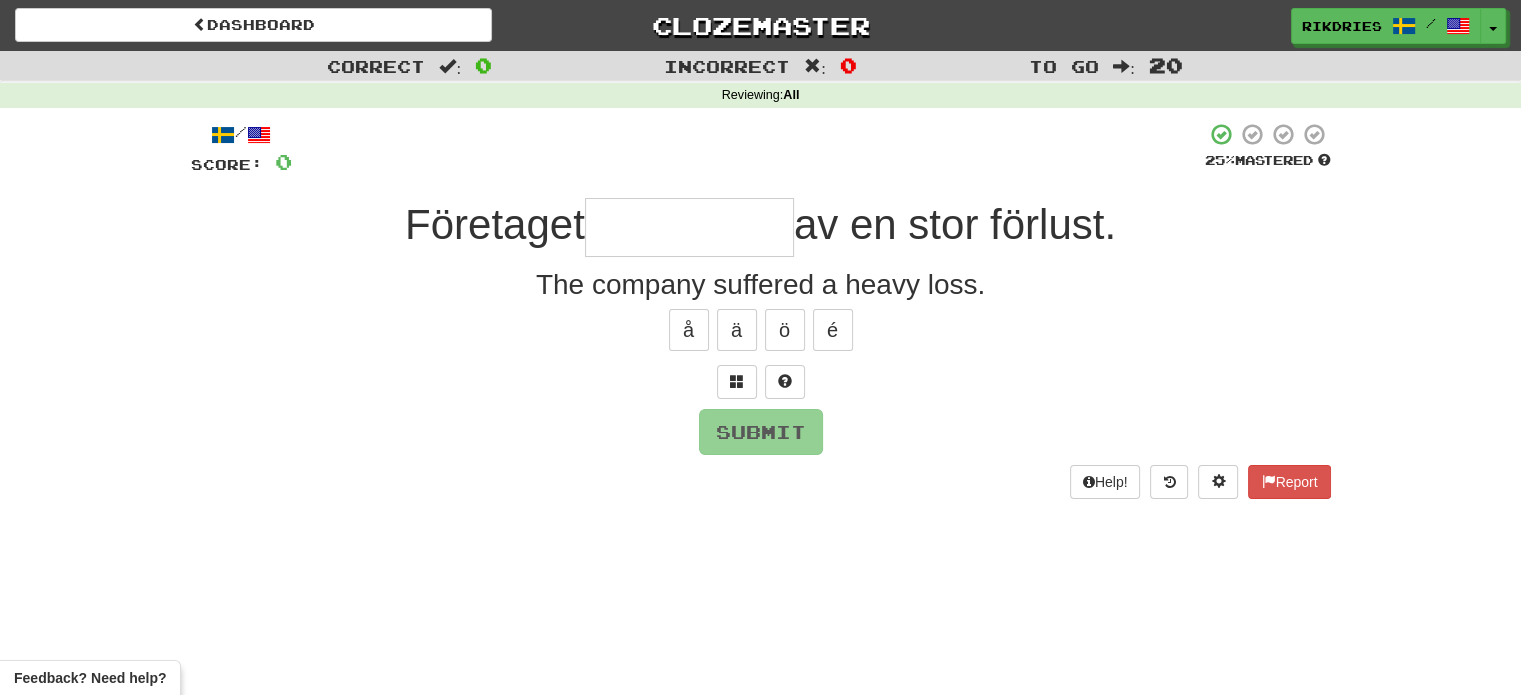 type on "*" 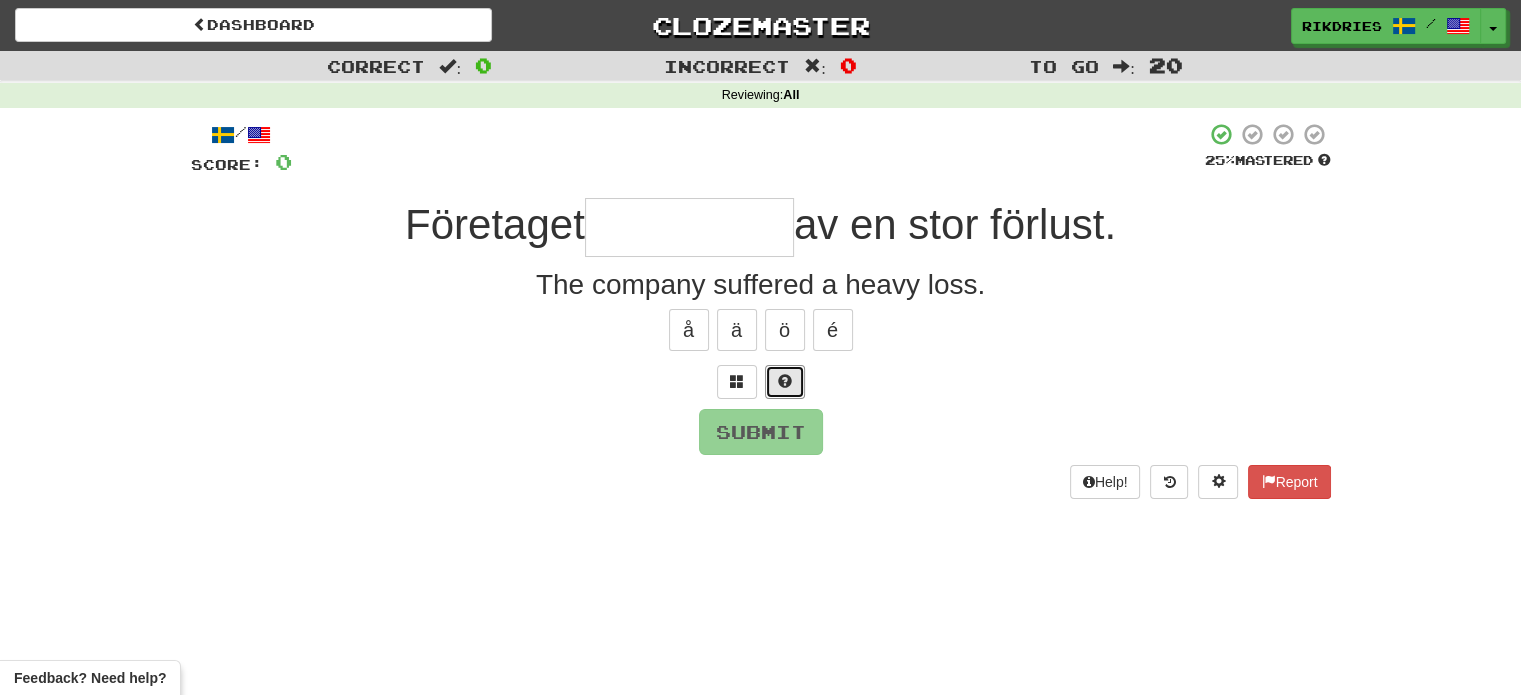 click at bounding box center [785, 382] 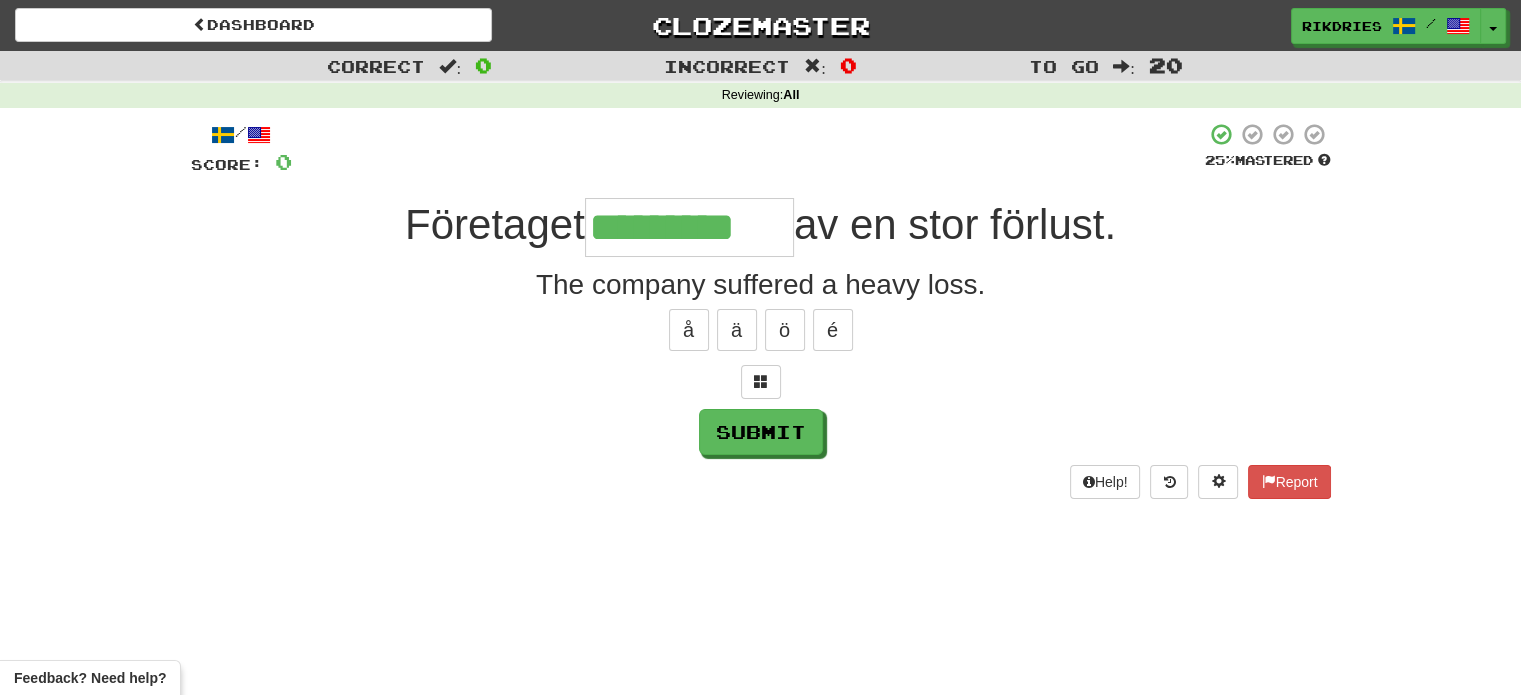 type on "*********" 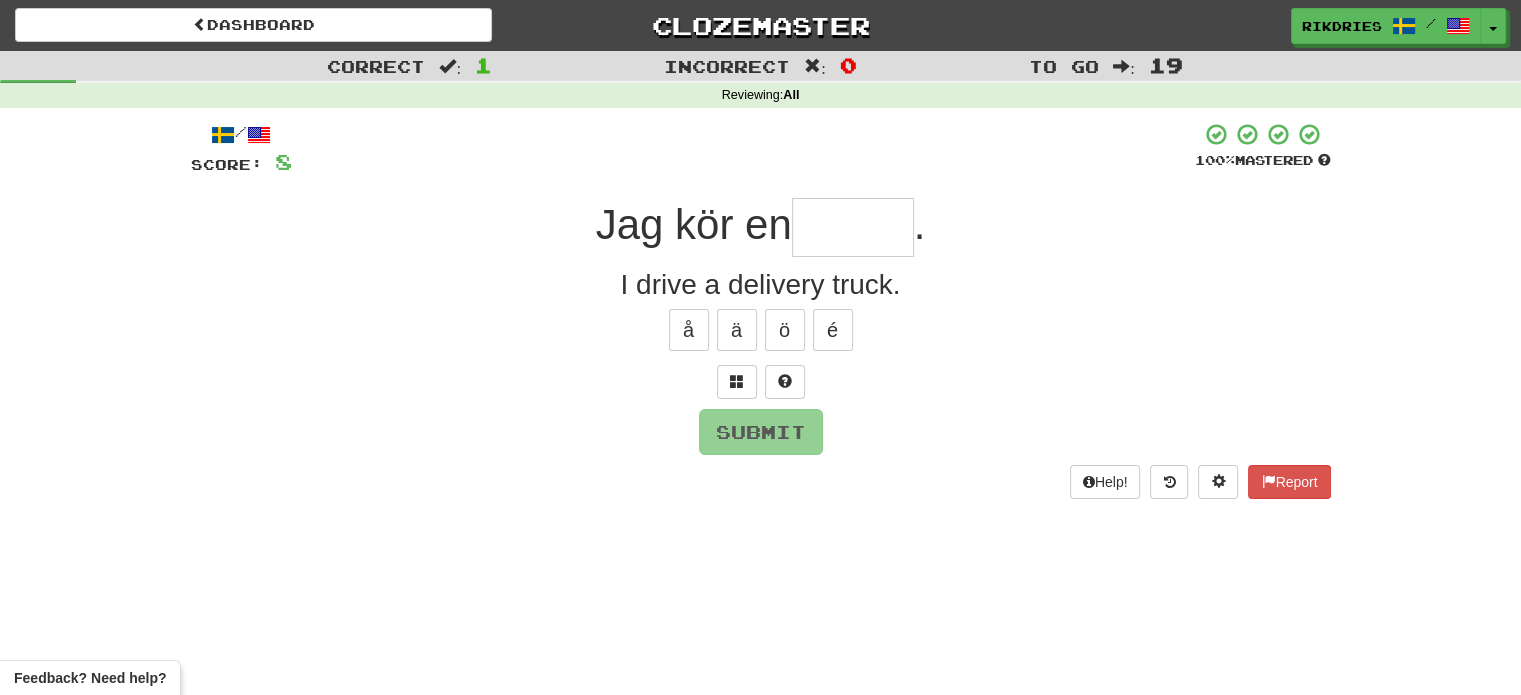 type on "*" 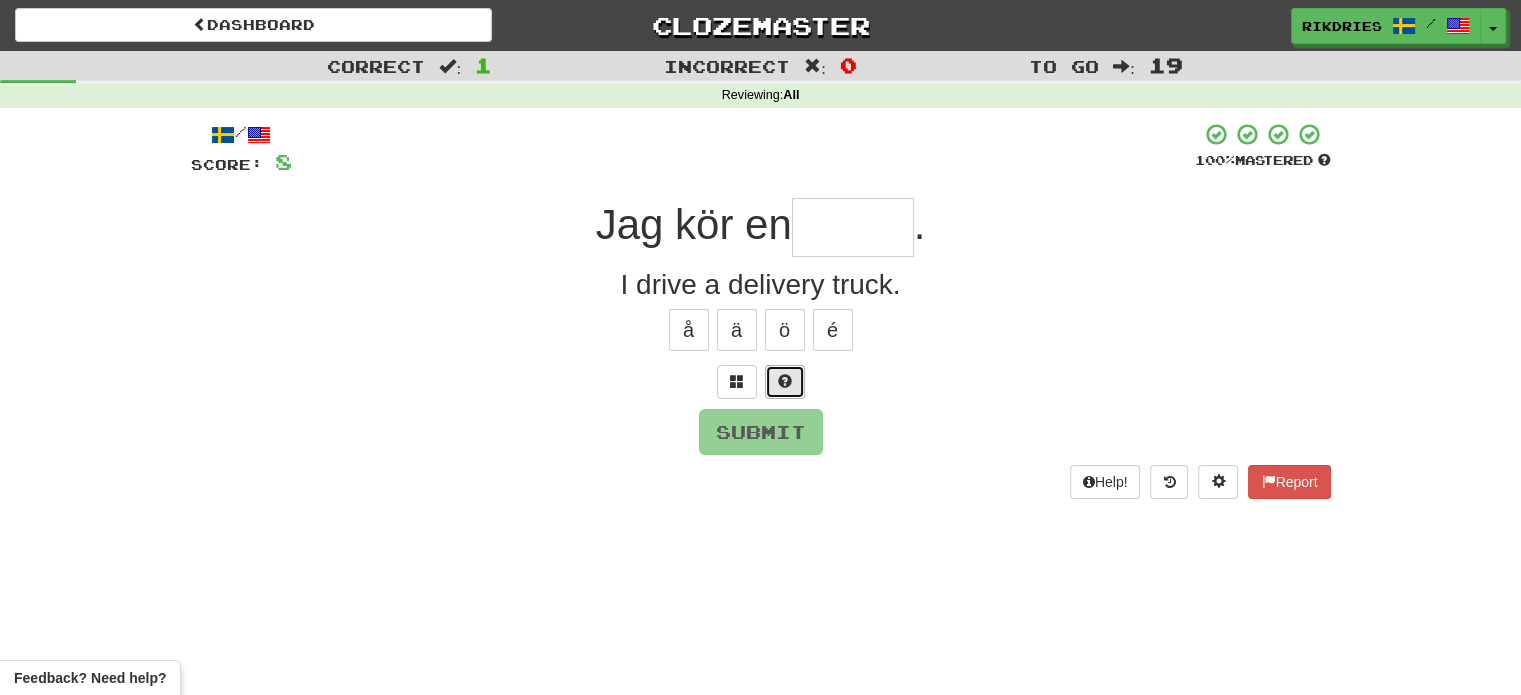 click at bounding box center (785, 381) 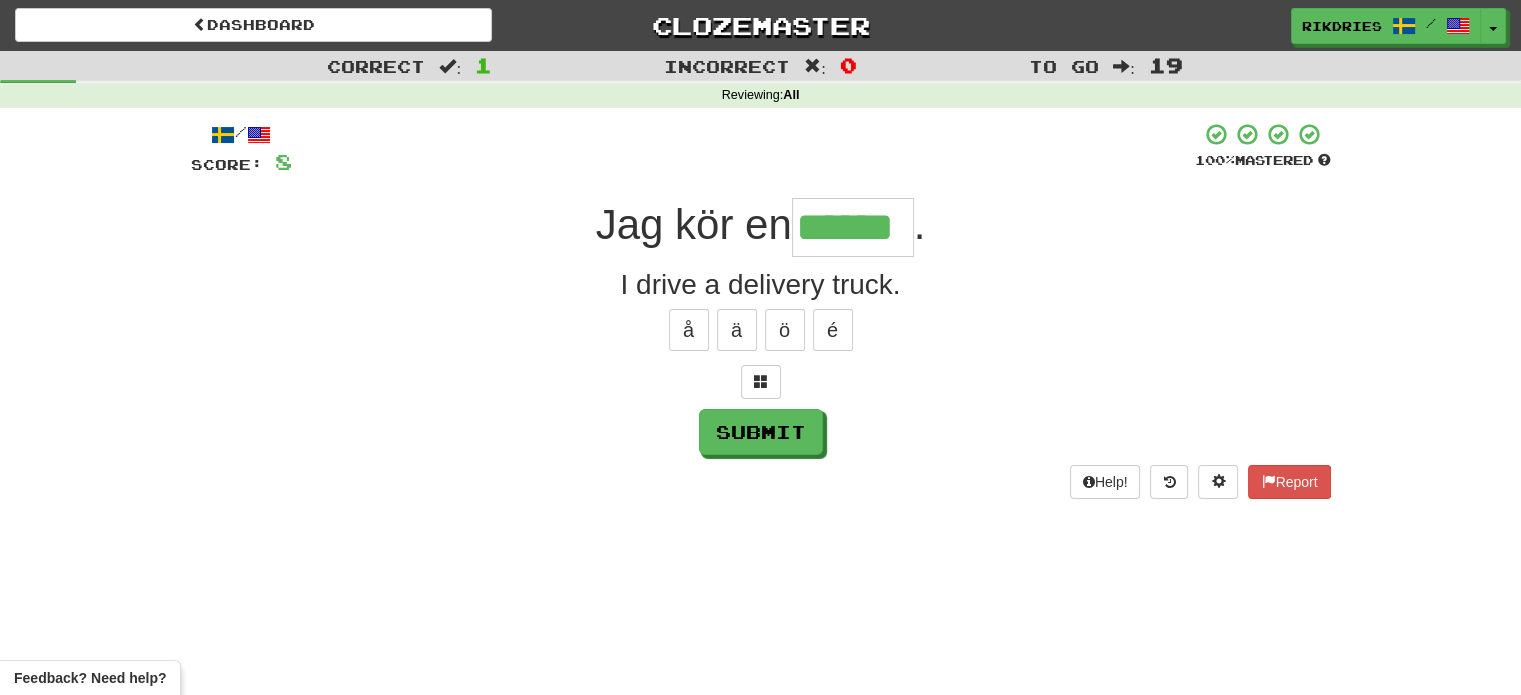 type on "******" 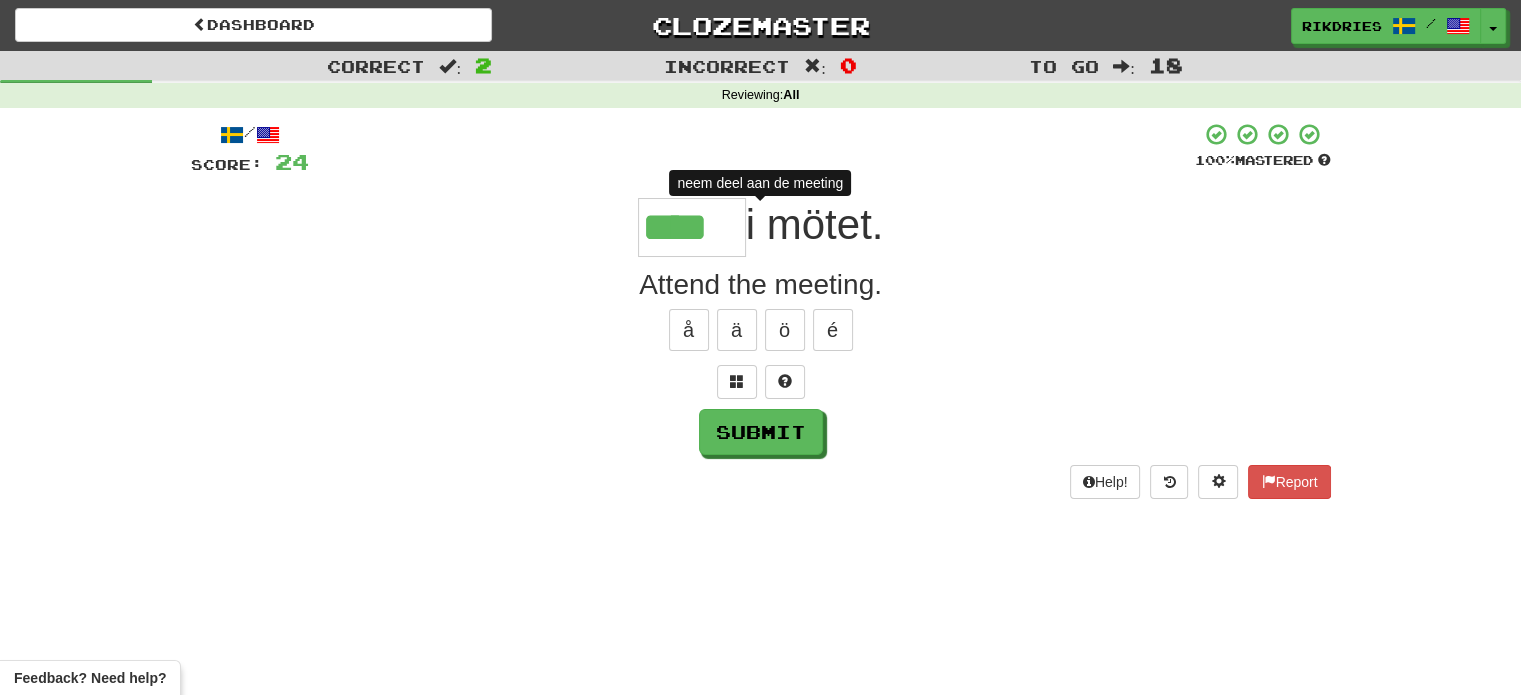 type on "*****" 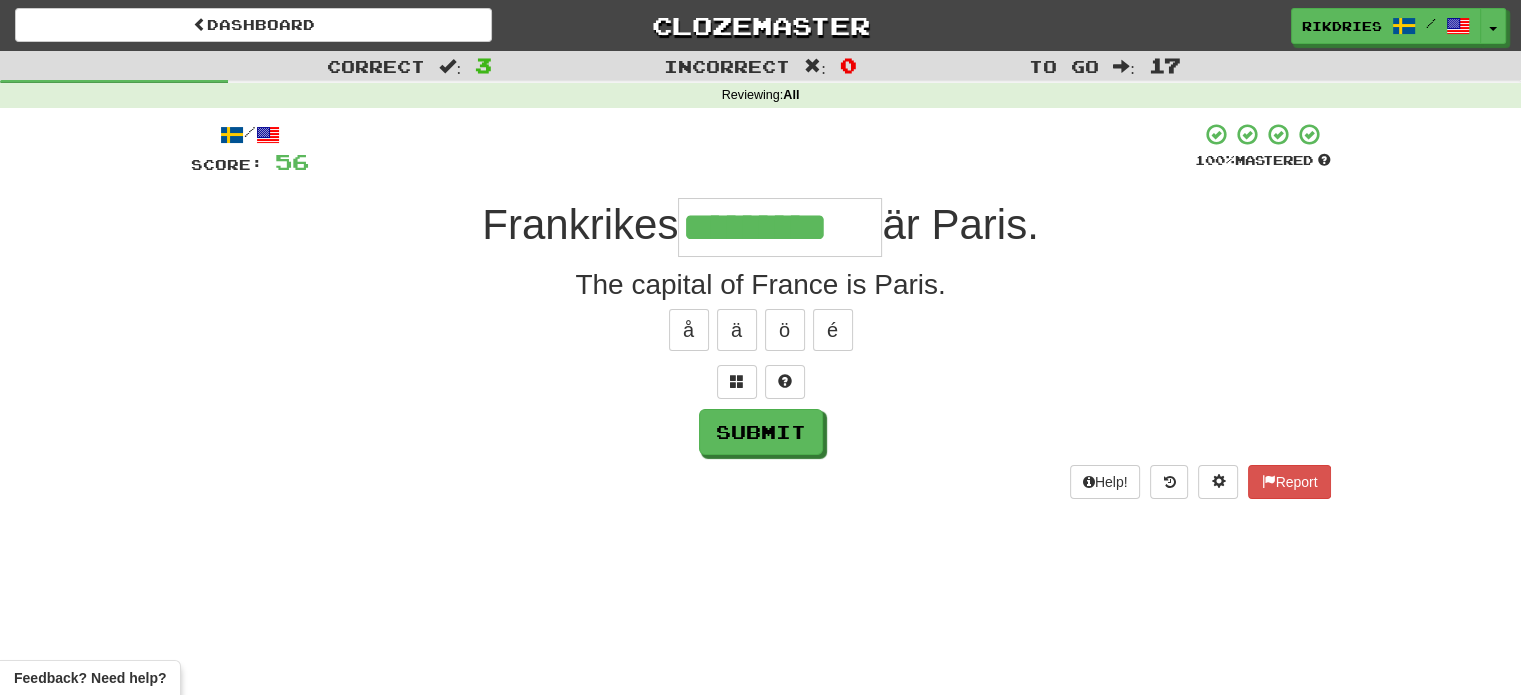 type on "*********" 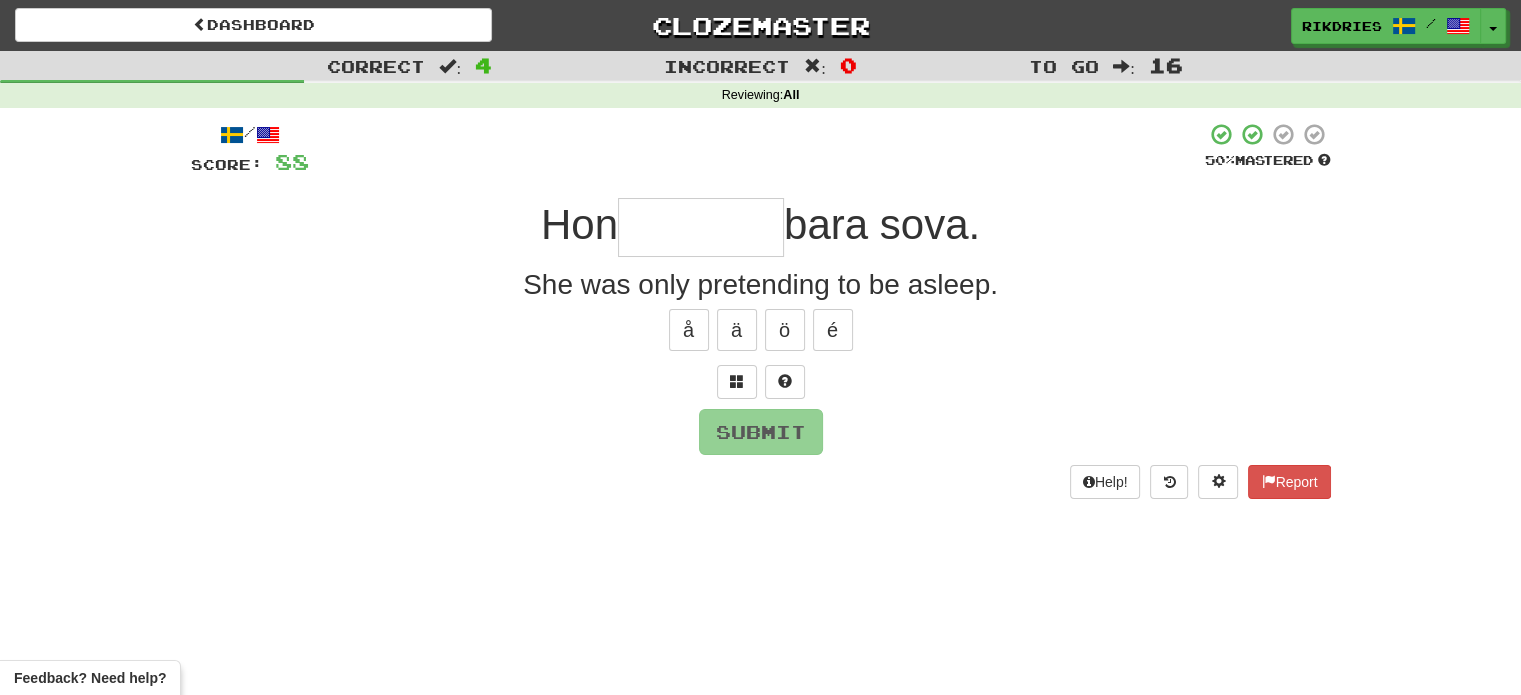 type on "*" 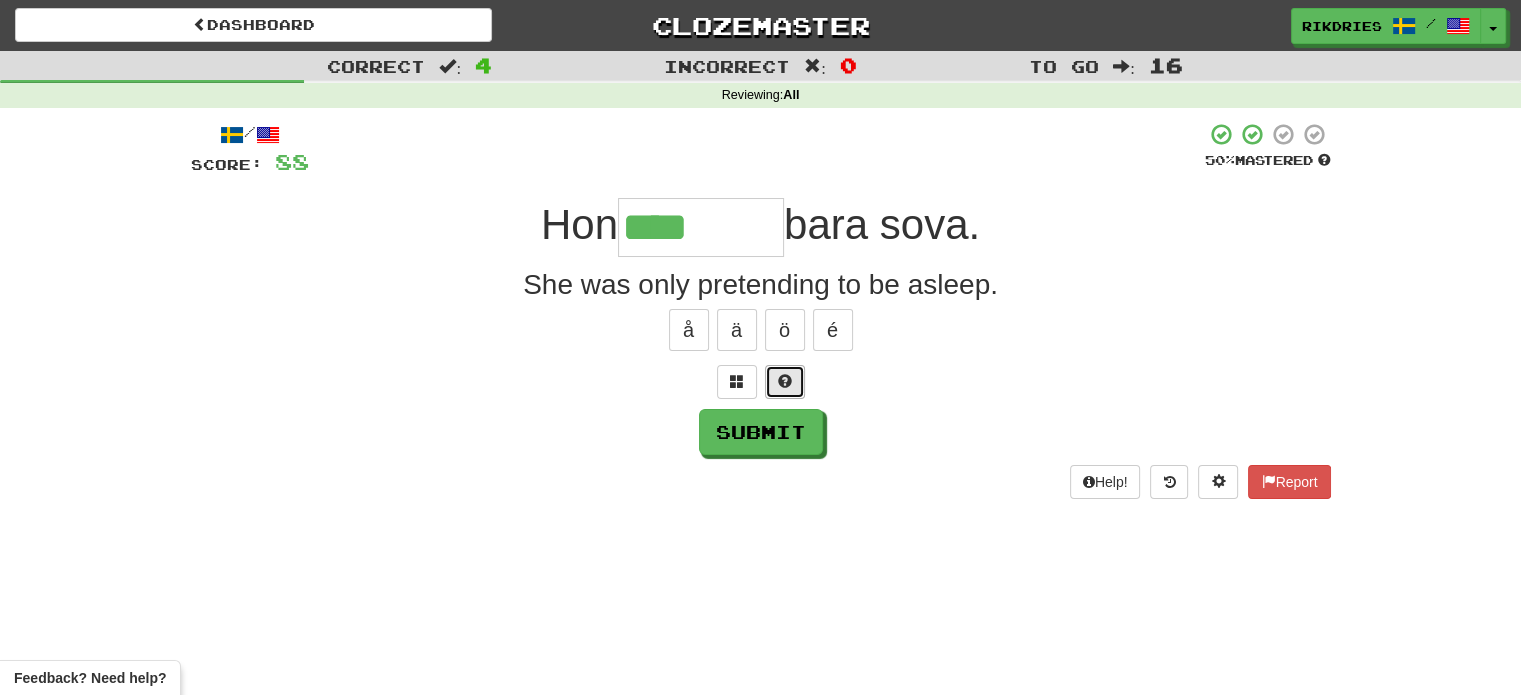 click at bounding box center [785, 382] 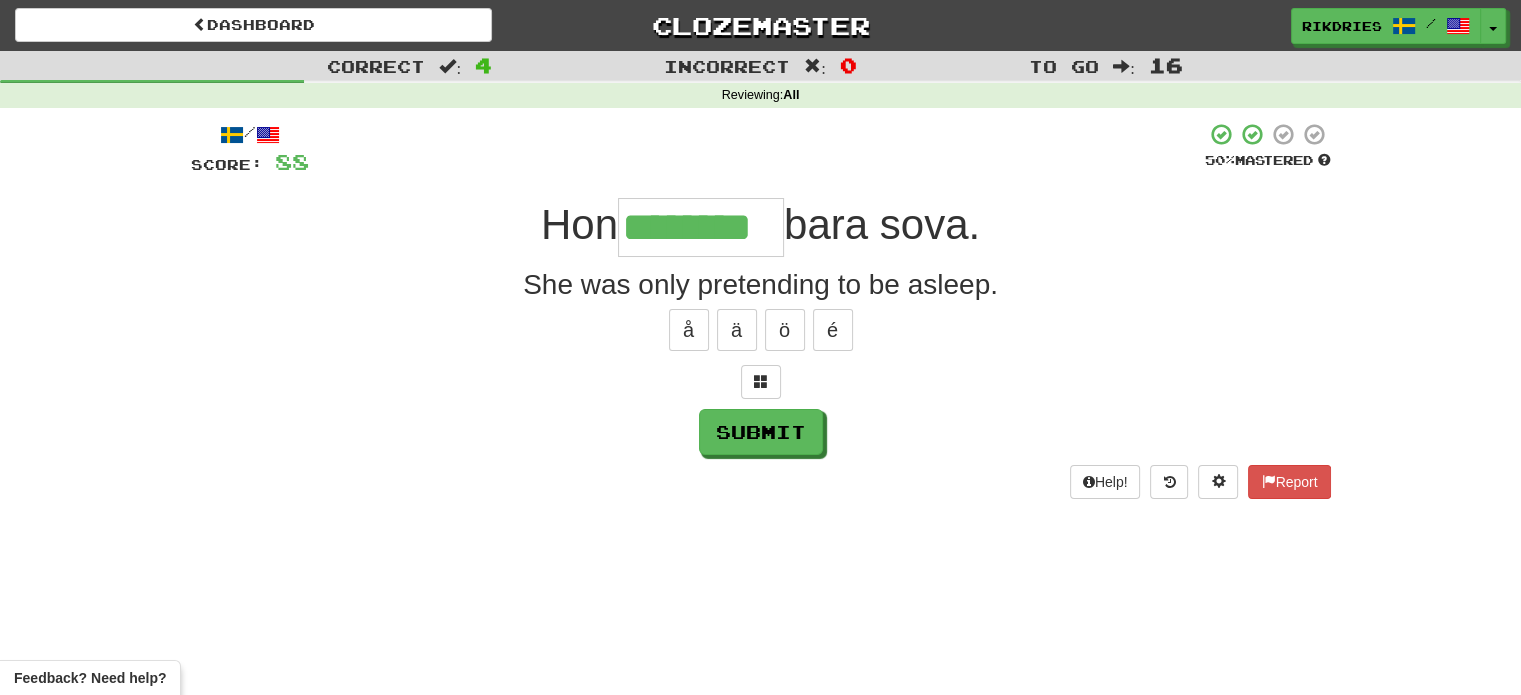 type on "********" 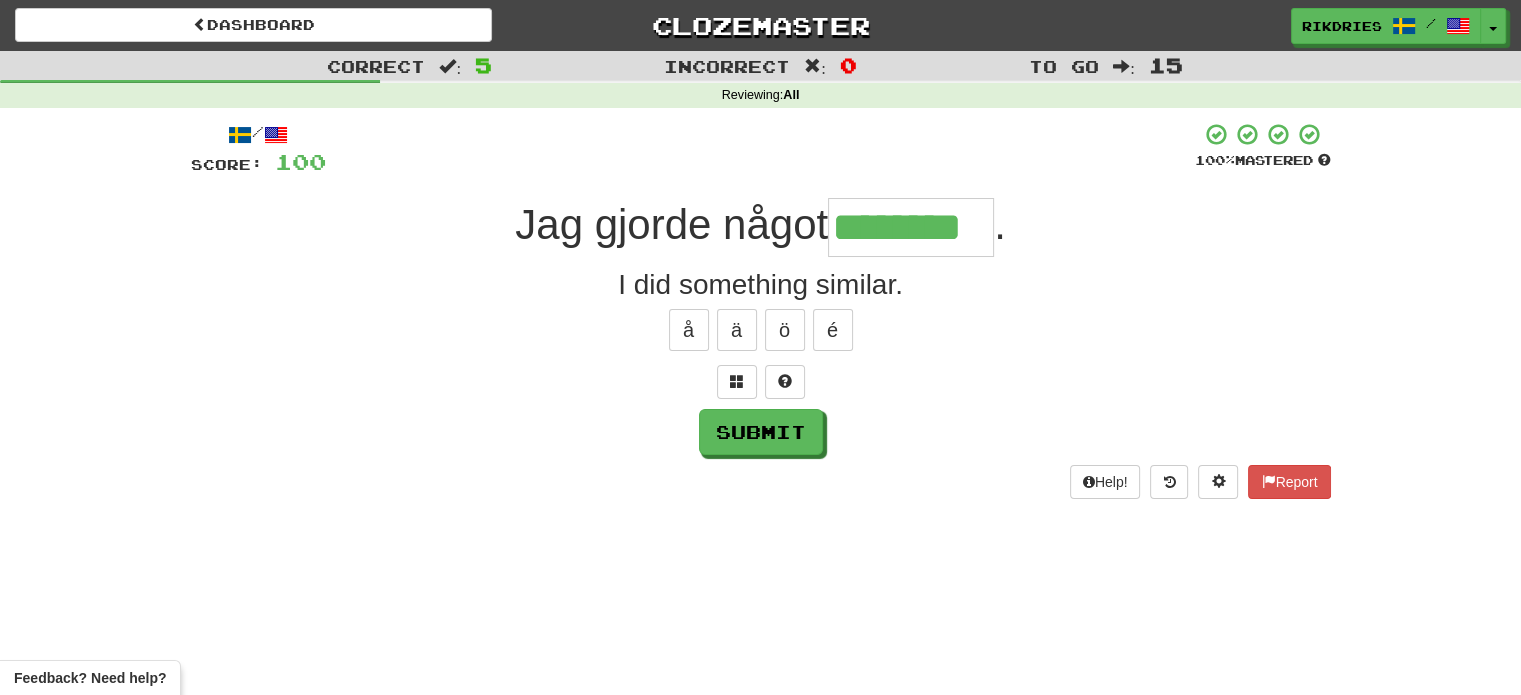 type on "********" 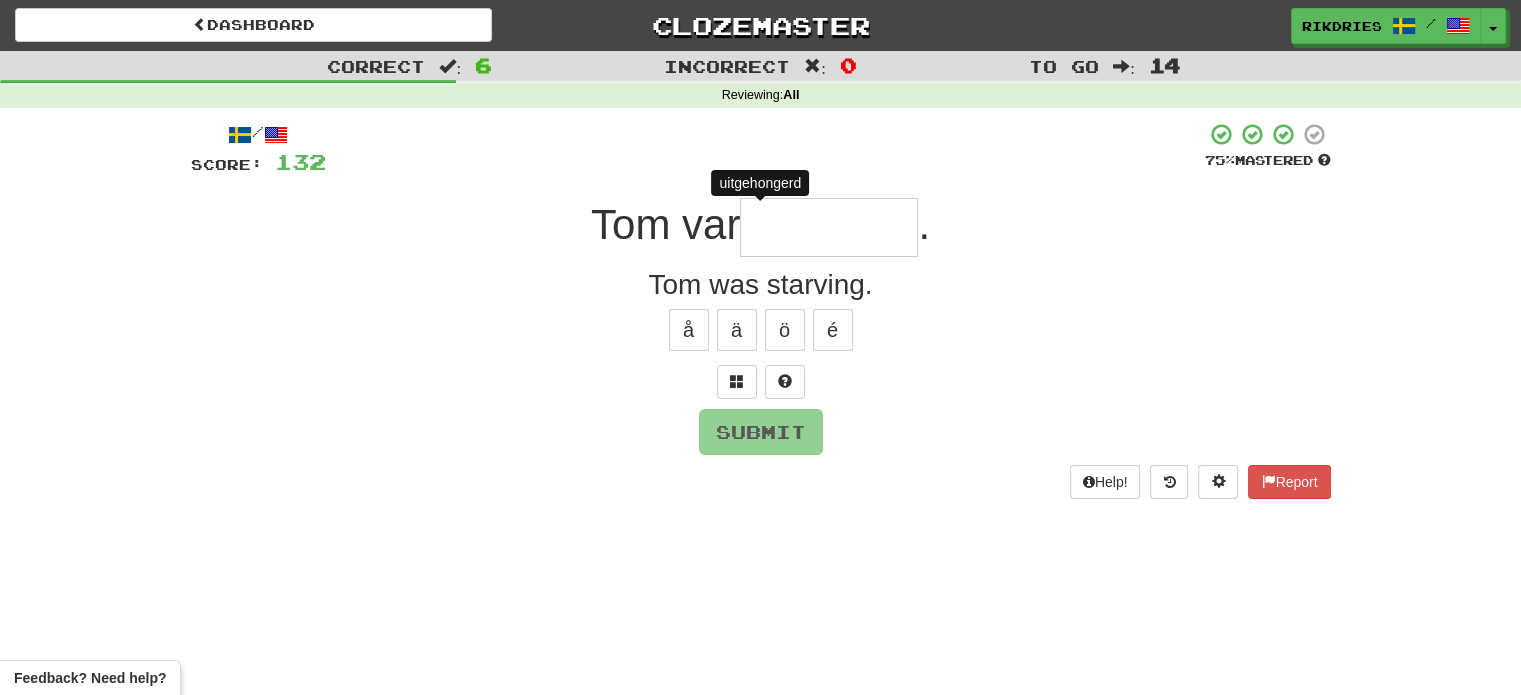 type on "*" 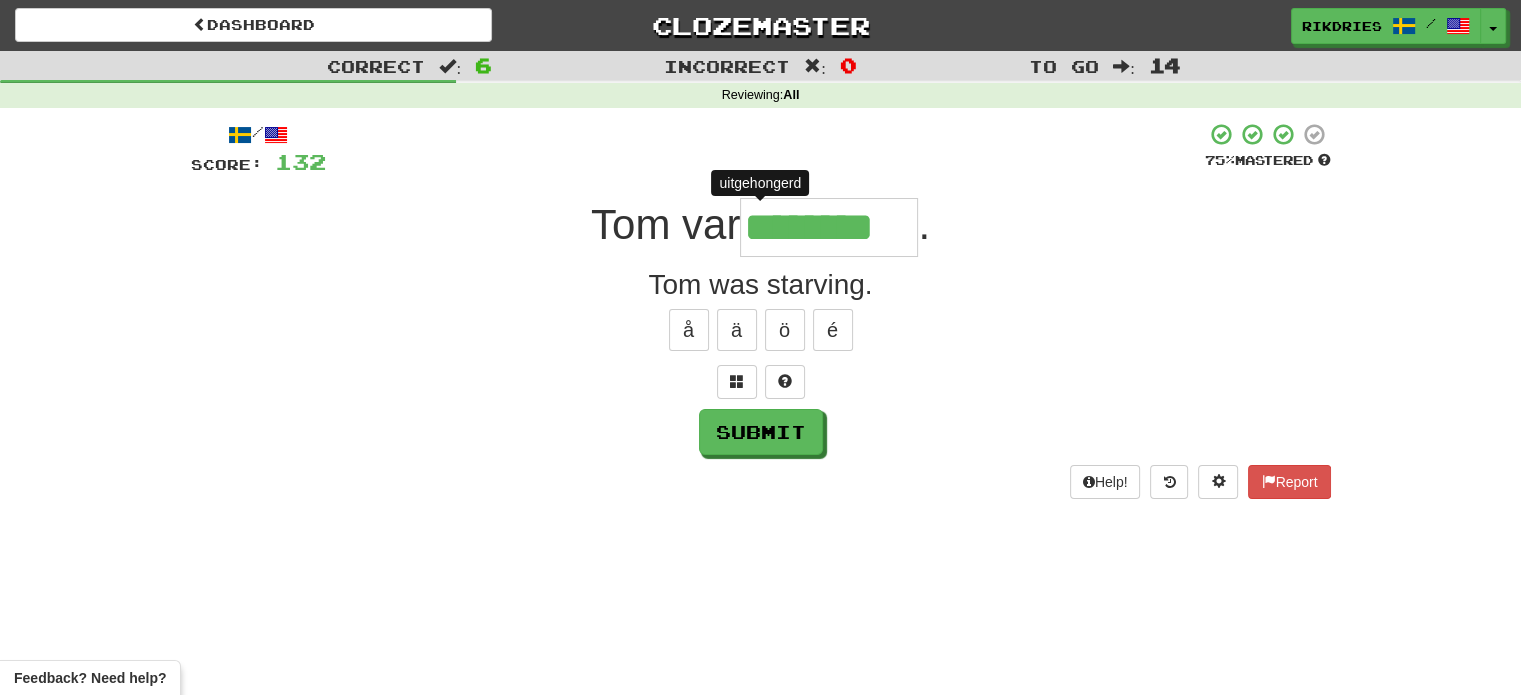 type on "*********" 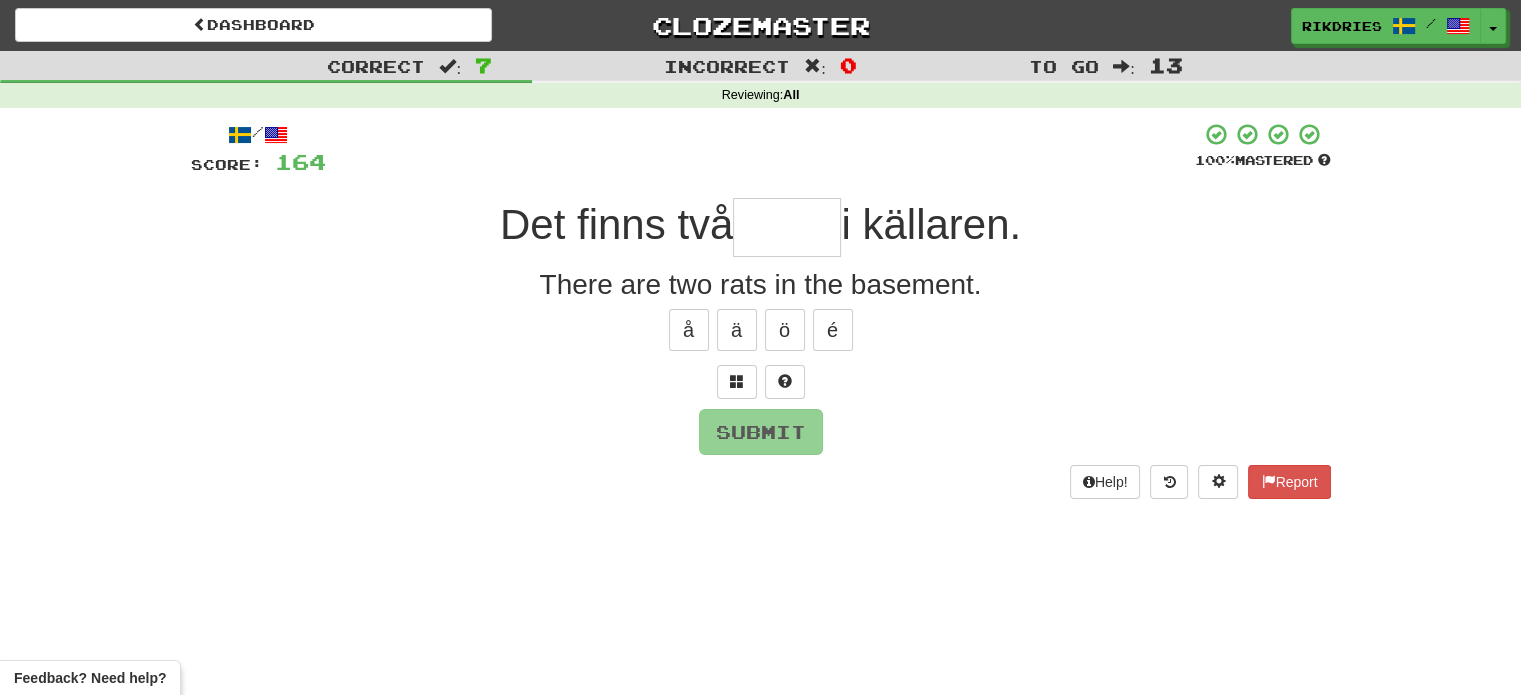 type on "*" 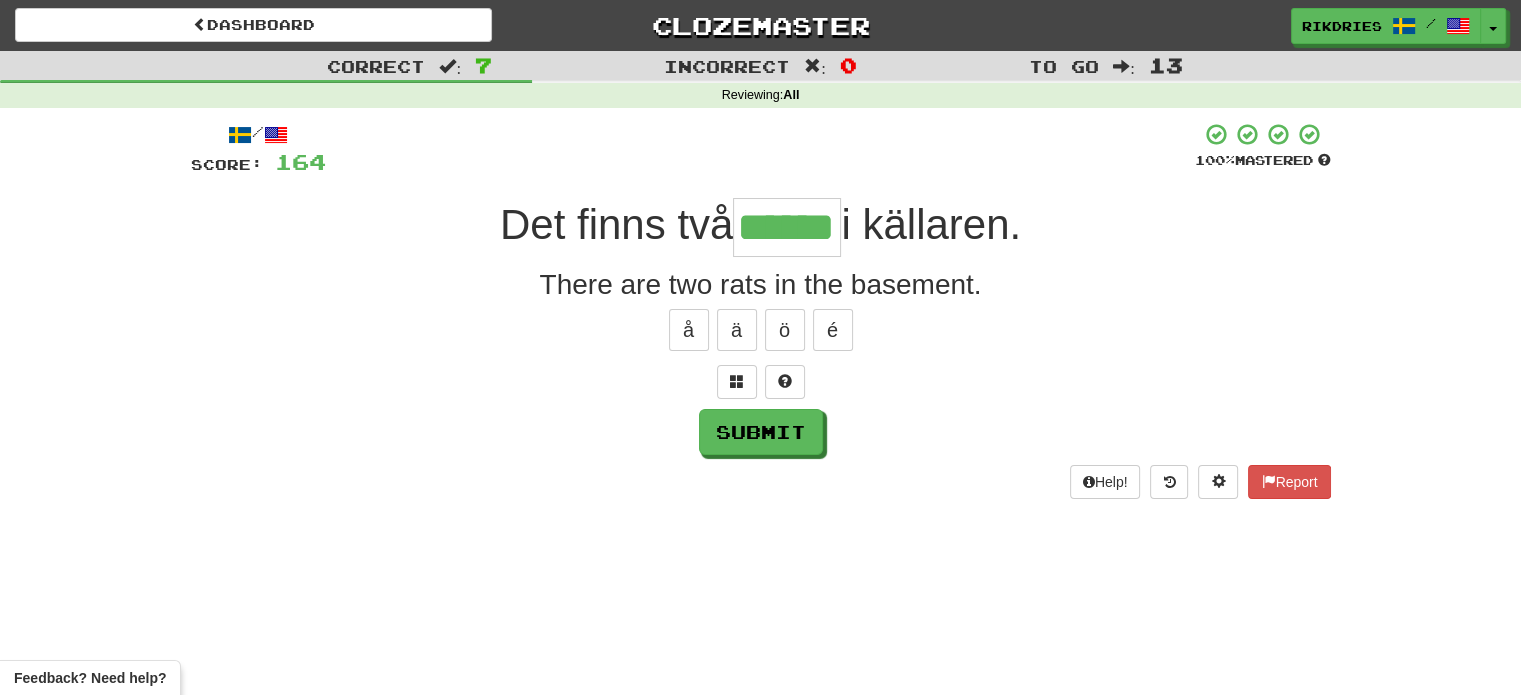 type on "******" 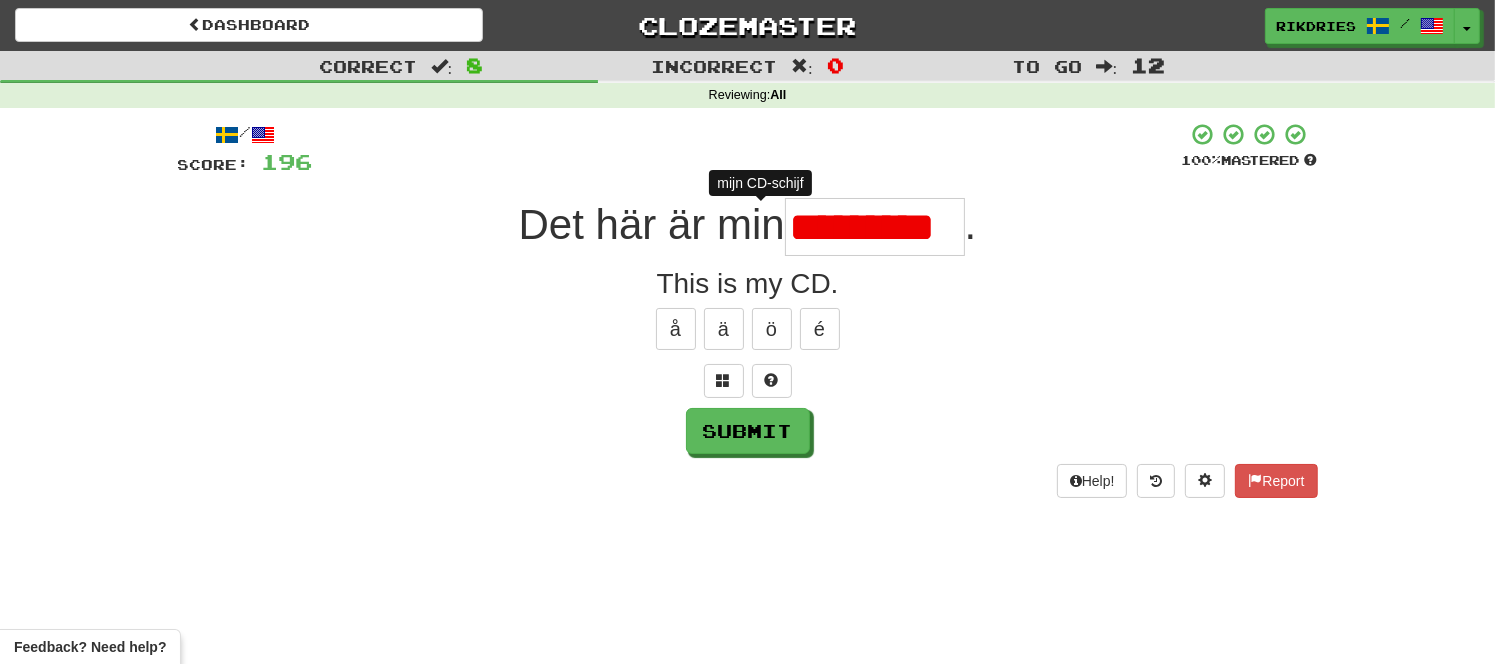 scroll, scrollTop: 0, scrollLeft: 0, axis: both 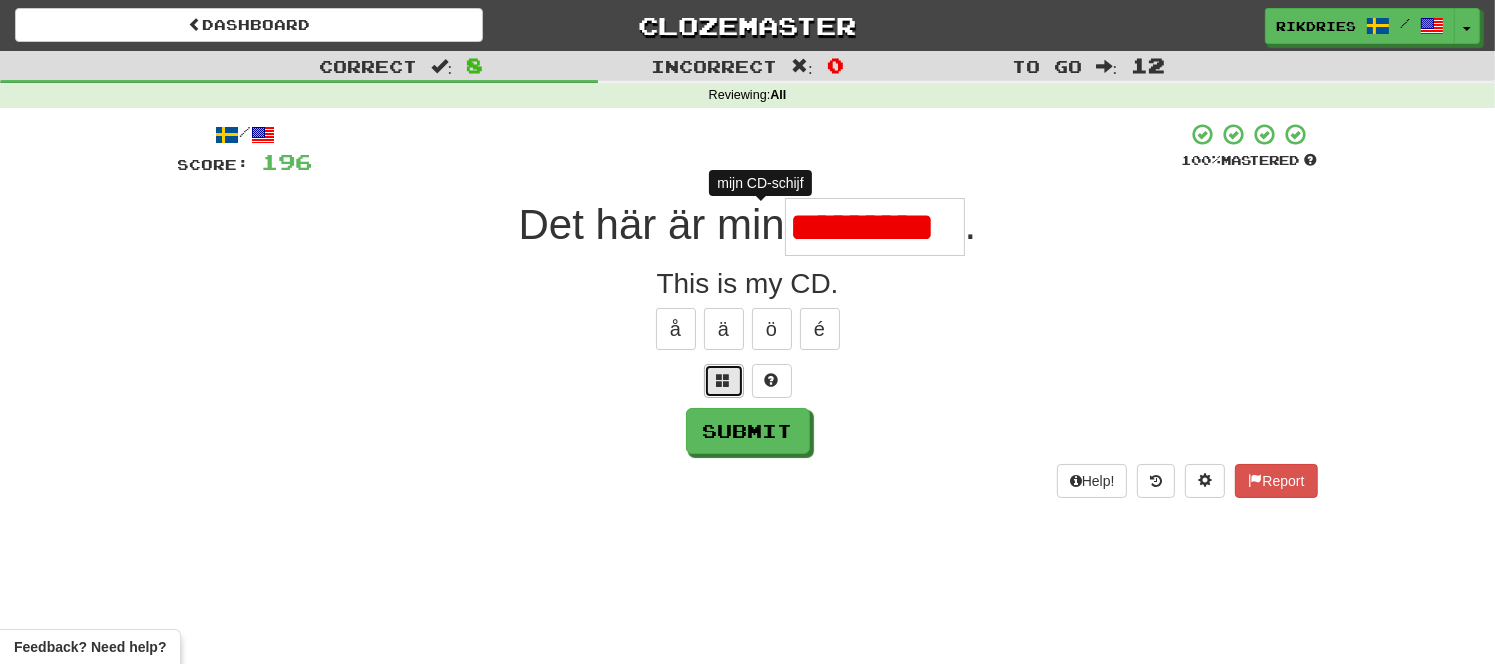click at bounding box center [724, 381] 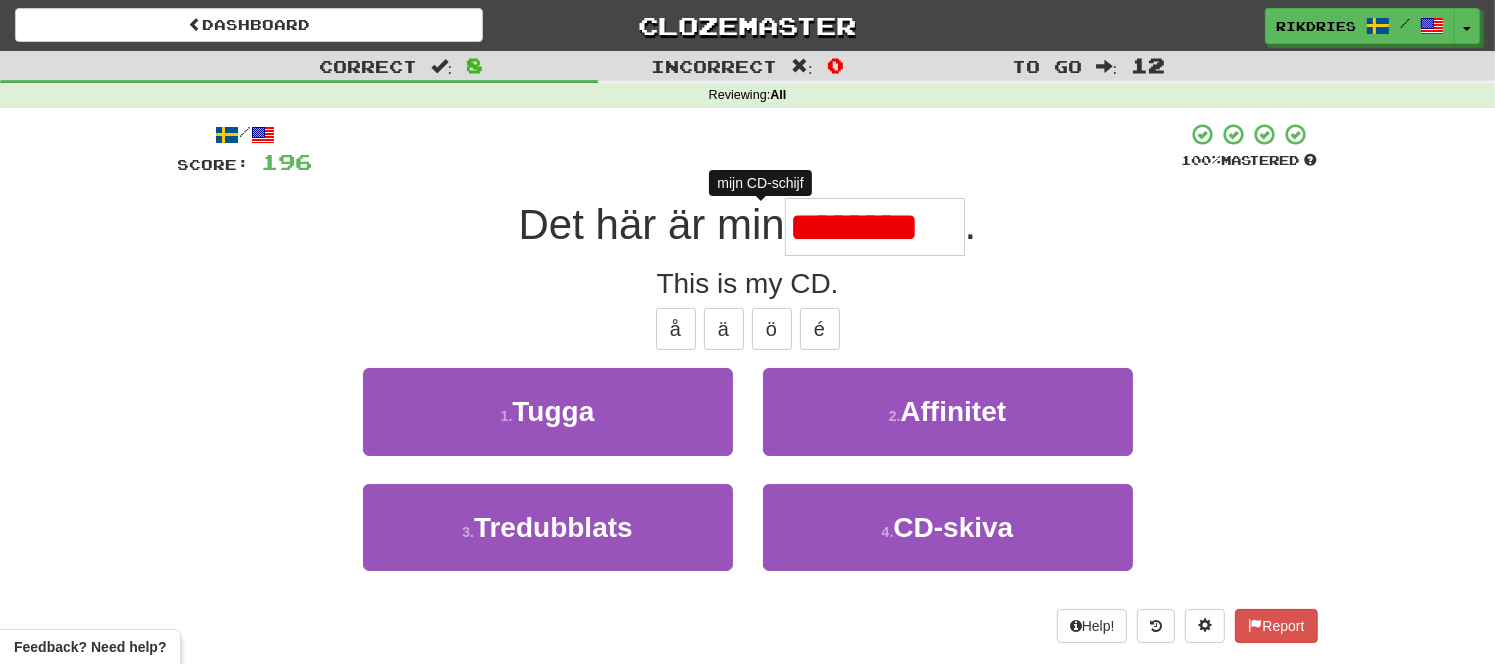 scroll, scrollTop: 0, scrollLeft: 0, axis: both 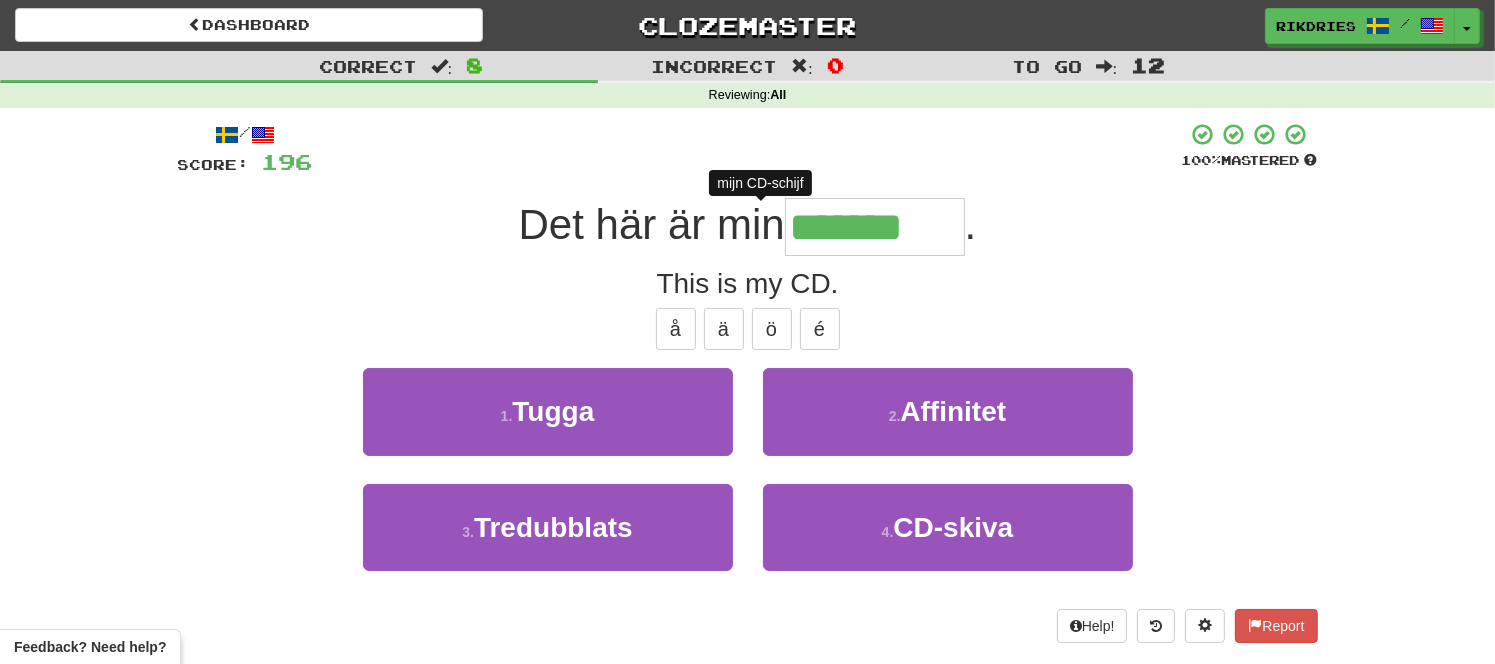 type on "********" 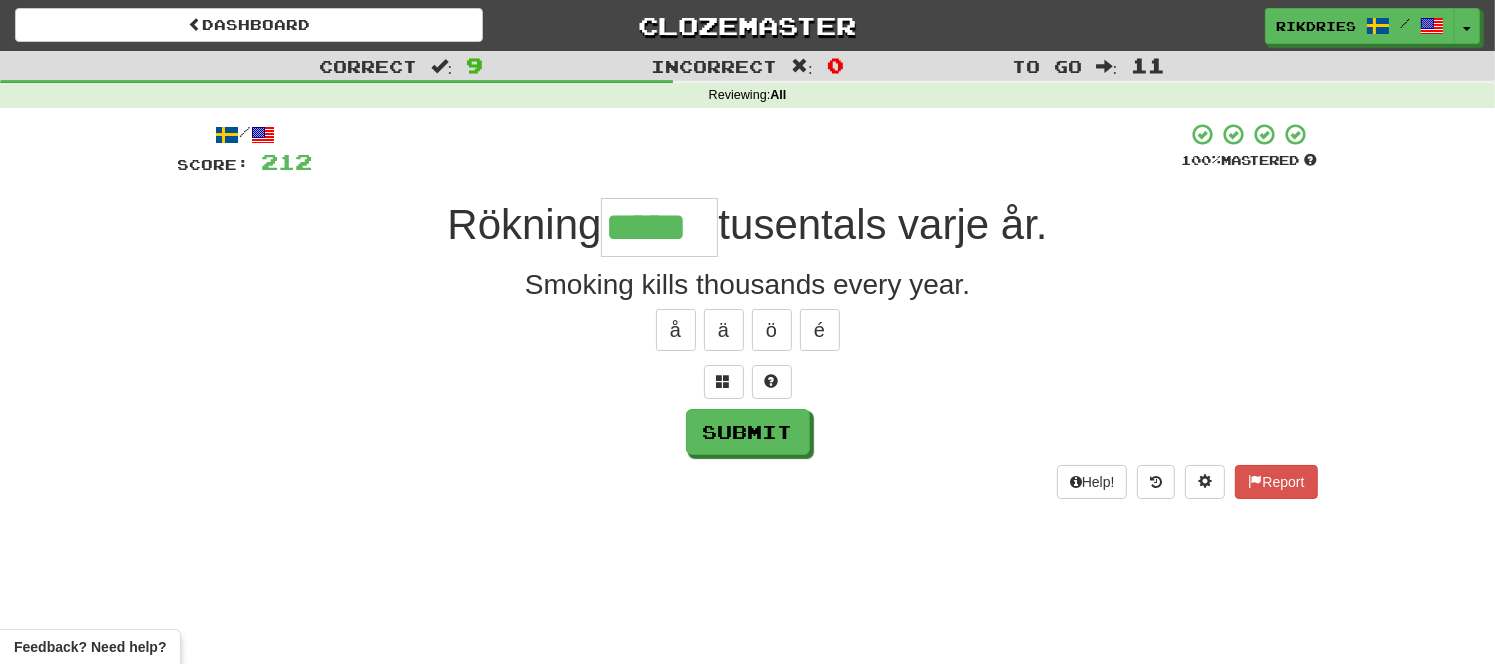type on "*****" 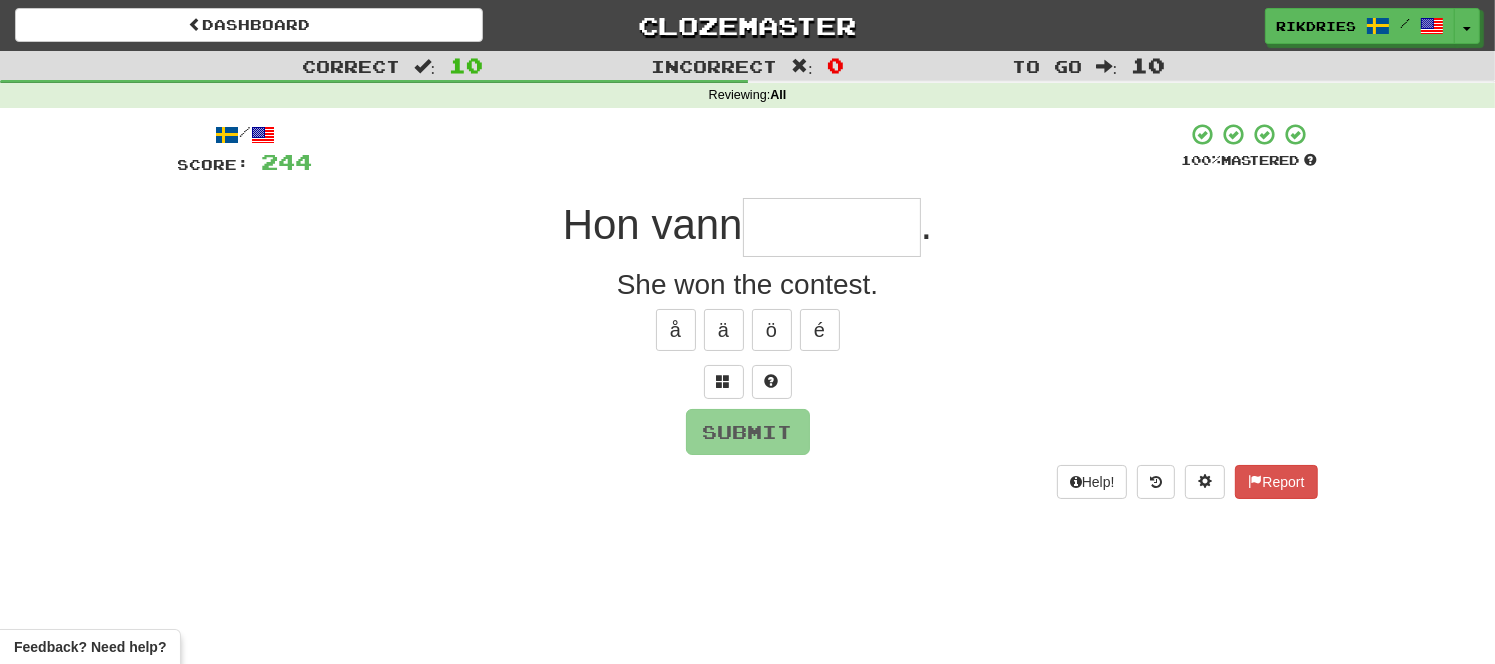 type on "*" 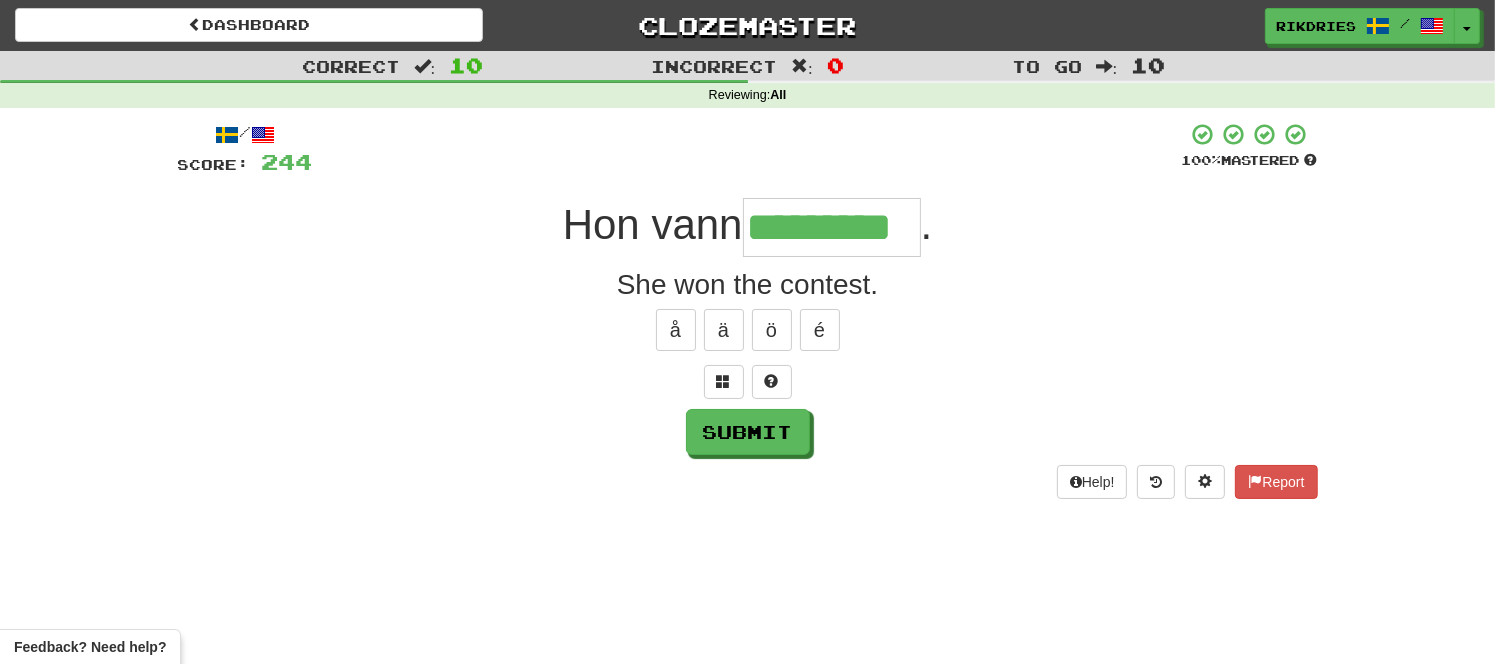 type on "*********" 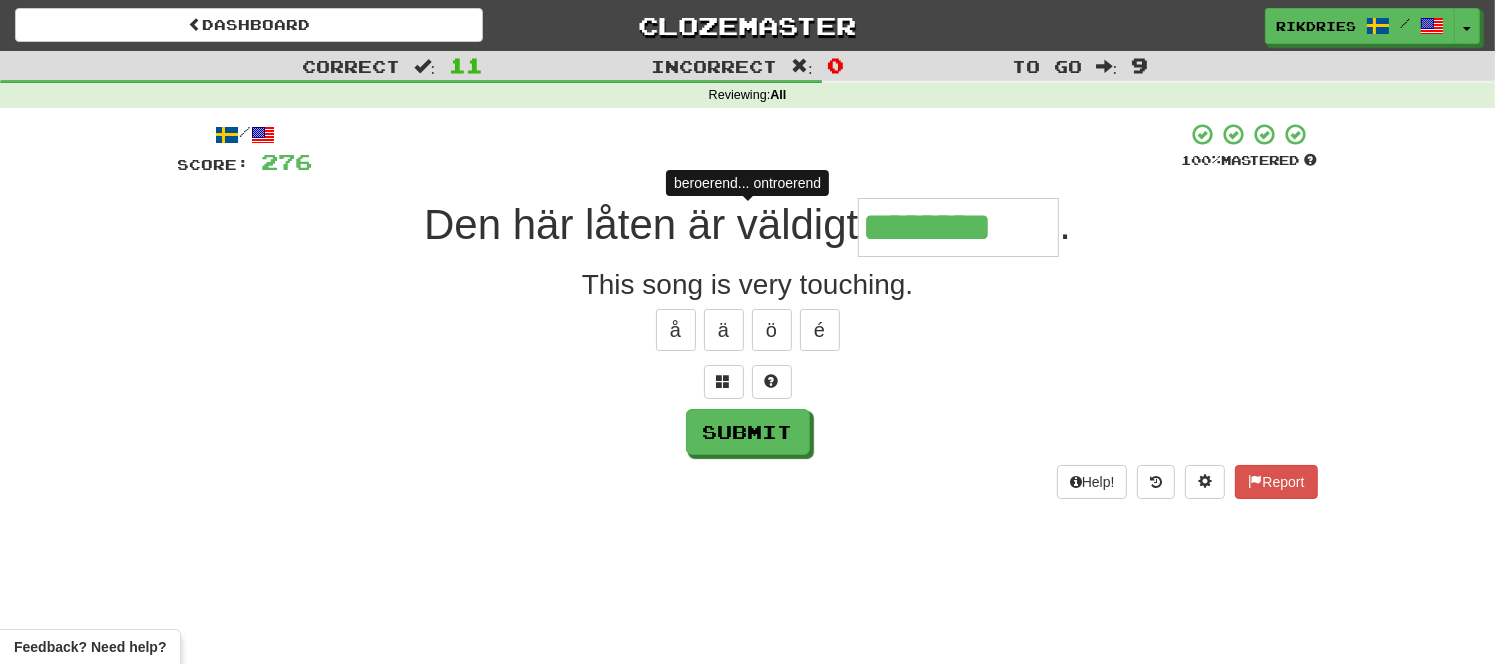 type on "*********" 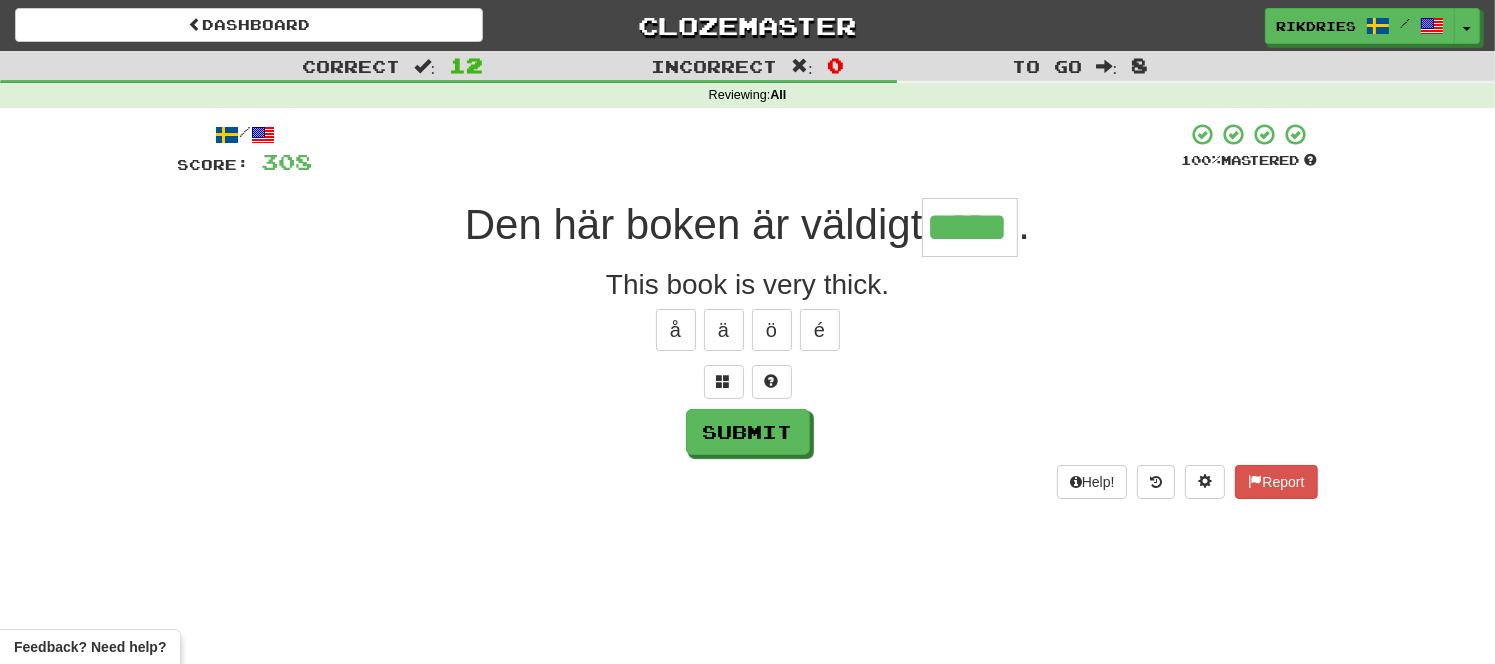 type on "*****" 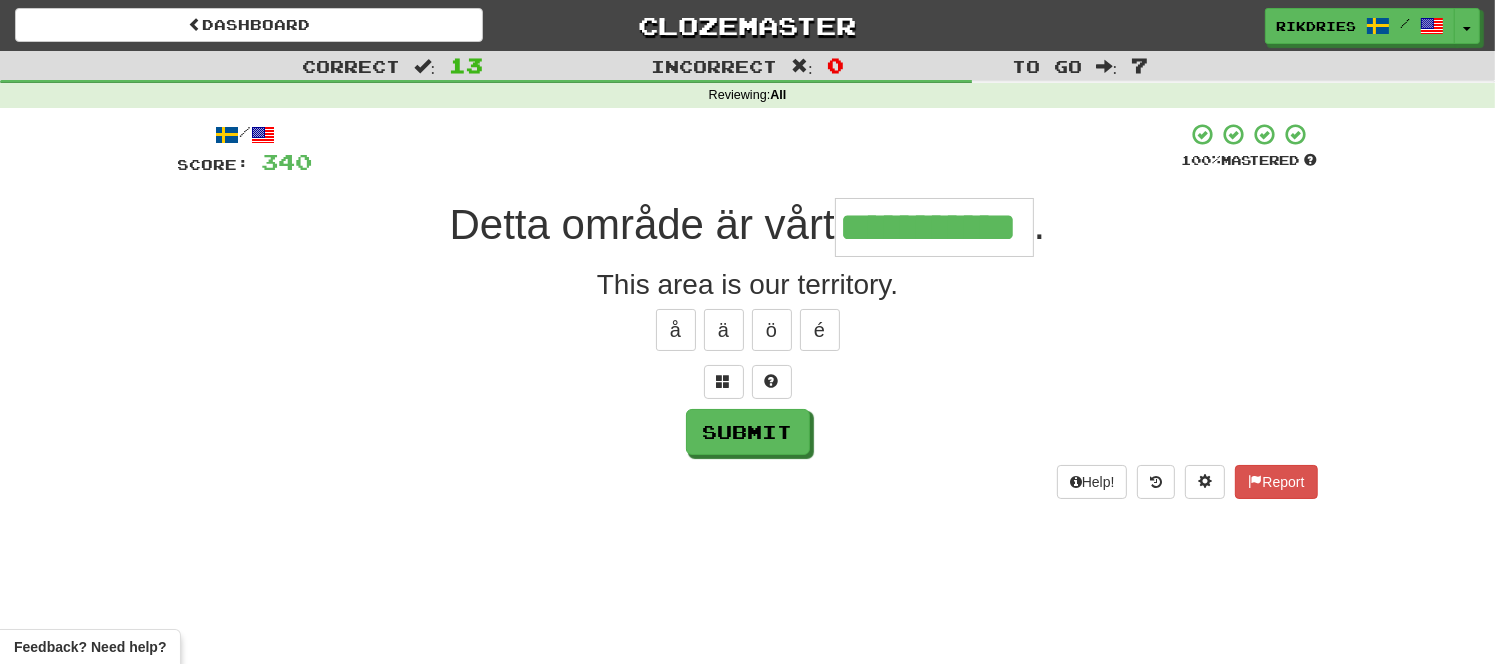 type on "**********" 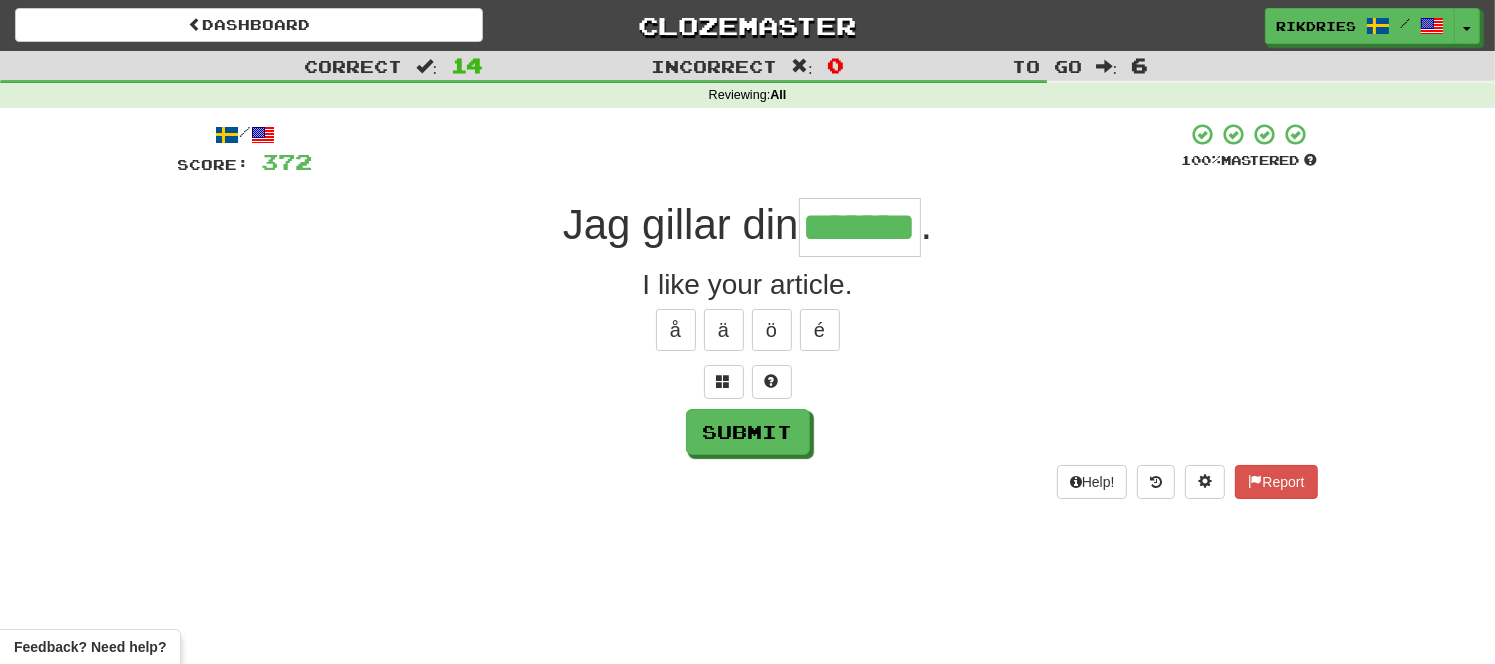 type on "*******" 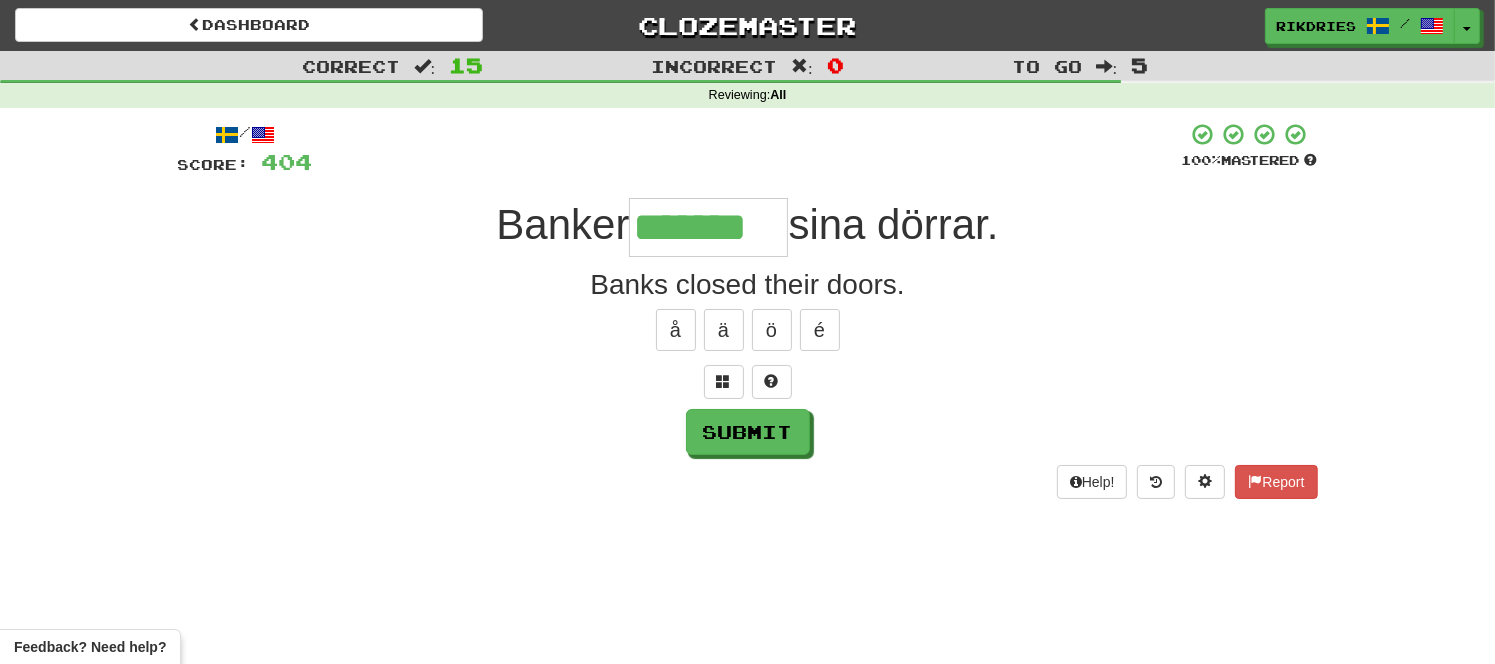 type on "*******" 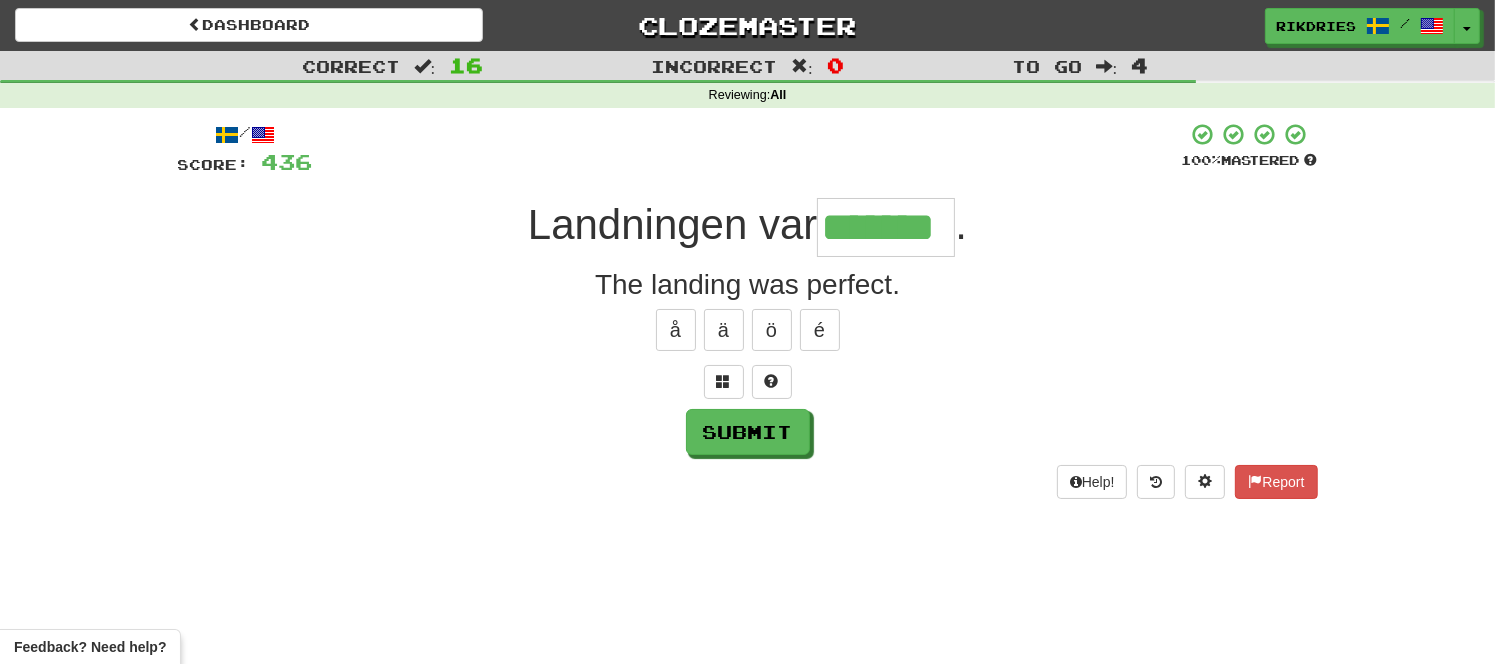 type on "*******" 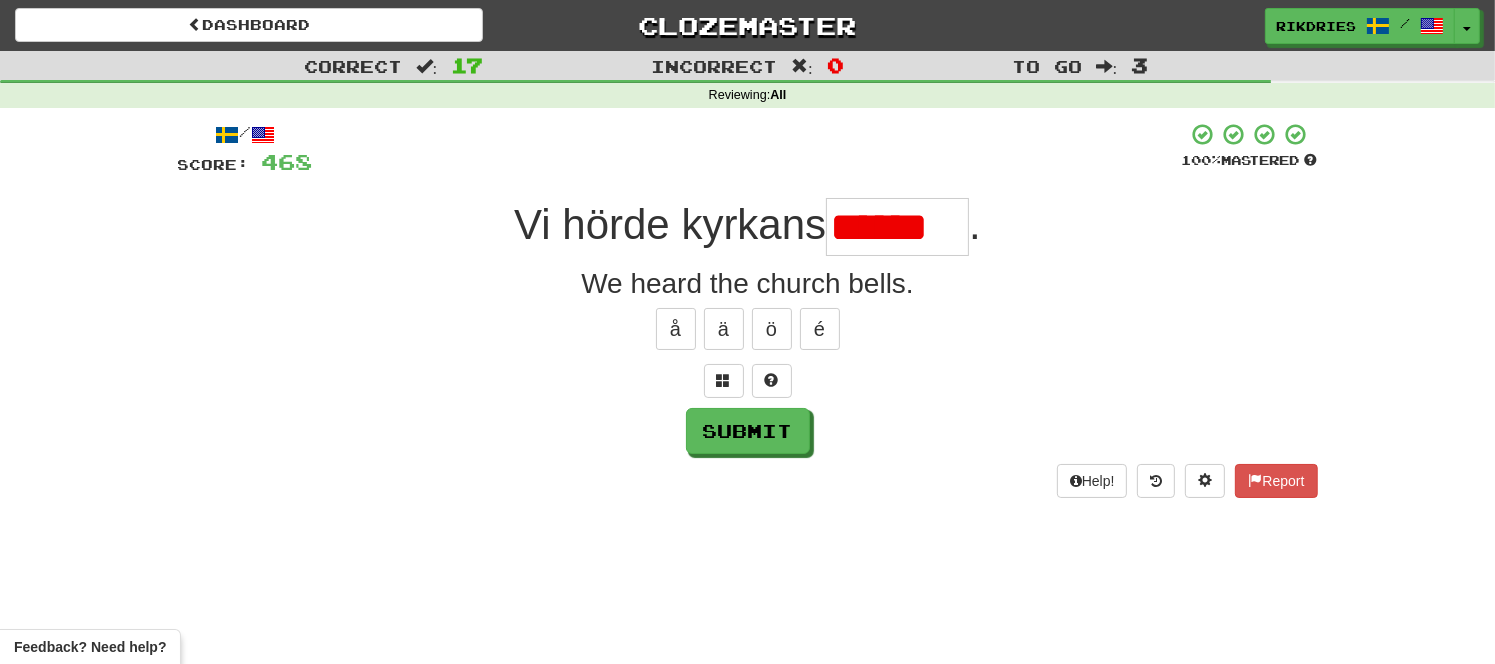 scroll, scrollTop: 0, scrollLeft: 0, axis: both 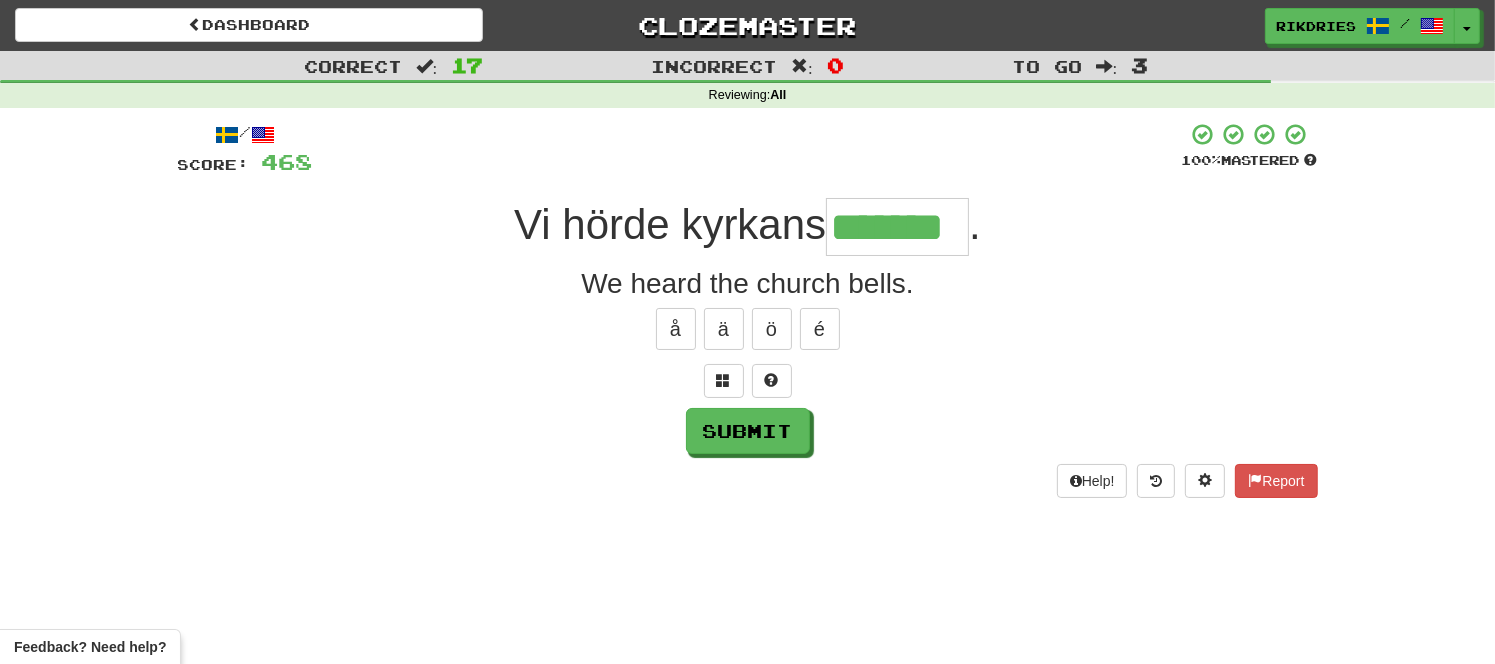 type on "*******" 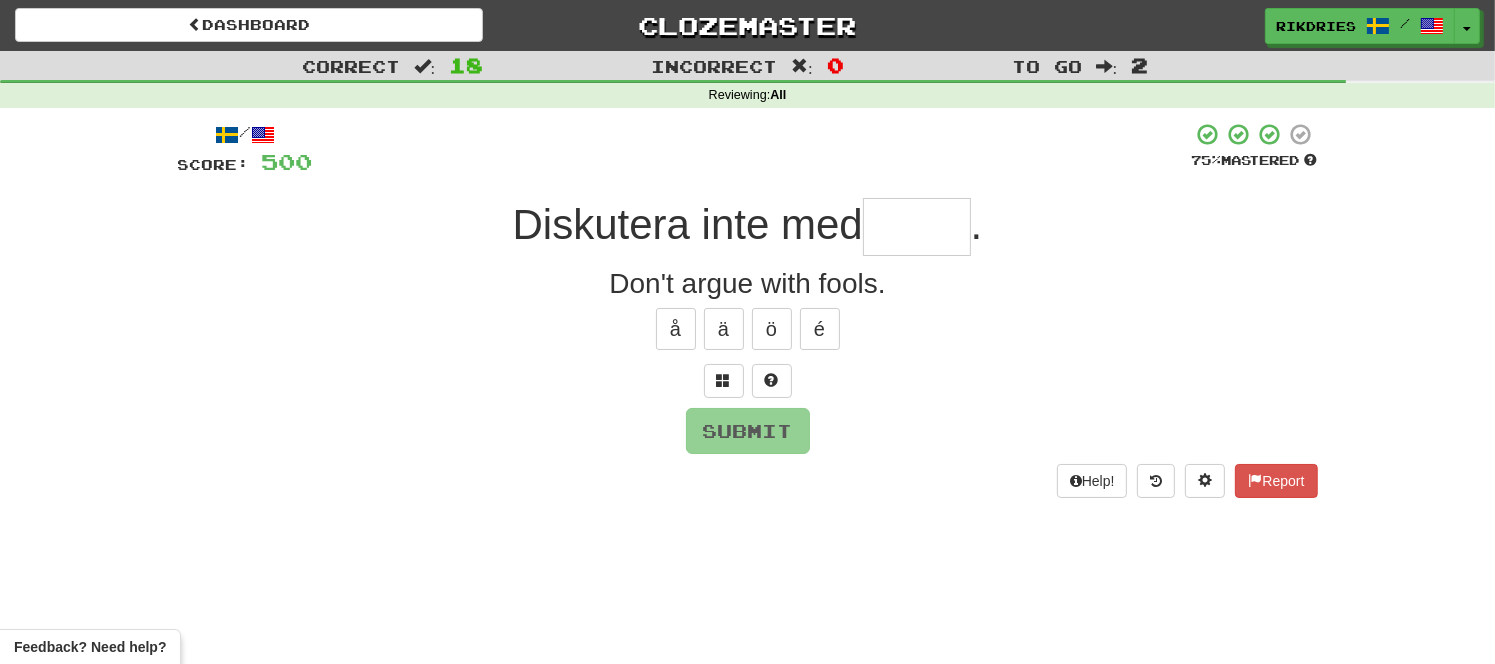 type on "*" 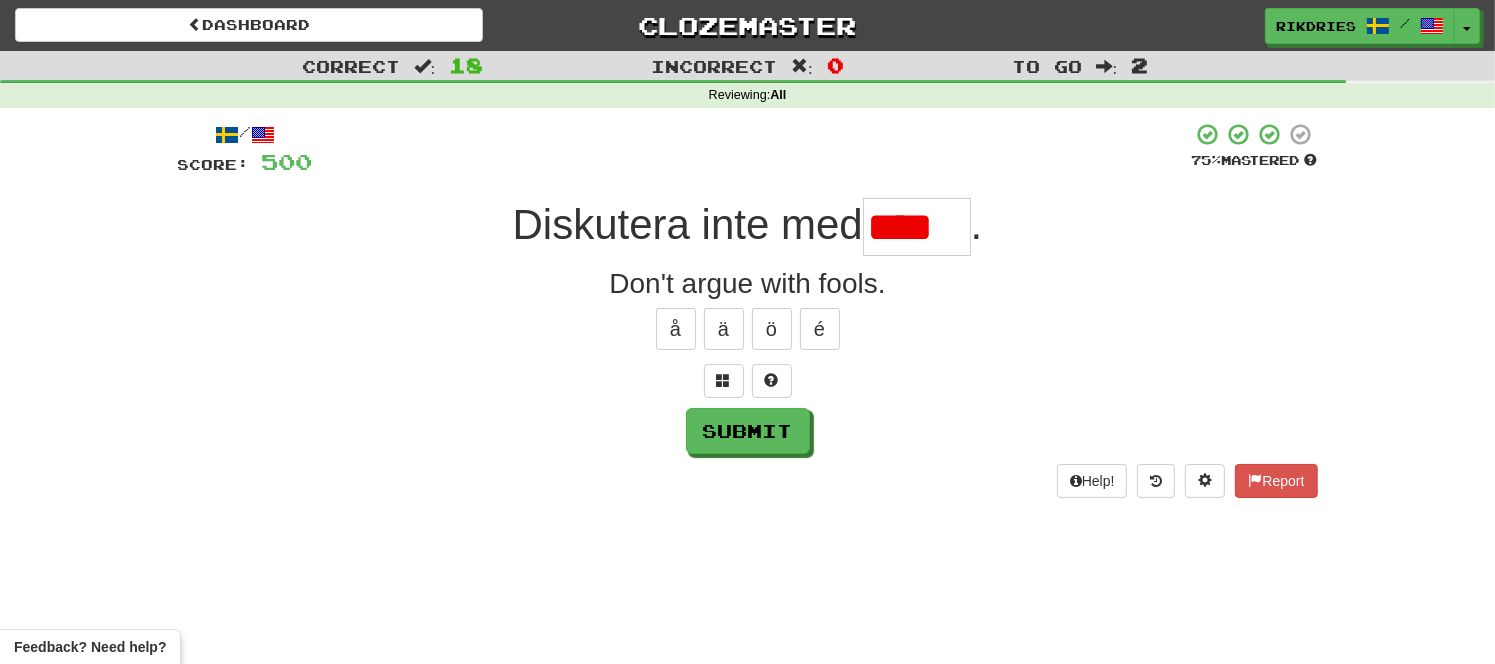 scroll, scrollTop: 0, scrollLeft: 0, axis: both 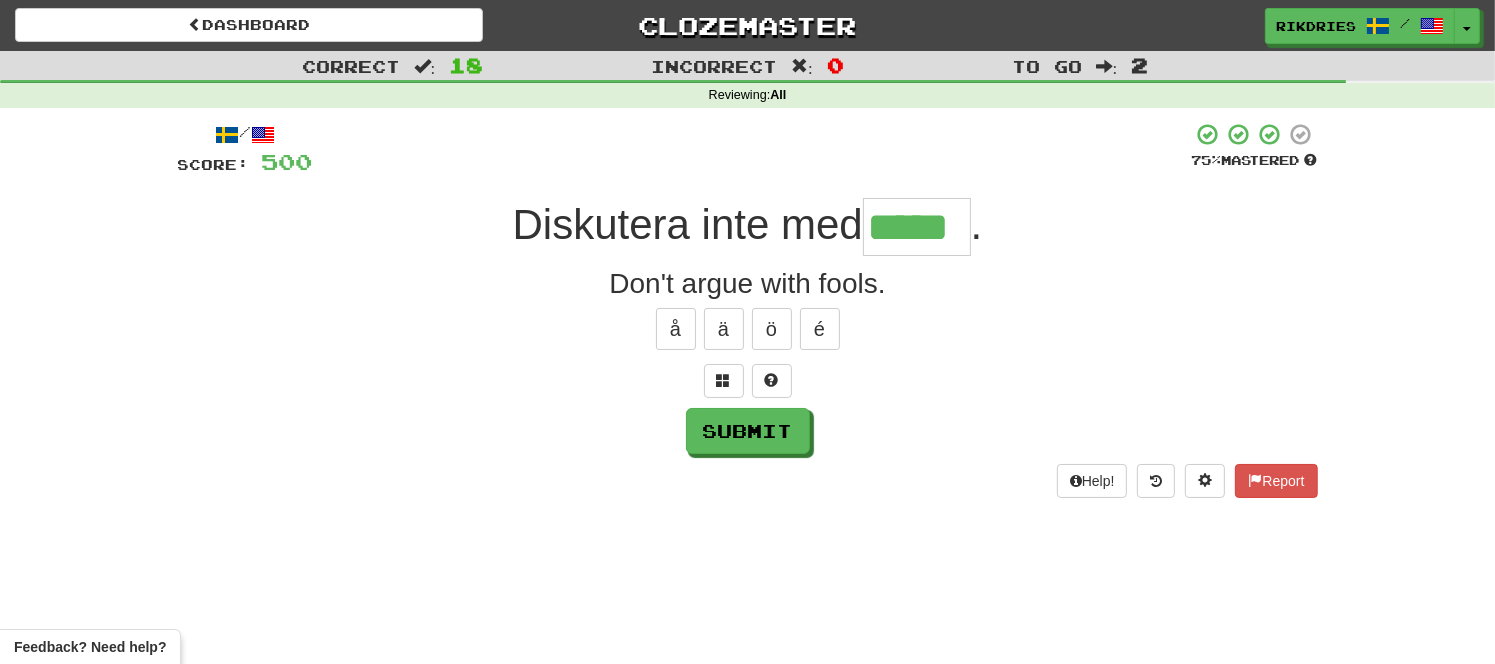 type on "*****" 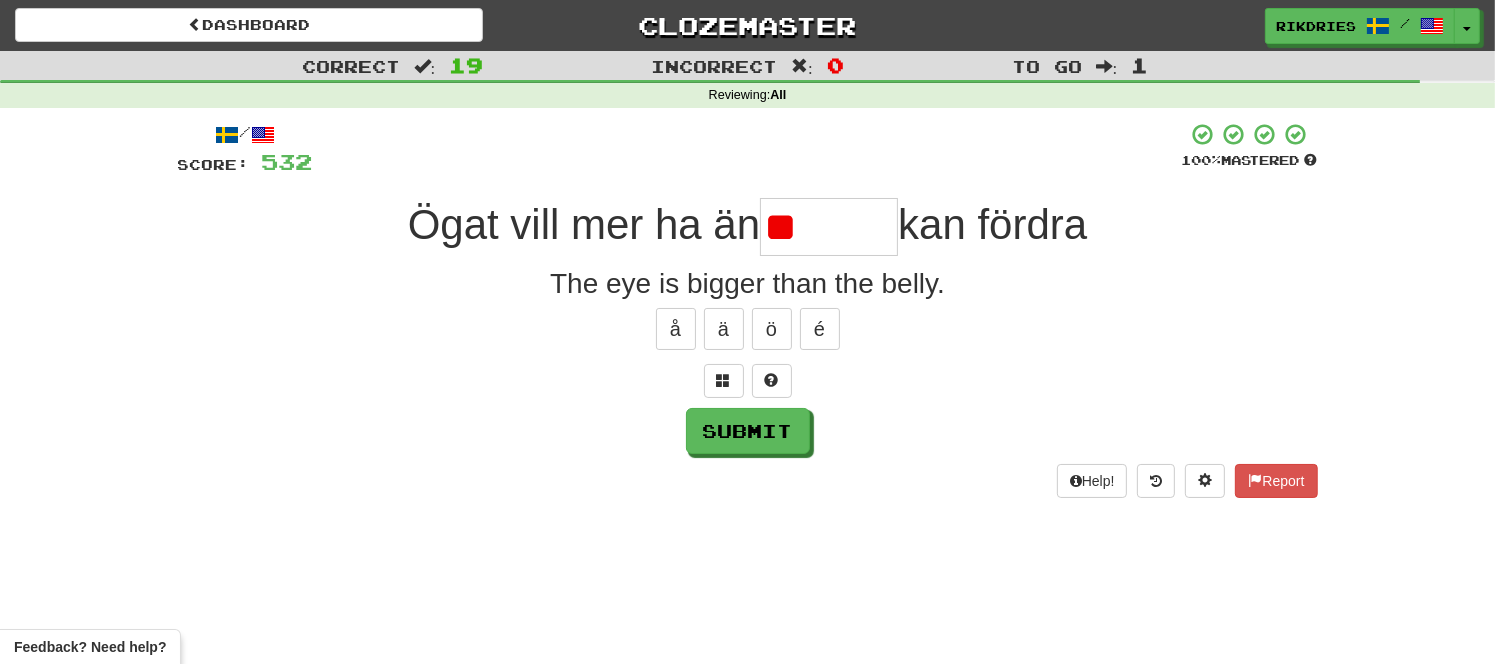 type on "*" 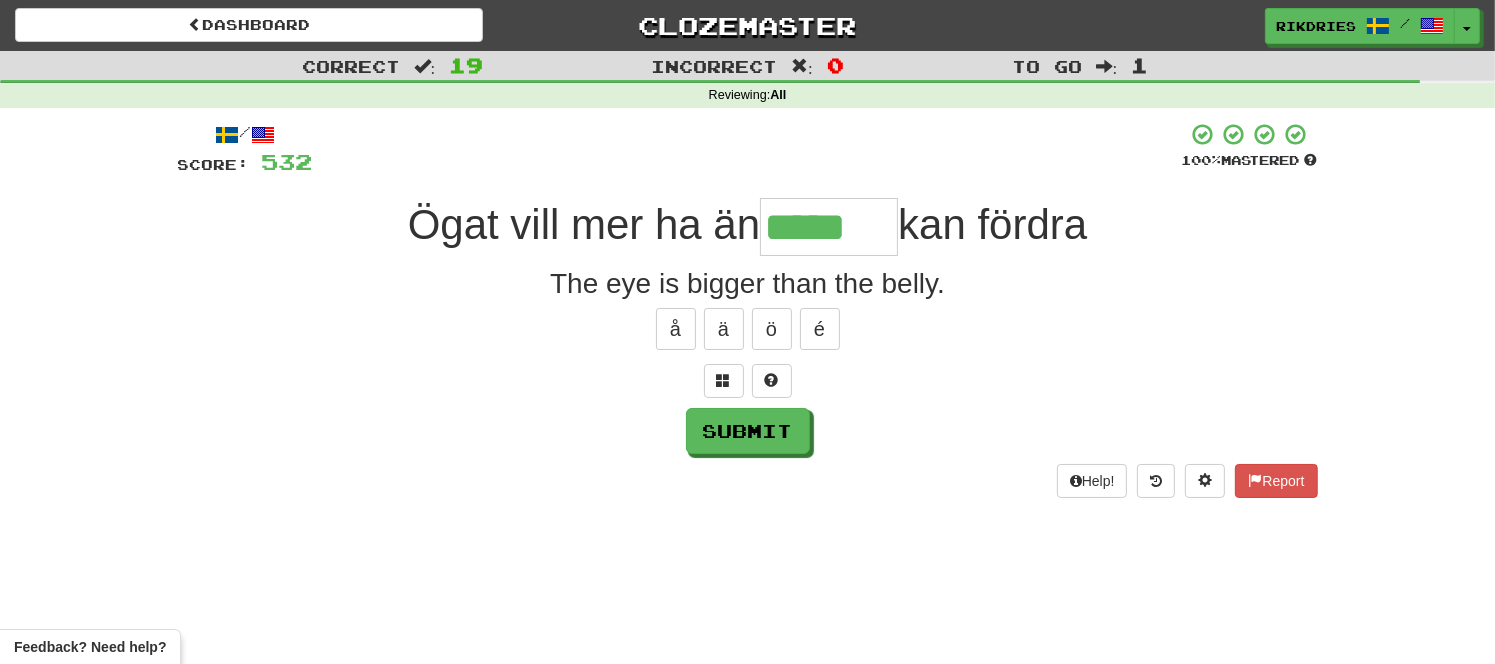 type on "*****" 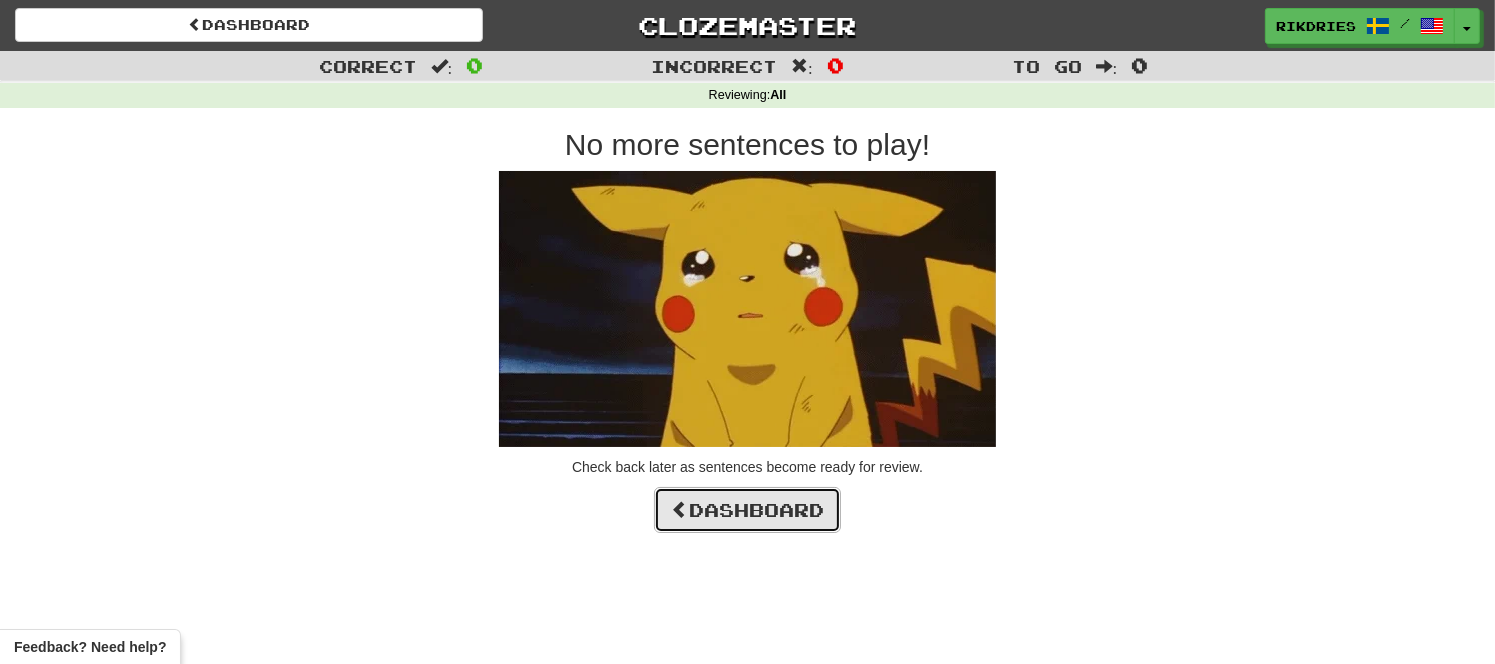 click on "Dashboard" at bounding box center [747, 510] 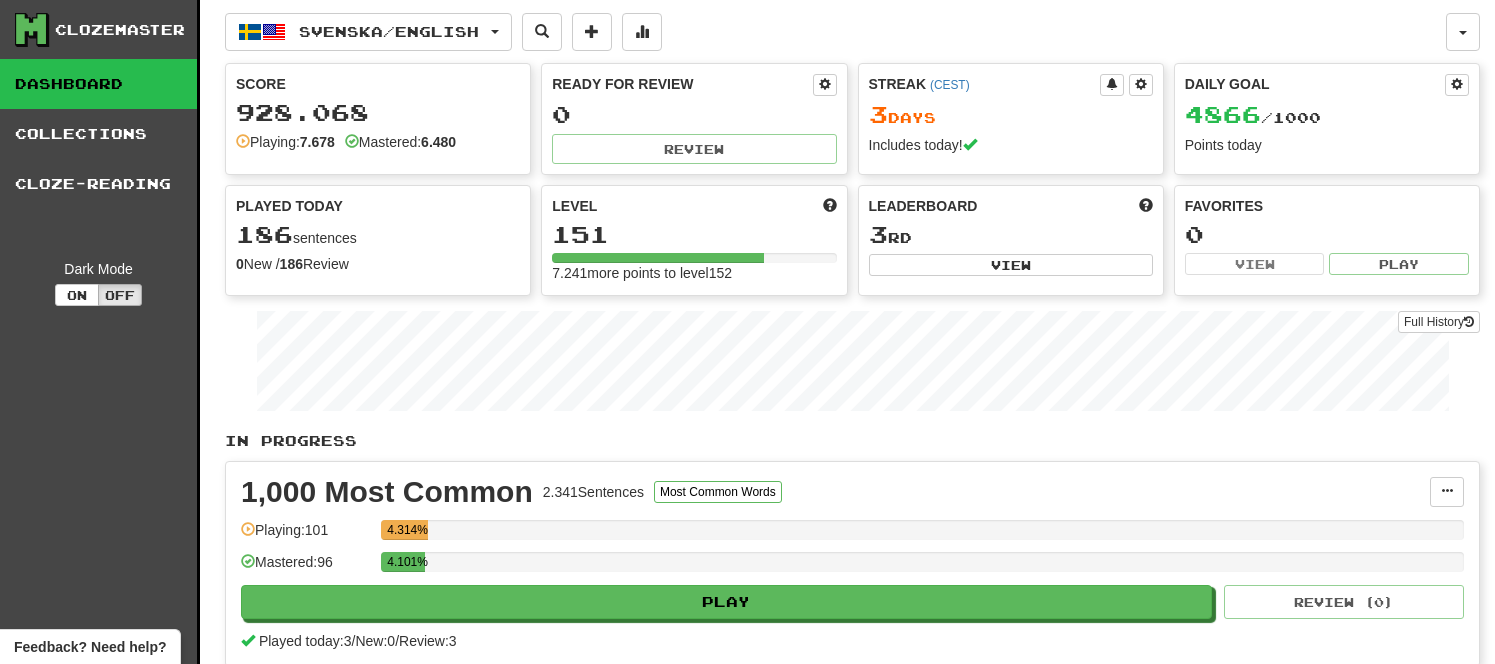 scroll, scrollTop: 0, scrollLeft: 0, axis: both 